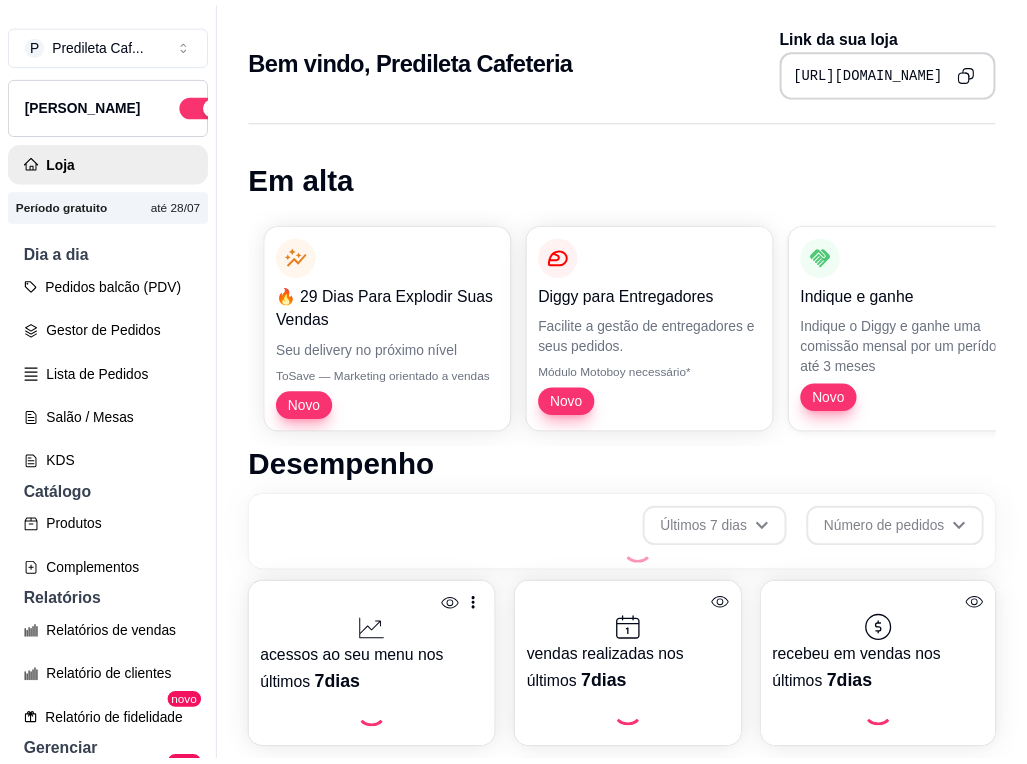 scroll, scrollTop: 0, scrollLeft: 0, axis: both 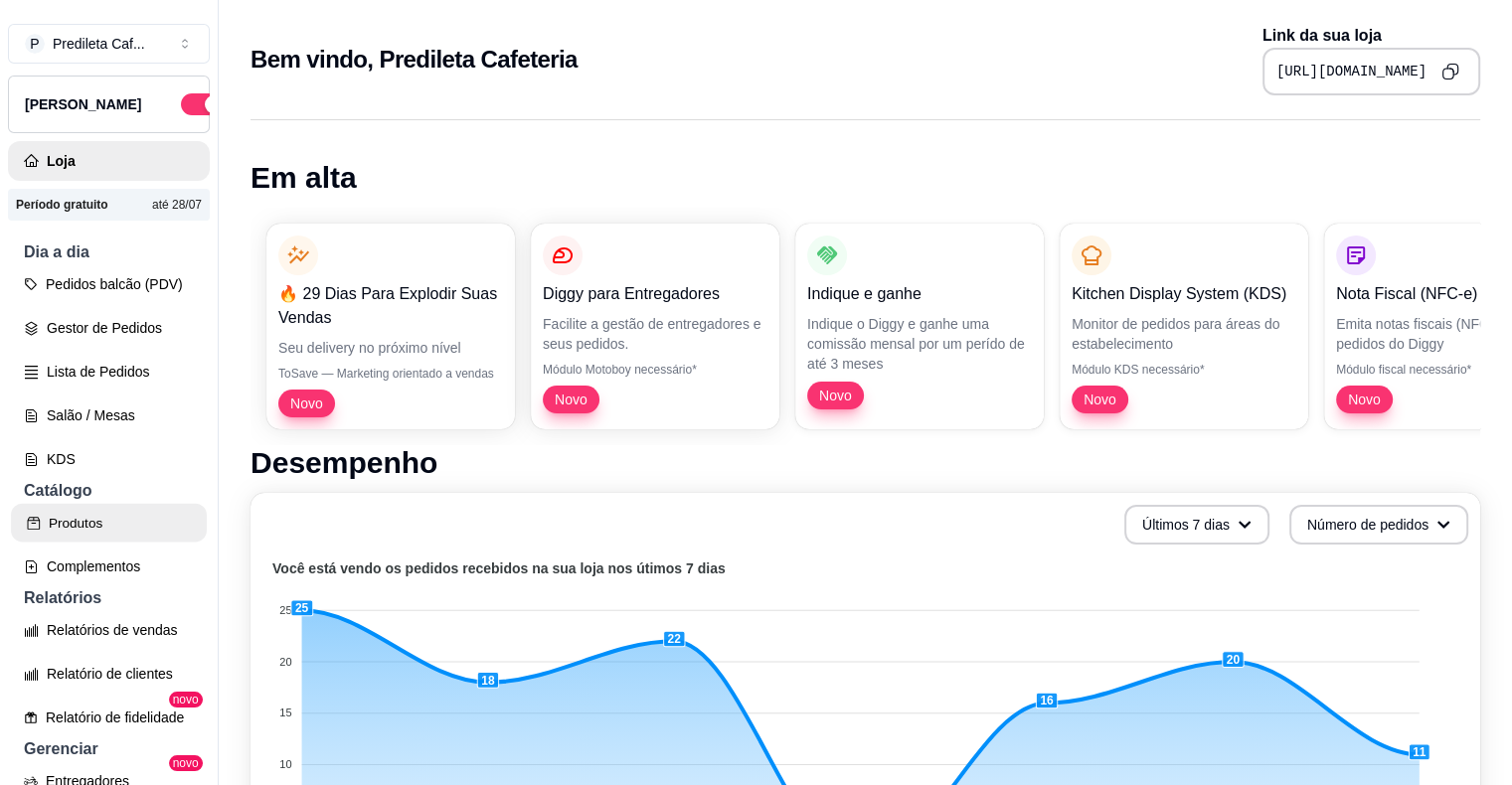 click on "Produtos" at bounding box center [108, 523] 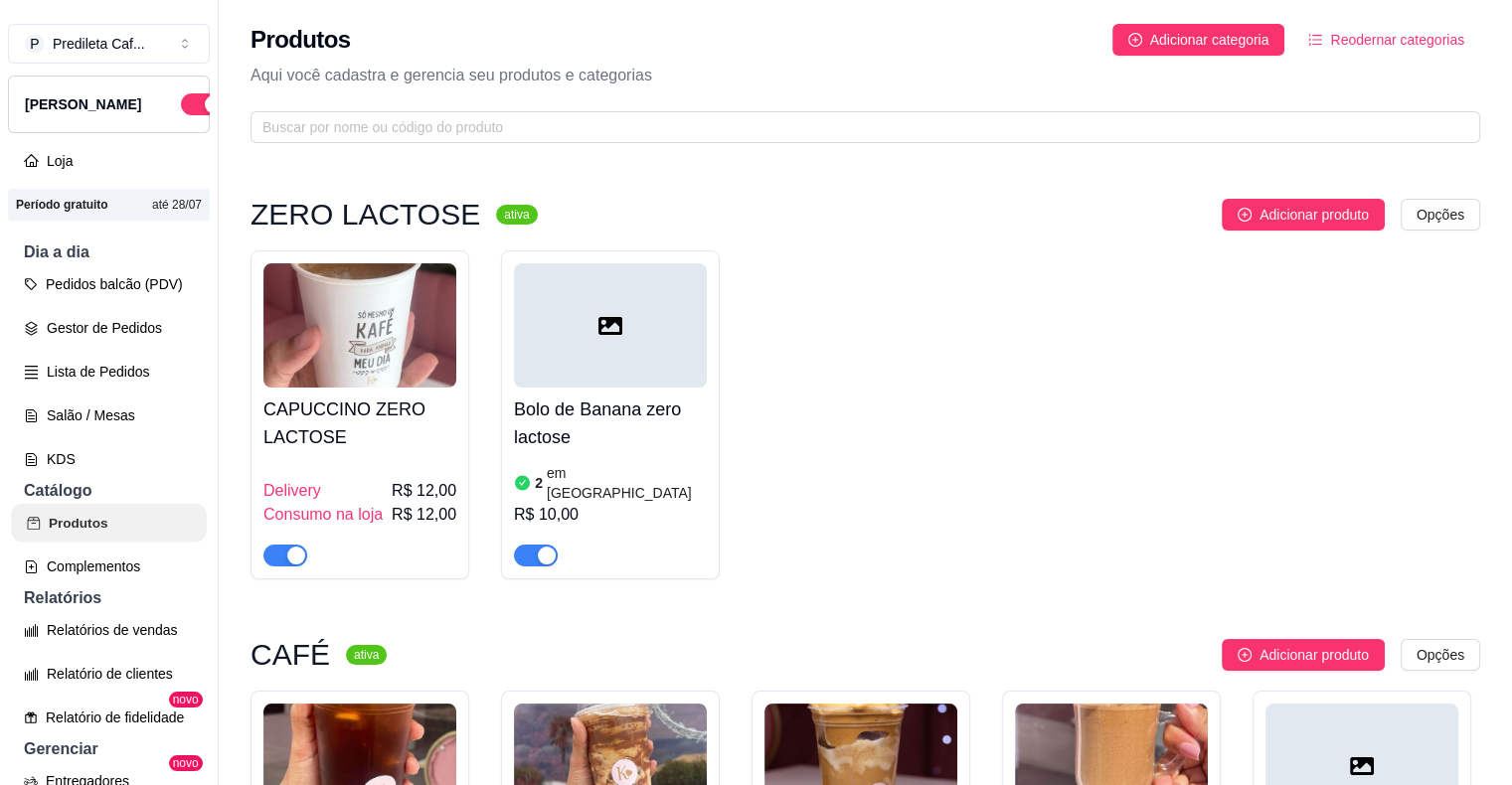 click on "Produtos" at bounding box center (108, 523) 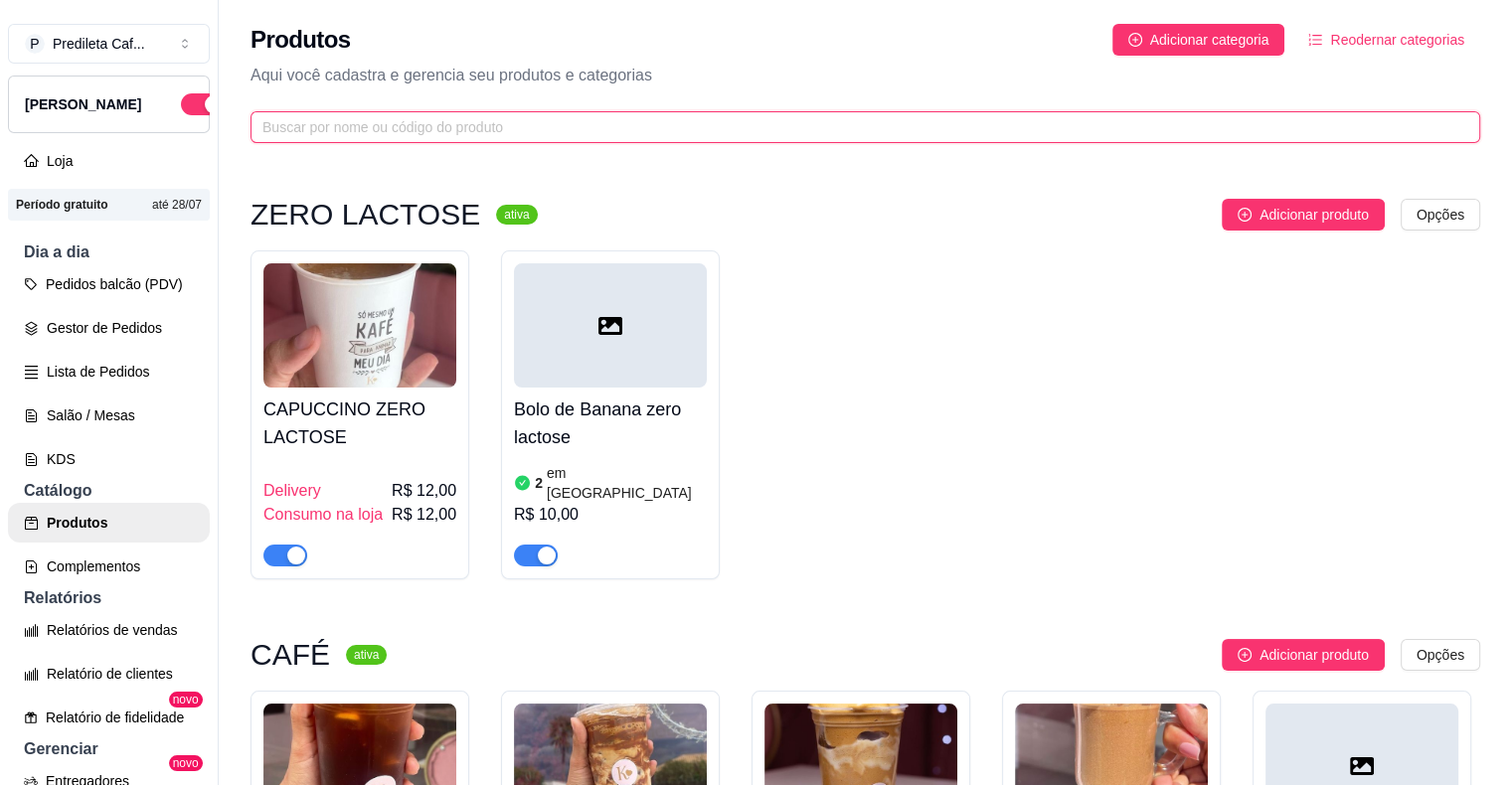 click at bounding box center (857, 127) 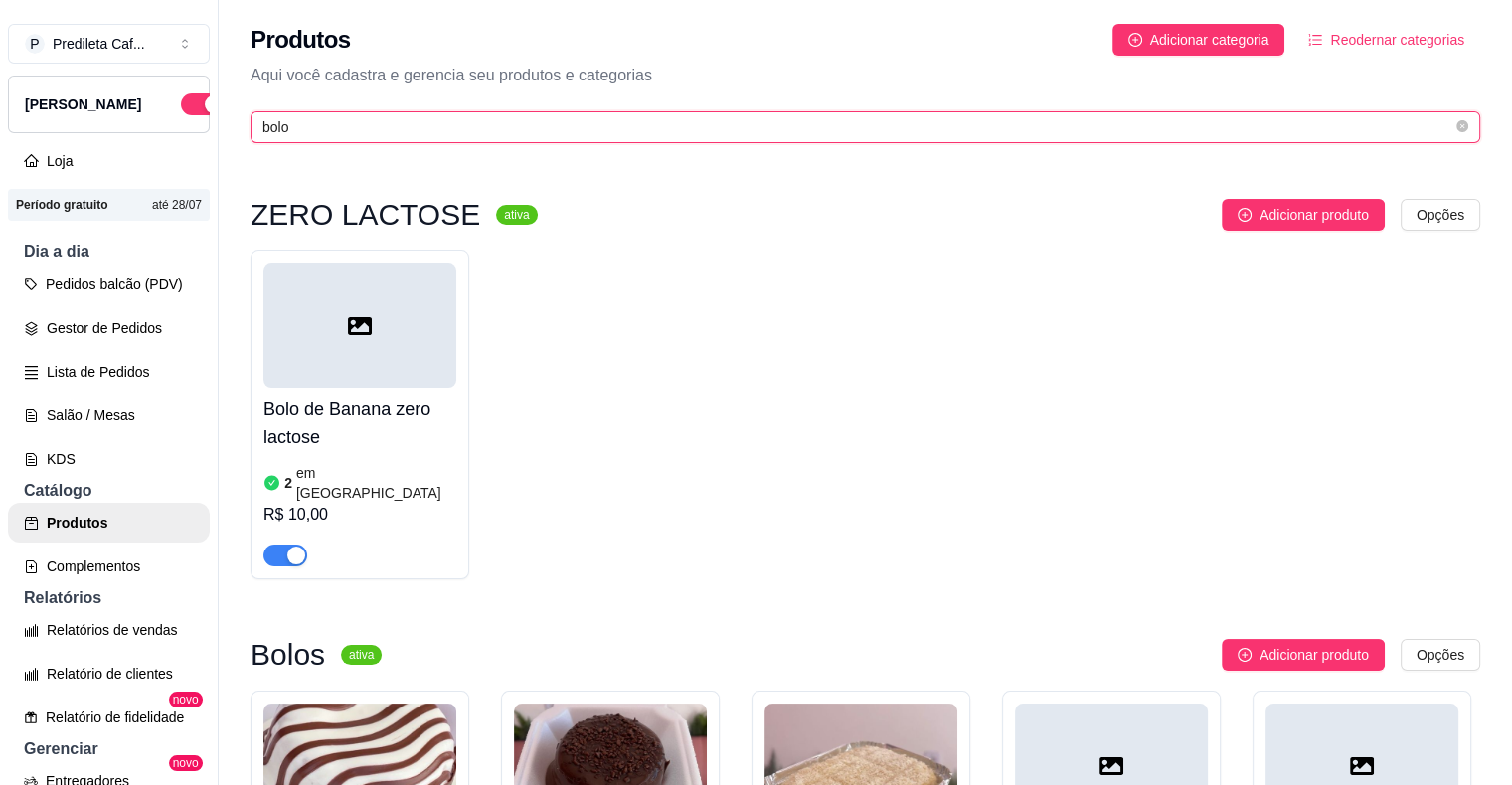 scroll, scrollTop: 32, scrollLeft: 0, axis: vertical 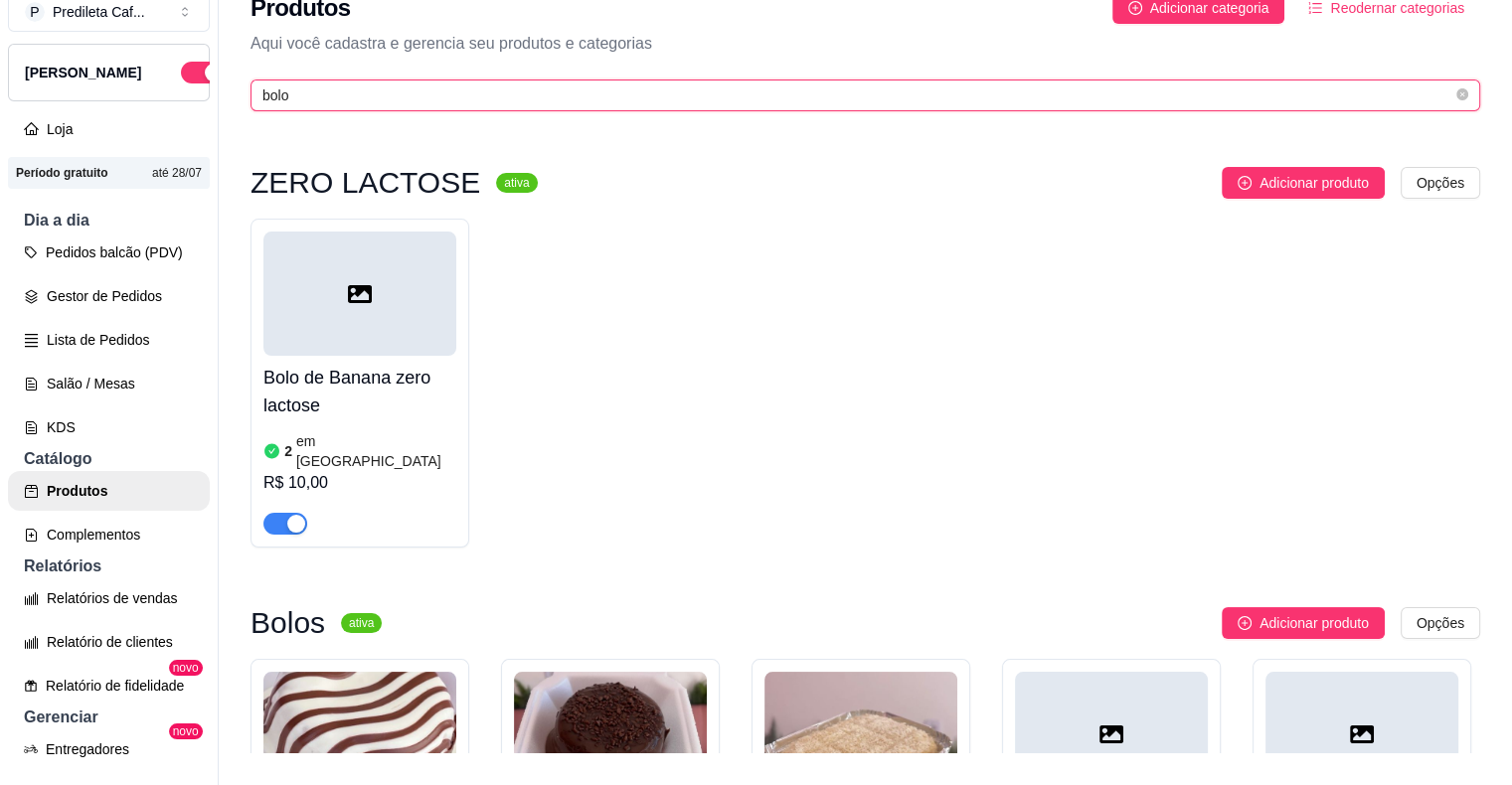 type on "bolo" 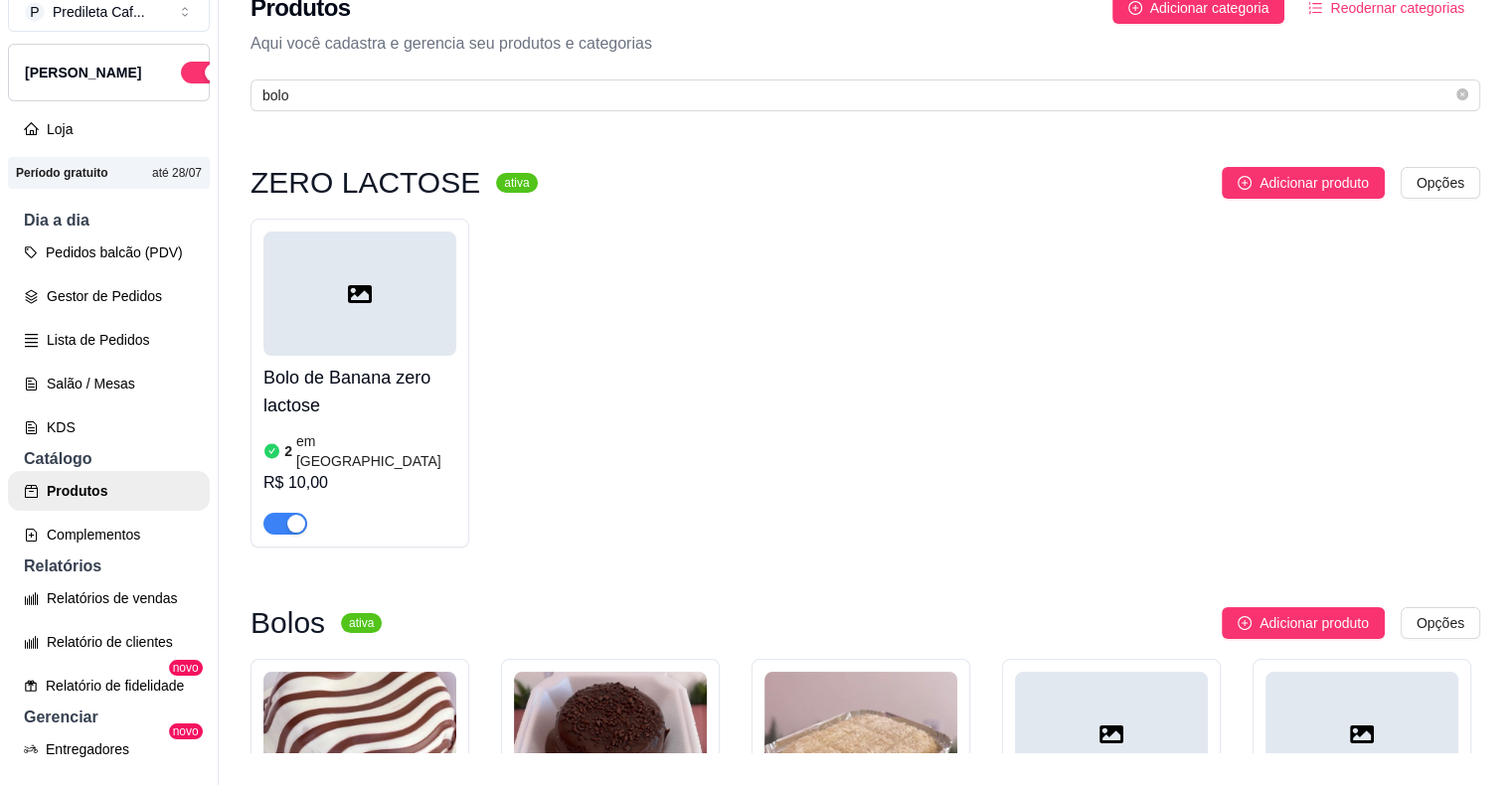click at bounding box center (360, 733) 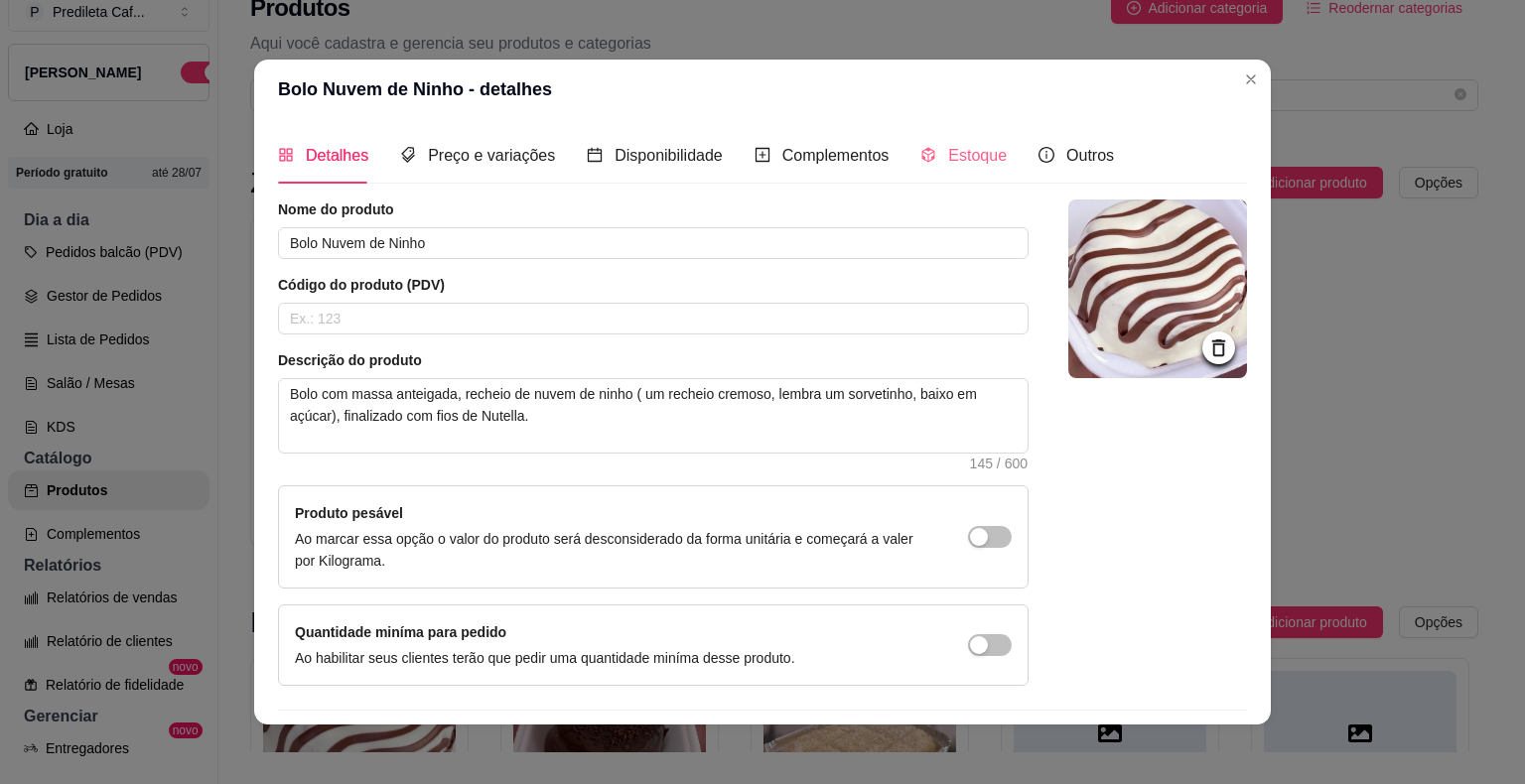 click on "Estoque" at bounding box center [963, 155] 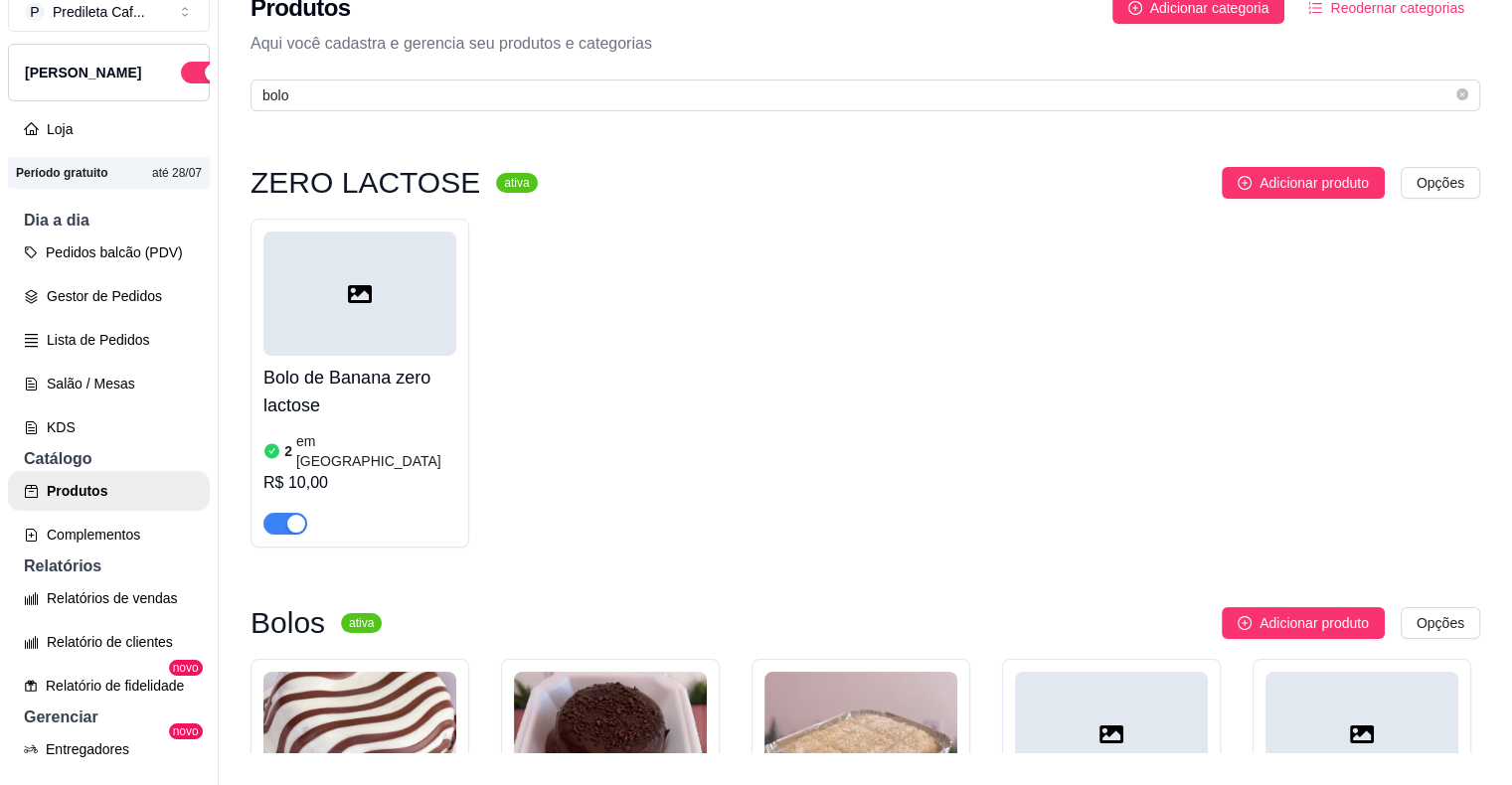 click at bounding box center [610, 733] 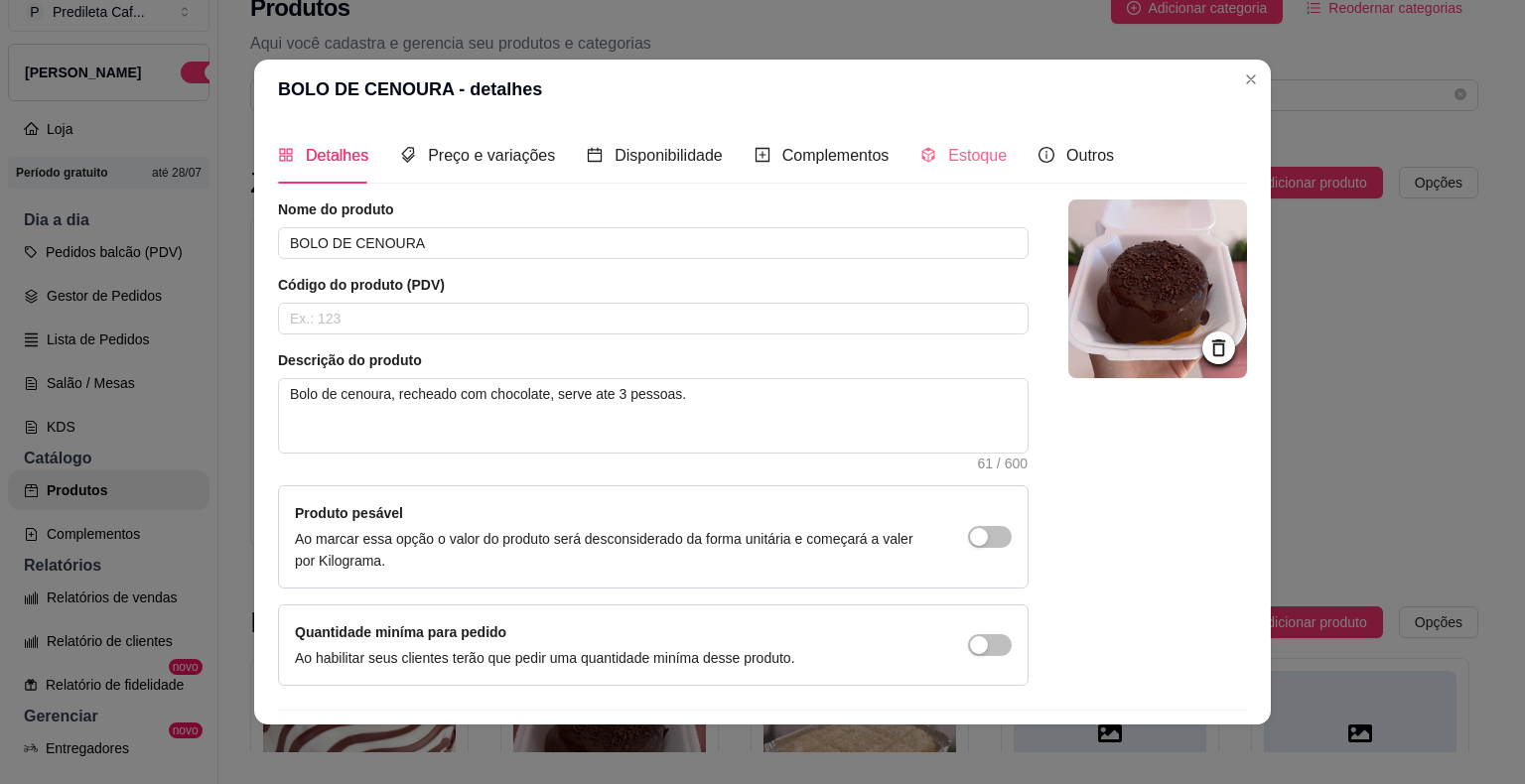 click on "Estoque" at bounding box center (963, 155) 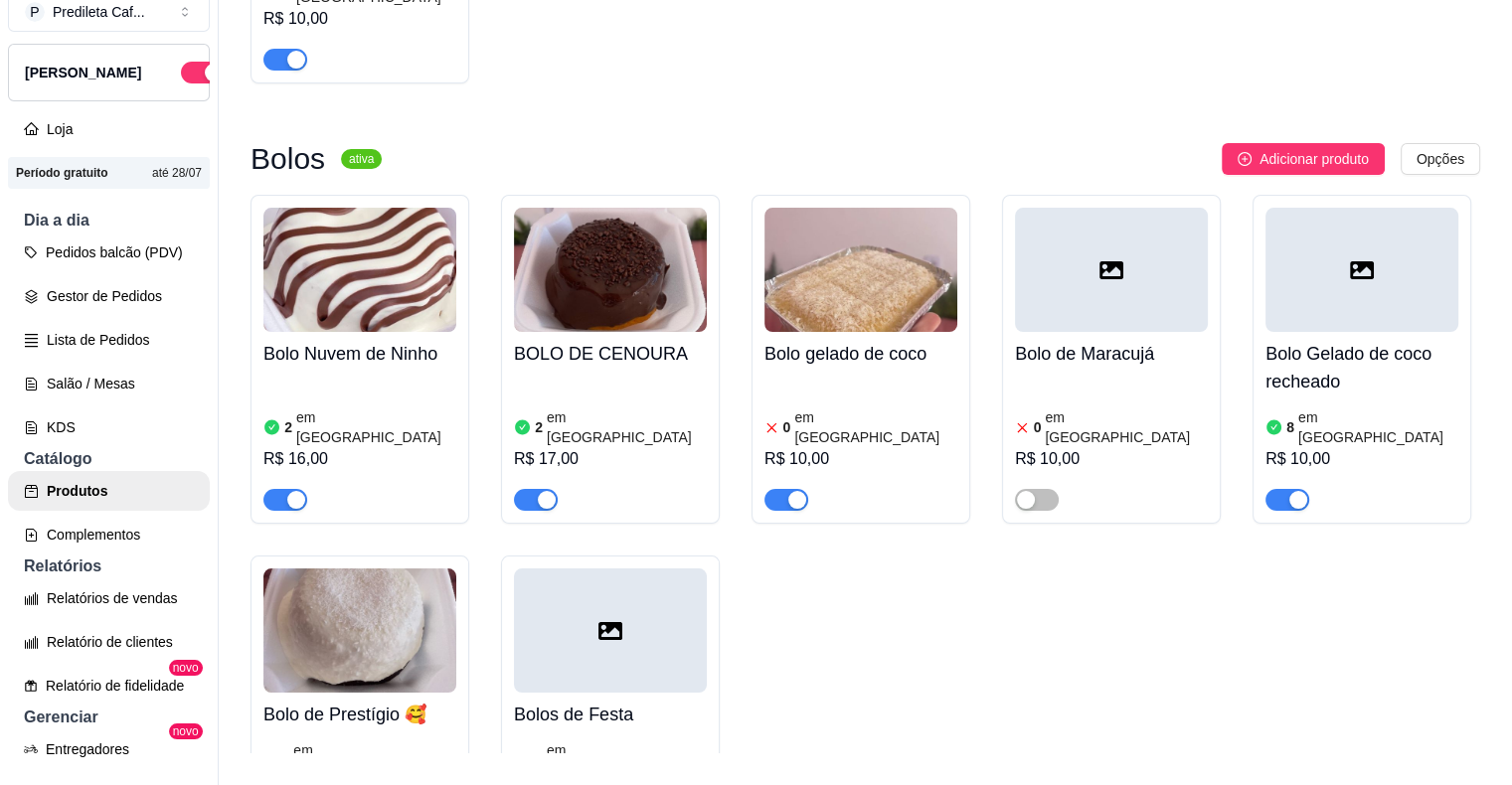 scroll, scrollTop: 530, scrollLeft: 0, axis: vertical 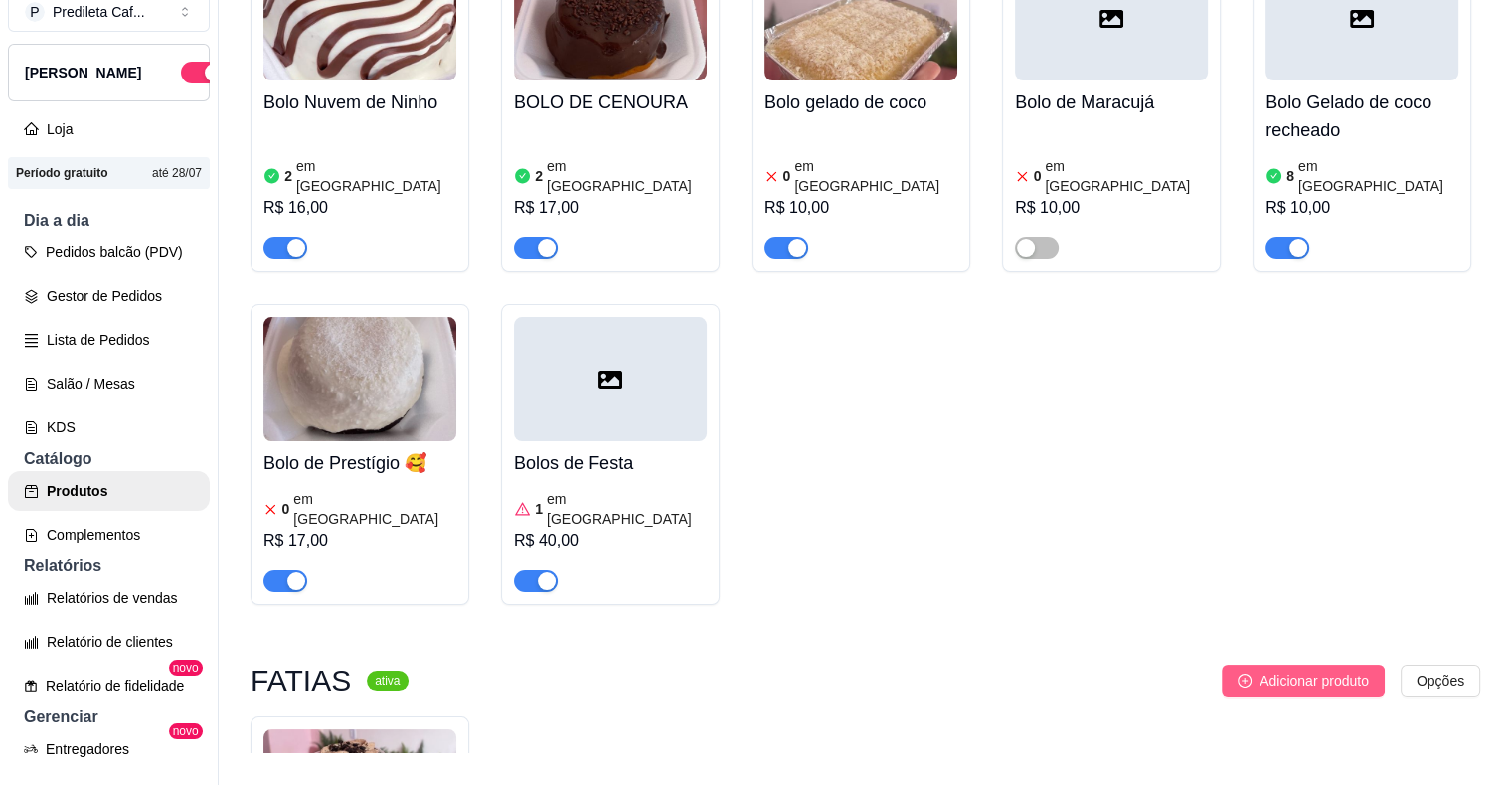 click on "Adicionar produto" at bounding box center [1314, 681] 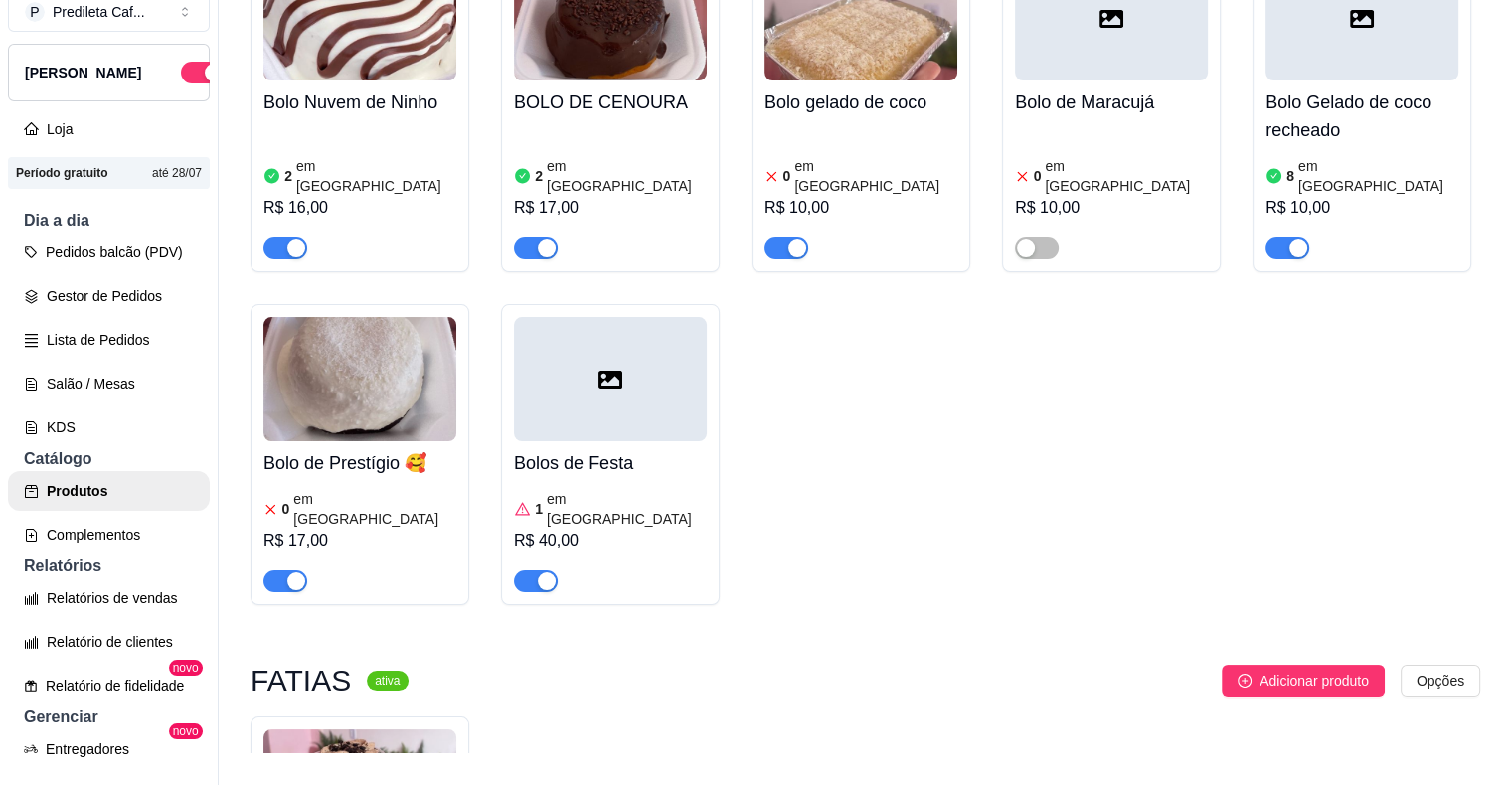 click on "ZERO LACTOSE  ativa Adicionar produto Opções Bolo de Banana zero lactose    2 em estoque R$ 10,00 Bolos ativa Adicionar produto Opções Bolo Nuvem de Ninho   2 em estoque R$ 16,00 BOLO DE CENOURA    2 em estoque R$ 17,00 Bolo gelado de coco    0 em estoque R$ 10,00 Bolo de Maracujá    0 em estoque R$ 10,00 Bolo Gelado de coco recheado   8 em estoque R$ 10,00 Bolo de Prestígio 🥰   0 em estoque R$ 17,00 Bolos de Festa   1 em estoque R$ 40,00 FATIAS ativa Adicionar produto Opções Fatia Bolo Chocolatudo   5 em estoque R$ 12,00 BOLO NO POTE ativa Adicionar produto Opções BOLO GELADO NO POTE   BOLO GELADO DE MORANGO R$ 13,00 BOLO GELADO DE MARACUJA R$ 13,00 BOLO GELADO DE ABACAXI COM COCO R$ 13,00 Bolo no Pote Chocolatudo   2 em estoque R$ 15,00 Bolo no pote de Maracuja   0 em estoque R$ 15,00 TRADICIONAIS ativa Adicionar produto Opções Fatia bolo de milho cremoso   4 em estoque R$ 6,00" at bounding box center (865, 677) 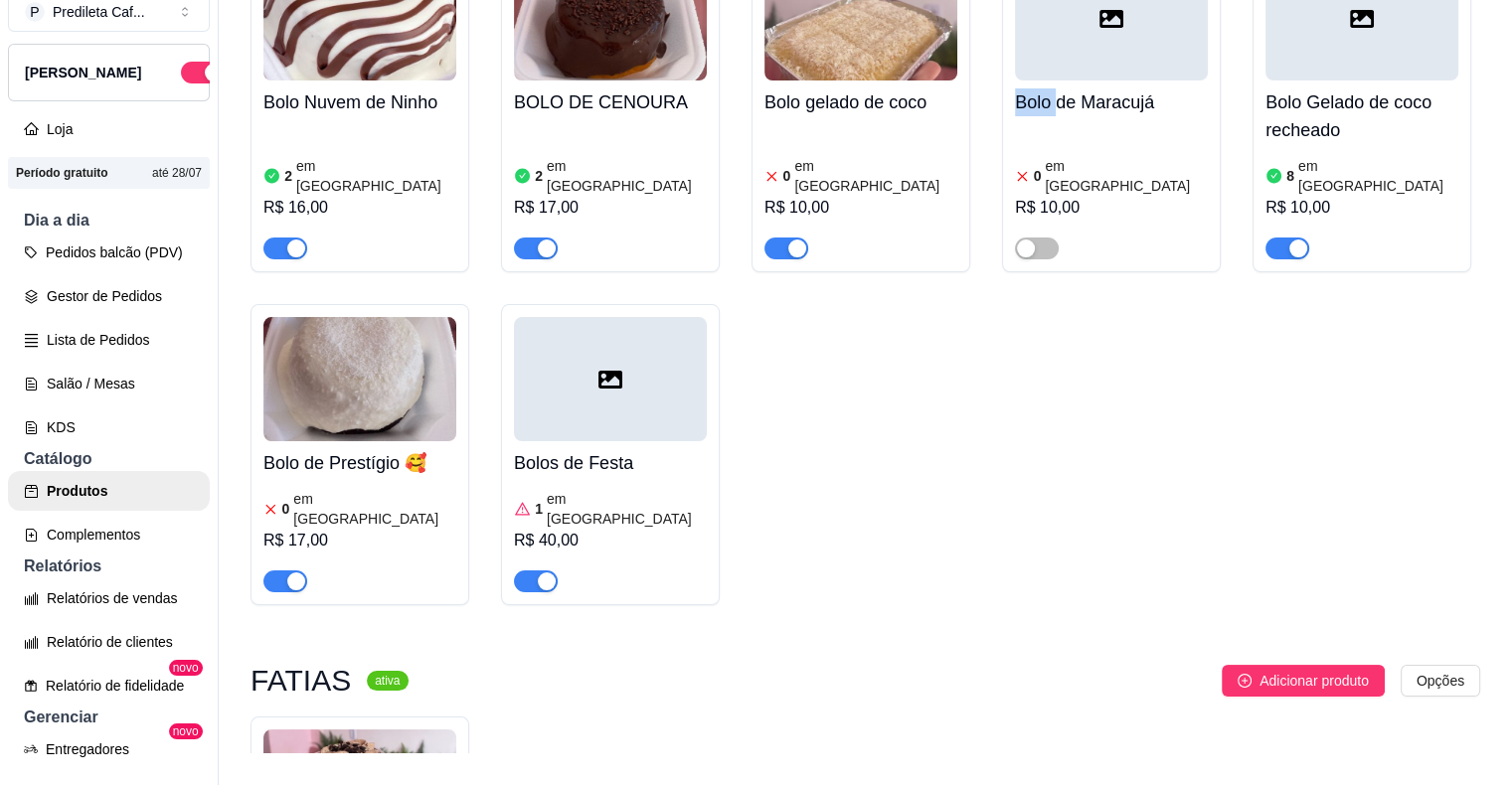 click on "ZERO LACTOSE  ativa Adicionar produto Opções Bolo de Banana zero lactose    2 em estoque R$ 10,00 Bolos ativa Adicionar produto Opções Bolo Nuvem de Ninho   2 em estoque R$ 16,00 BOLO DE CENOURA    2 em estoque R$ 17,00 Bolo gelado de coco    0 em estoque R$ 10,00 Bolo de Maracujá    0 em estoque R$ 10,00 Bolo Gelado de coco recheado   8 em estoque R$ 10,00 Bolo de Prestígio 🥰   0 em estoque R$ 17,00 Bolos de Festa   1 em estoque R$ 40,00 FATIAS ativa Adicionar produto Opções Fatia Bolo Chocolatudo   5 em estoque R$ 12,00 BOLO NO POTE ativa Adicionar produto Opções BOLO GELADO NO POTE   BOLO GELADO DE MORANGO R$ 13,00 BOLO GELADO DE MARACUJA R$ 13,00 BOLO GELADO DE ABACAXI COM COCO R$ 13,00 Bolo no Pote Chocolatudo   2 em estoque R$ 15,00 Bolo no pote de Maracuja   0 em estoque R$ 15,00 TRADICIONAIS ativa Adicionar produto Opções Fatia bolo de milho cremoso   4 em estoque R$ 6,00" at bounding box center [865, 677] 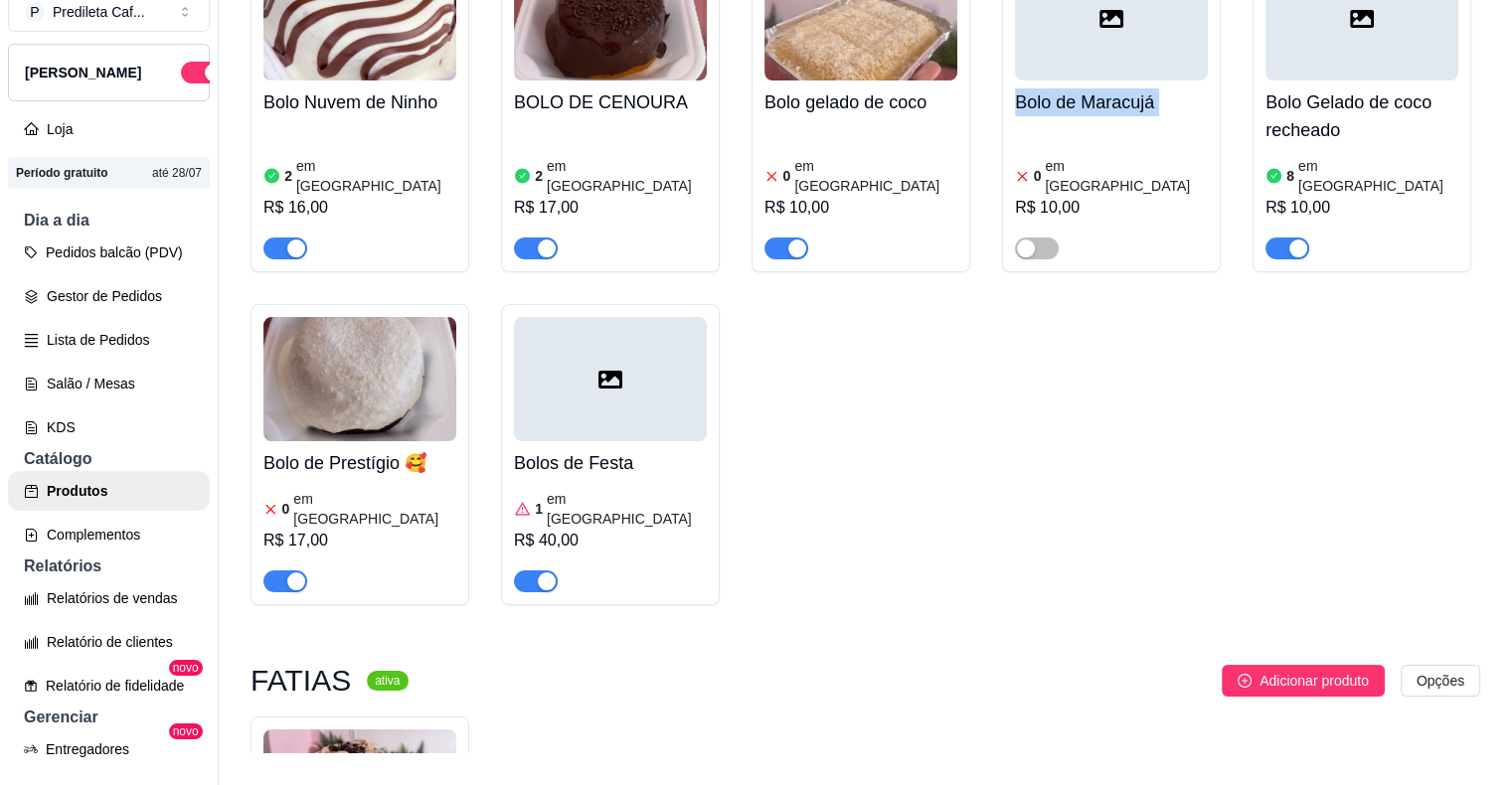 click on "ZERO LACTOSE  ativa Adicionar produto Opções Bolo de Banana zero lactose    2 em estoque R$ 10,00 Bolos ativa Adicionar produto Opções Bolo Nuvem de Ninho   2 em estoque R$ 16,00 BOLO DE CENOURA    2 em estoque R$ 17,00 Bolo gelado de coco    0 em estoque R$ 10,00 Bolo de Maracujá    0 em estoque R$ 10,00 Bolo Gelado de coco recheado   8 em estoque R$ 10,00 Bolo de Prestígio 🥰   0 em estoque R$ 17,00 Bolos de Festa   1 em estoque R$ 40,00 FATIAS ativa Adicionar produto Opções Fatia Bolo Chocolatudo   5 em estoque R$ 12,00 BOLO NO POTE ativa Adicionar produto Opções BOLO GELADO NO POTE   BOLO GELADO DE MORANGO R$ 13,00 BOLO GELADO DE MARACUJA R$ 13,00 BOLO GELADO DE ABACAXI COM COCO R$ 13,00 Bolo no Pote Chocolatudo   2 em estoque R$ 15,00 Bolo no pote de Maracuja   0 em estoque R$ 15,00 TRADICIONAIS ativa Adicionar produto Opções Fatia bolo de milho cremoso   4 em estoque R$ 6,00" at bounding box center (865, 677) 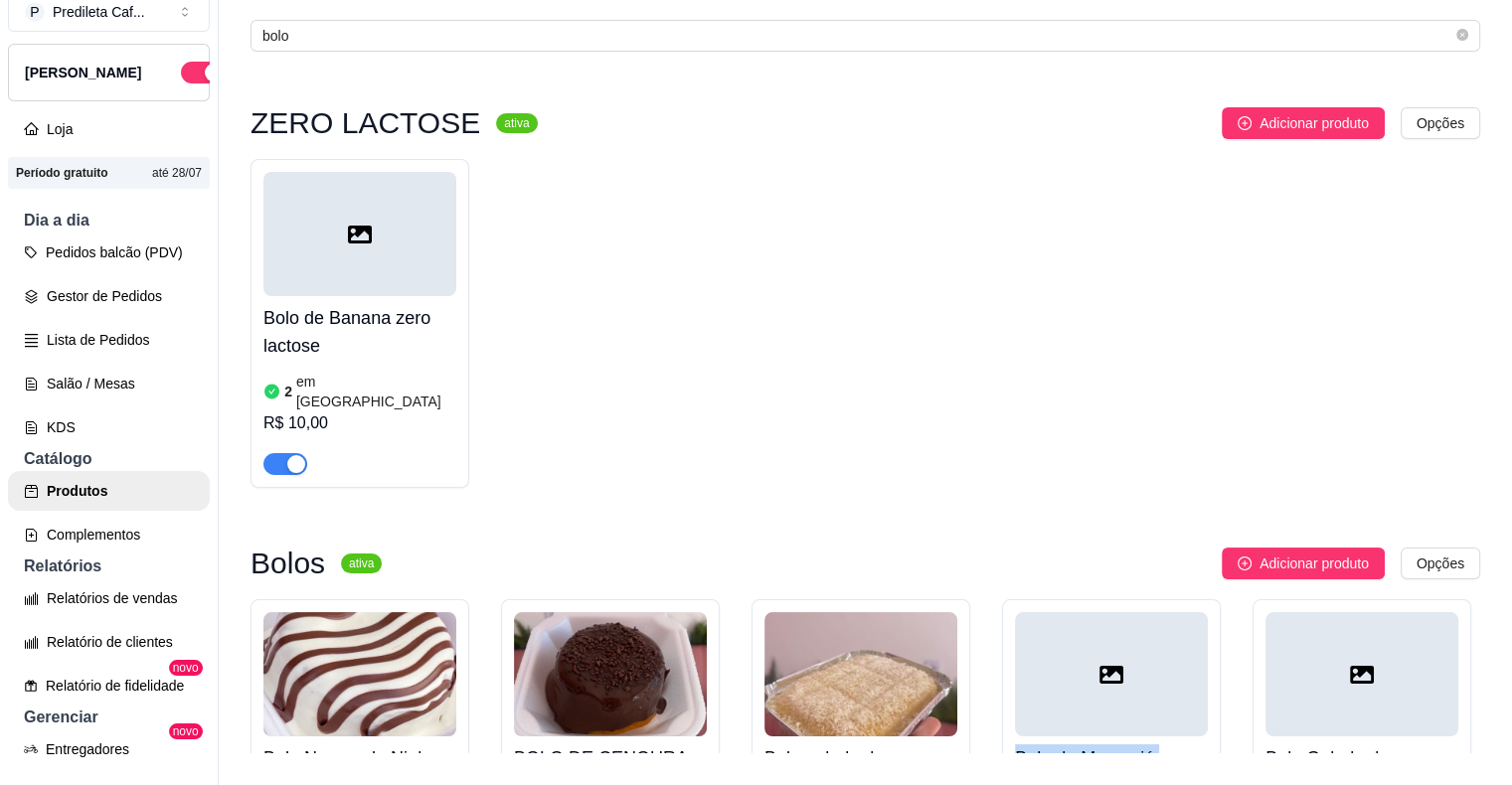 scroll, scrollTop: 58, scrollLeft: 0, axis: vertical 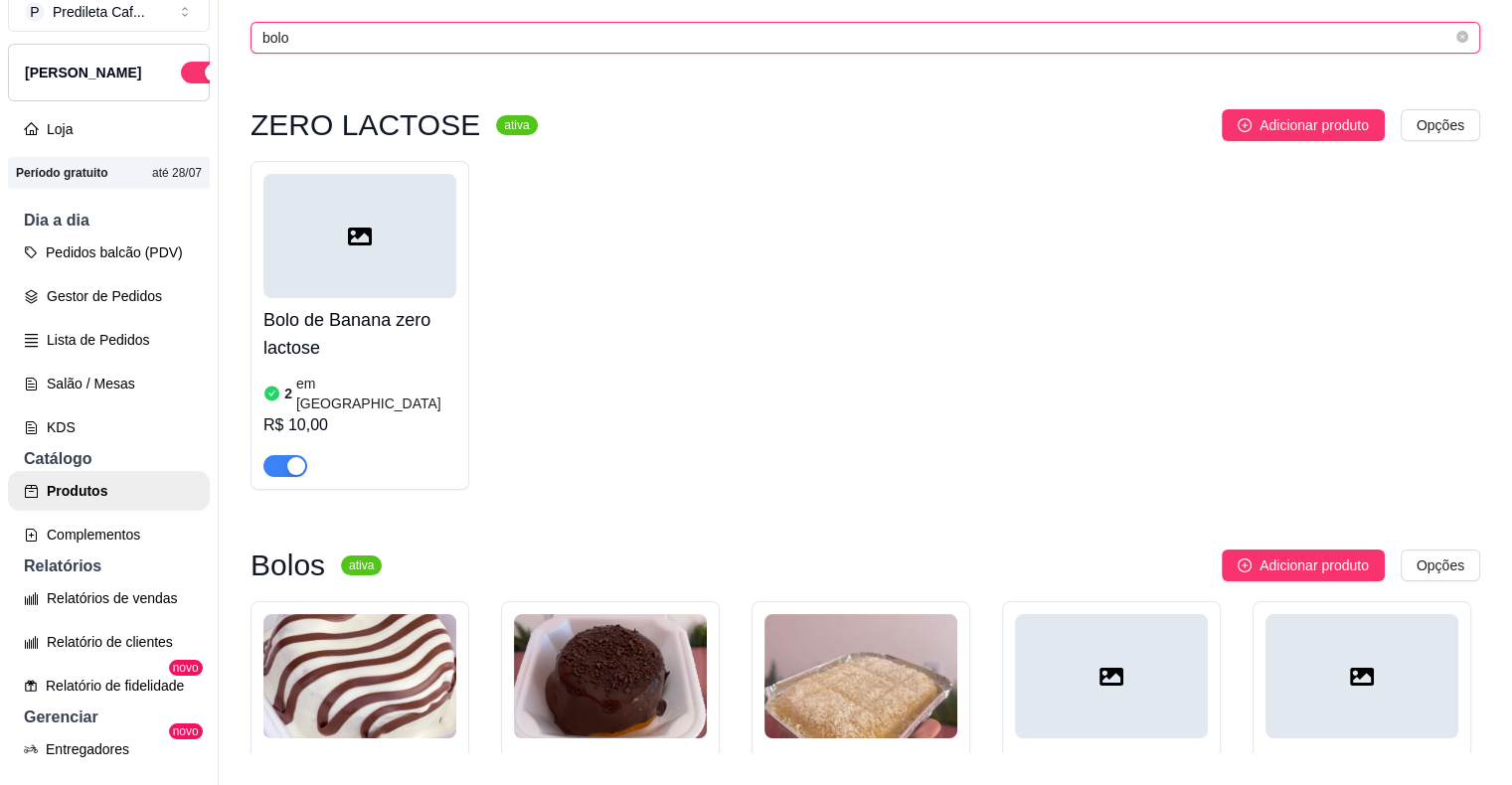 click on "bolo" at bounding box center (857, 38) 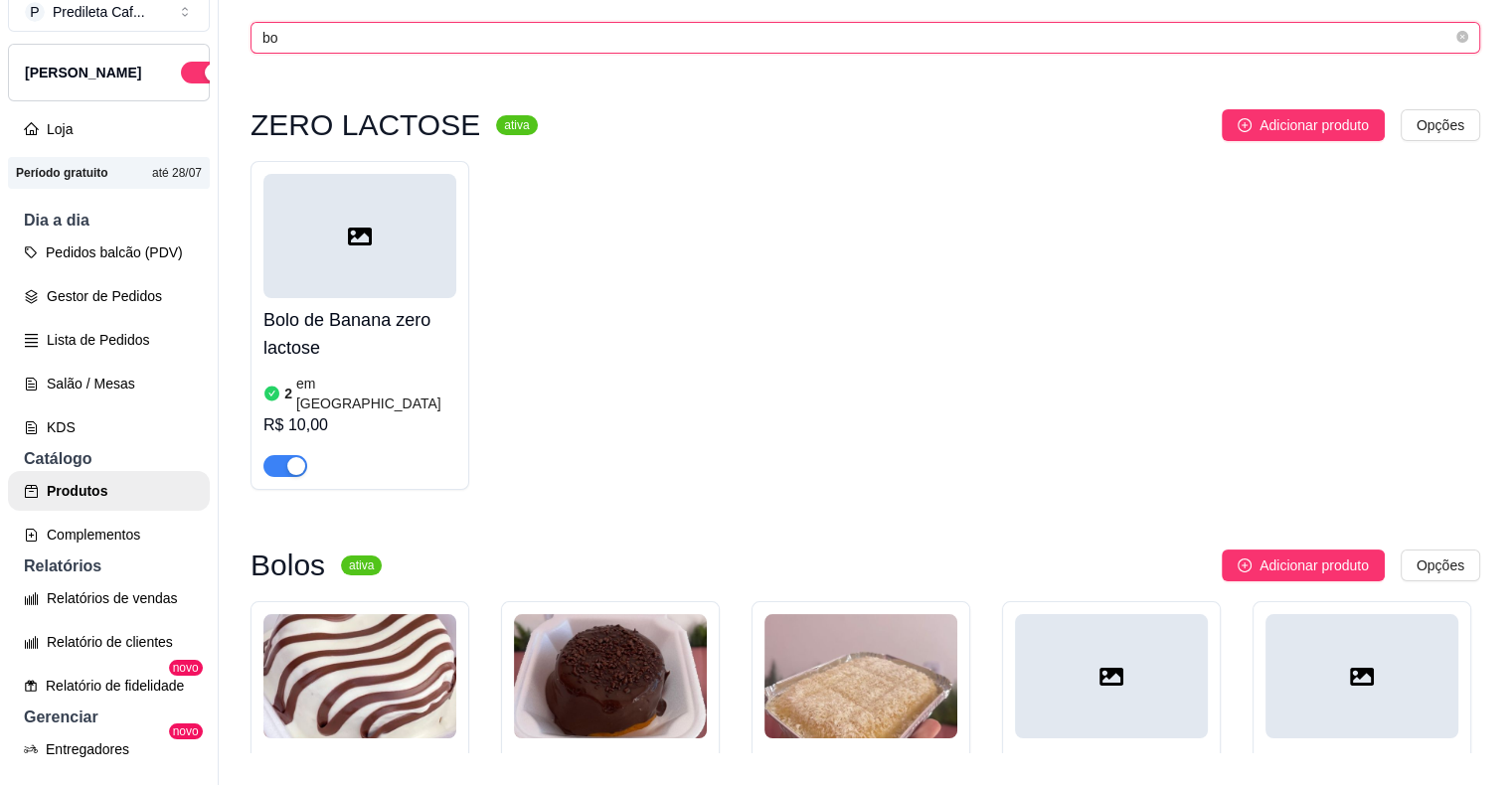 type on "b" 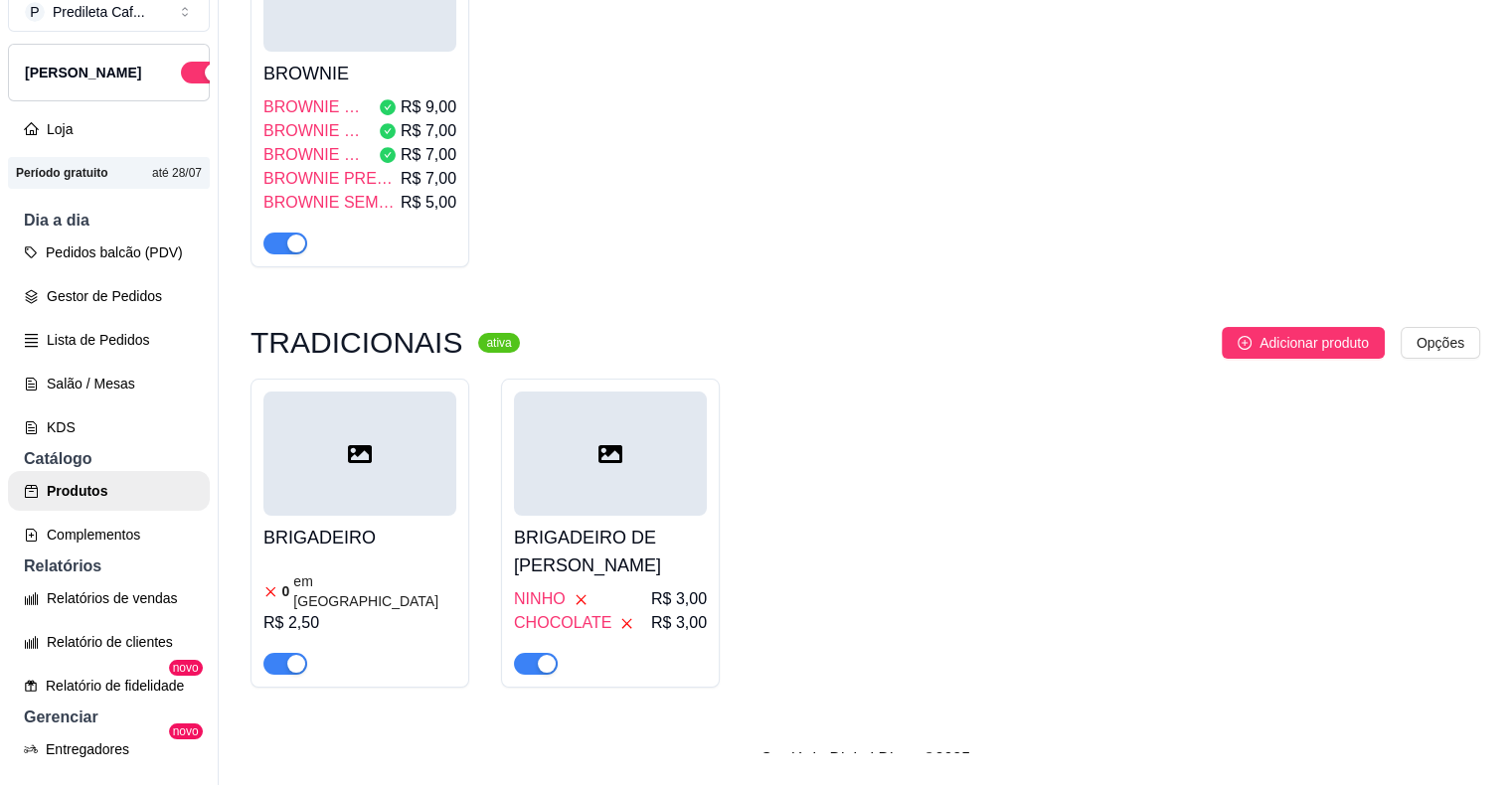 scroll, scrollTop: 1216, scrollLeft: 0, axis: vertical 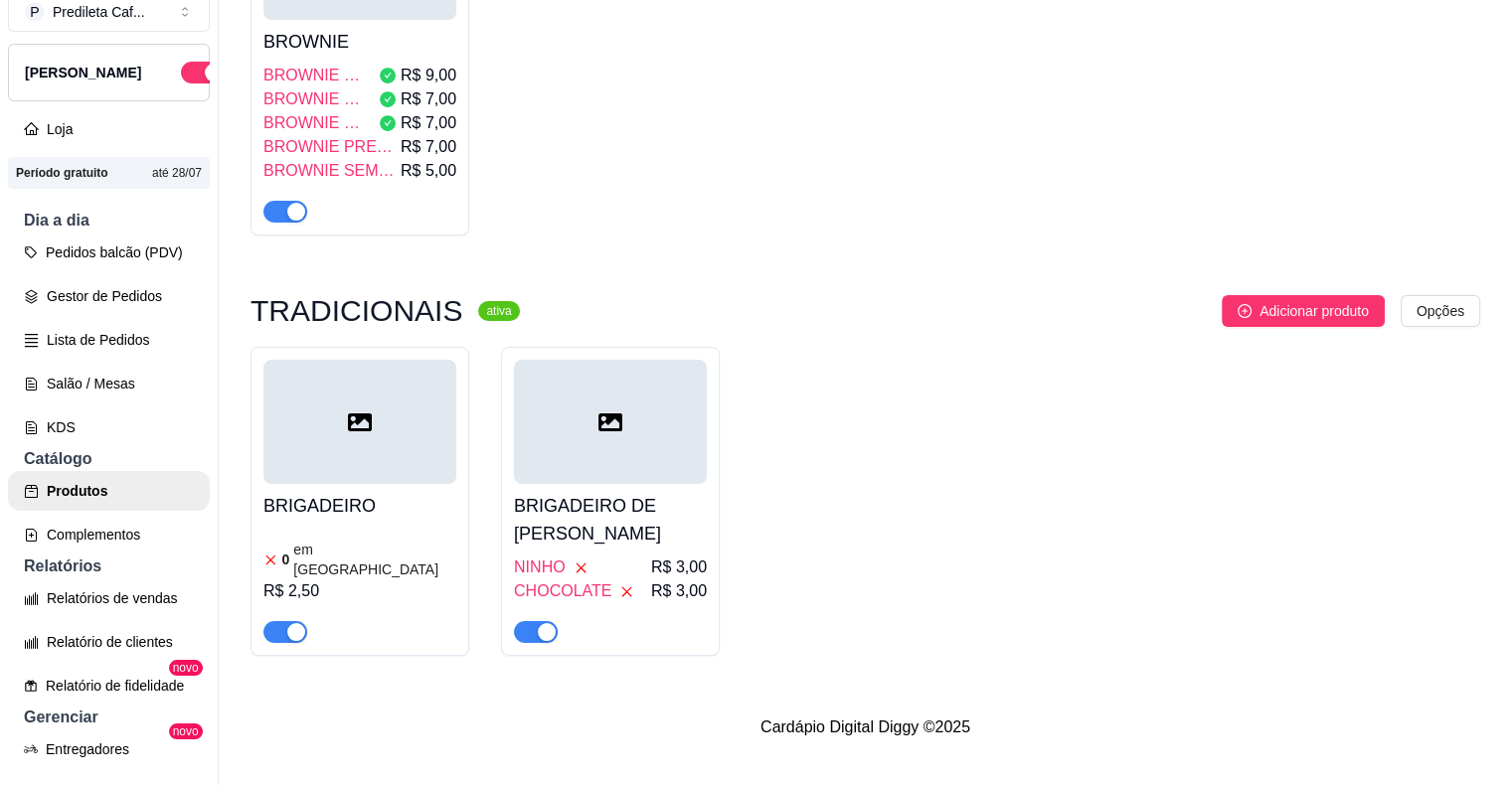 type on "br" 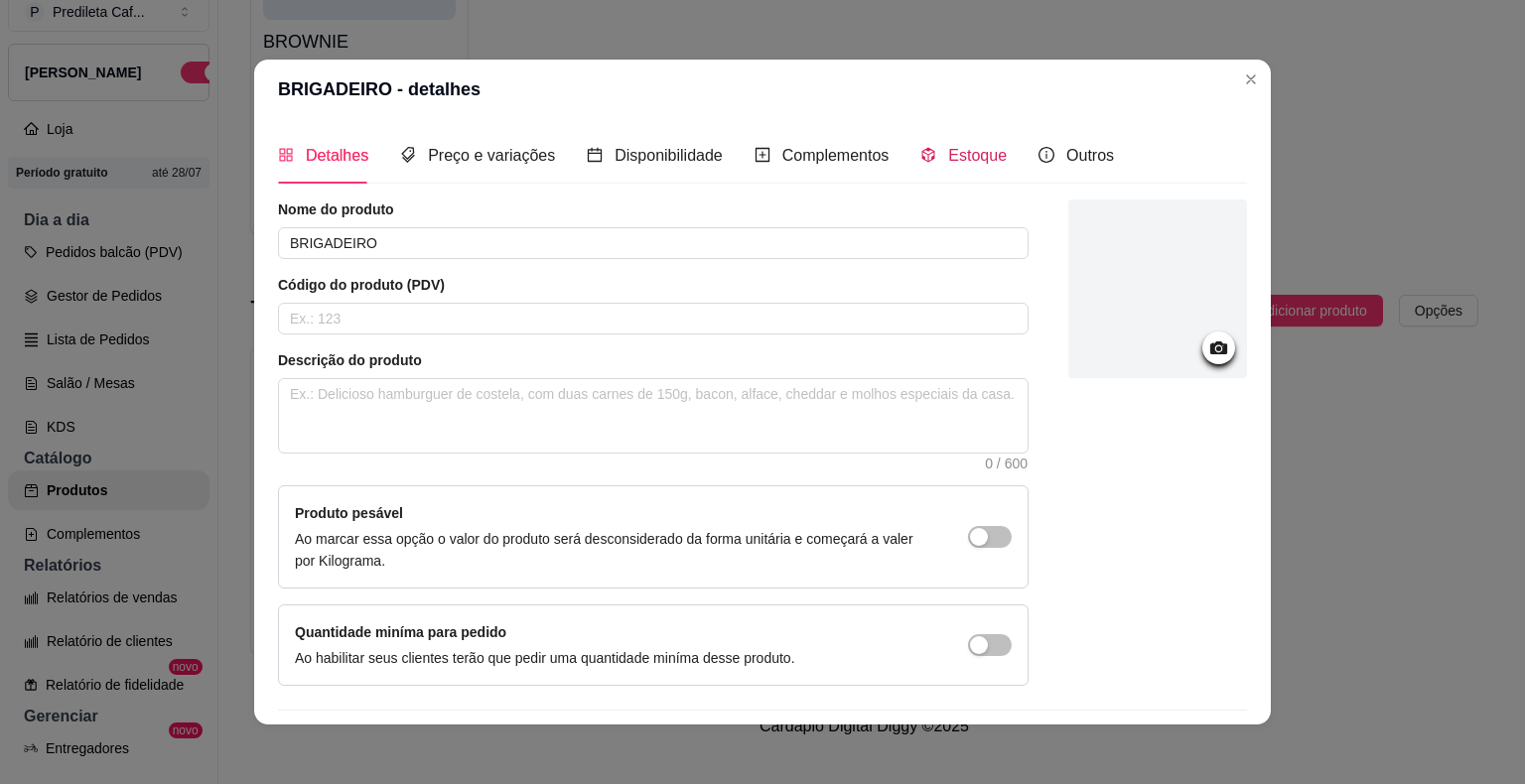 click on "Estoque" at bounding box center [977, 155] 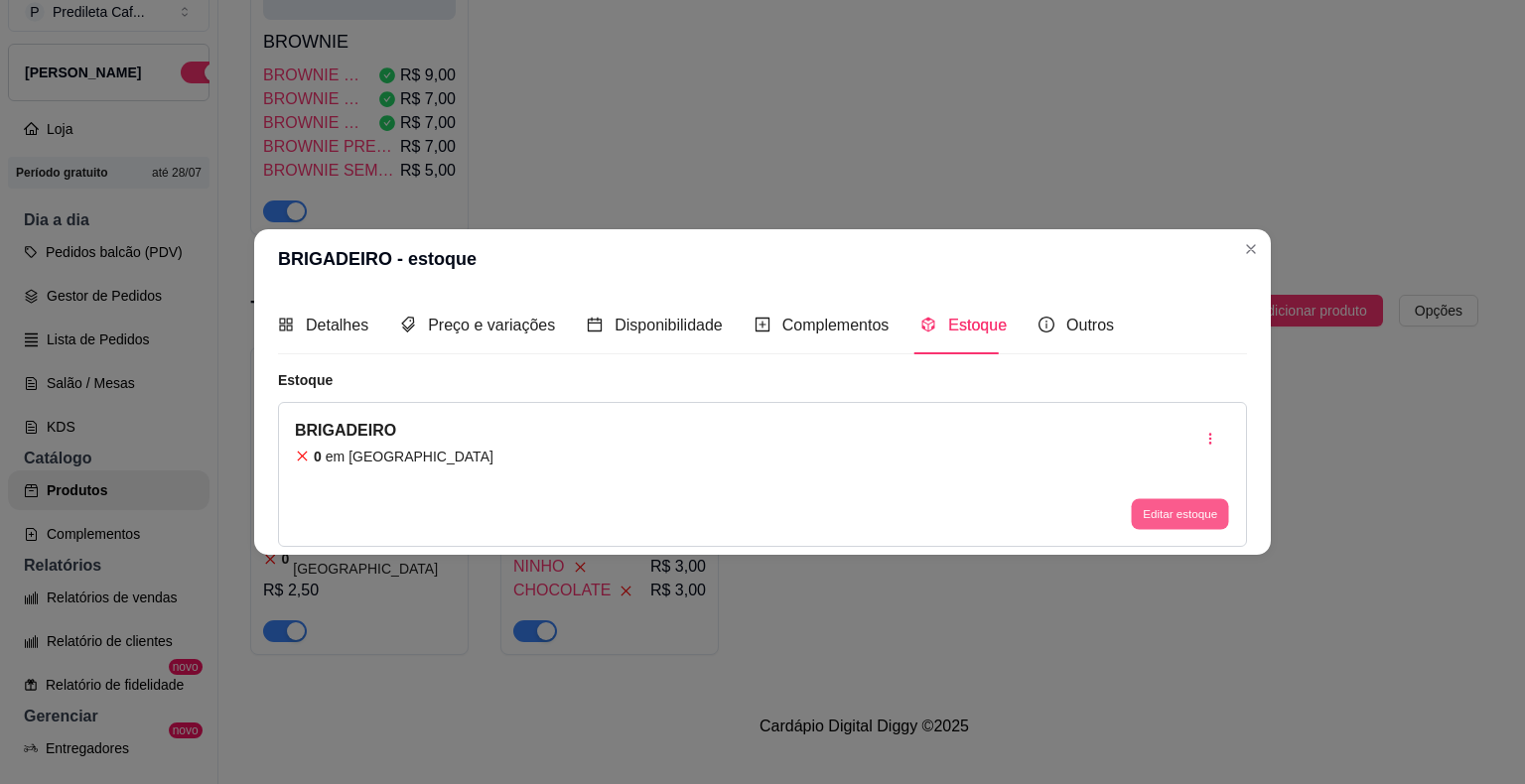 click on "Editar estoque" at bounding box center (1179, 513) 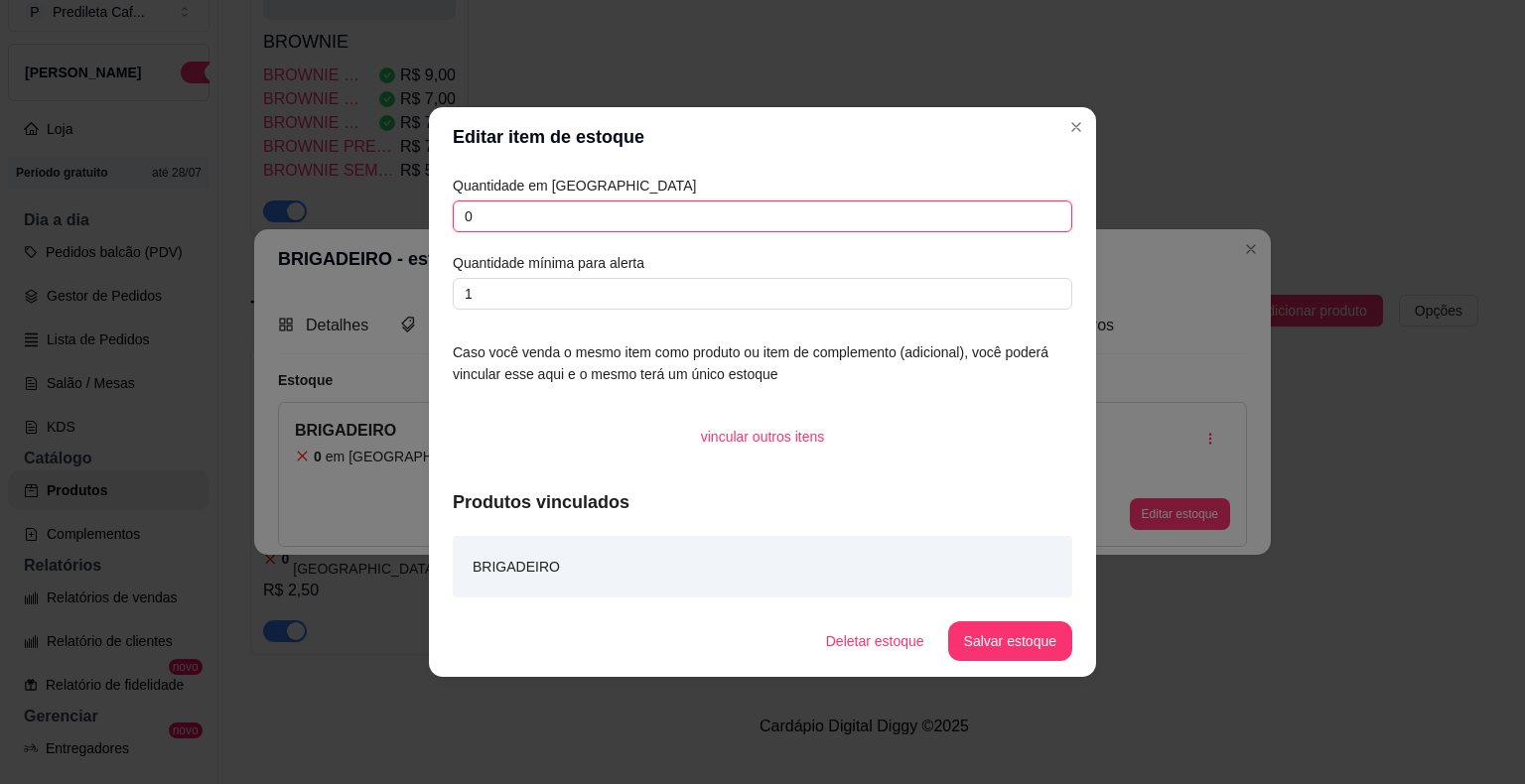 click on "0" at bounding box center [762, 216] 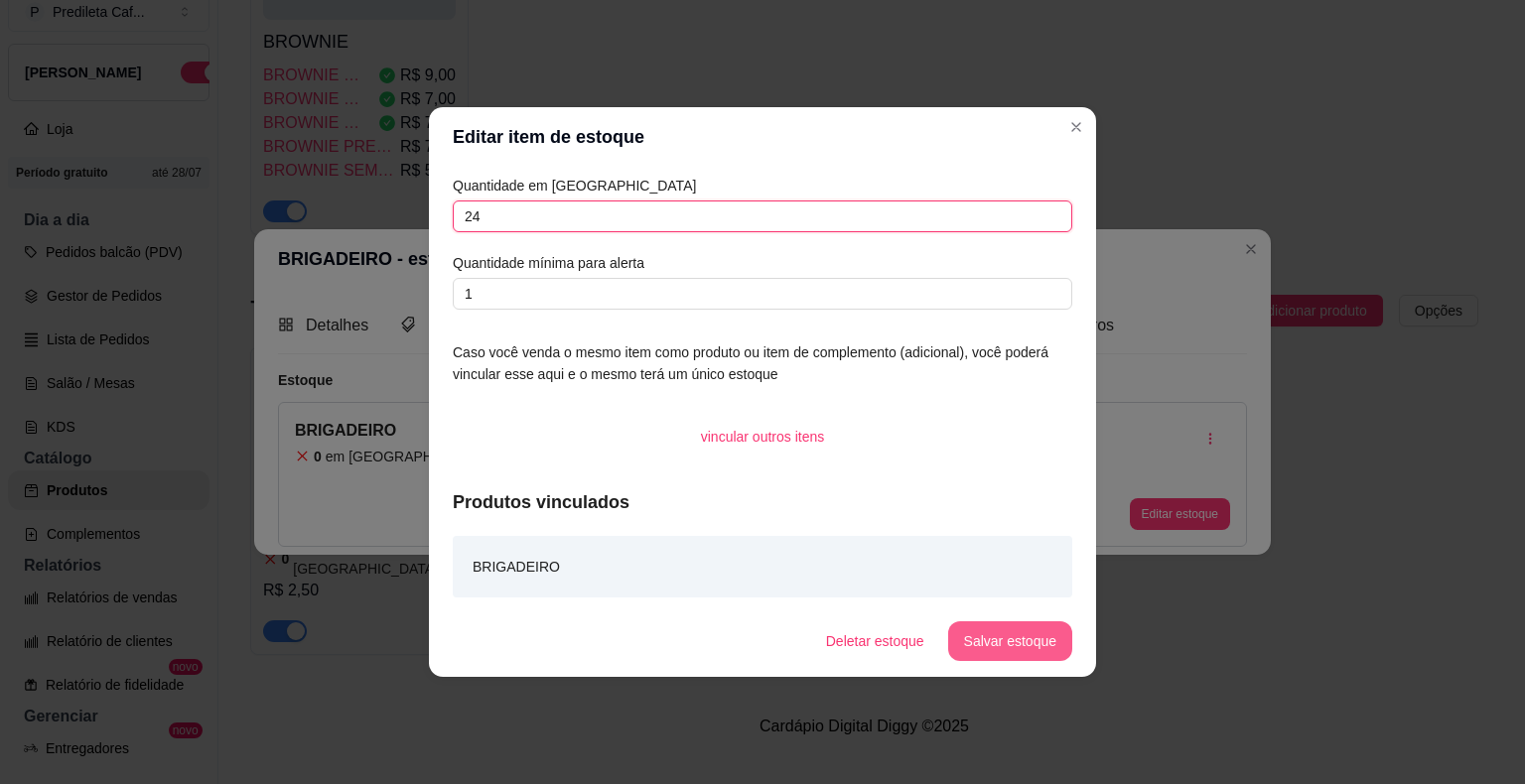 type on "24" 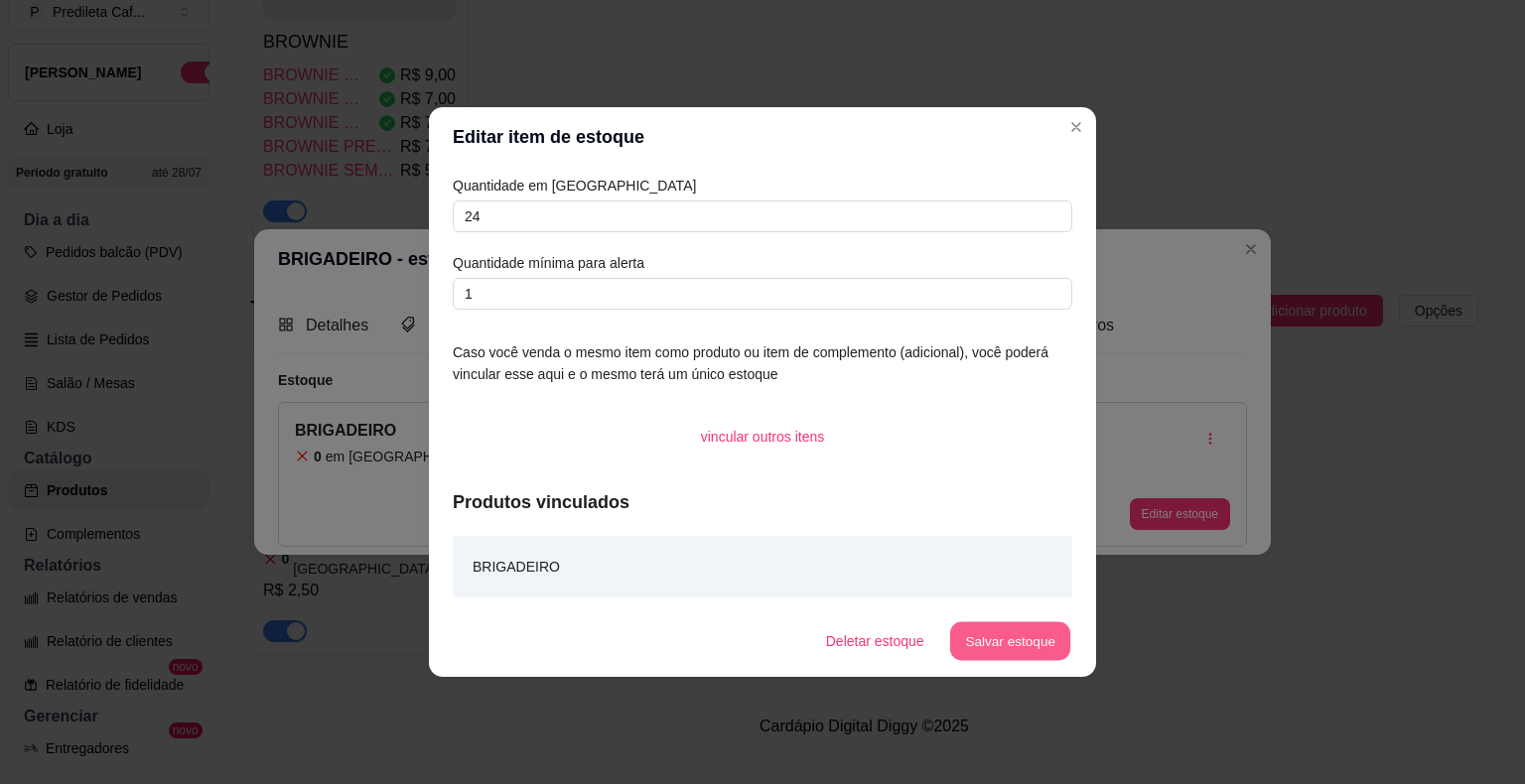click on "Salvar estoque" at bounding box center (1010, 641) 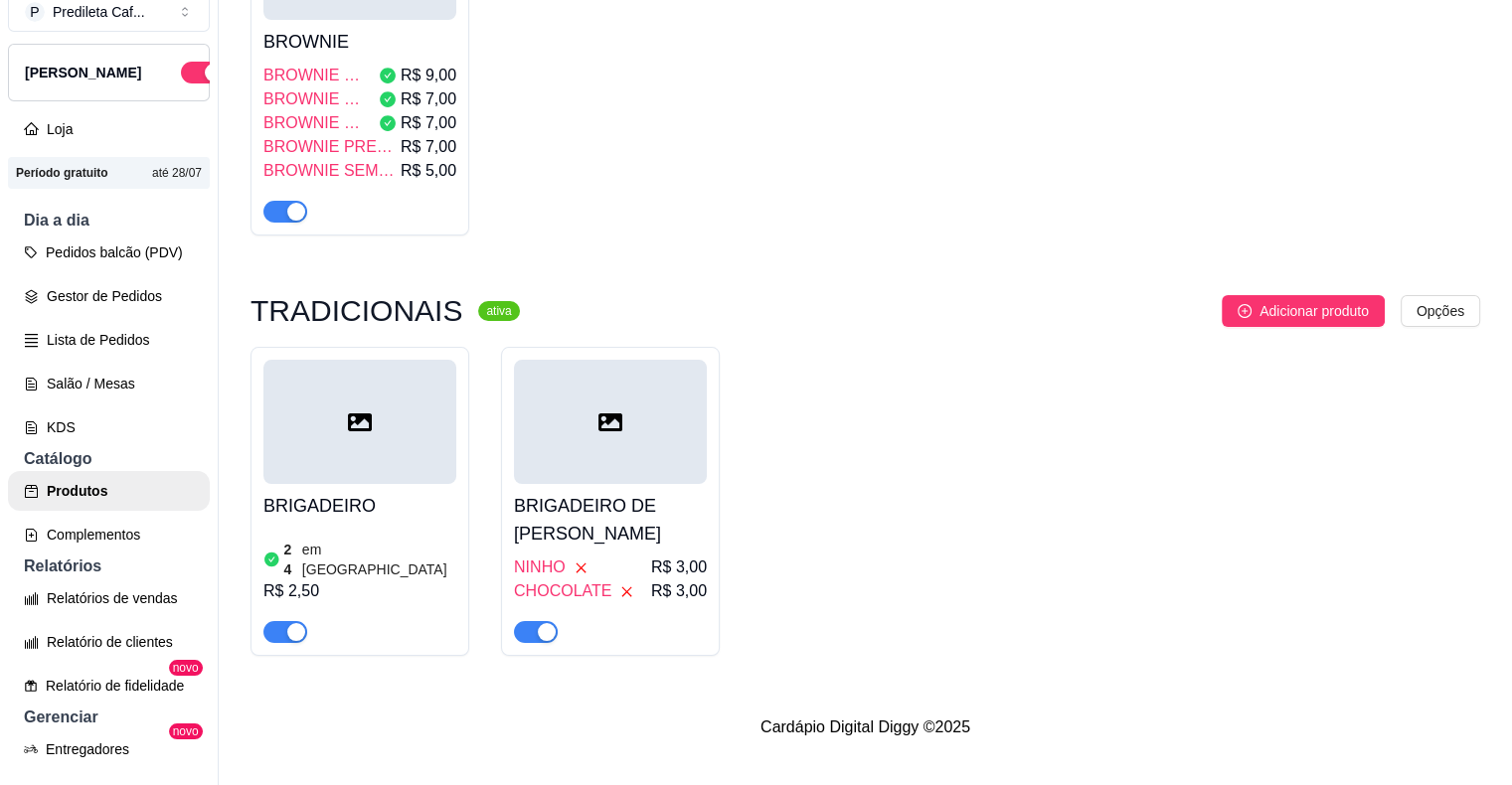 click on "24 em estoque R$ 2,50" at bounding box center (360, 585) 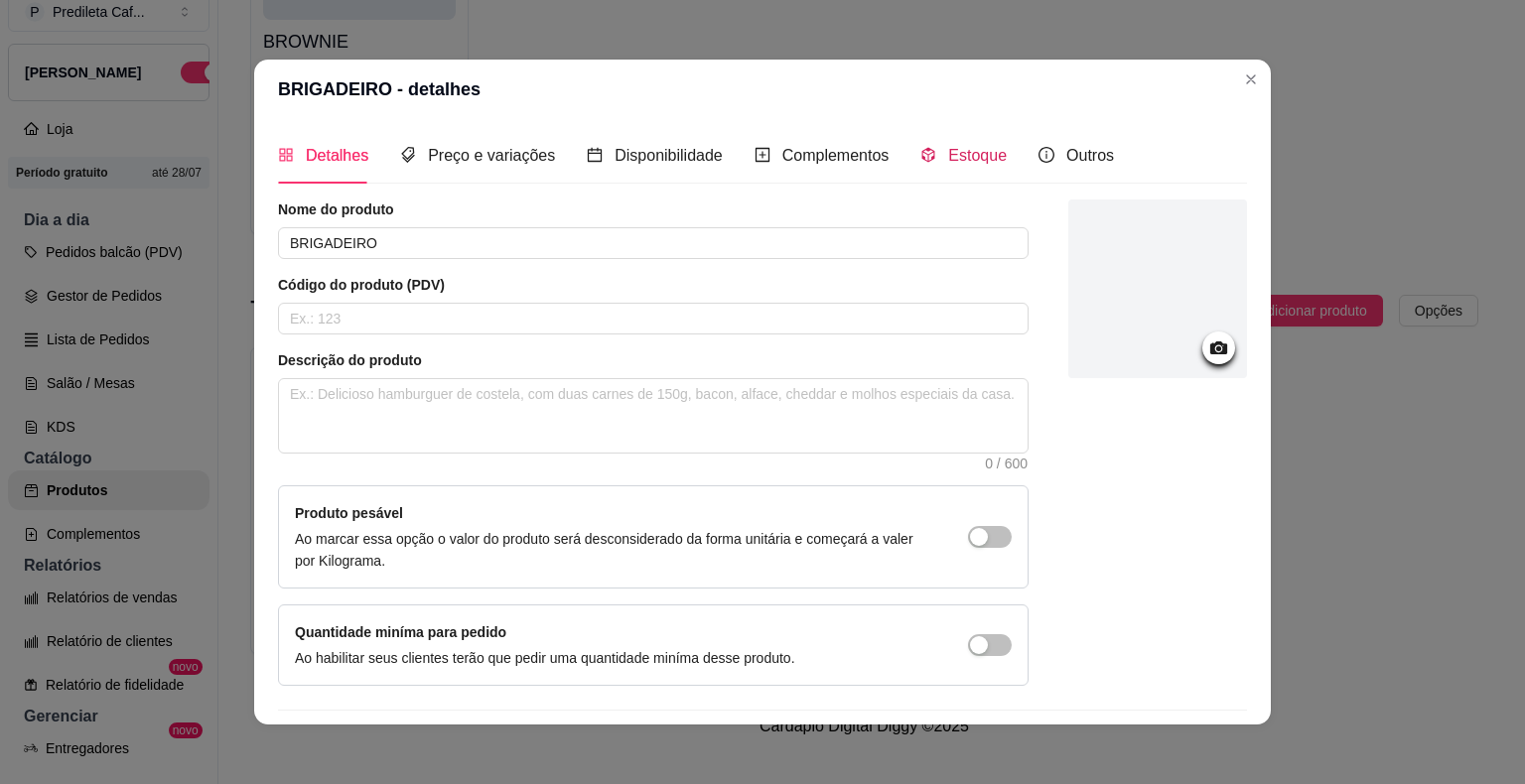 click on "Estoque" at bounding box center [963, 155] 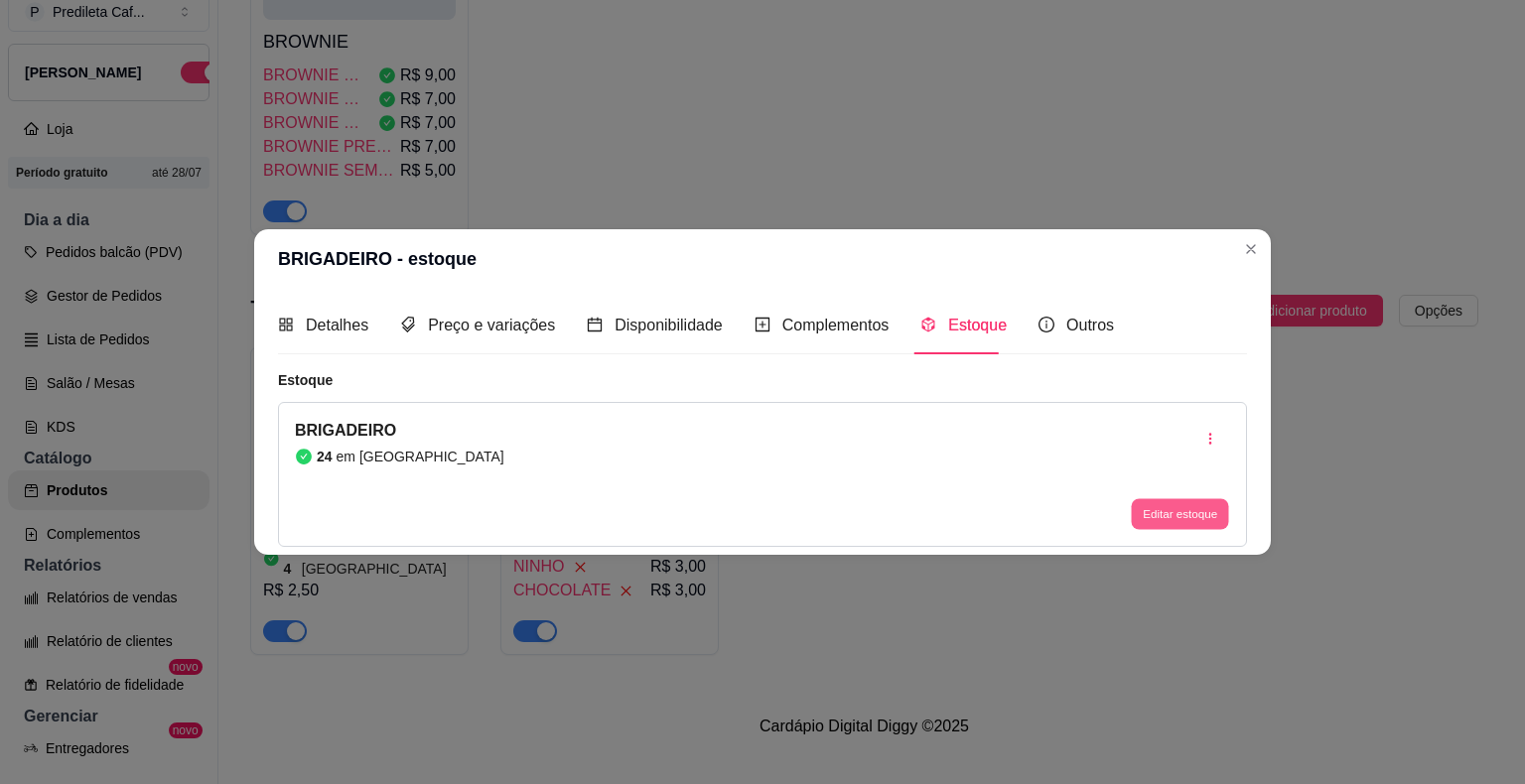click on "Editar estoque" at bounding box center (1179, 513) 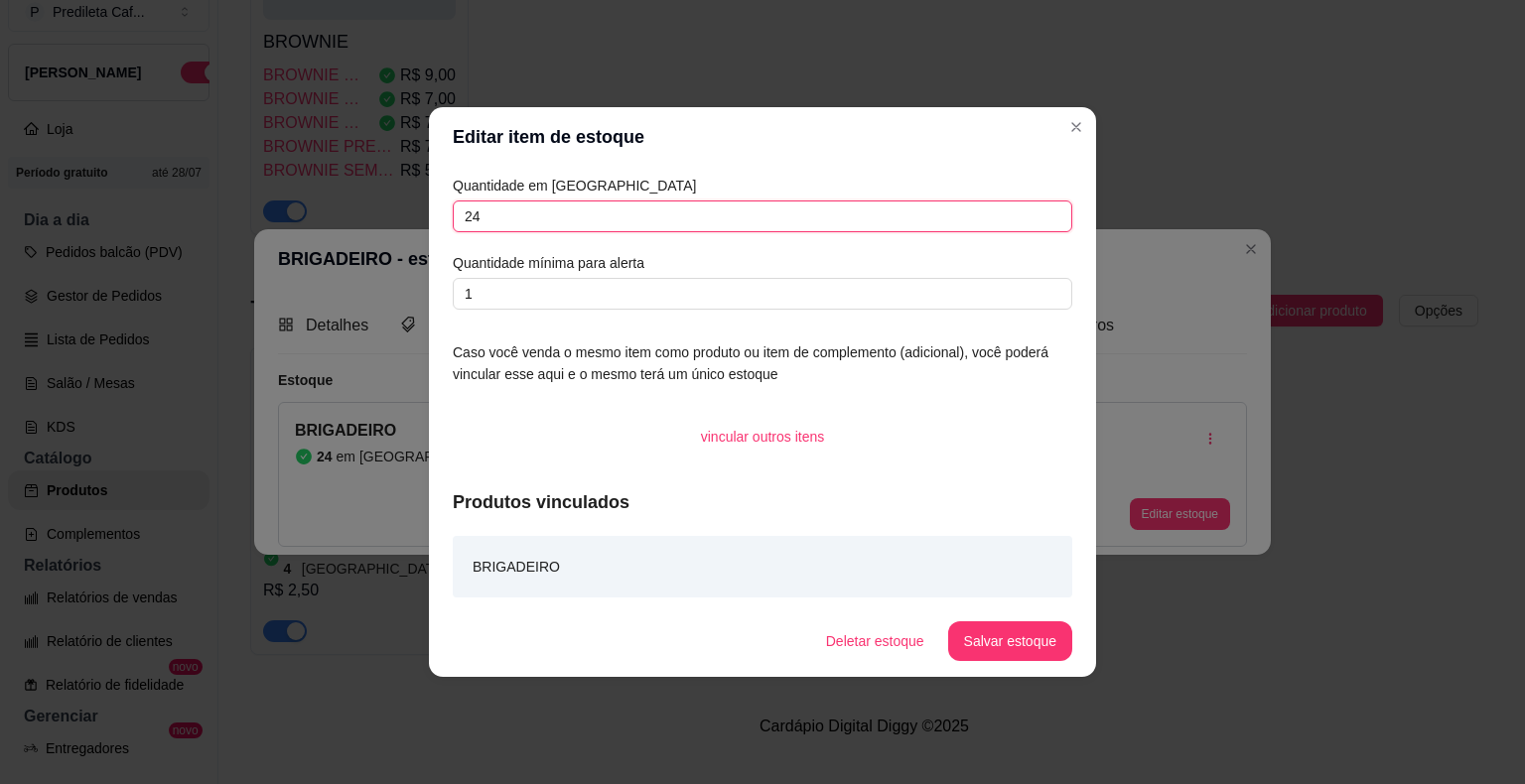 click on "24" at bounding box center (762, 216) 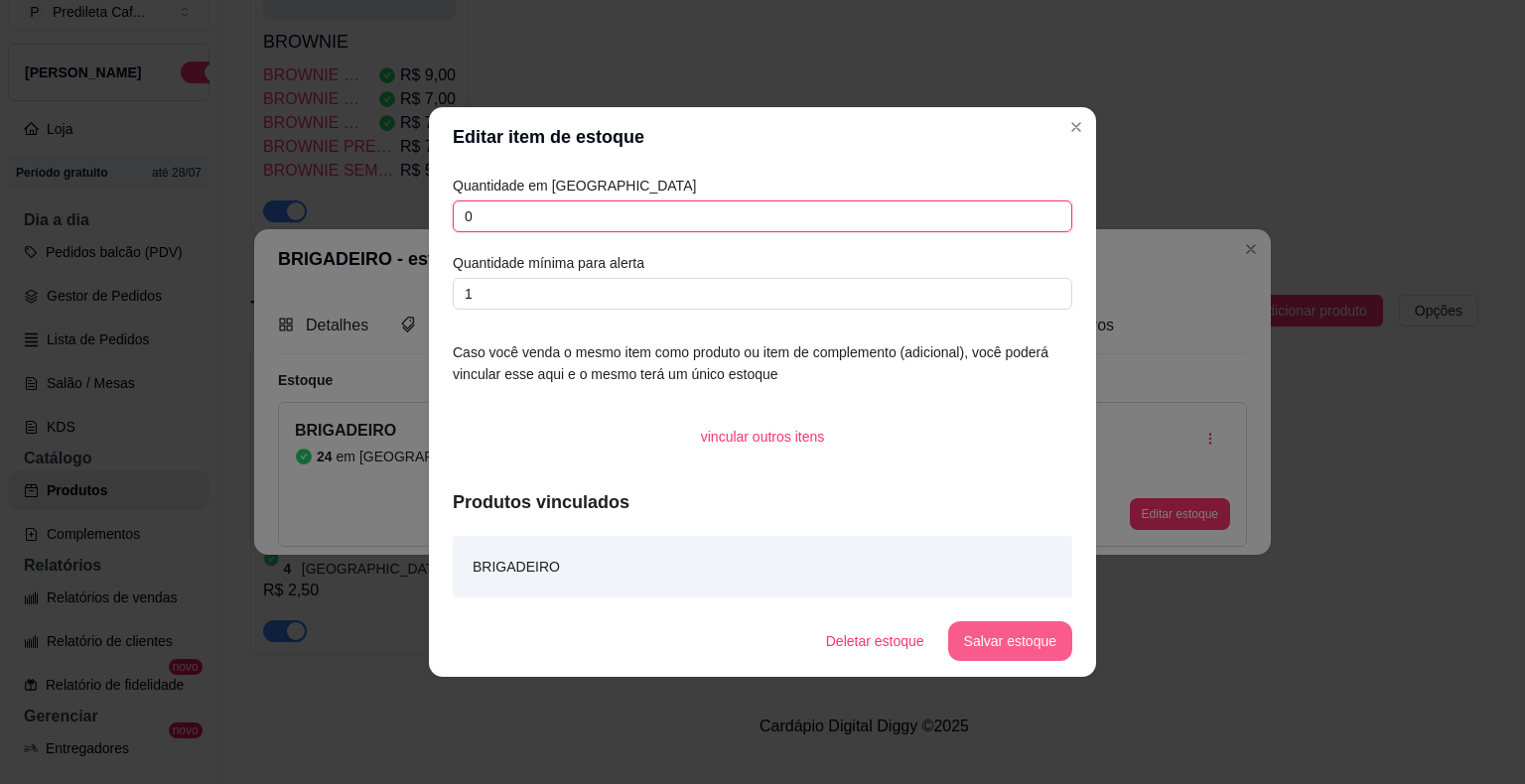 type on "0" 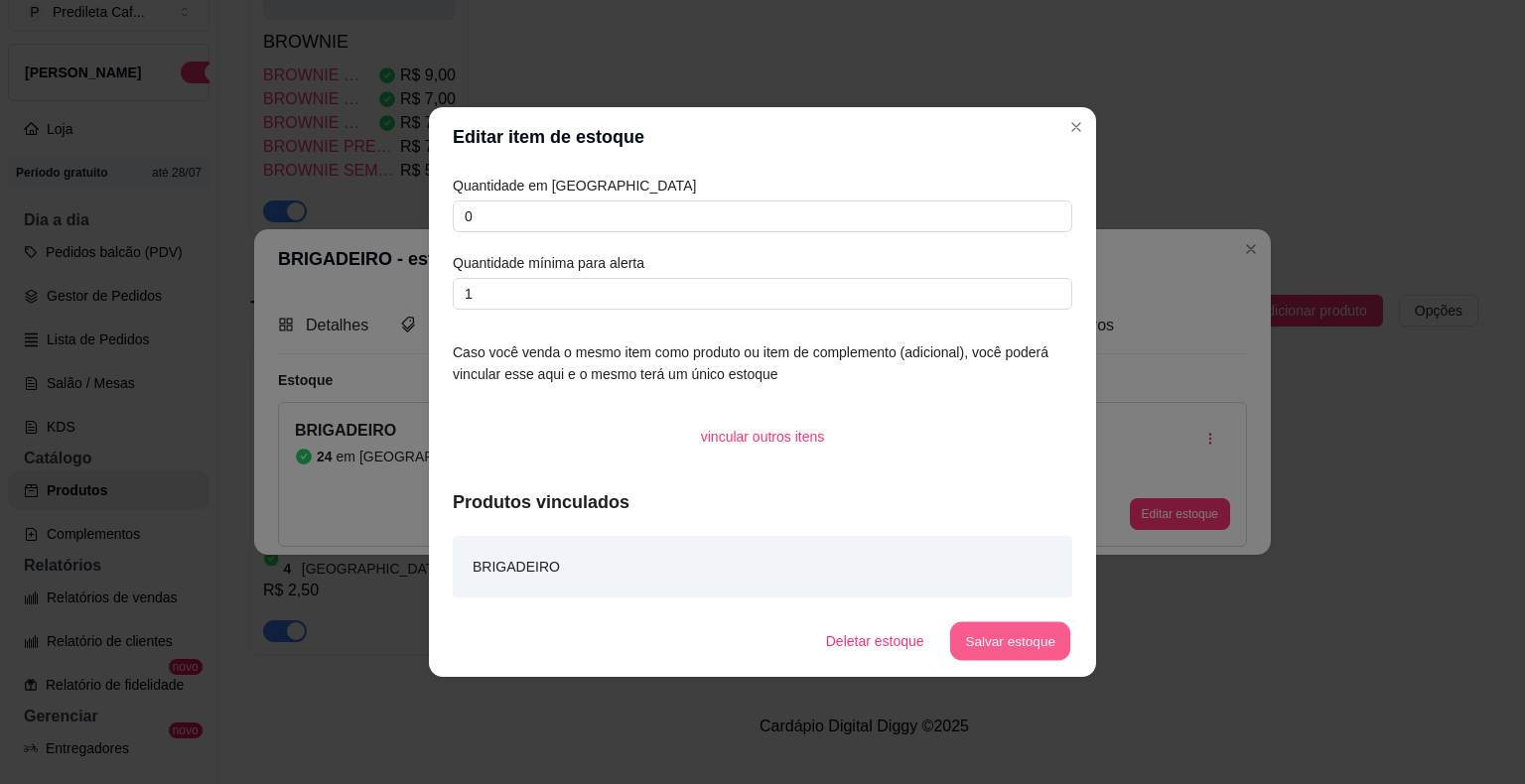 click on "Salvar estoque" at bounding box center [1010, 641] 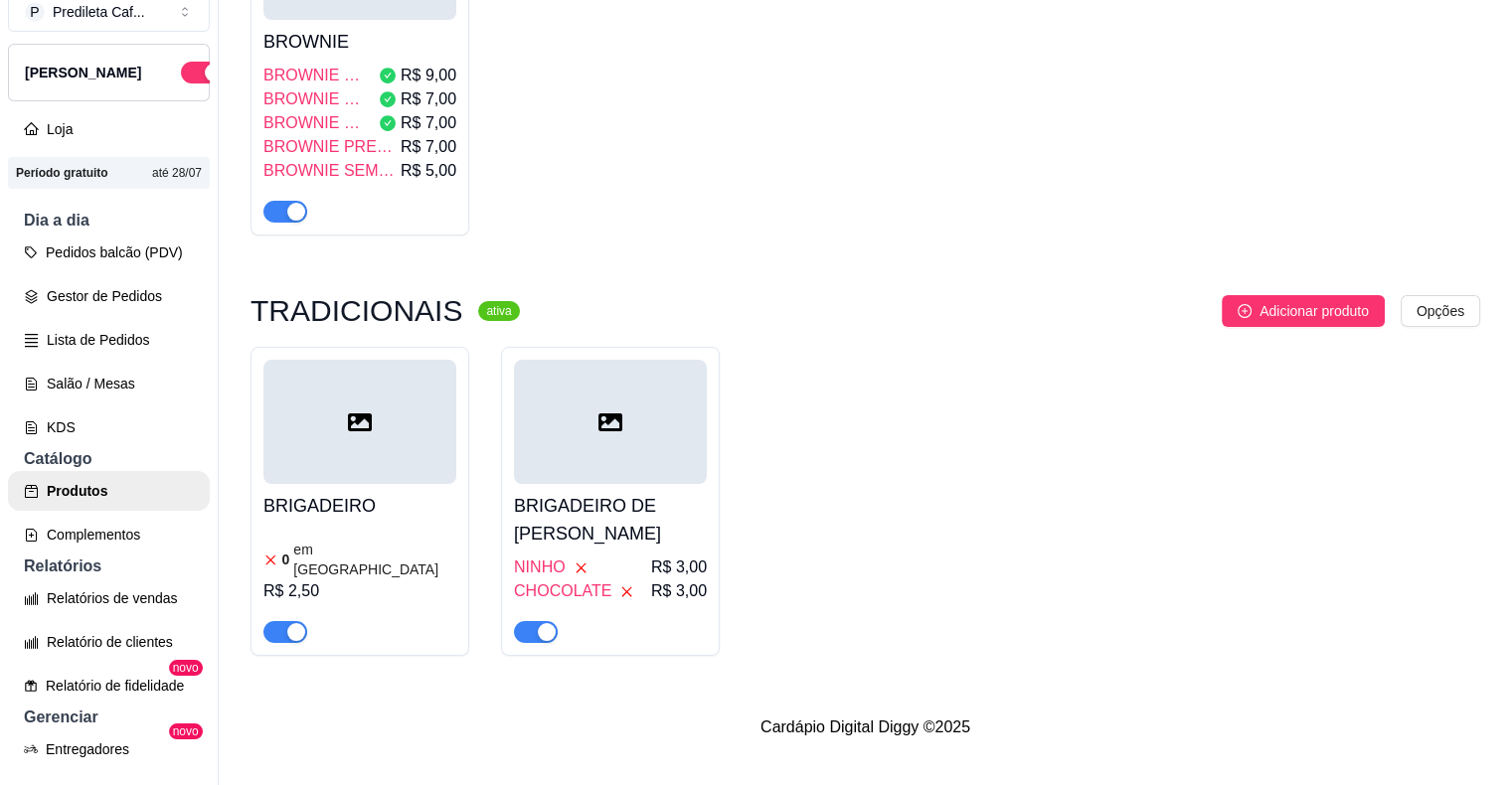 click on "BROWNIE   BROWNIE DE NUTELLA  R$ 9,00 BROWNIE NINHO R$ 7,00 BROWNIE CHOCOLATE R$ 7,00 BROWNIE PRESTIGIO R$ 7,00 BROWNIE SEM RECHEIO R$ 5,00" at bounding box center [865, 59] 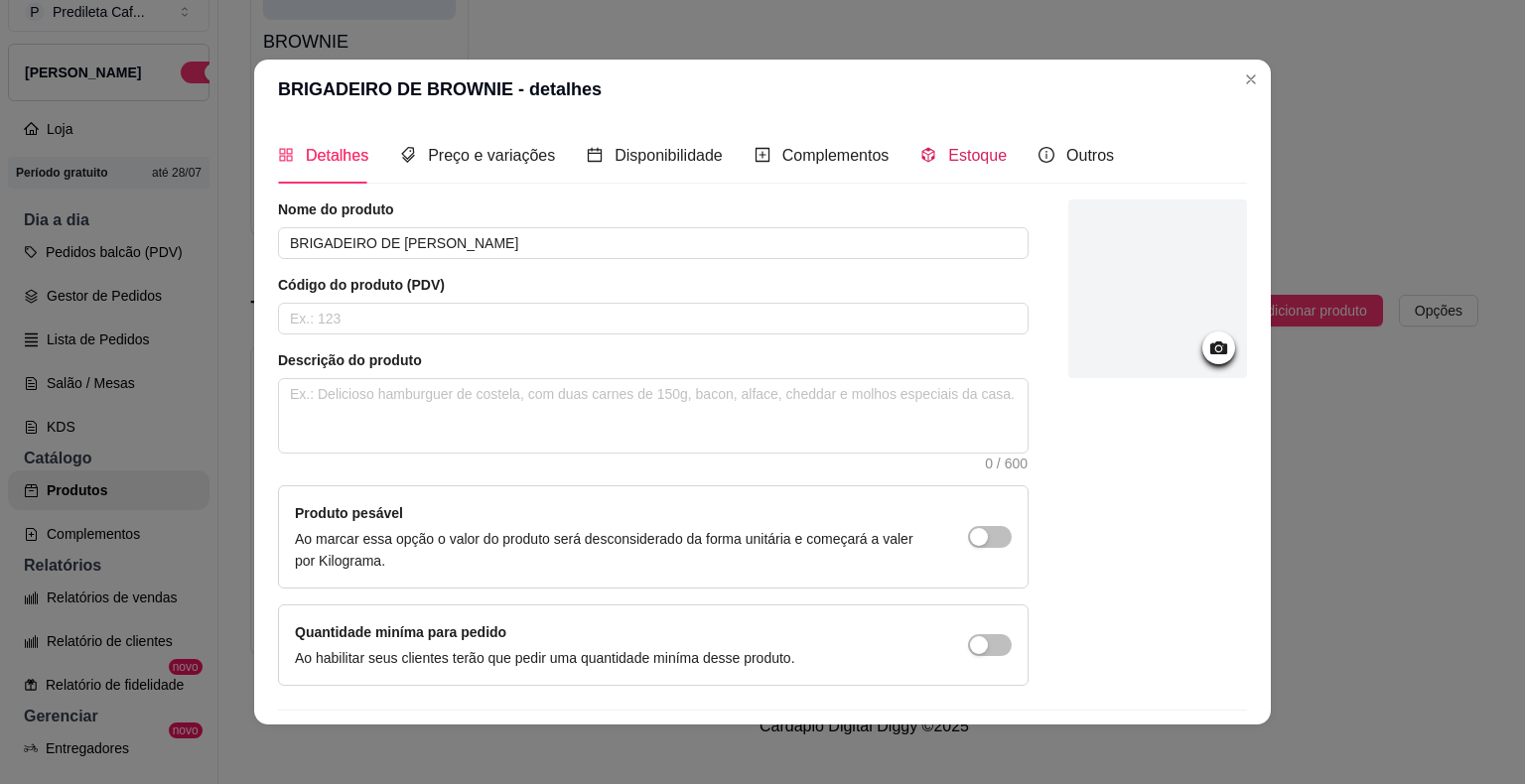 click on "Estoque" at bounding box center (977, 155) 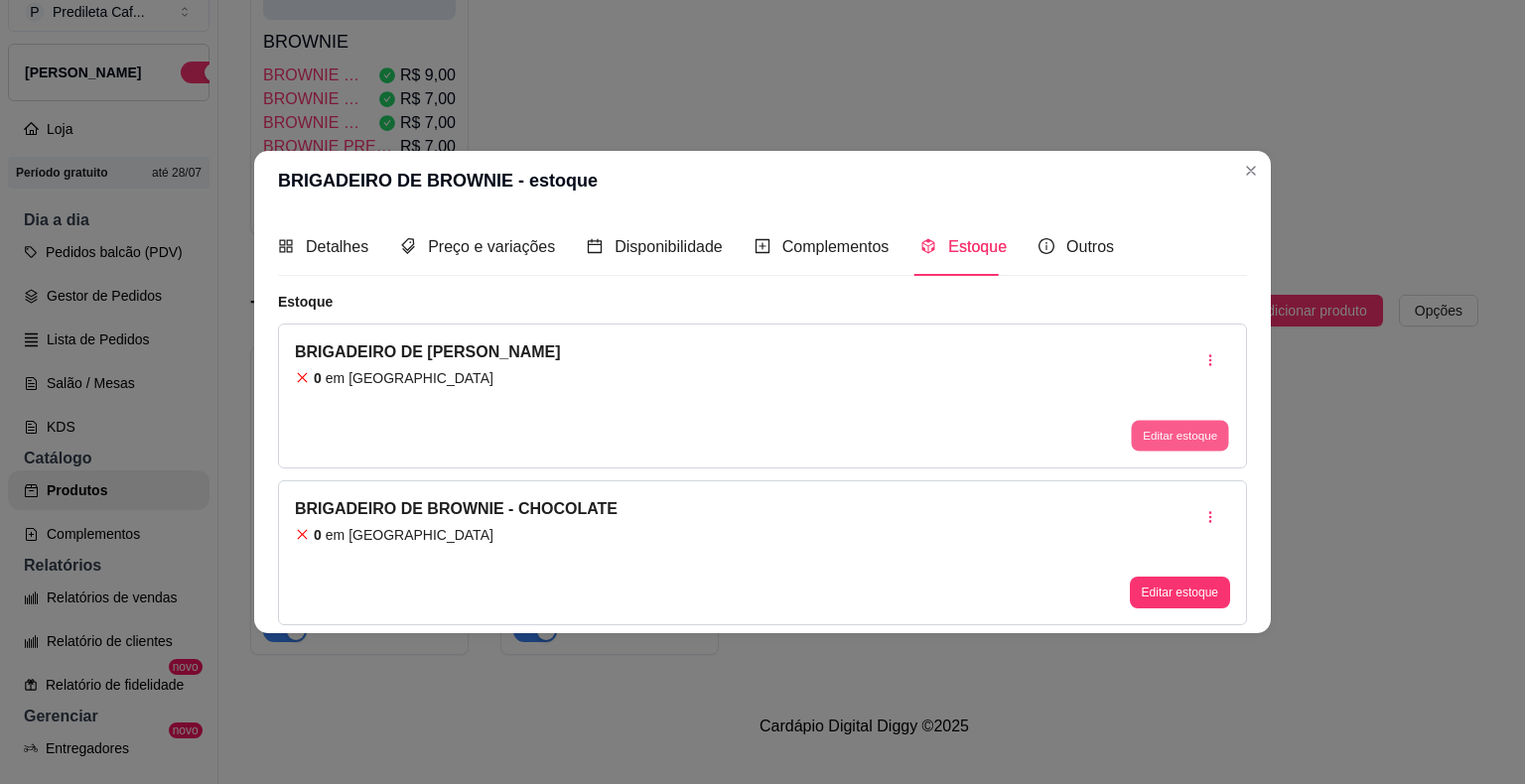 click on "Editar estoque" at bounding box center [1179, 435] 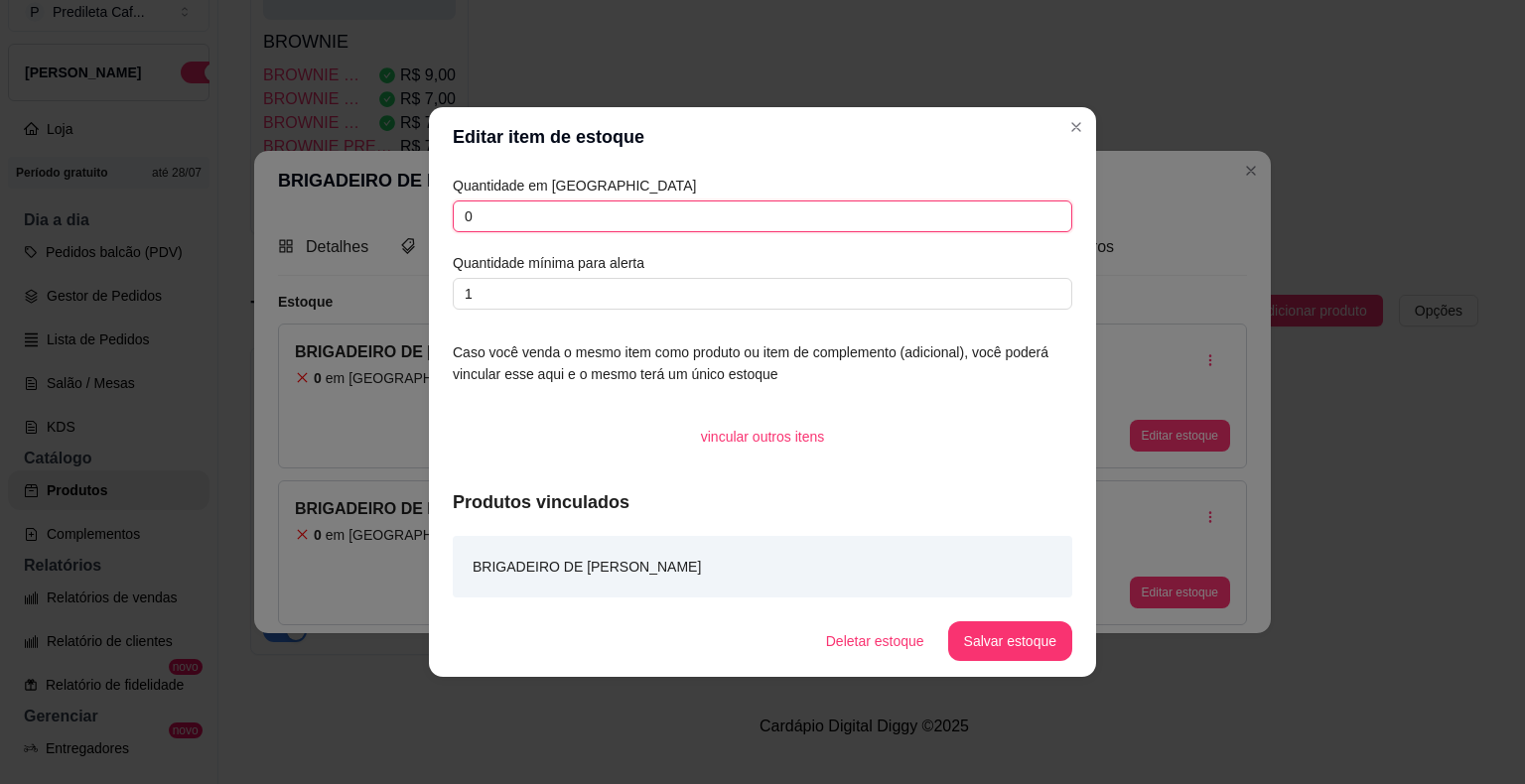 click on "0" at bounding box center [762, 216] 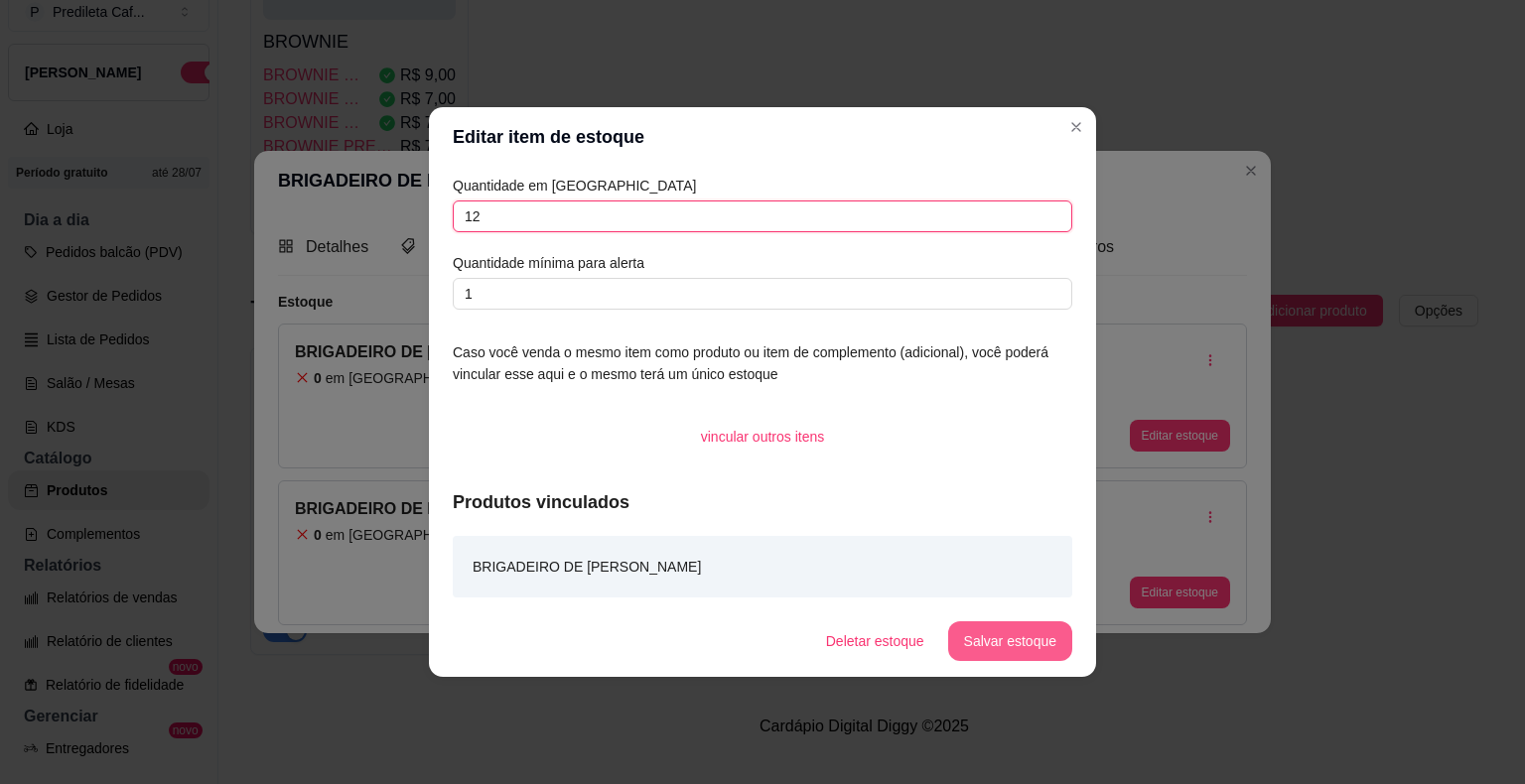 type on "12" 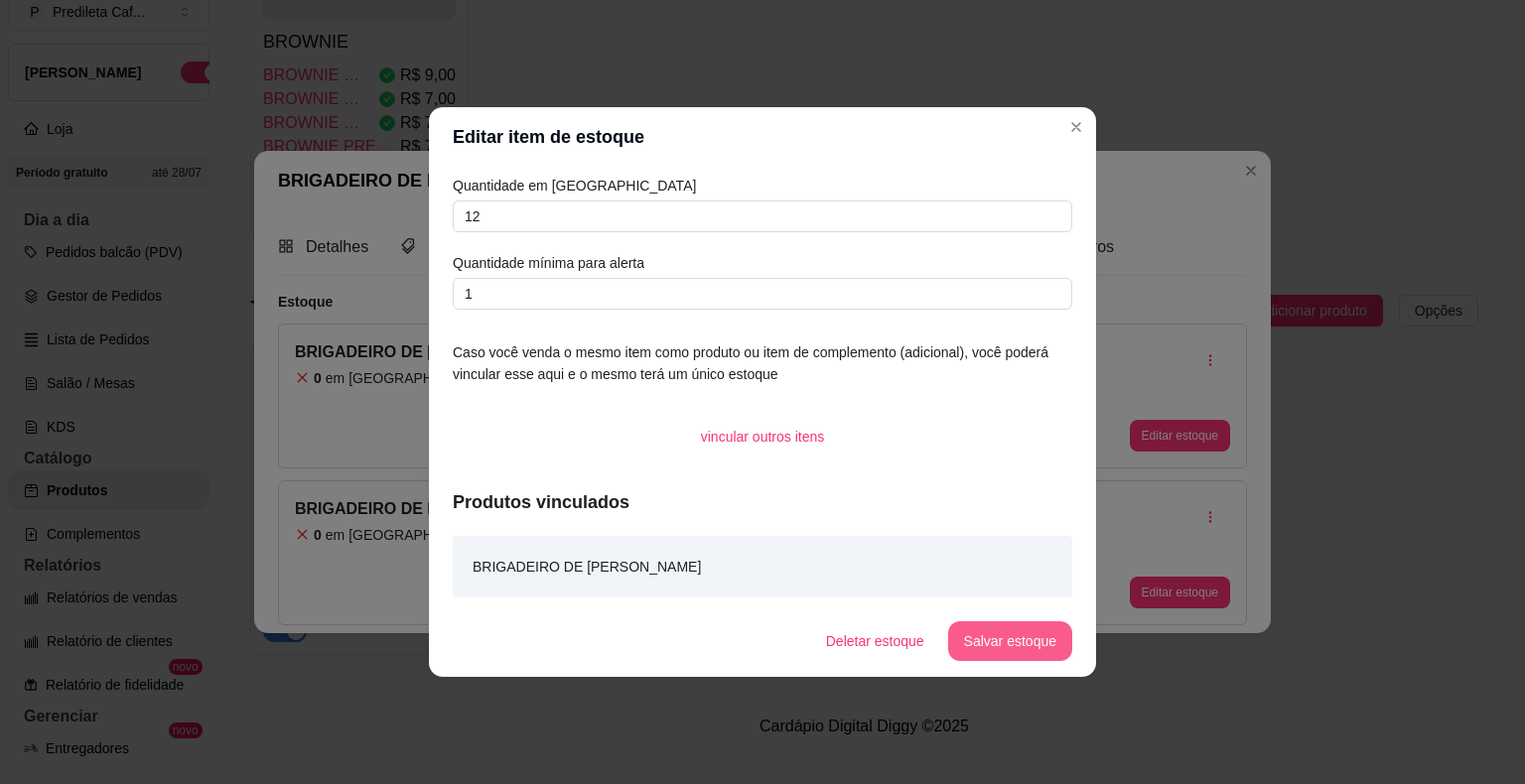 click on "Salvar estoque" at bounding box center (1010, 641) 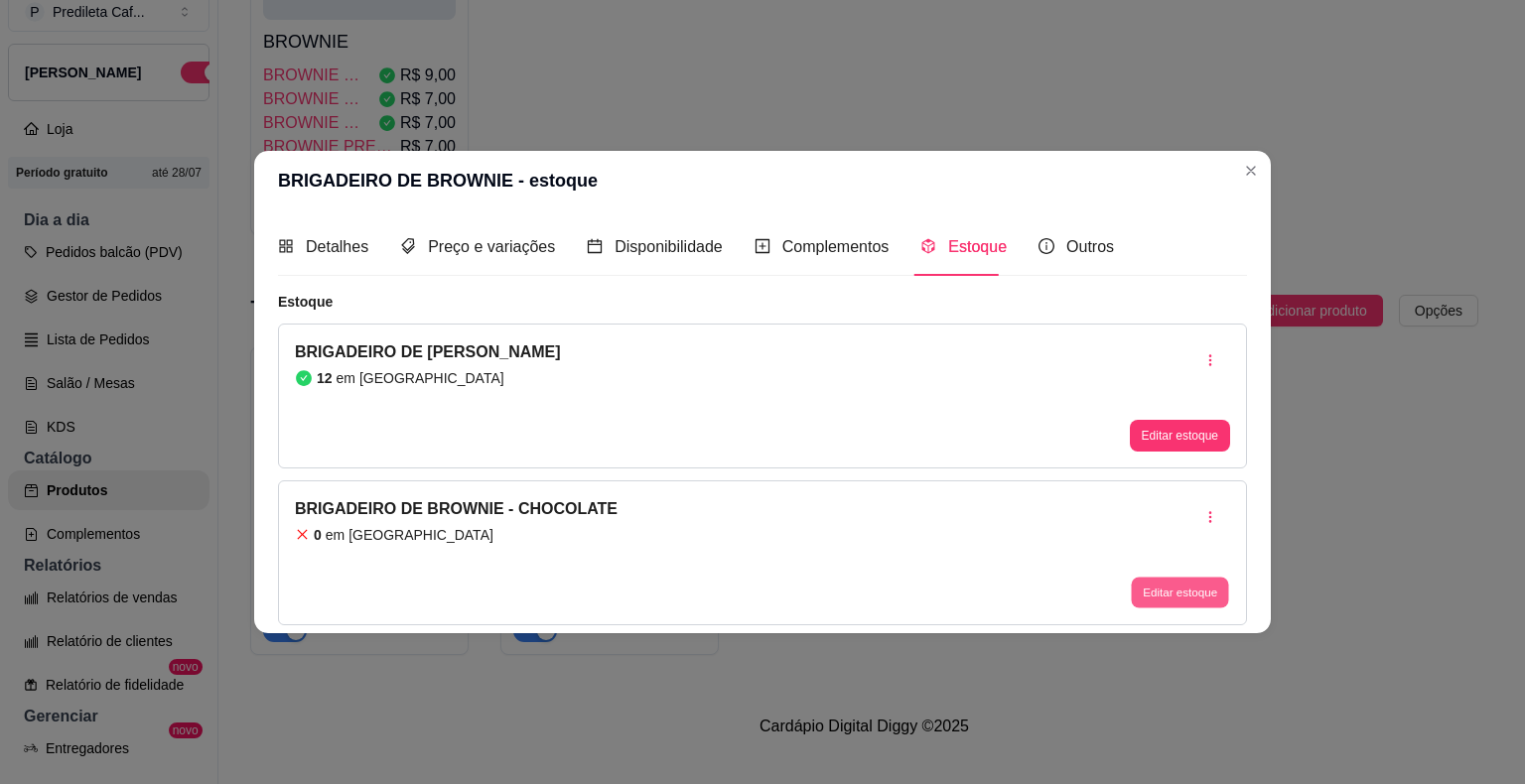 click on "Editar estoque" at bounding box center (1179, 591) 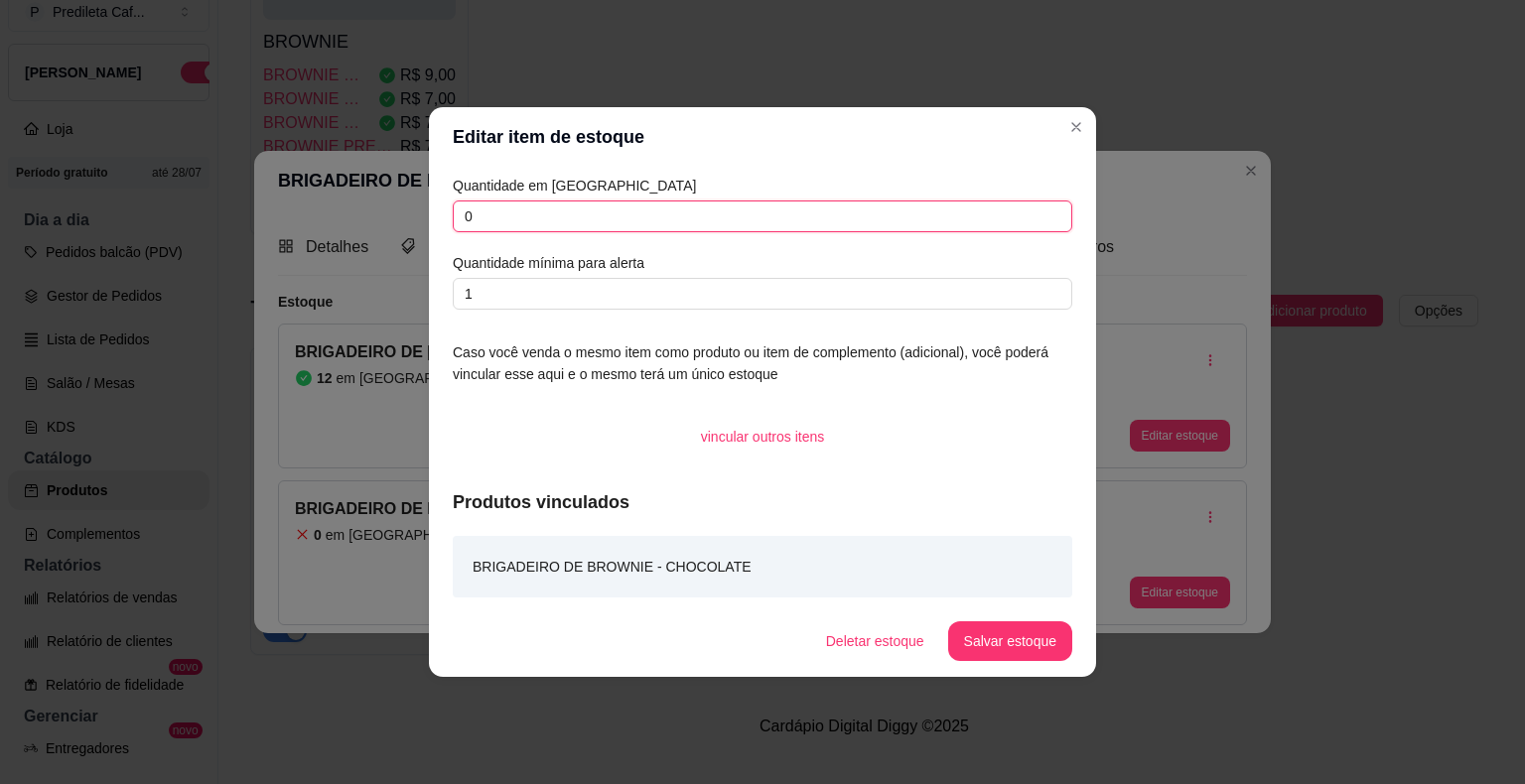 click on "0" at bounding box center [762, 216] 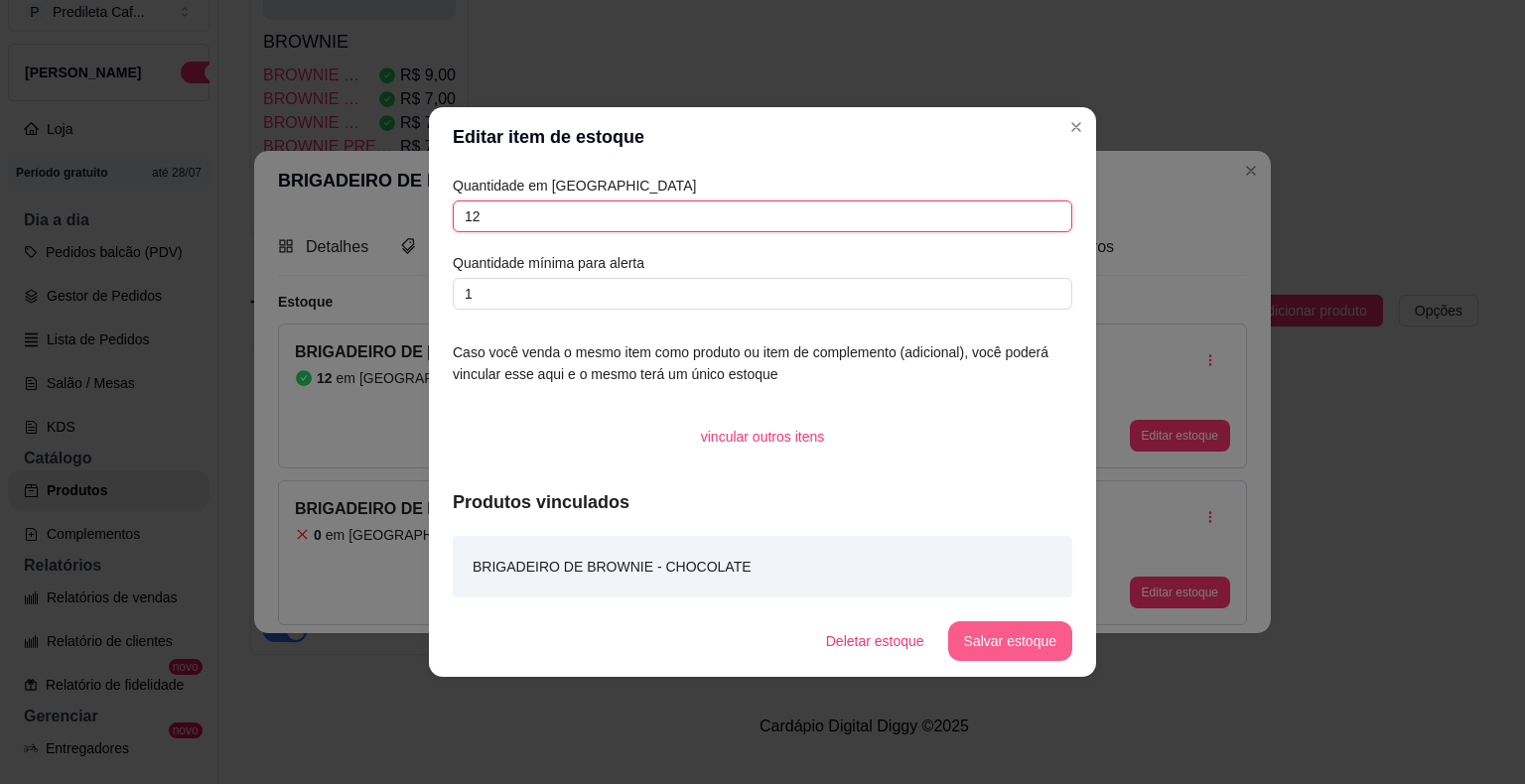 type on "12" 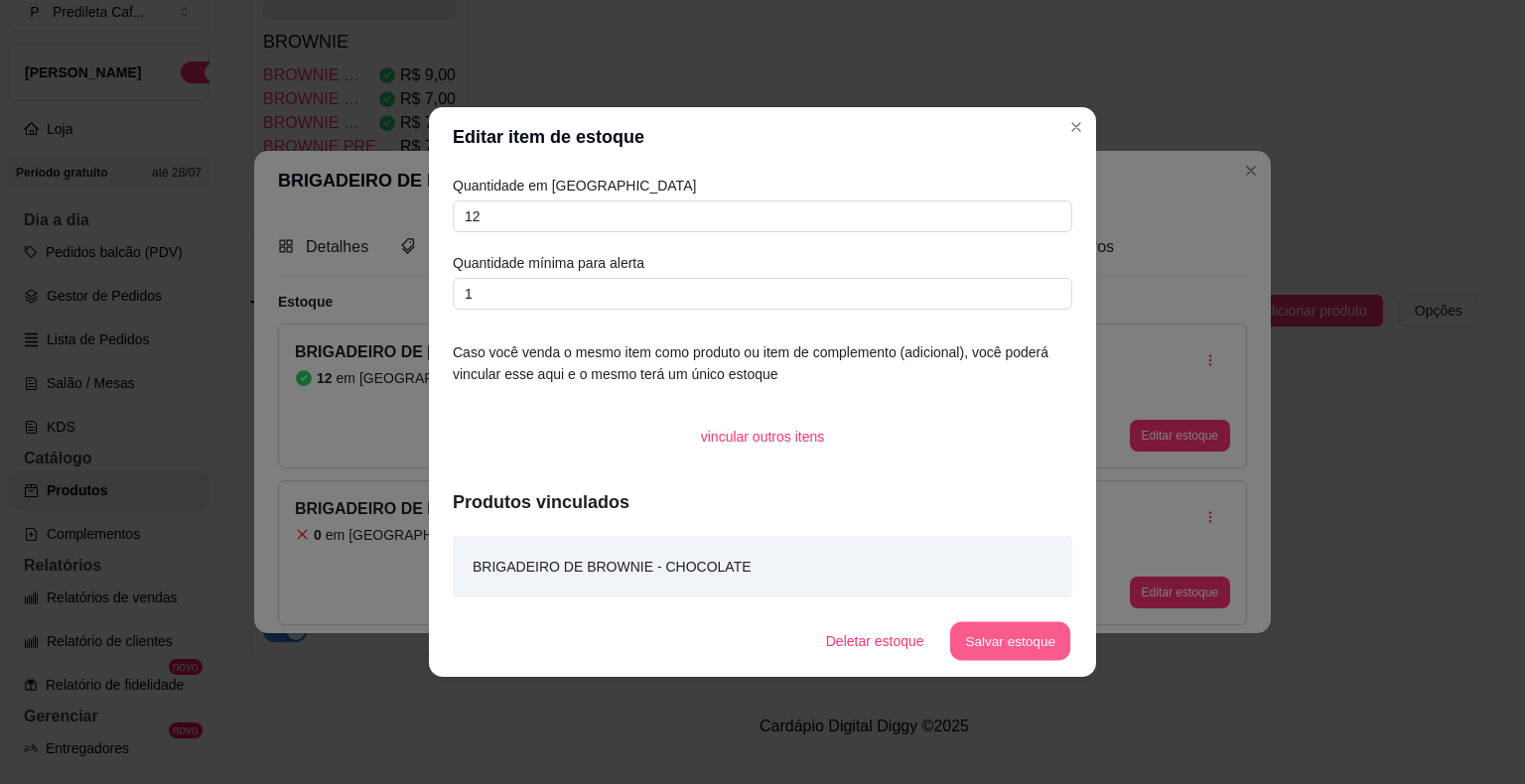 click on "Salvar estoque" at bounding box center (1010, 641) 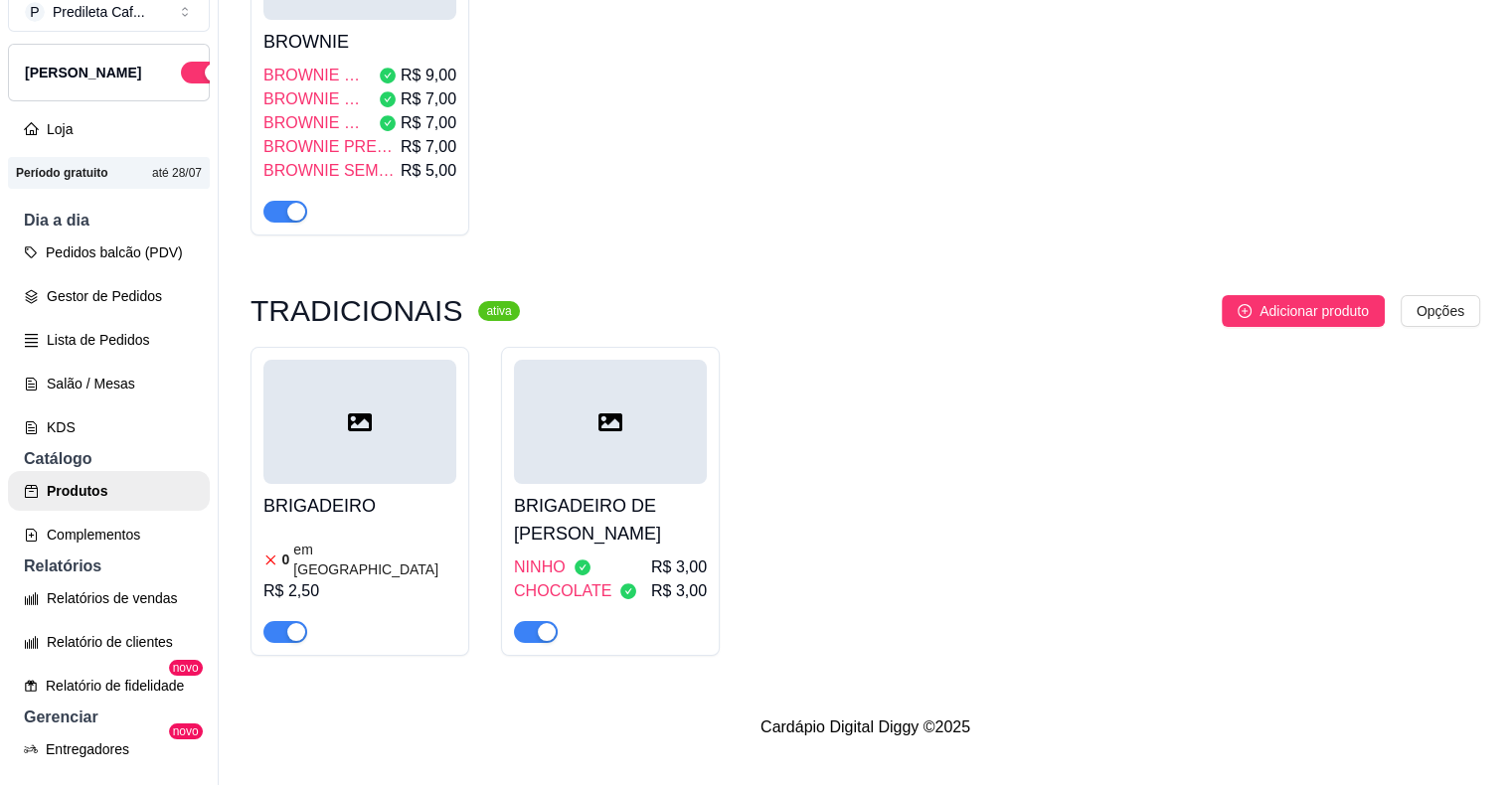 scroll, scrollTop: 544, scrollLeft: 0, axis: vertical 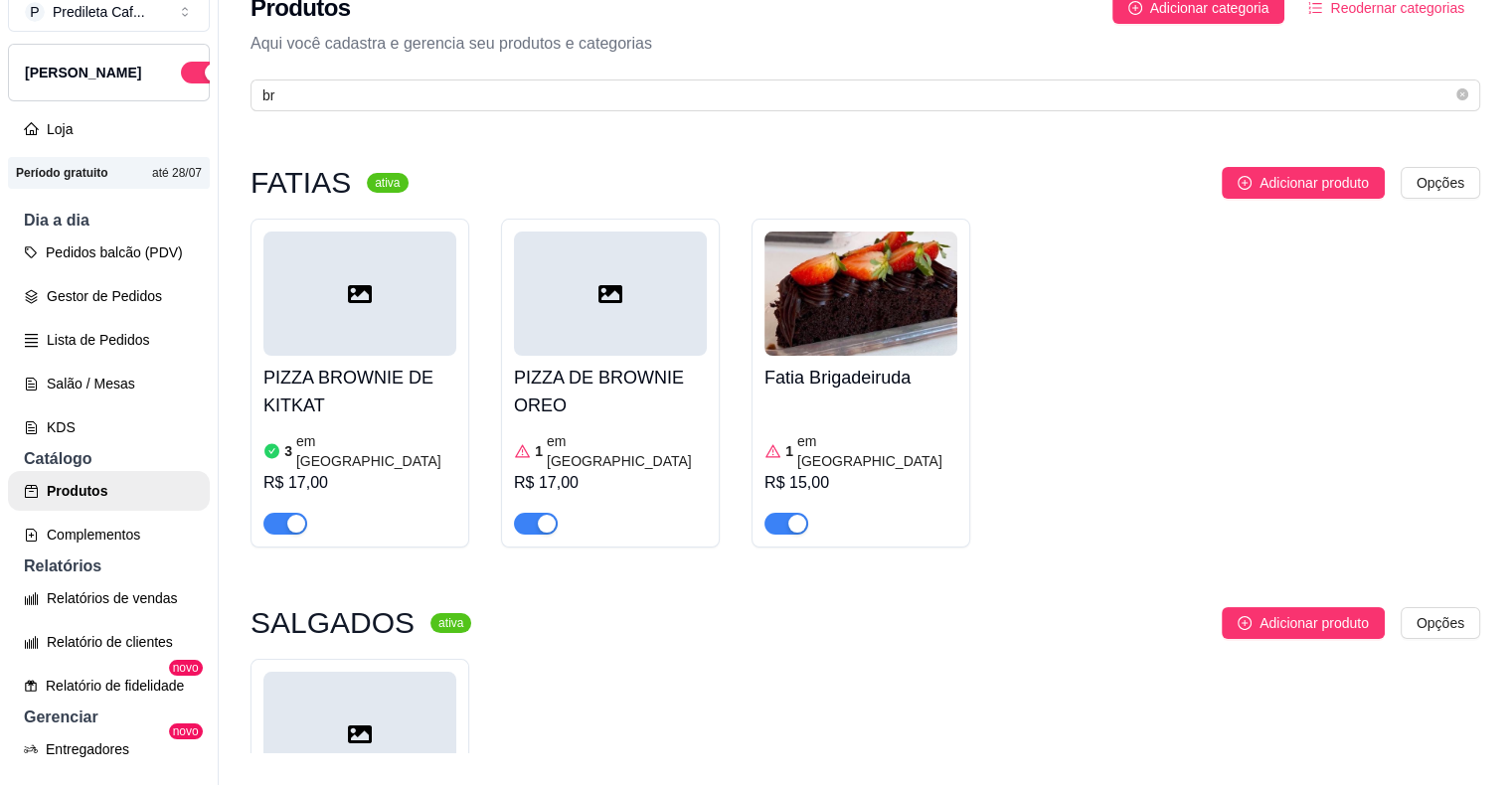 click at bounding box center [610, 293] 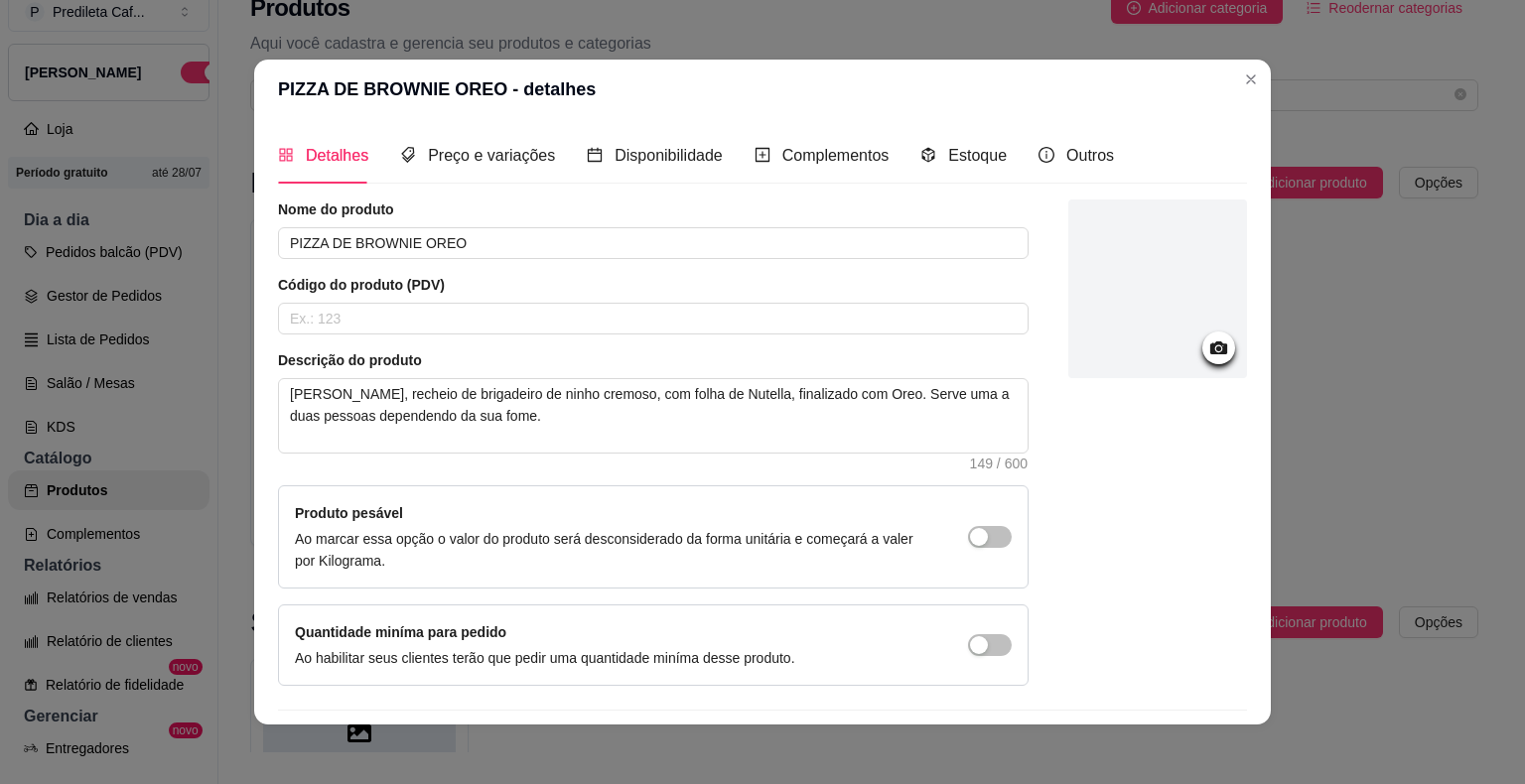 click 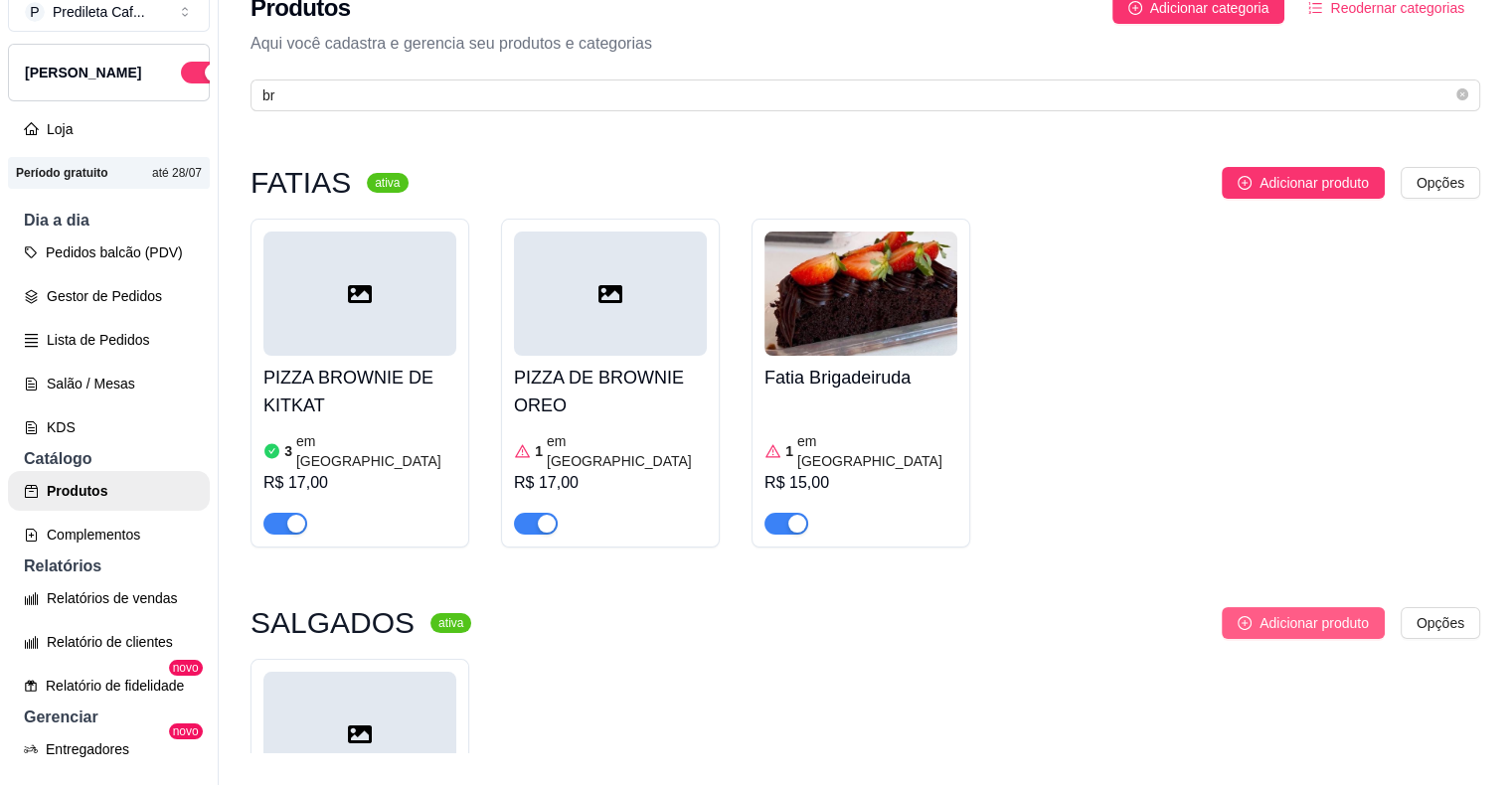 click on "Adicionar produto" at bounding box center (1314, 623) 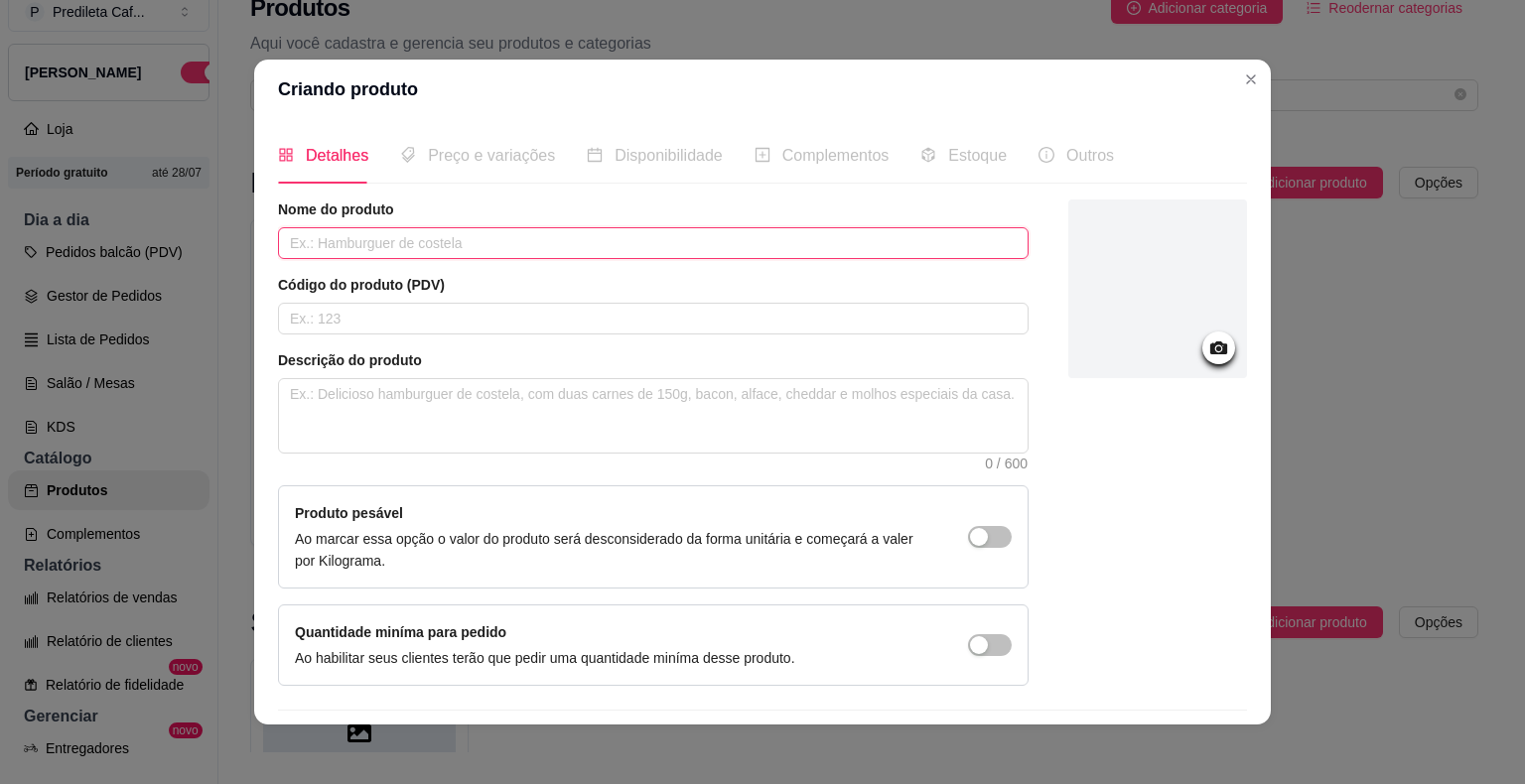 click at bounding box center [653, 243] 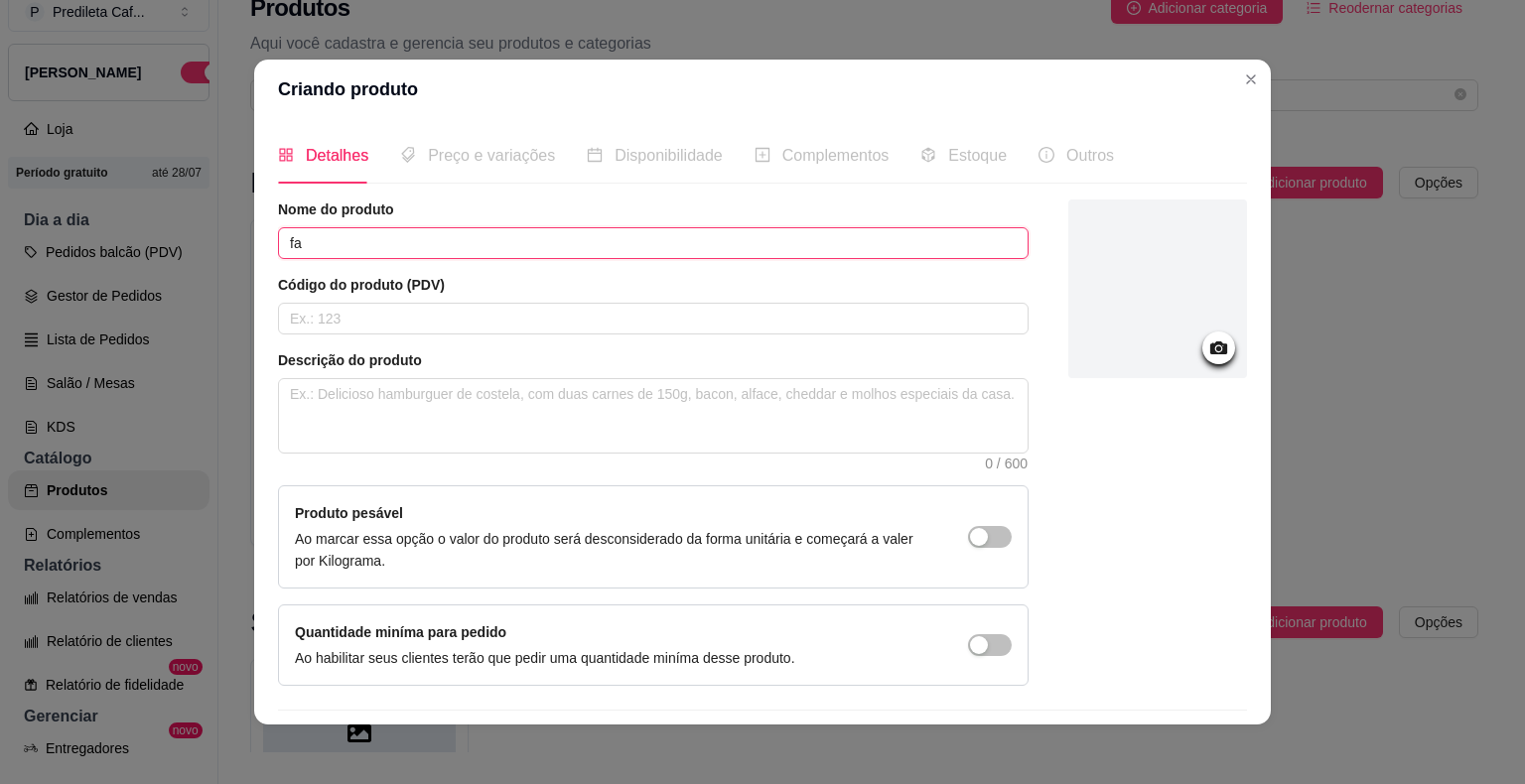 type on "f" 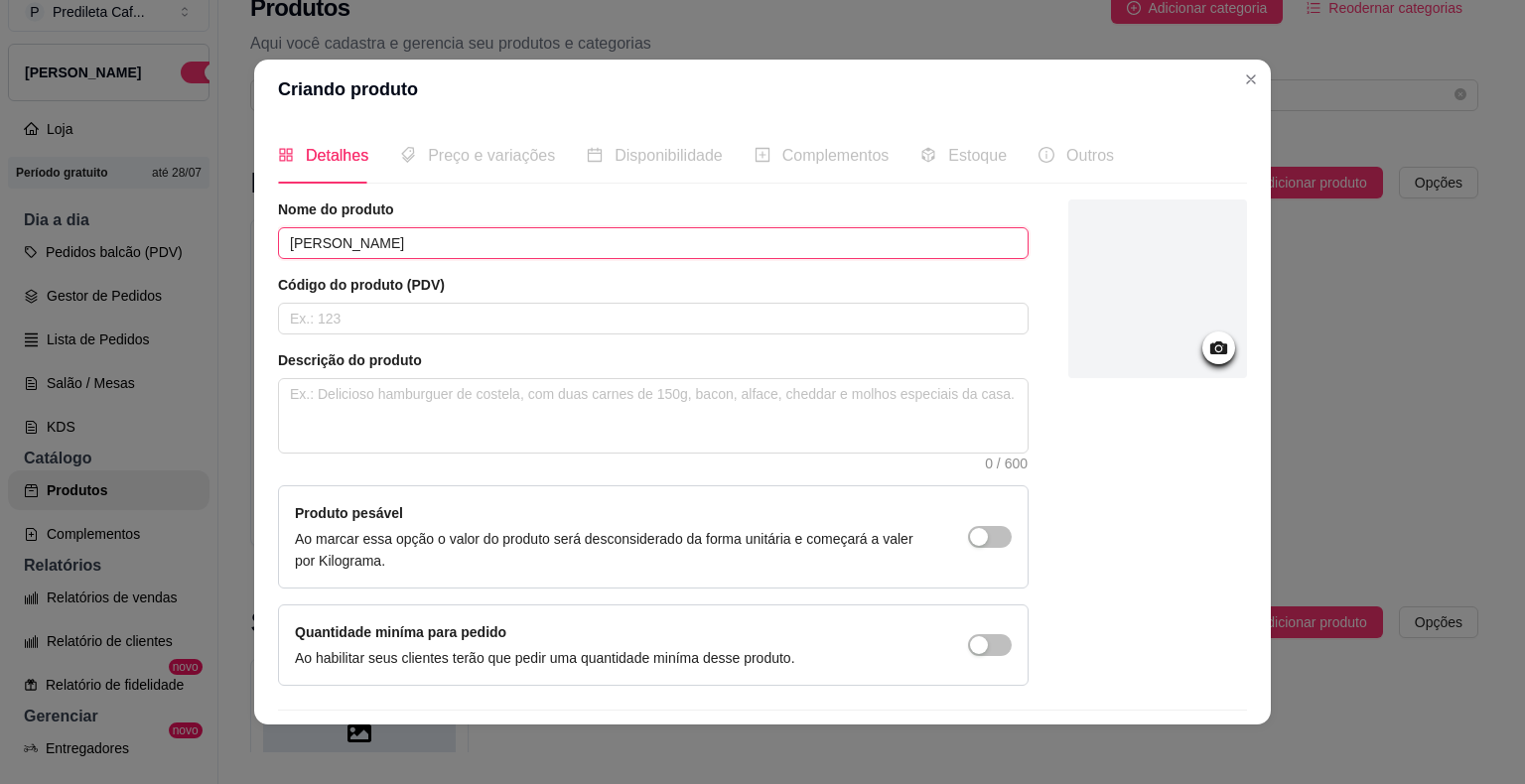 type on "[PERSON_NAME]" 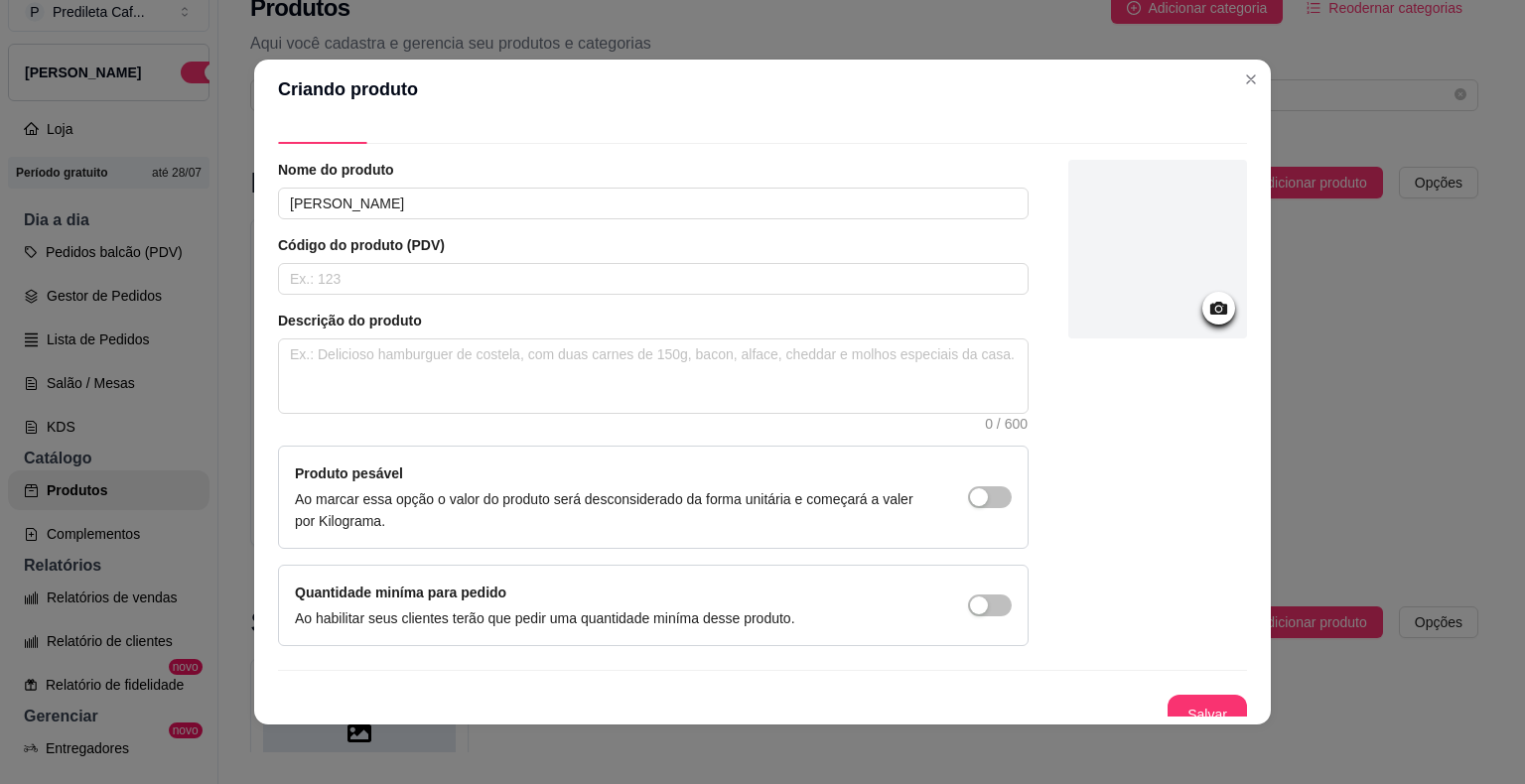 scroll, scrollTop: 55, scrollLeft: 0, axis: vertical 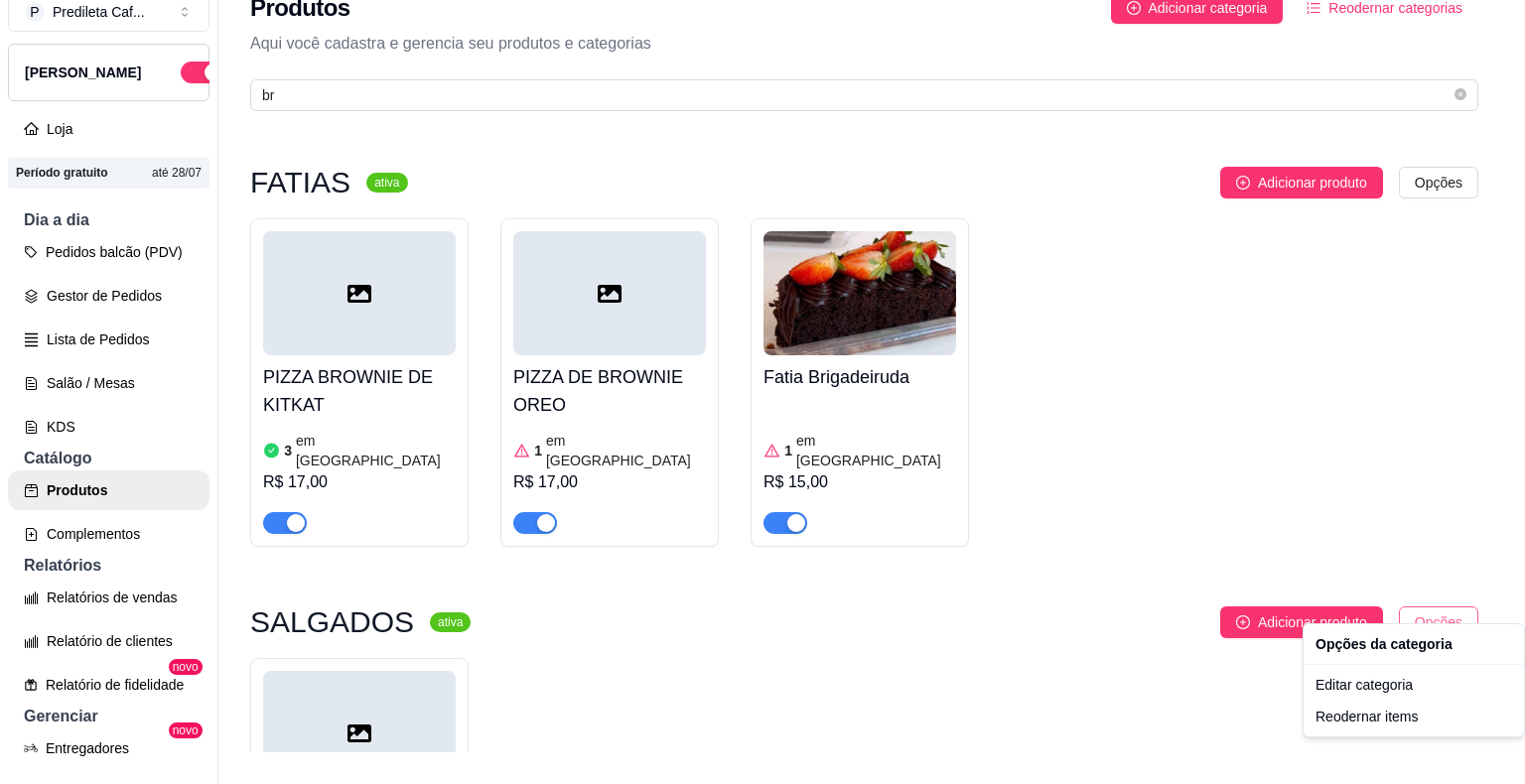 click on "P Predileta Caf ... Loja Aberta Loja Período gratuito até 28/07   Dia a dia Pedidos balcão (PDV) Gestor de Pedidos Lista de Pedidos Salão / Mesas KDS Catálogo Produtos Complementos Relatórios Relatórios de vendas Relatório de clientes Relatório de fidelidade novo Gerenciar Entregadores novo Nota Fiscal (NFC-e) Controle de caixa Controle de fiado Cupons Clientes Estoque Configurações Diggy Planos Precisa de ajuda? Sair Produtos Adicionar categoria Reodernar categorias Aqui você cadastra e gerencia seu produtos e categorias br FATIAS ativa Adicionar produto Opções PIZZA BROWNIE DE KITKAT   3 em estoque R$ 17,00 PIZZA DE BROWNIE OREO   1 em estoque R$ 17,00 Fatia Brigadeiruda   1 em estoque R$ 15,00 SALGADOS ativa Adicionar produto Opções Pão brioche   Chocolate  R$ 6,00 Pão brioche  R$ 6,00 Pão brioche presunto  R$ 6,00 Pão de frango R$ 6,00 BROWNIE RECHEADO ativa Adicionar produto Opções BROWNIE   BROWNIE DE NUTELLA  R$ 9,00 BROWNIE NINHO R$ 7,00 BROWNIE CHOCOLATE R$ 7,00 ativa" at bounding box center [762, 360] 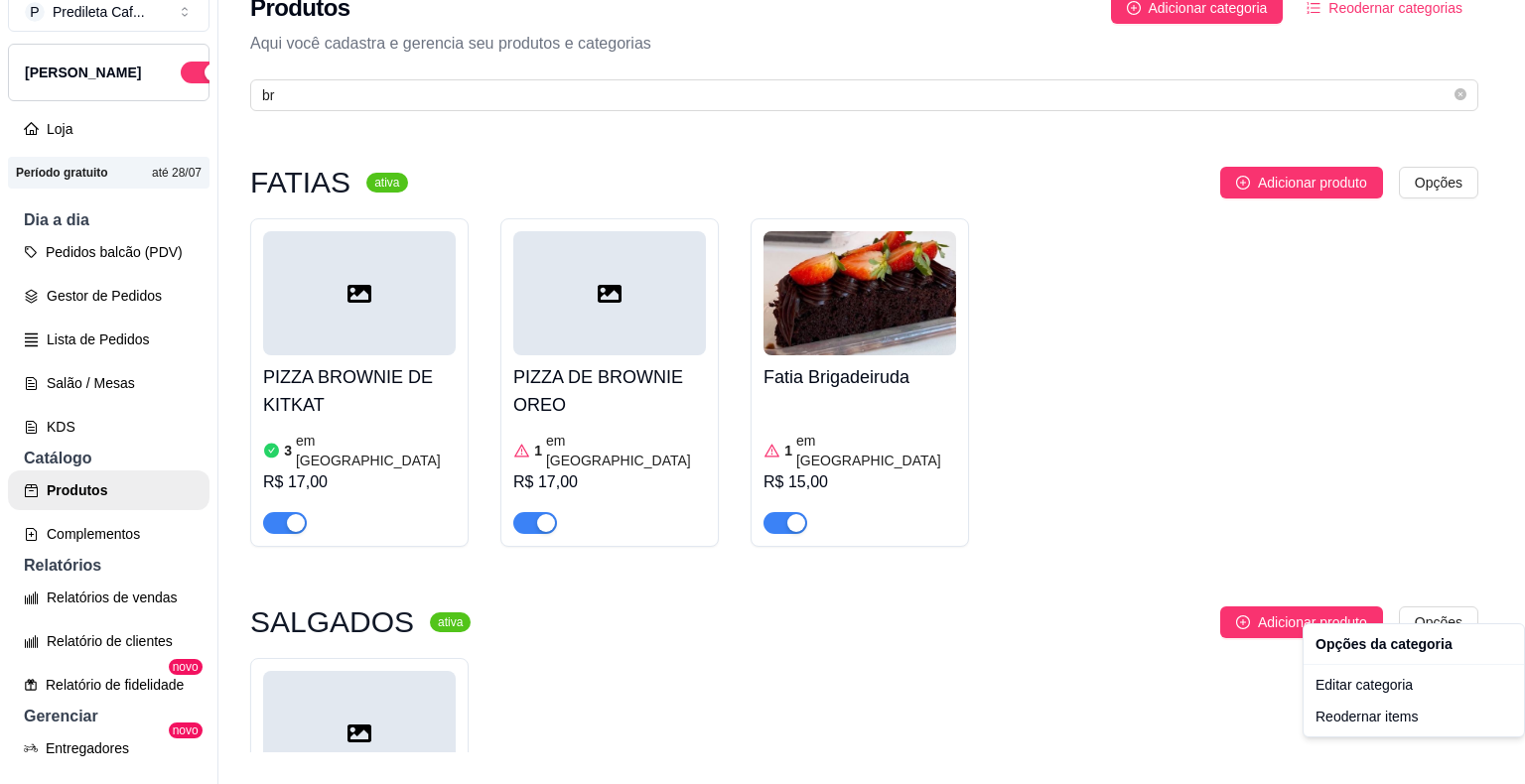 click on "P Predileta Caf ... Loja Aberta Loja Período gratuito até 28/07   Dia a dia Pedidos balcão (PDV) Gestor de Pedidos Lista de Pedidos Salão / Mesas KDS Catálogo Produtos Complementos Relatórios Relatórios de vendas Relatório de clientes Relatório de fidelidade novo Gerenciar Entregadores novo Nota Fiscal (NFC-e) Controle de caixa Controle de fiado Cupons Clientes Estoque Configurações Diggy Planos Precisa de ajuda? Sair Produtos Adicionar categoria Reodernar categorias Aqui você cadastra e gerencia seu produtos e categorias br FATIAS ativa Adicionar produto Opções PIZZA BROWNIE DE KITKAT   3 em estoque R$ 17,00 PIZZA DE BROWNIE OREO   1 em estoque R$ 17,00 Fatia Brigadeiruda   1 em estoque R$ 15,00 SALGADOS ativa Adicionar produto Opções Pão brioche   Chocolate  R$ 6,00 Pão brioche  R$ 6,00 Pão brioche presunto  R$ 6,00 Pão de frango R$ 6,00 BROWNIE RECHEADO ativa Adicionar produto Opções BROWNIE   BROWNIE DE NUTELLA  R$ 9,00 BROWNIE NINHO R$ 7,00 BROWNIE CHOCOLATE R$ 7,00 ativa" at bounding box center (762, 360) 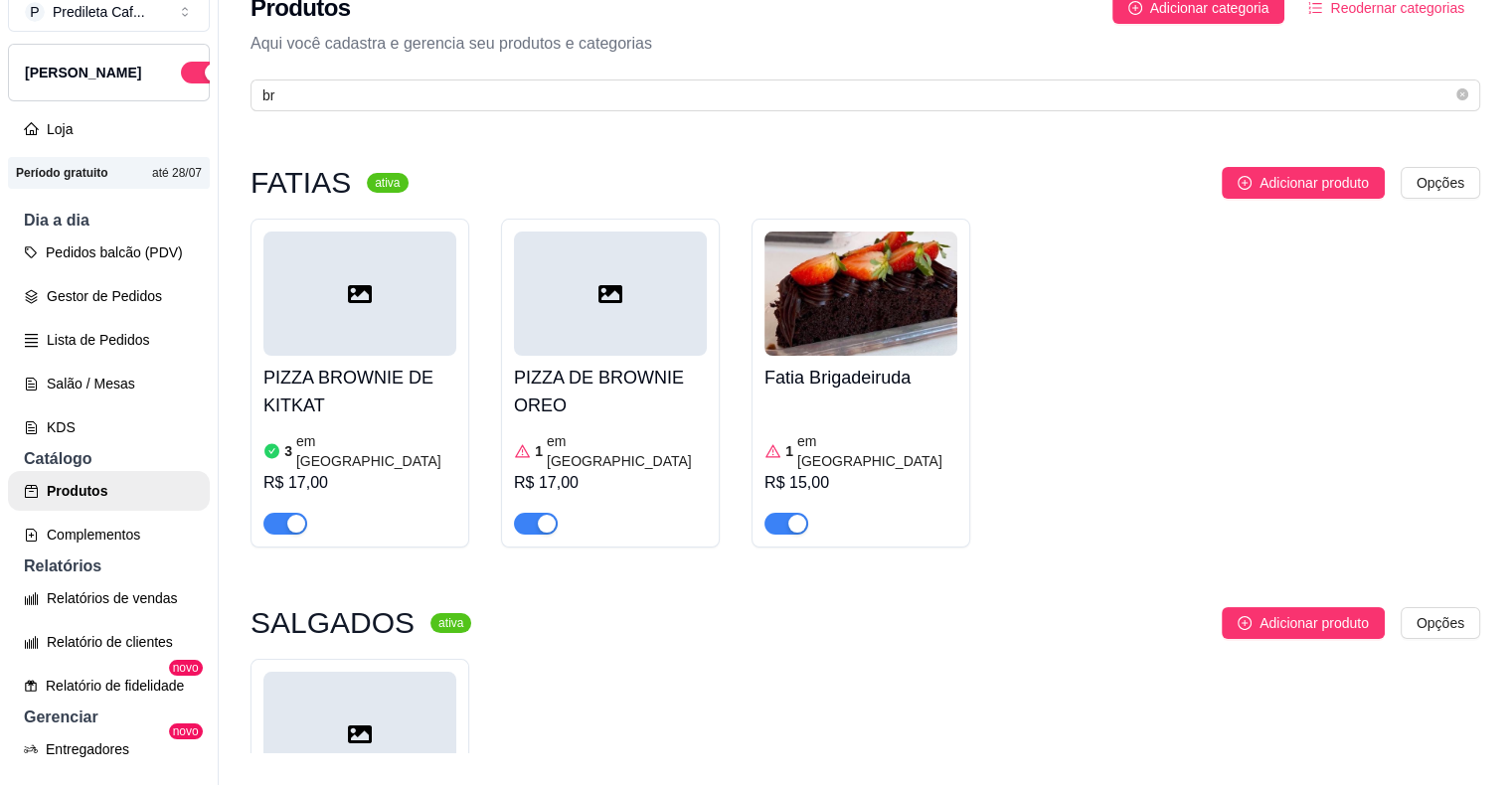 click on "Adicionar produto" at bounding box center (1314, 623) 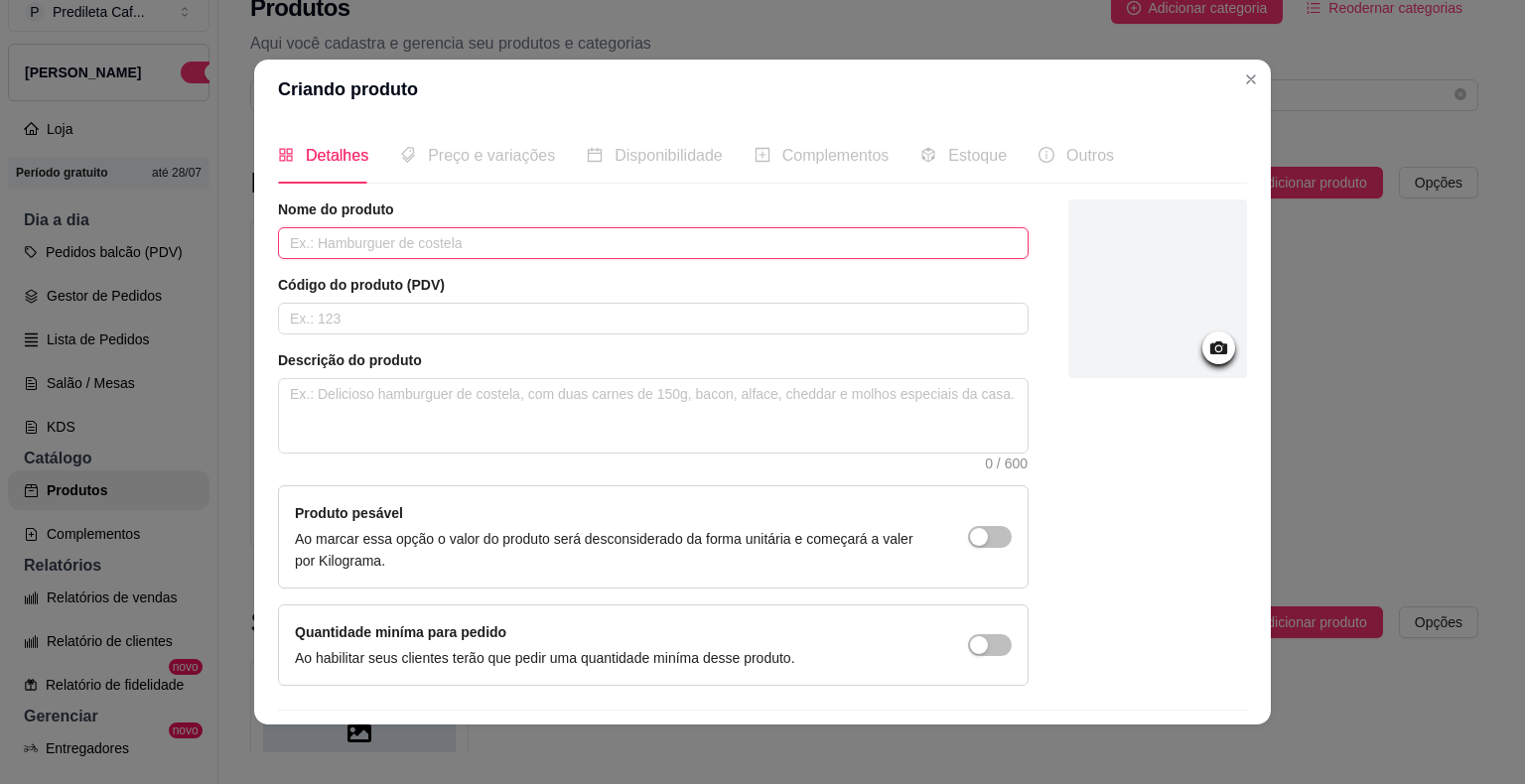 click at bounding box center [653, 243] 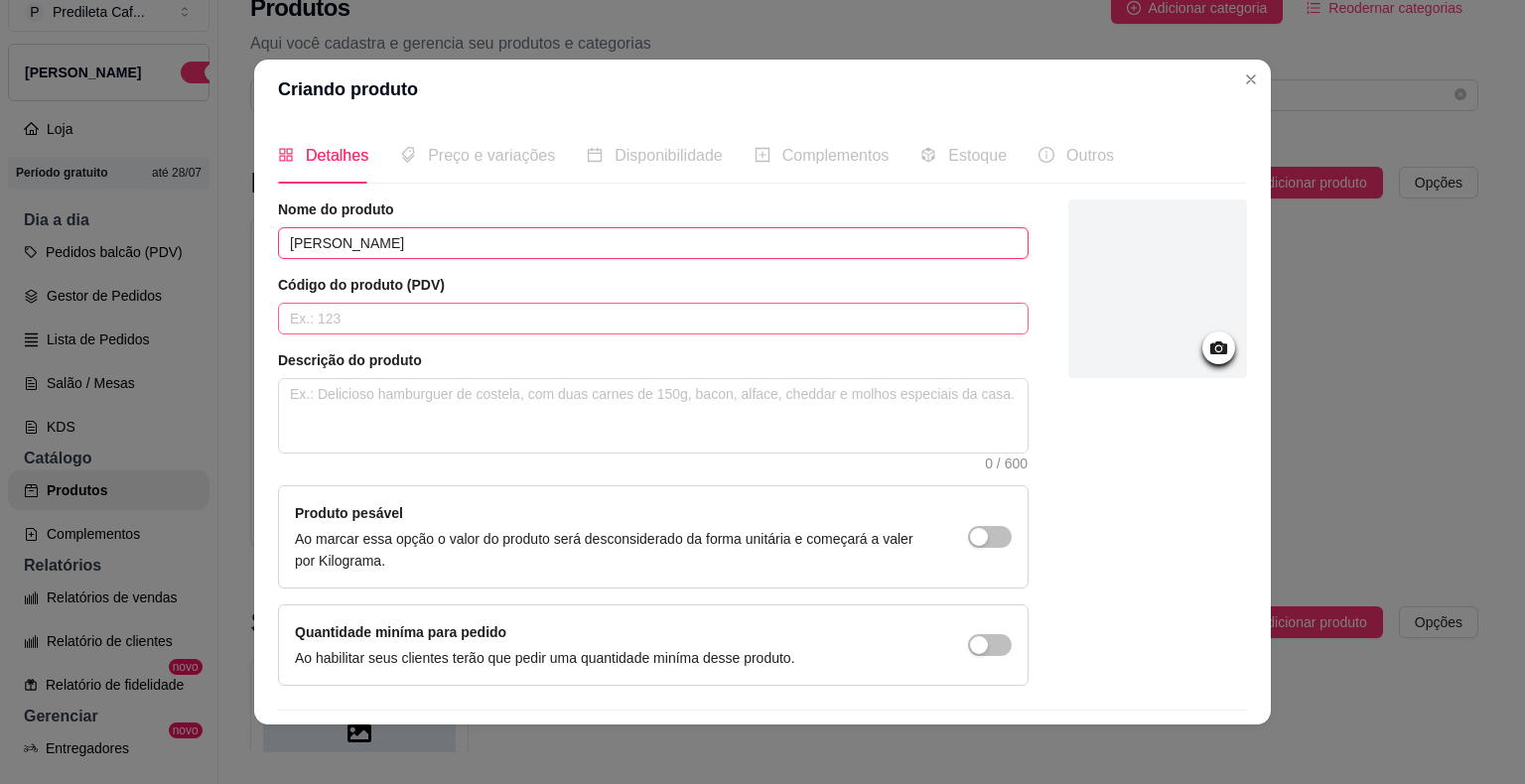 type on "Fatia De morango" 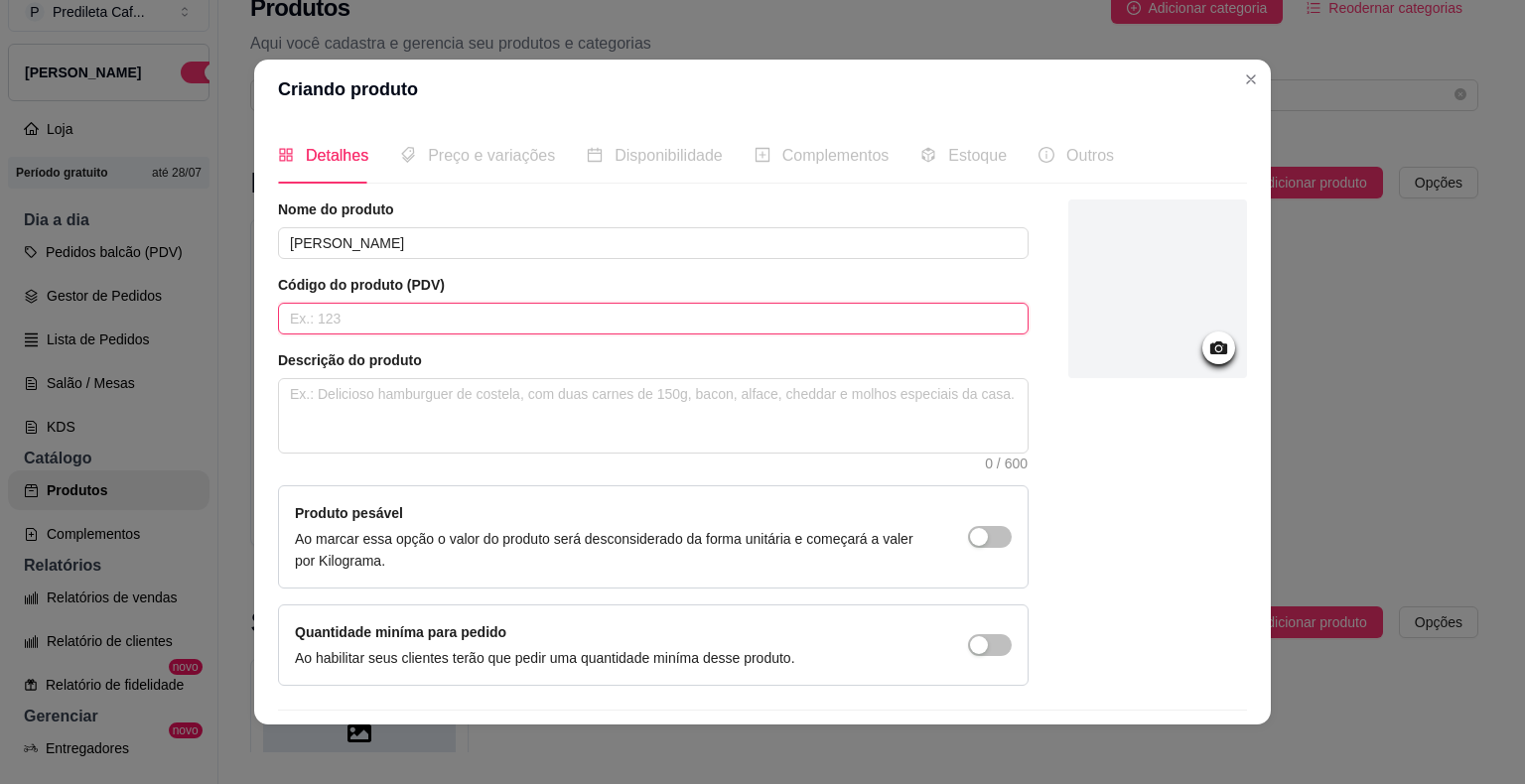 click at bounding box center (653, 319) 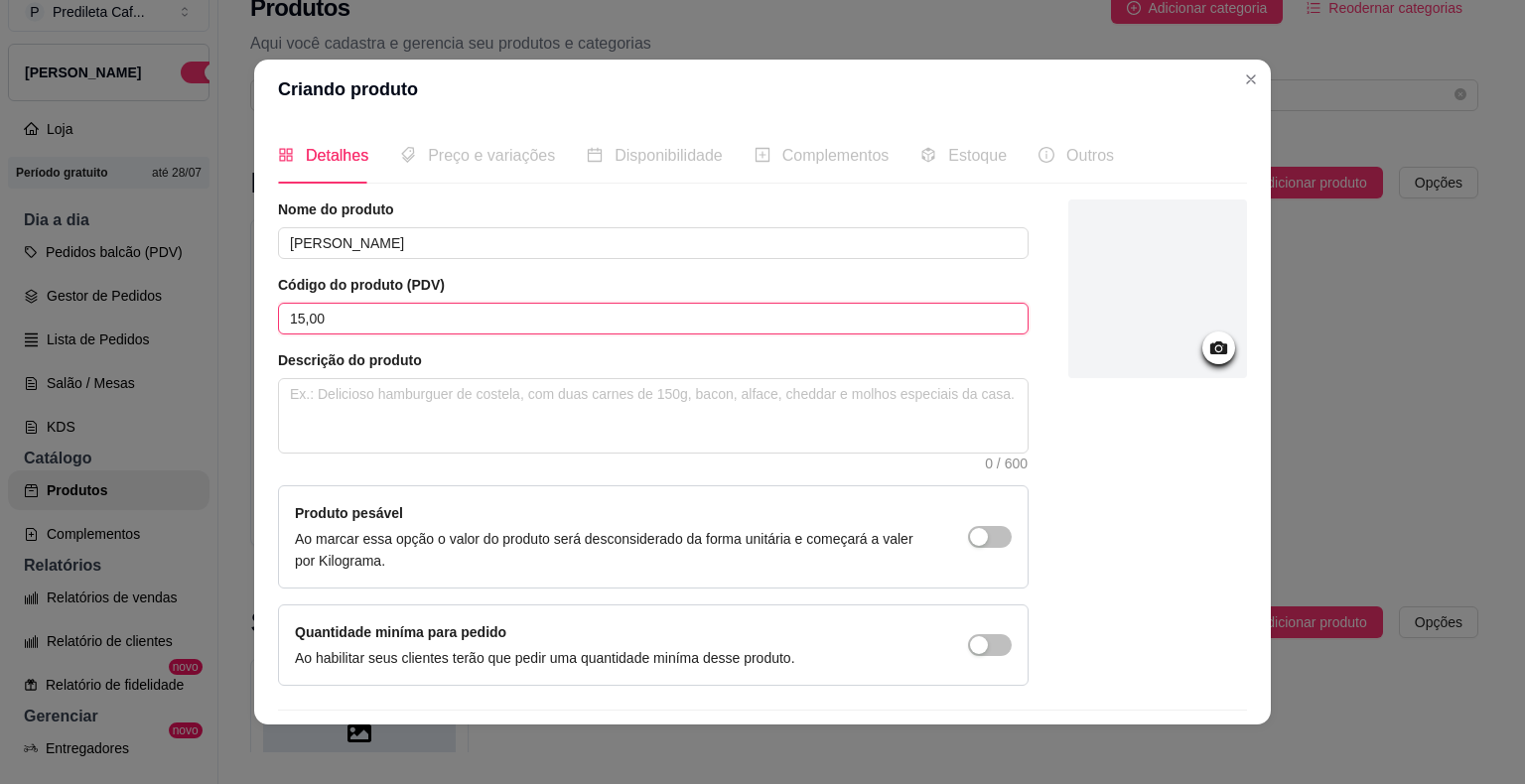 type on "15,00" 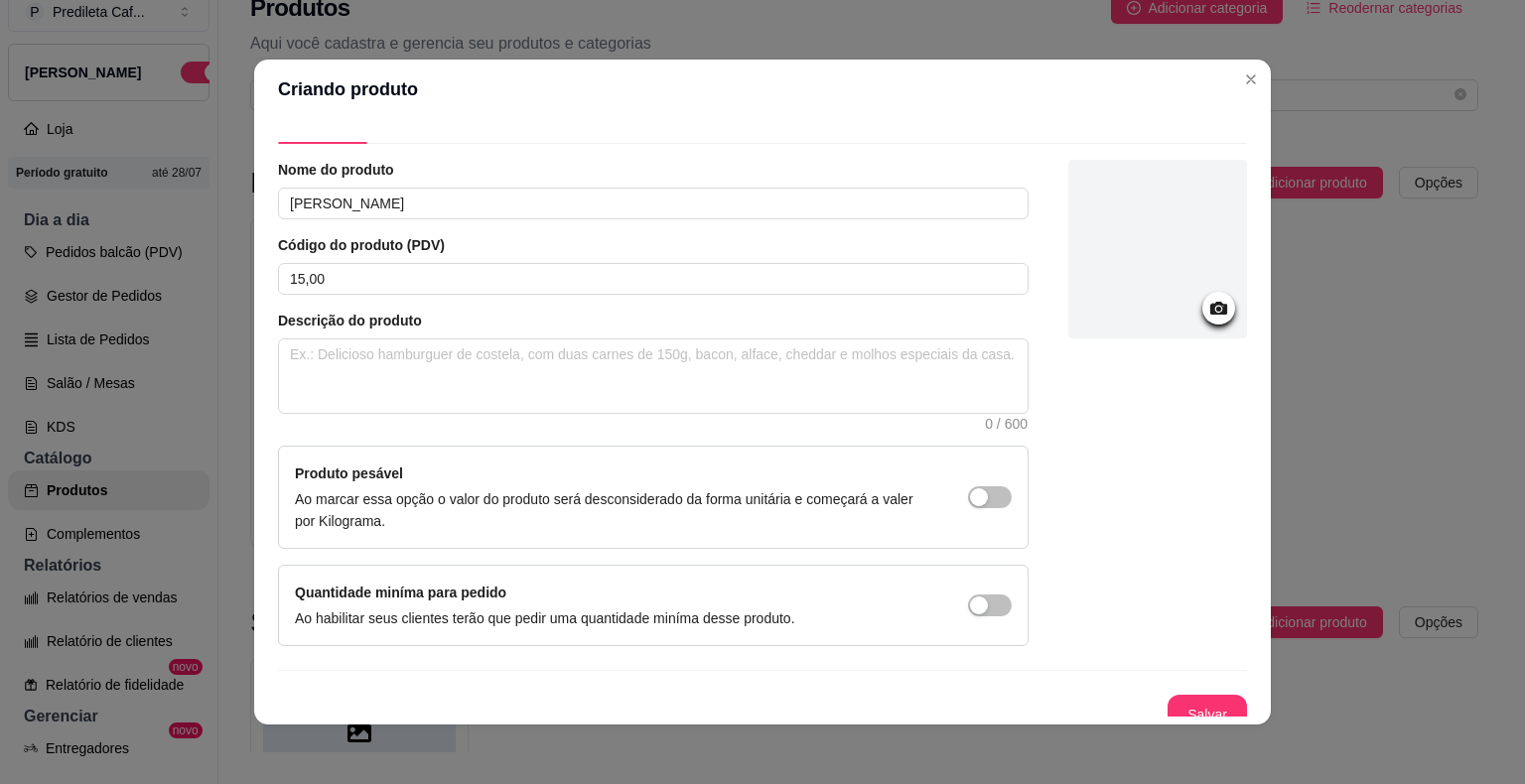 scroll, scrollTop: 55, scrollLeft: 0, axis: vertical 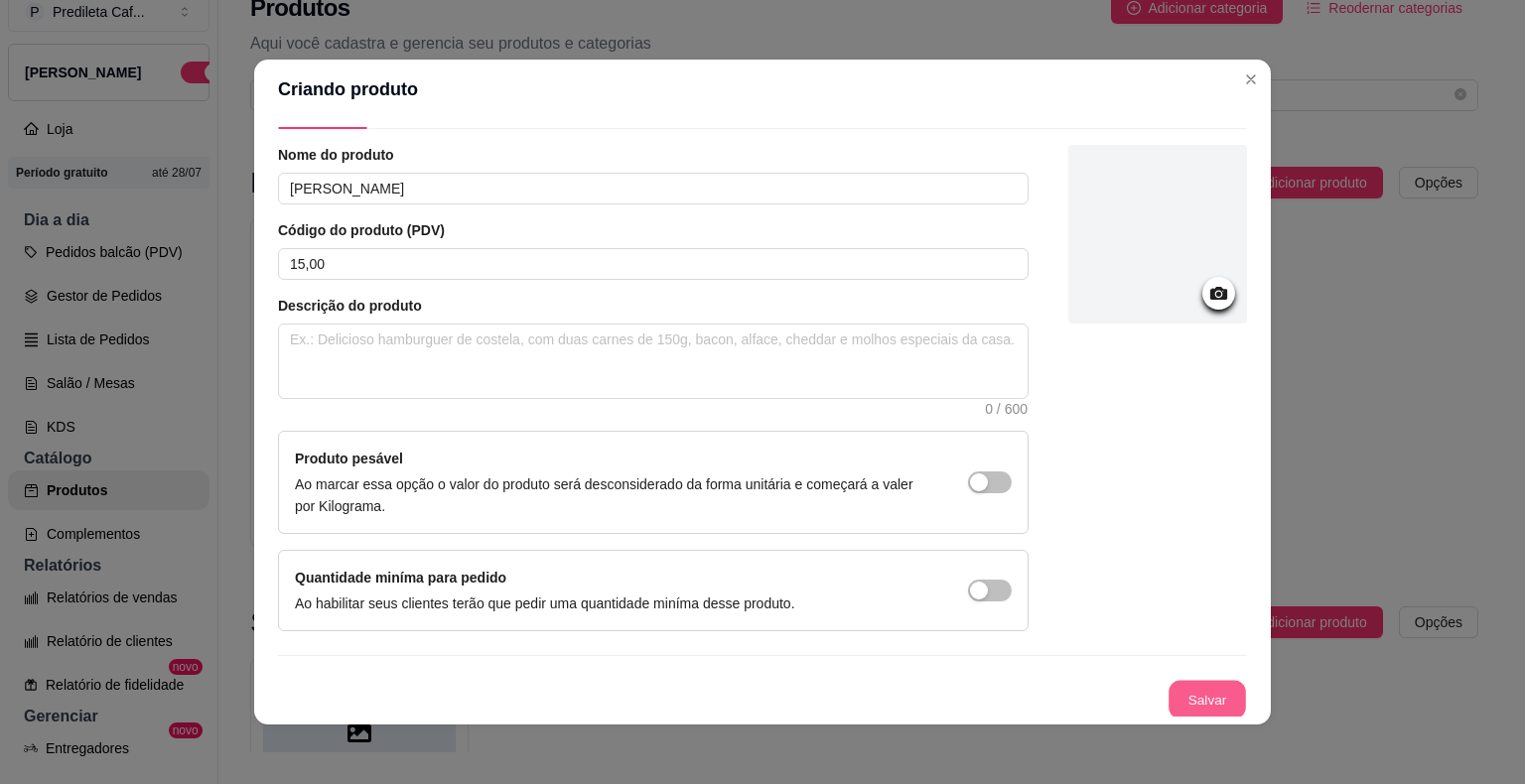 click on "Salvar" at bounding box center [1207, 700] 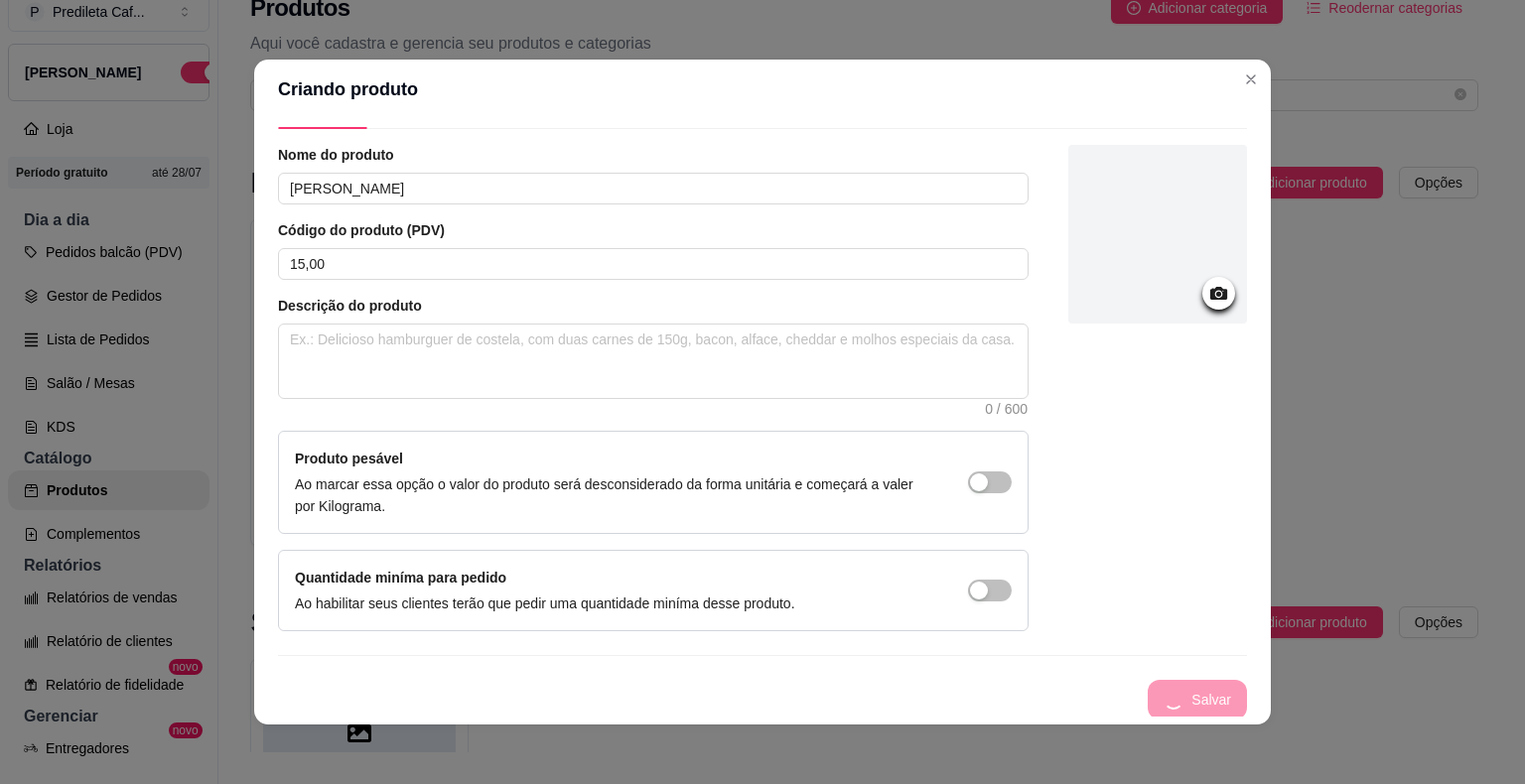 type 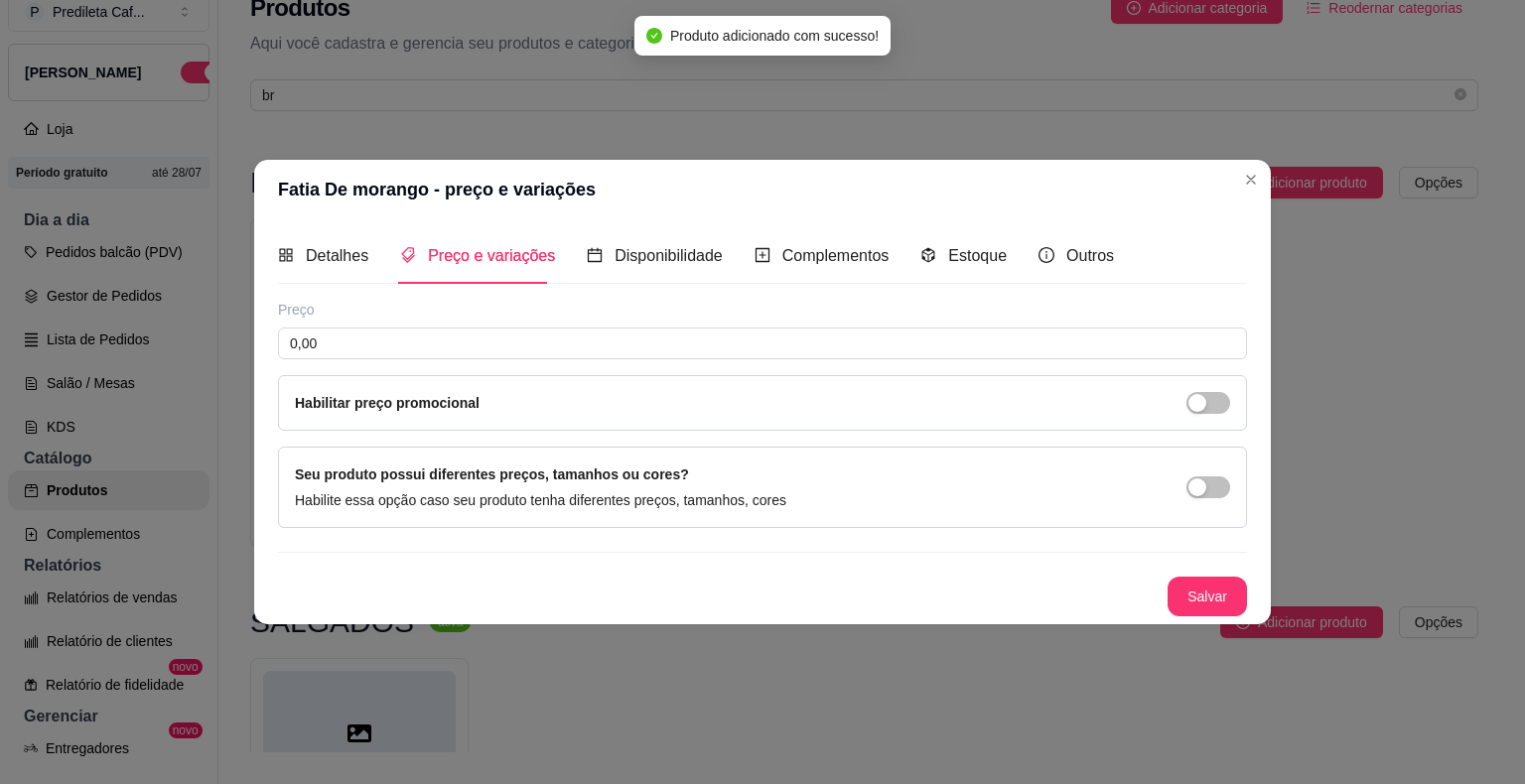 scroll, scrollTop: 0, scrollLeft: 0, axis: both 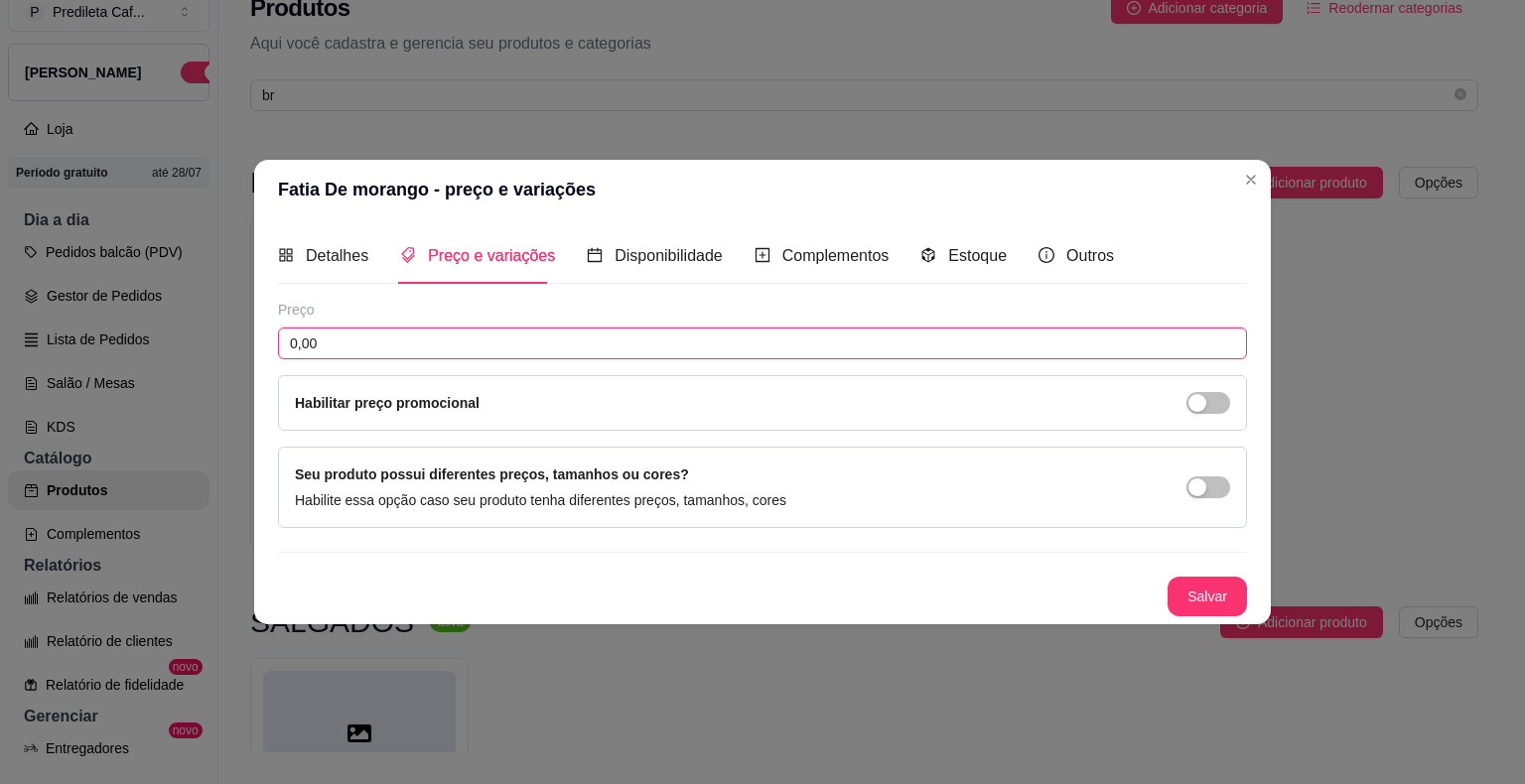 click on "0,00" at bounding box center (762, 343) 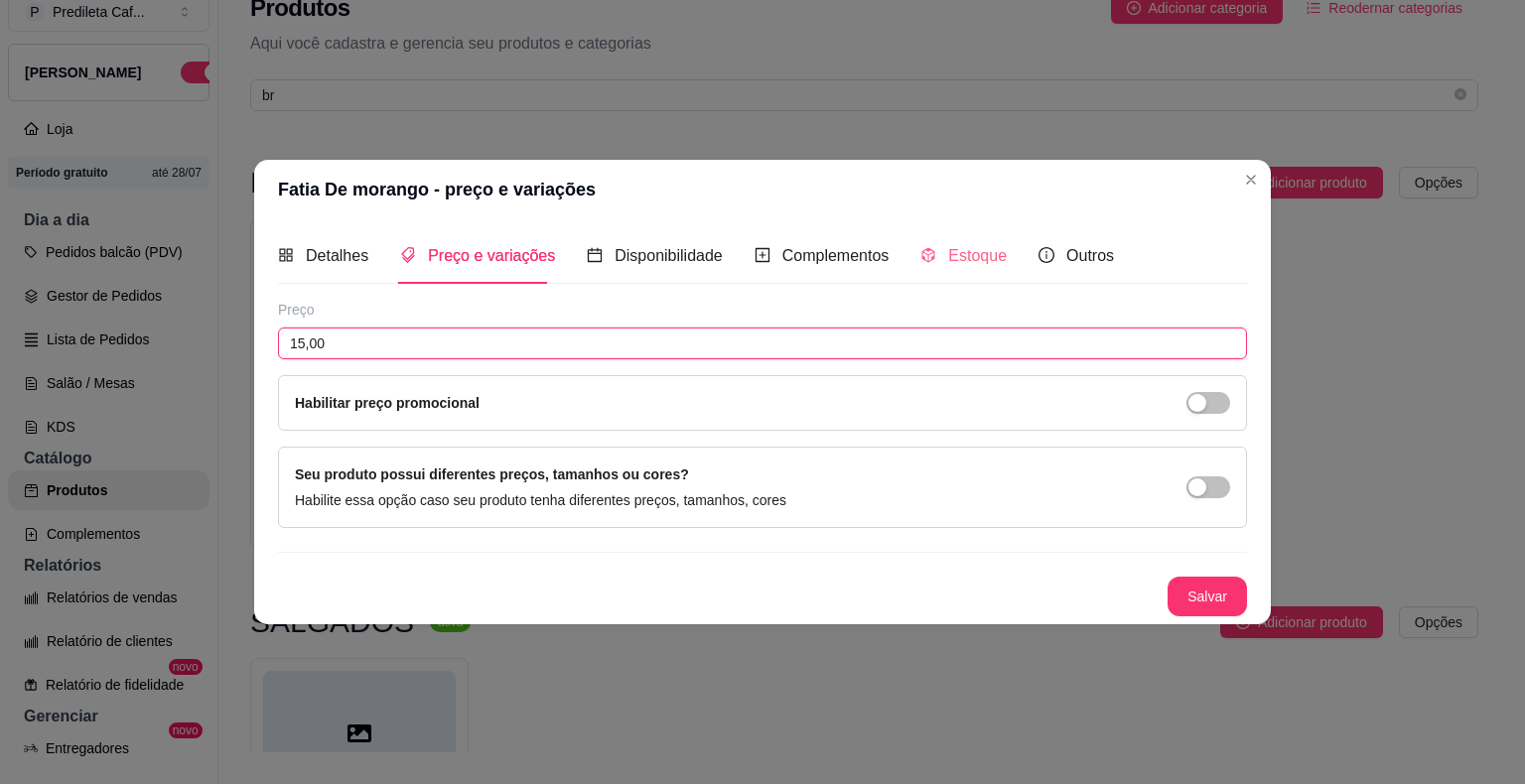 type on "15,00" 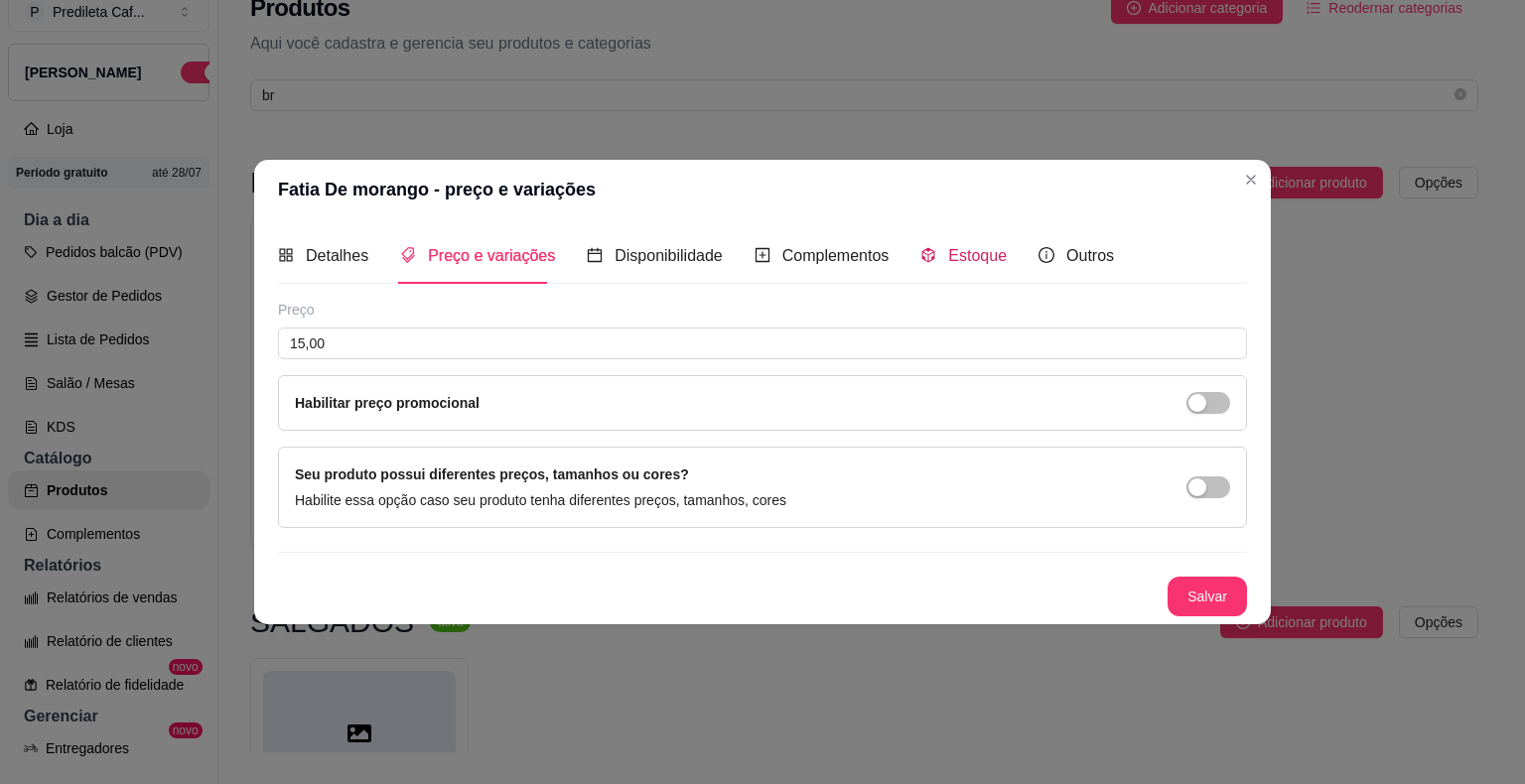 click on "Estoque" at bounding box center [977, 255] 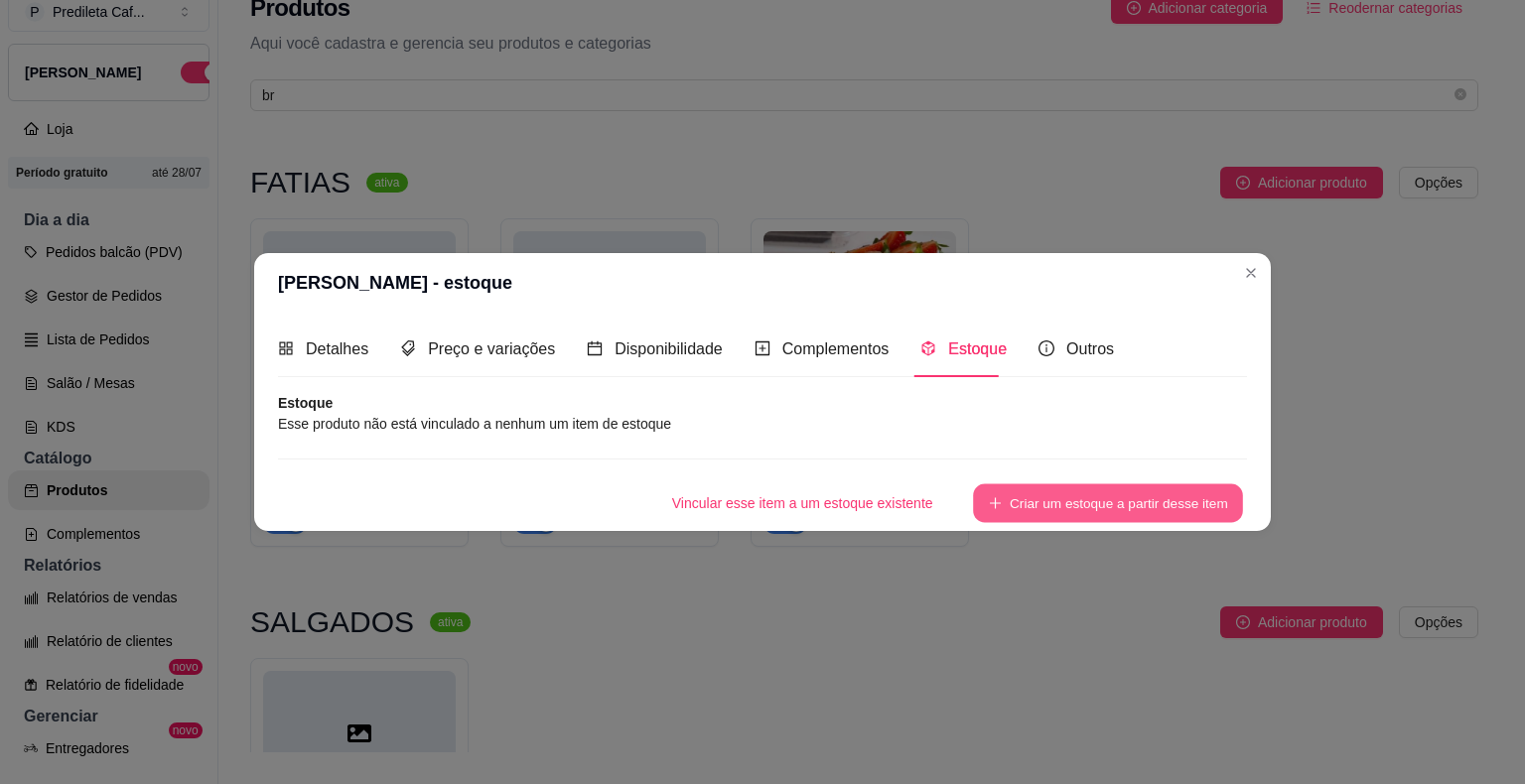 click on "Criar um estoque a partir desse item" at bounding box center [1108, 503] 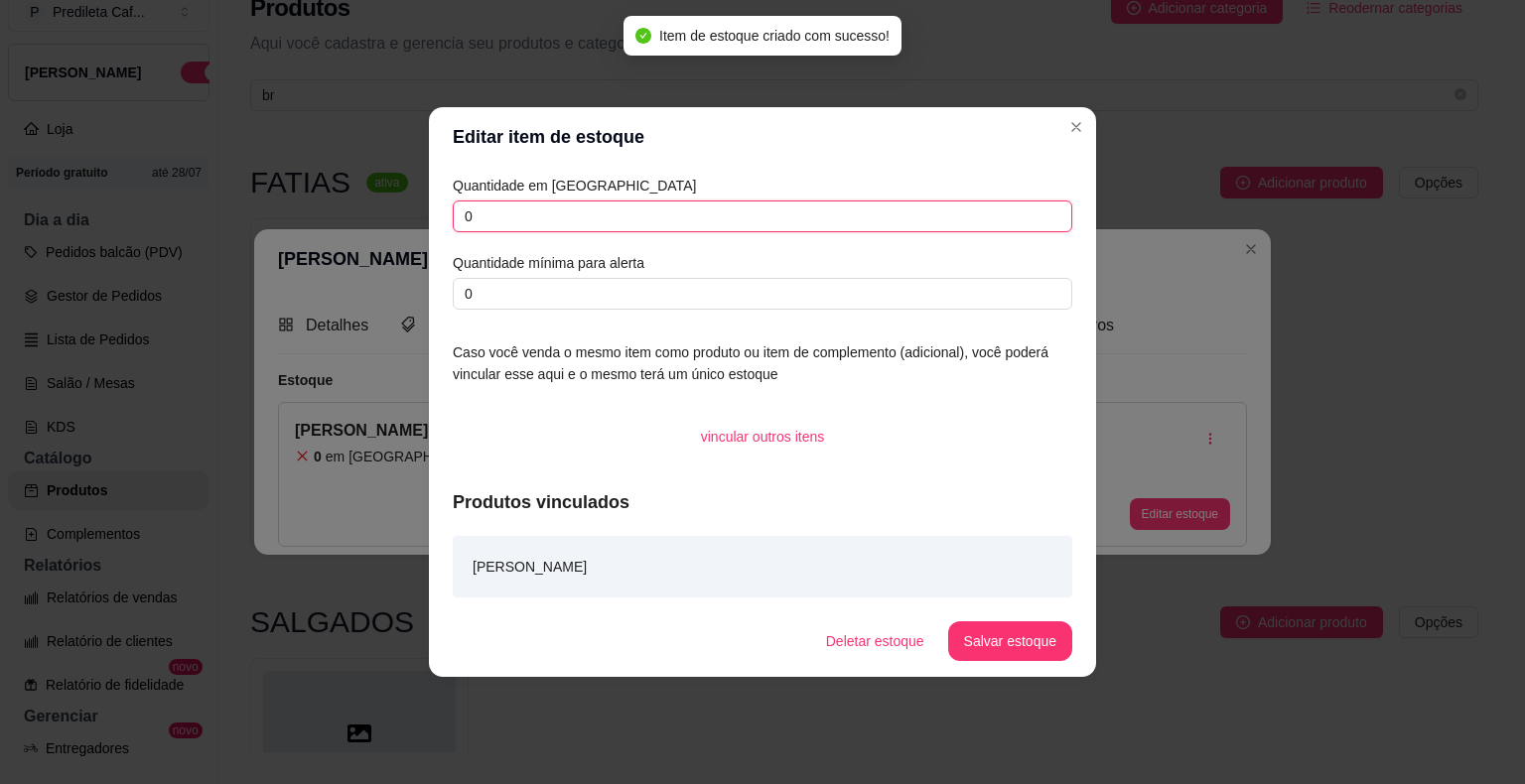 click on "0" at bounding box center [762, 216] 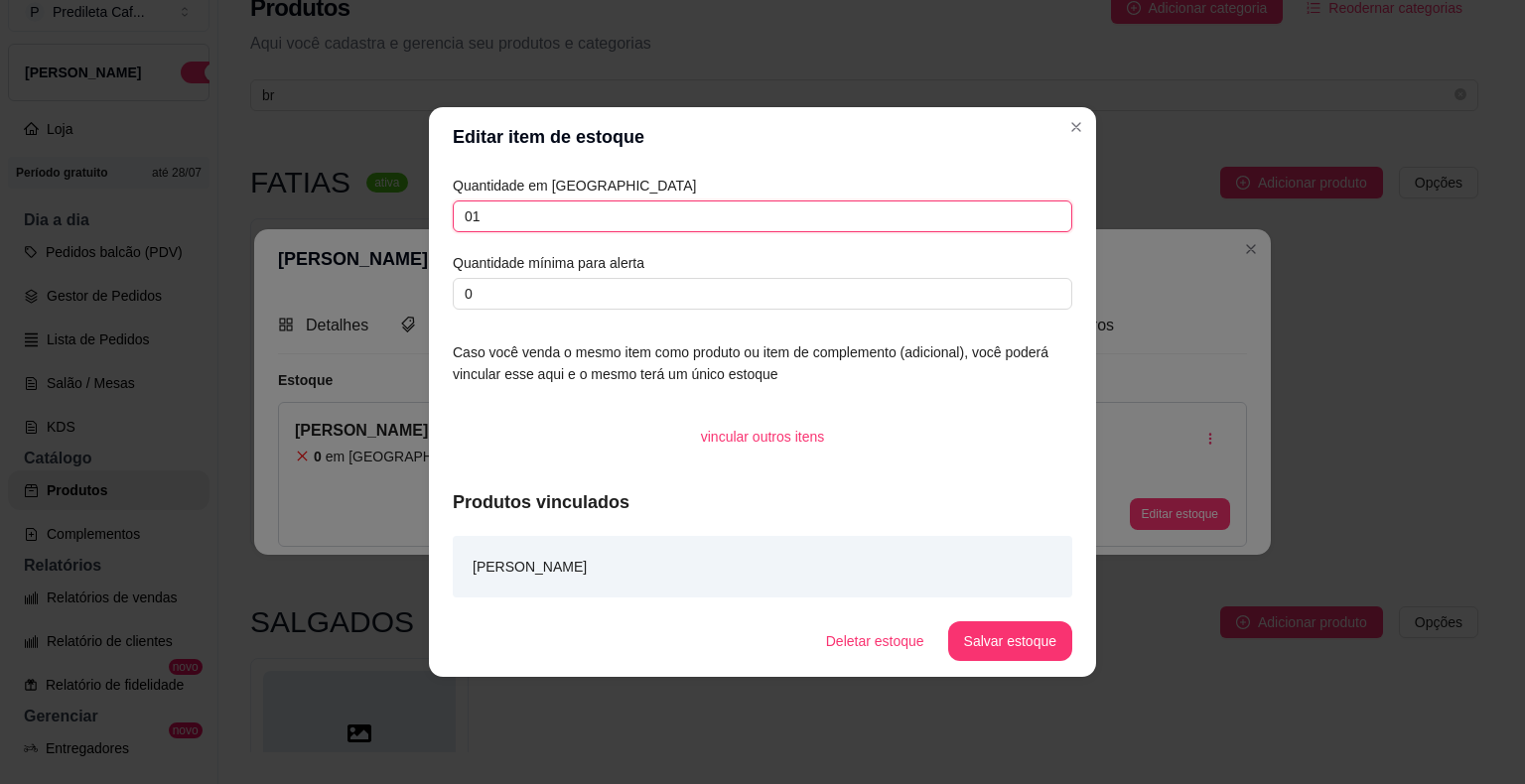 type on "0" 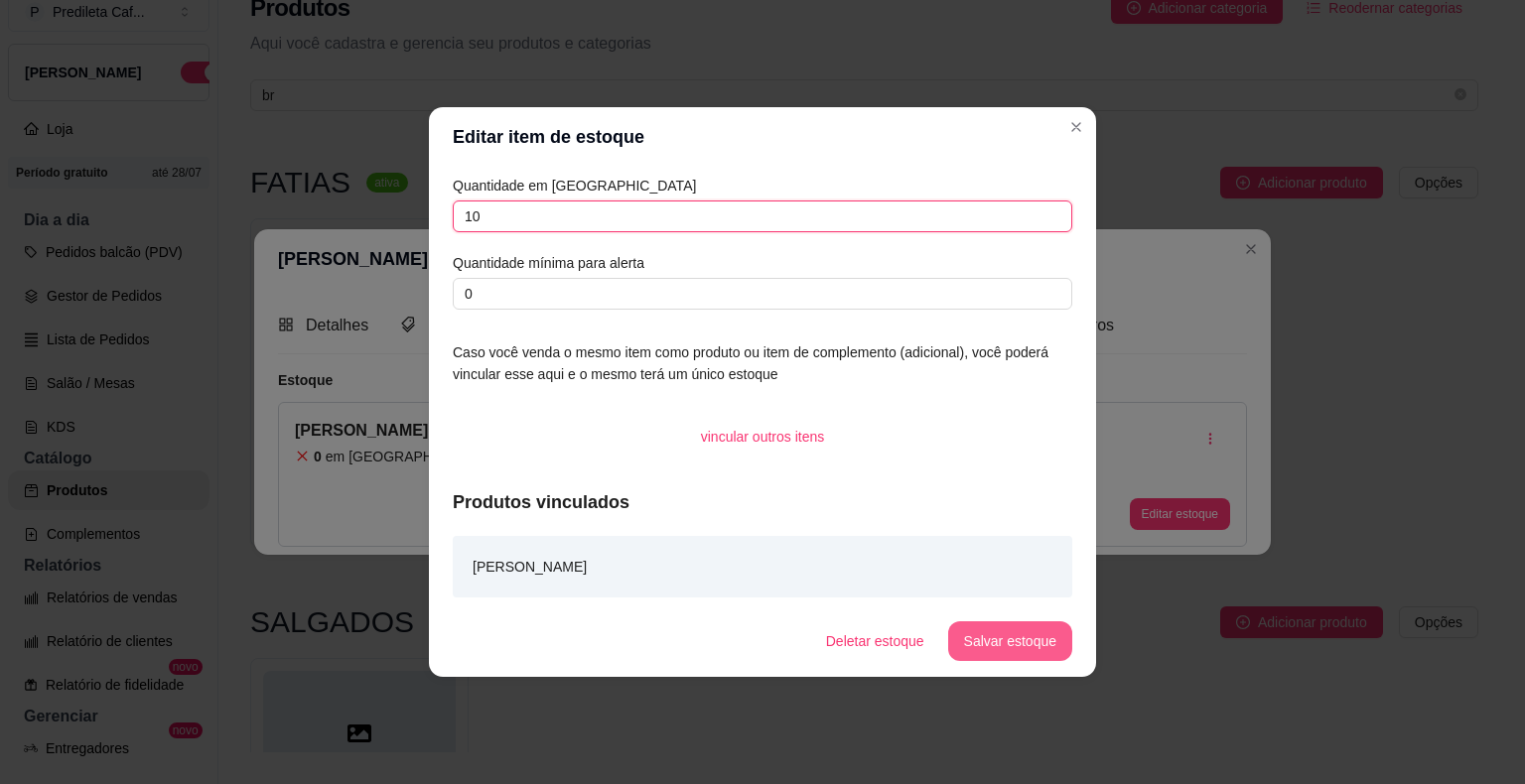 type on "10" 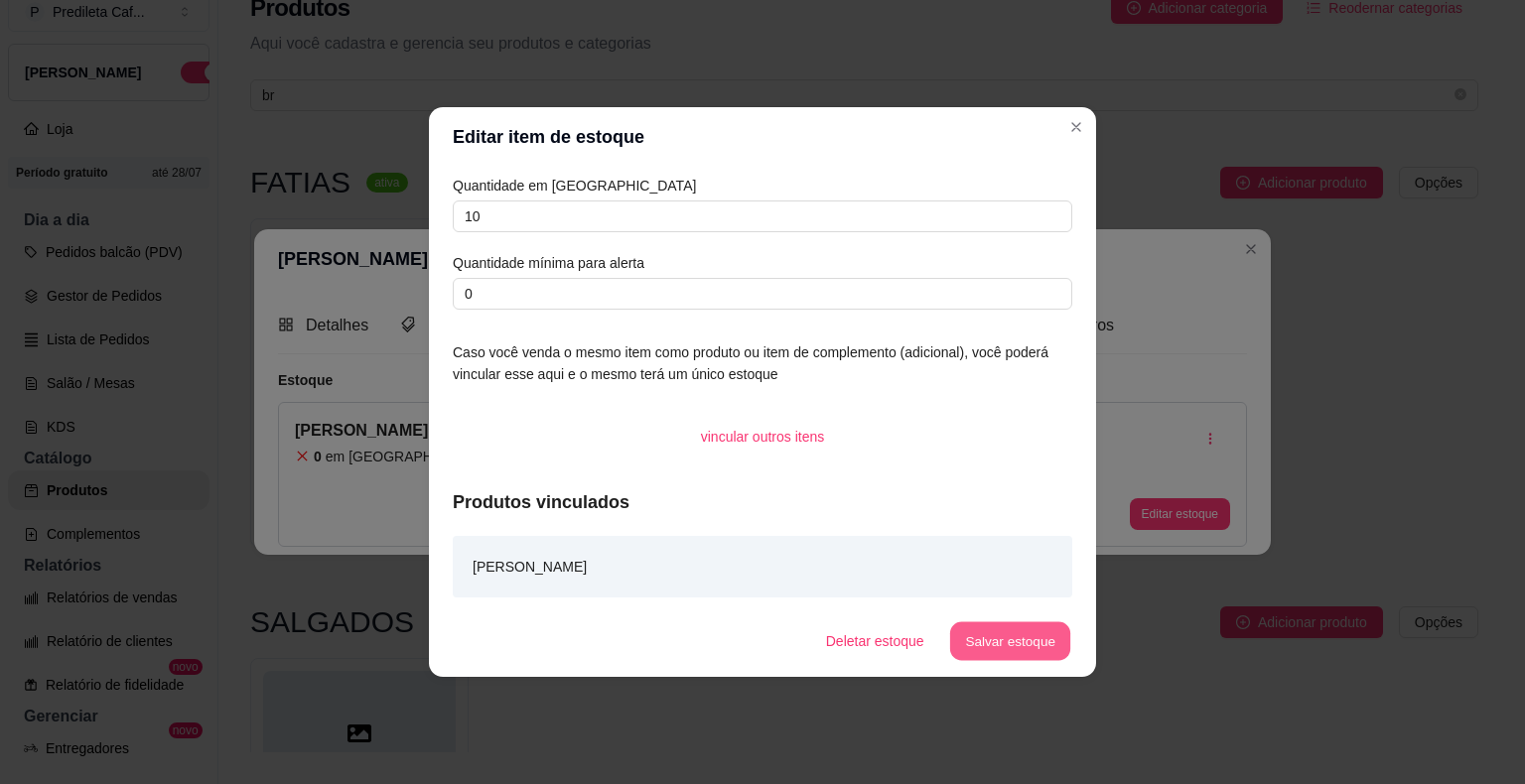 click on "Salvar estoque" at bounding box center (1010, 641) 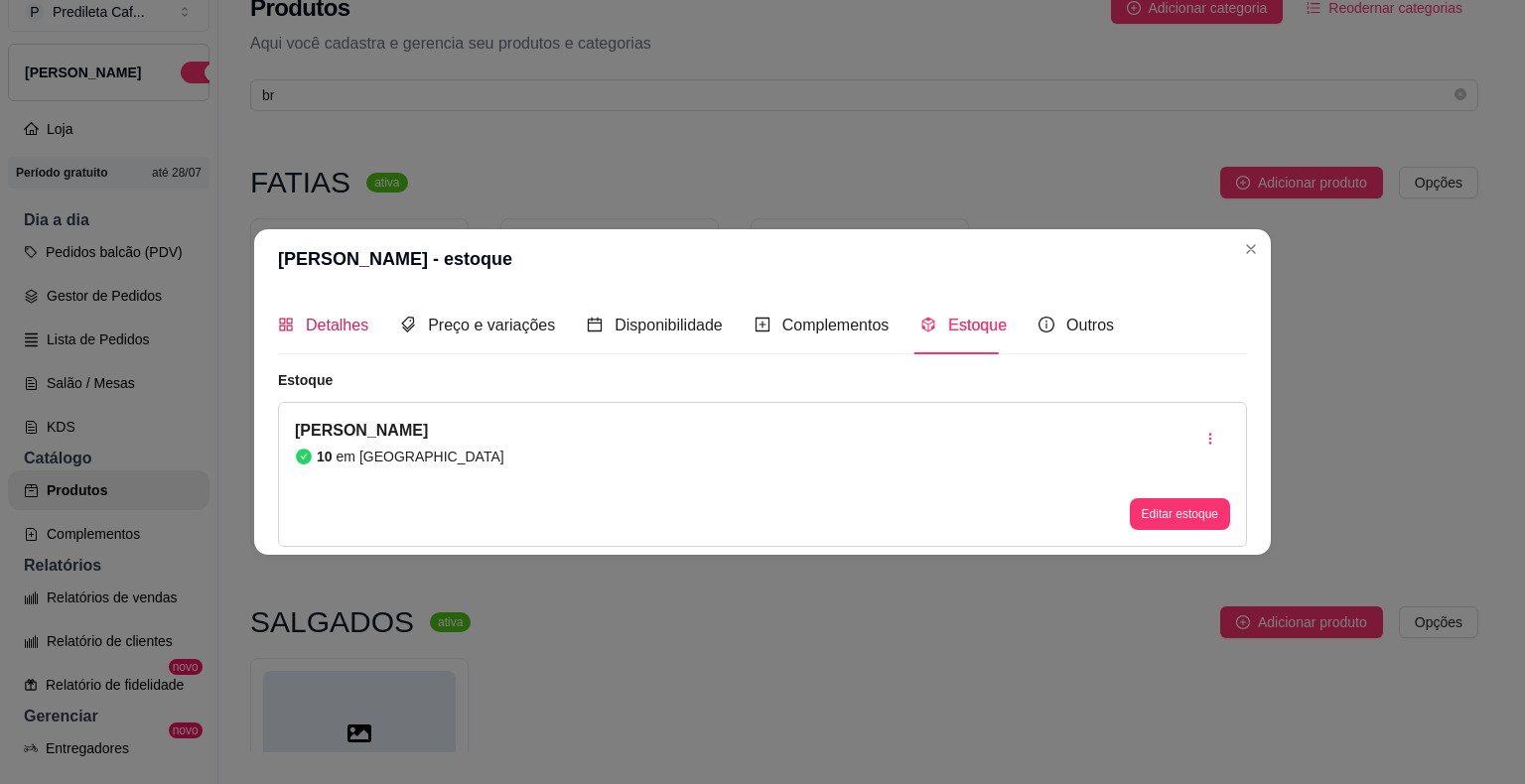 click on "Detalhes" at bounding box center [337, 325] 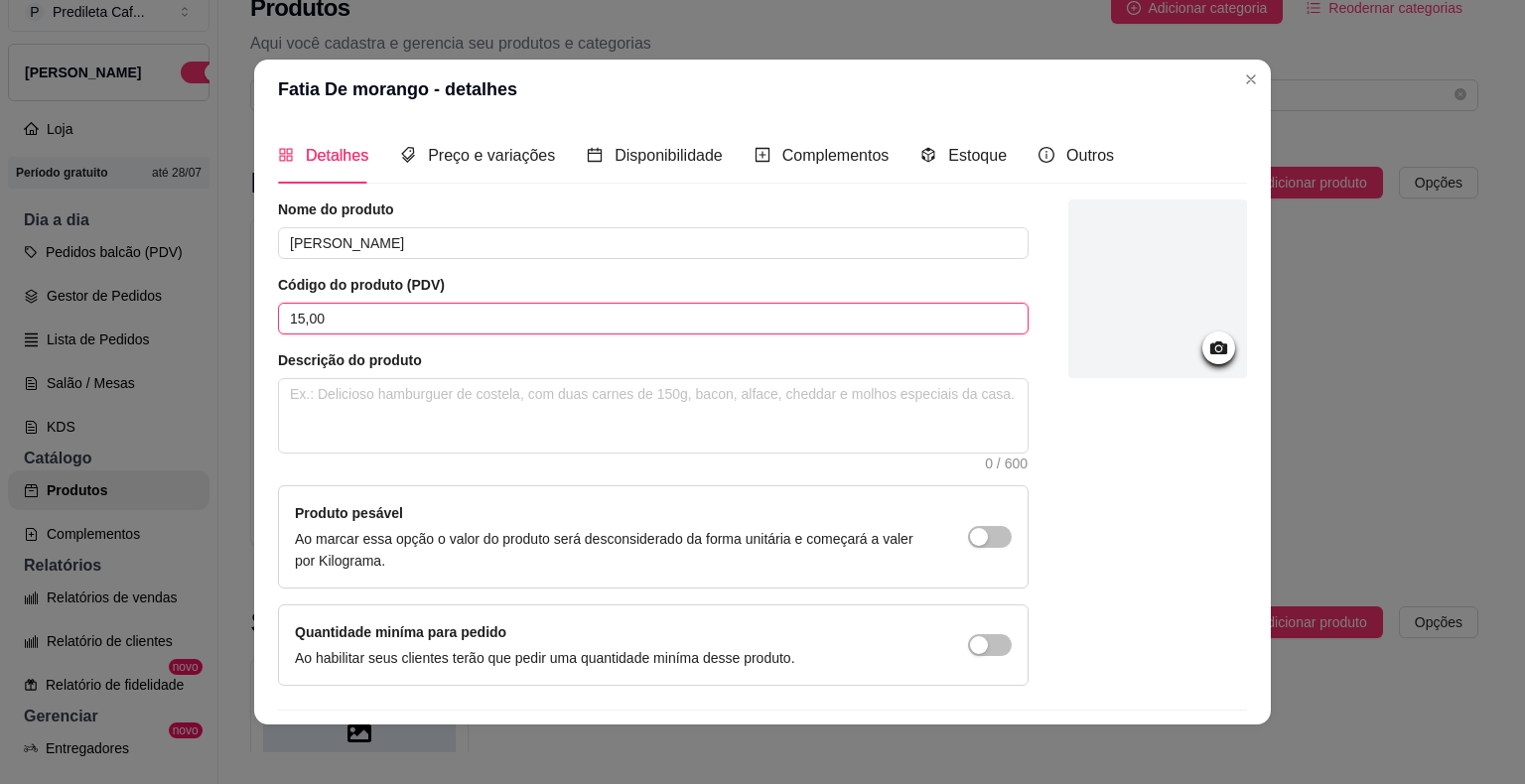 click on "15,00" at bounding box center (653, 319) 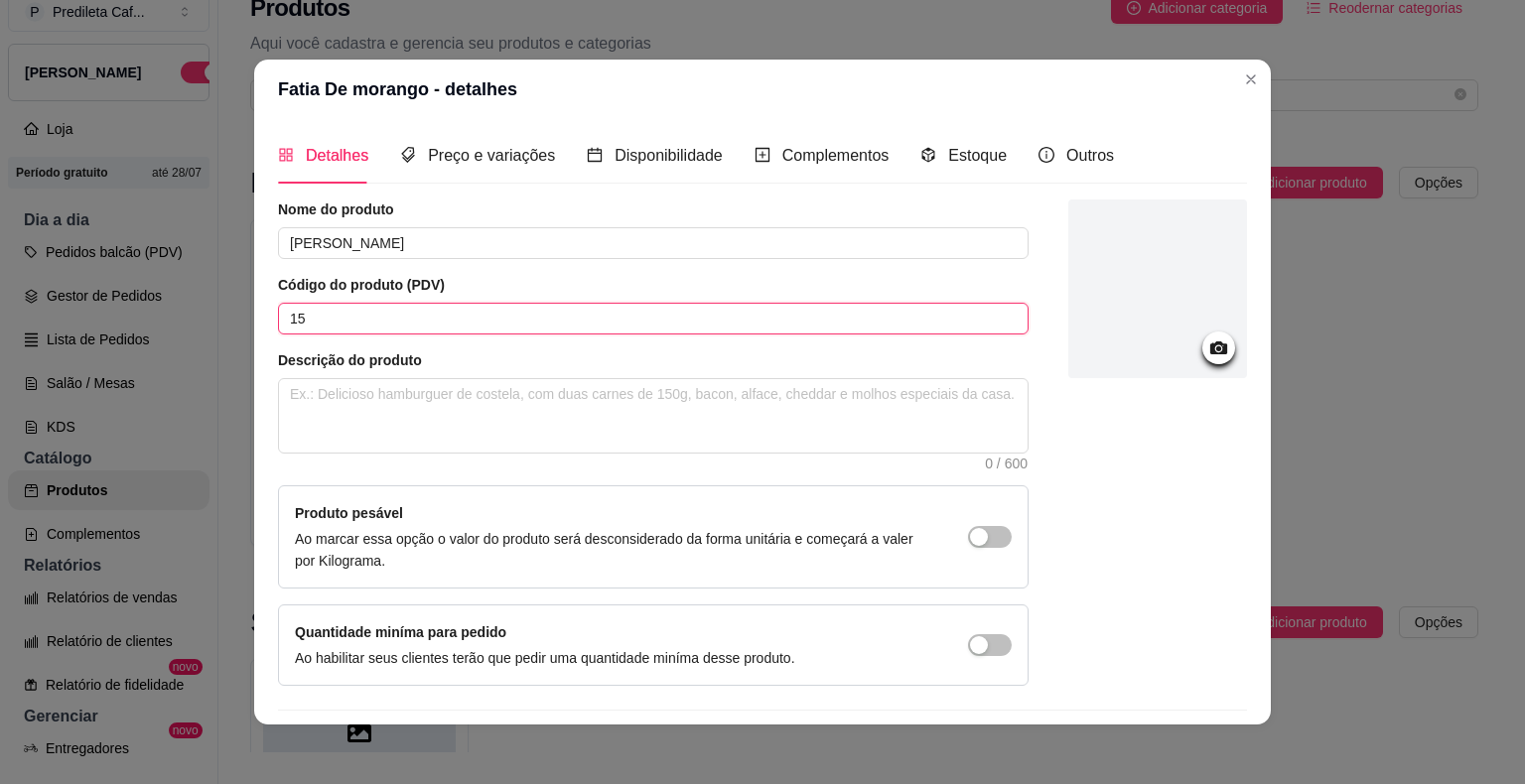 type on "1" 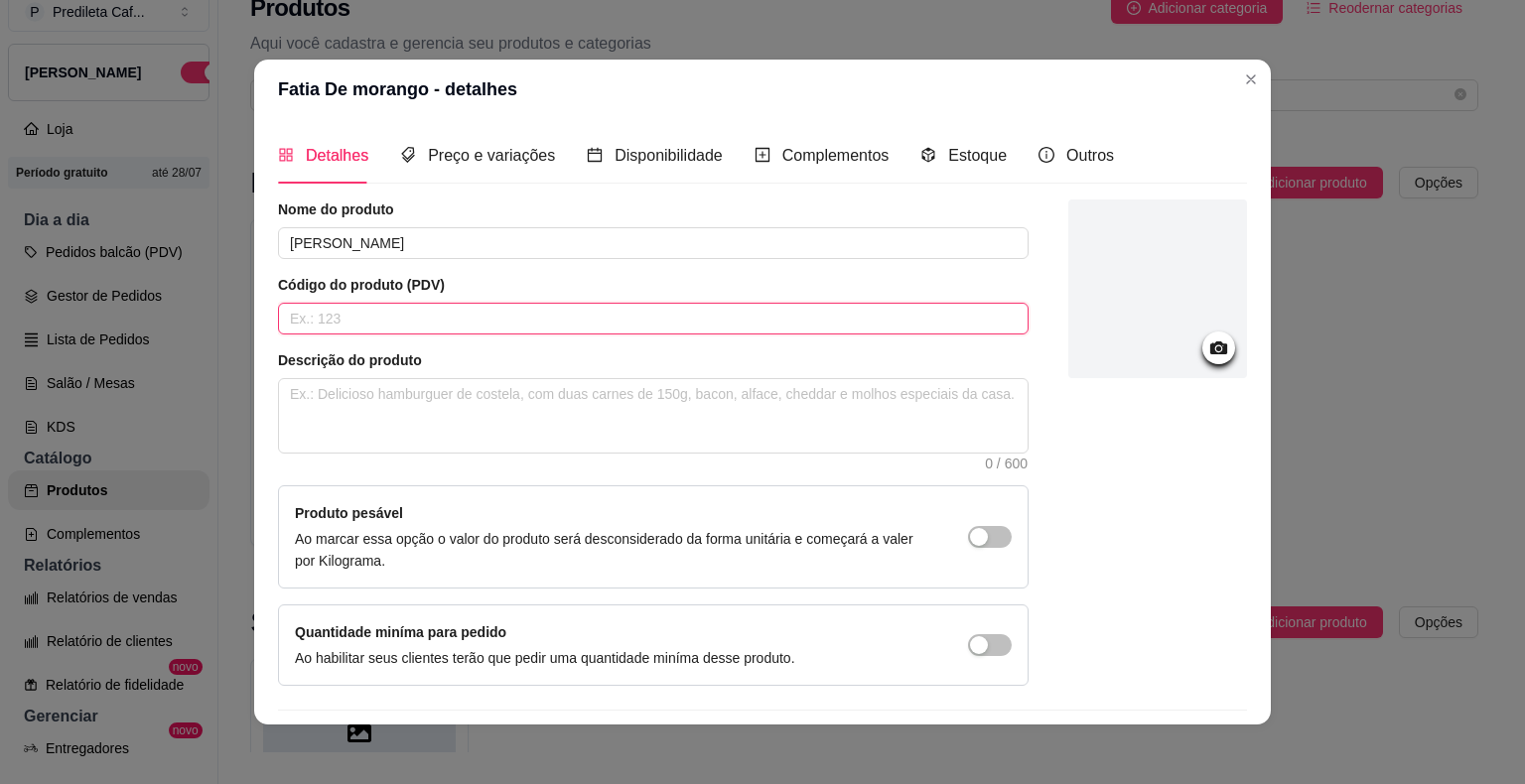type 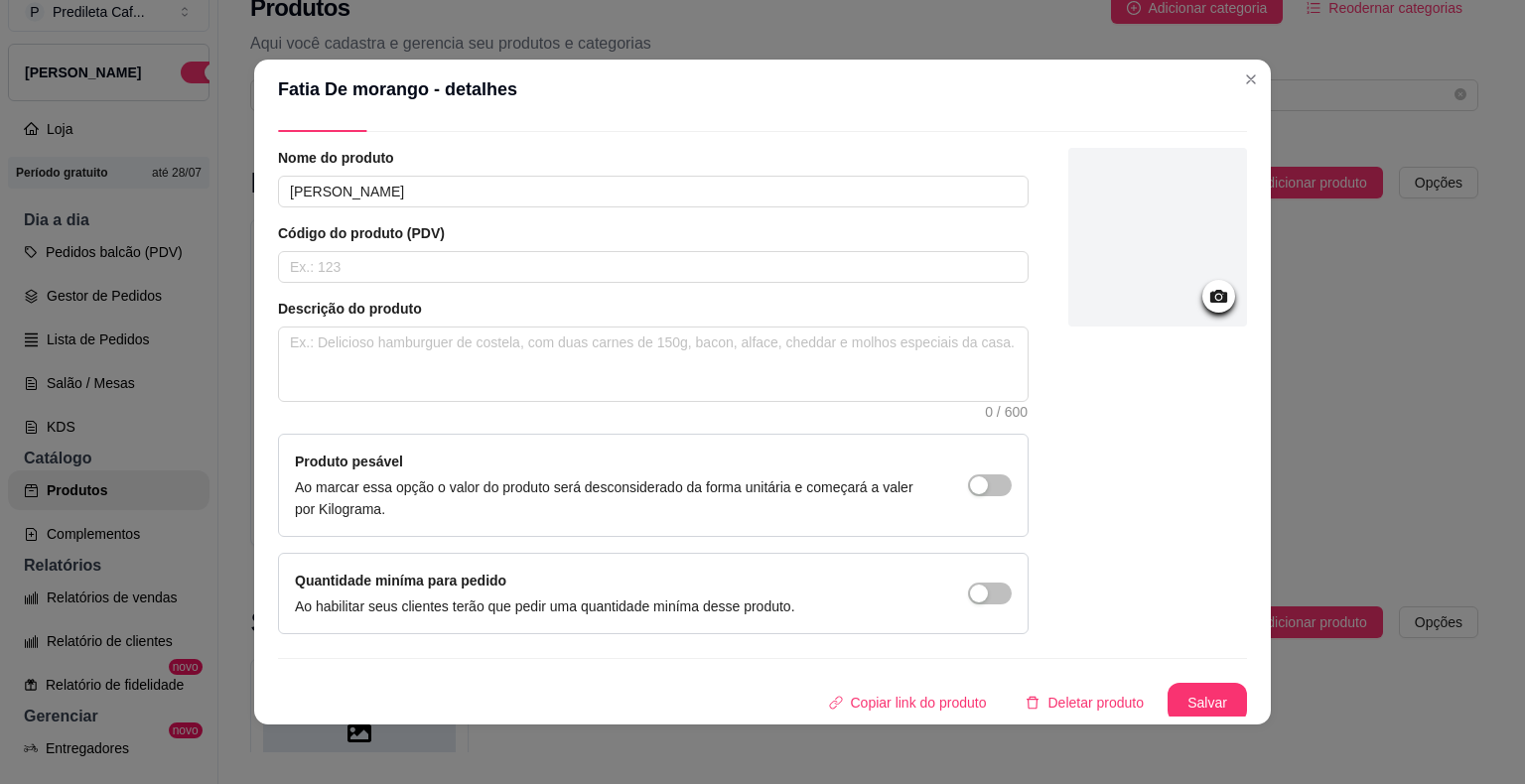 scroll, scrollTop: 55, scrollLeft: 0, axis: vertical 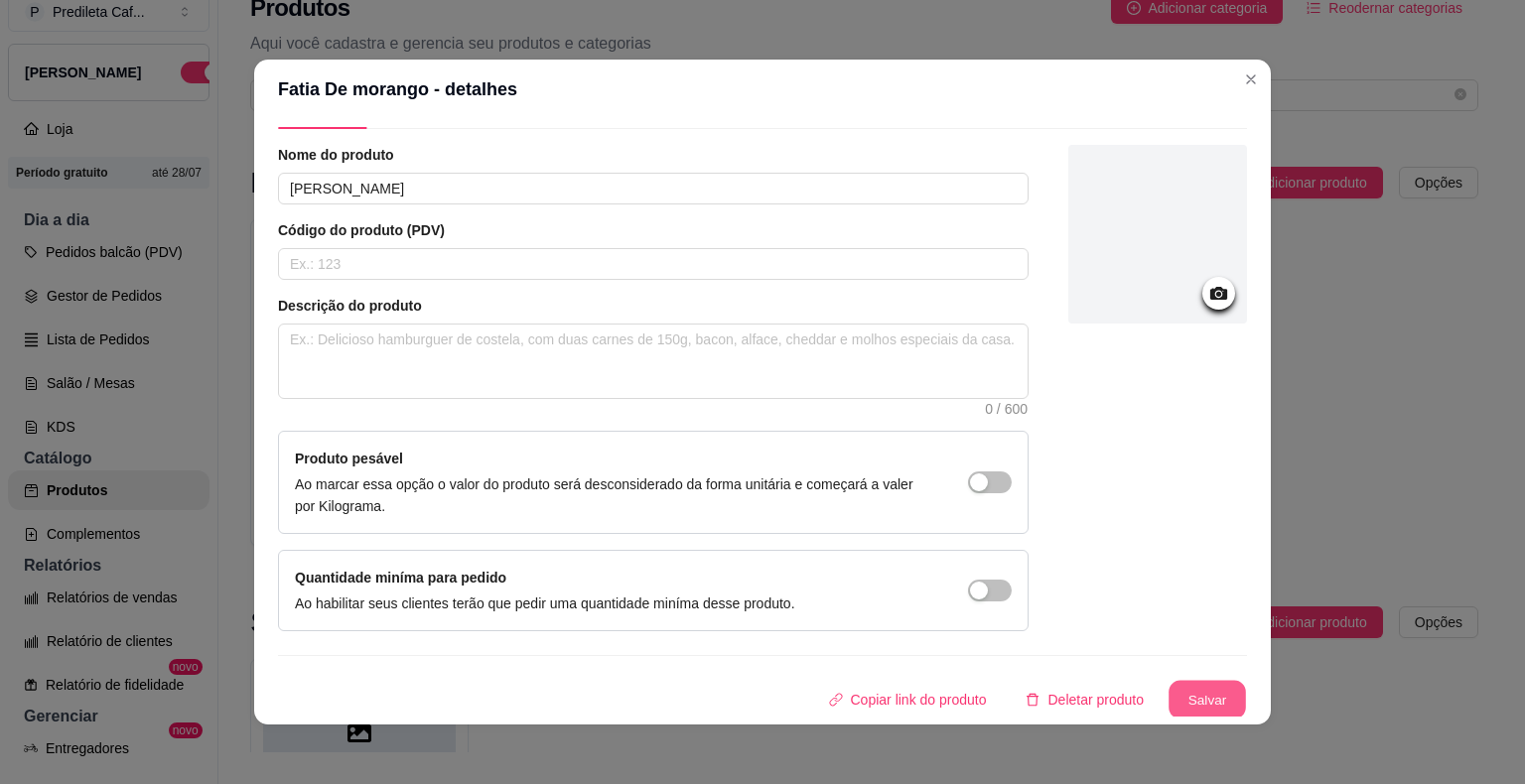 click on "Salvar" at bounding box center [1207, 700] 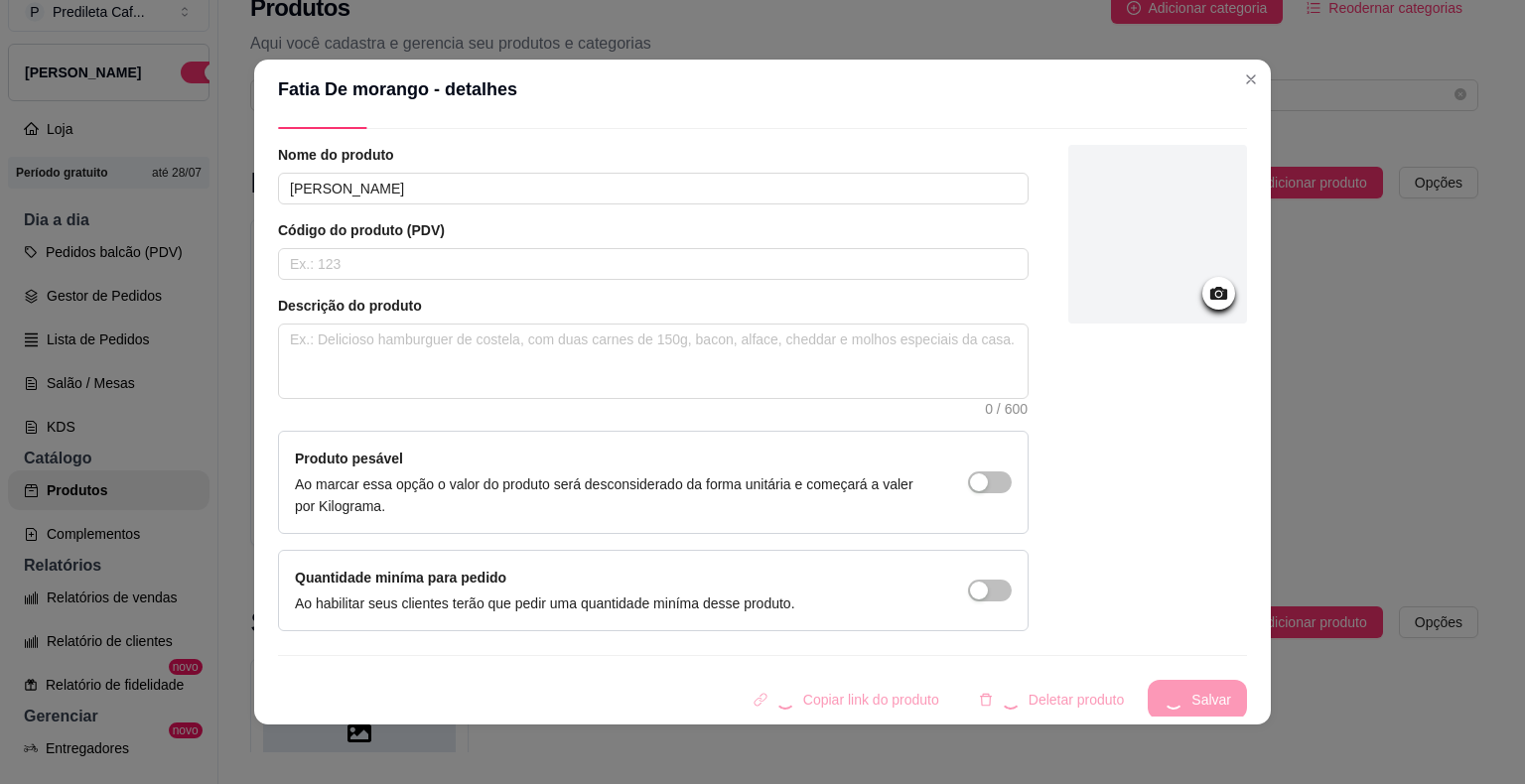 type 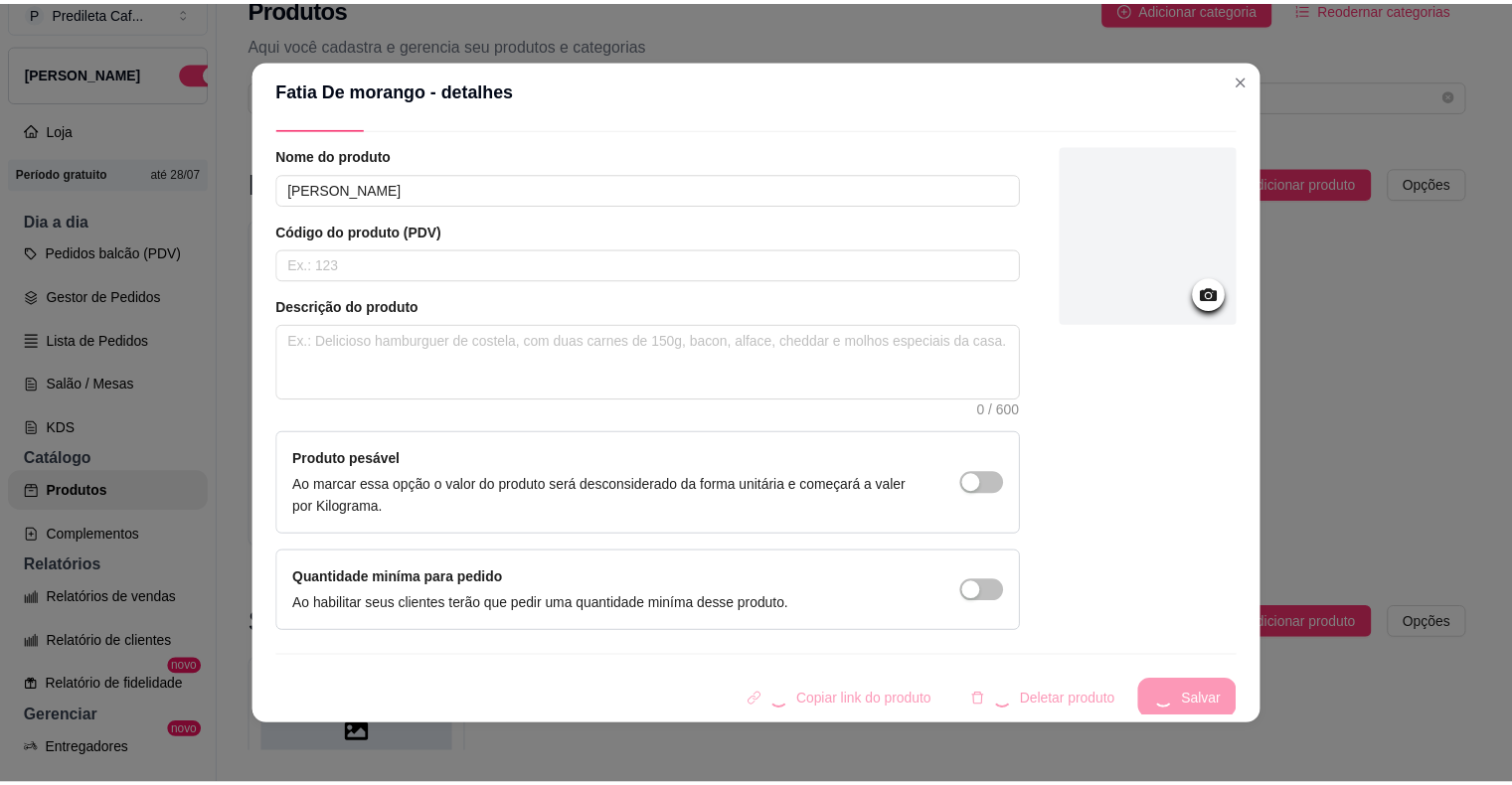 scroll, scrollTop: 0, scrollLeft: 0, axis: both 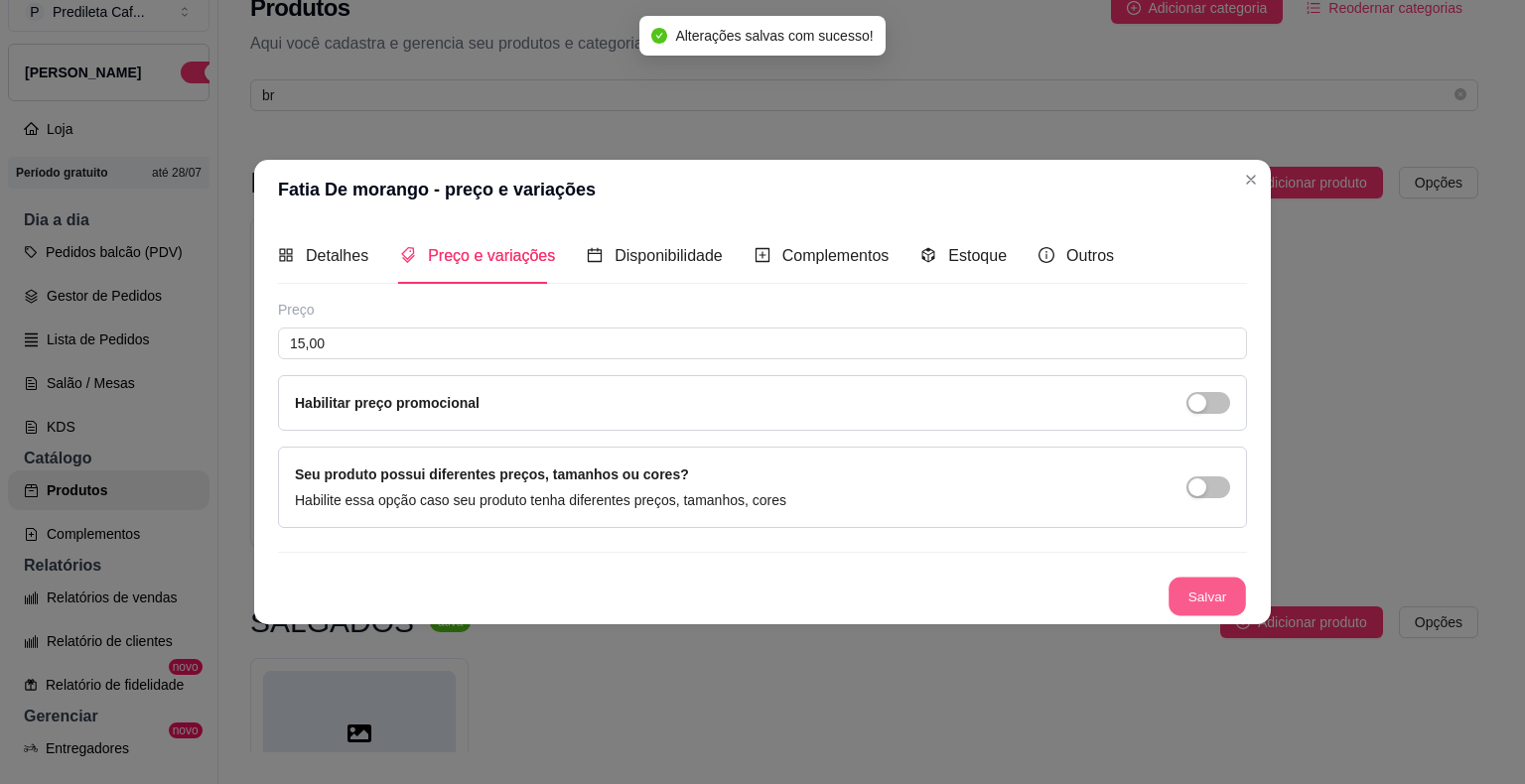 click on "Salvar" at bounding box center (1207, 596) 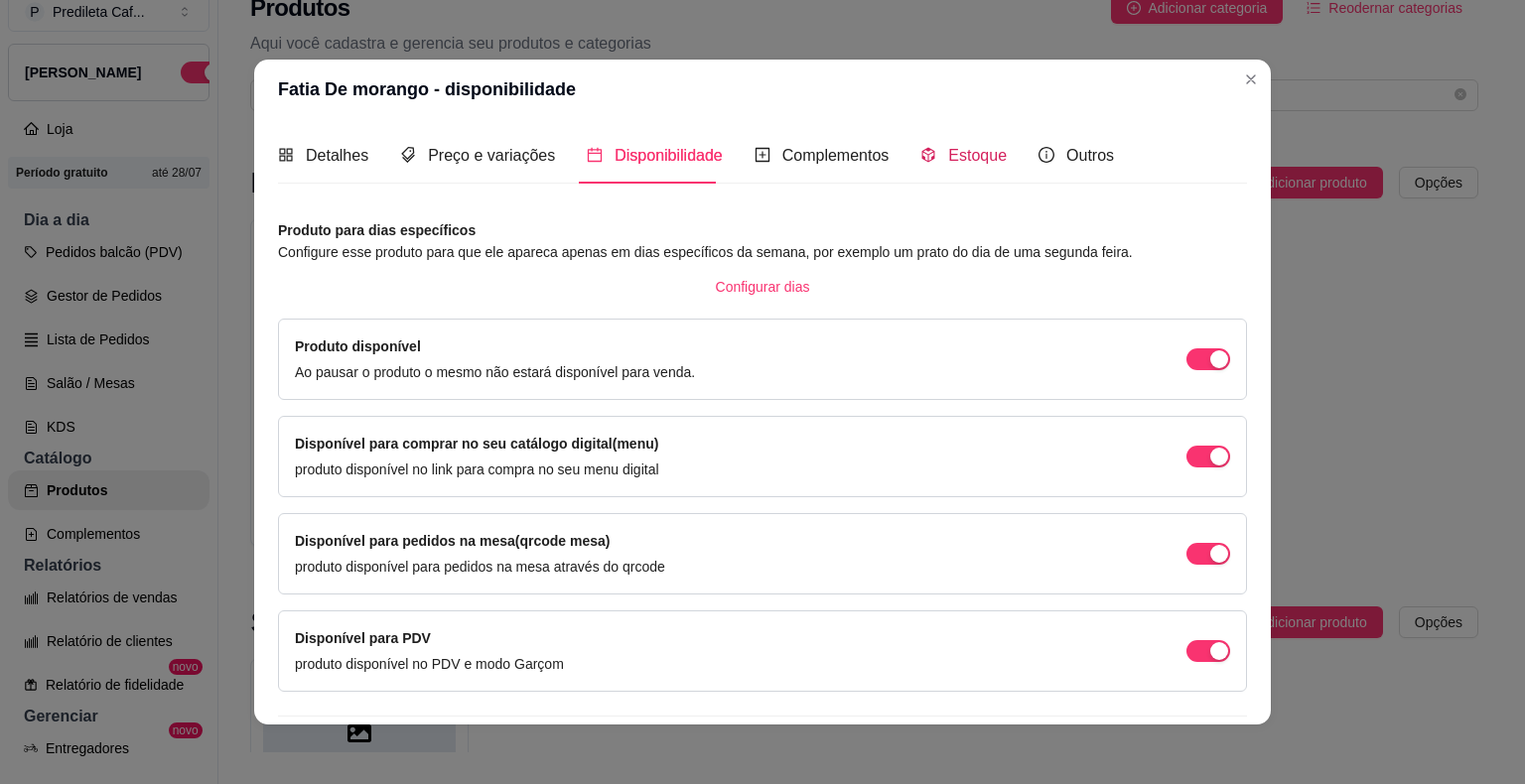 click on "Estoque" at bounding box center [977, 155] 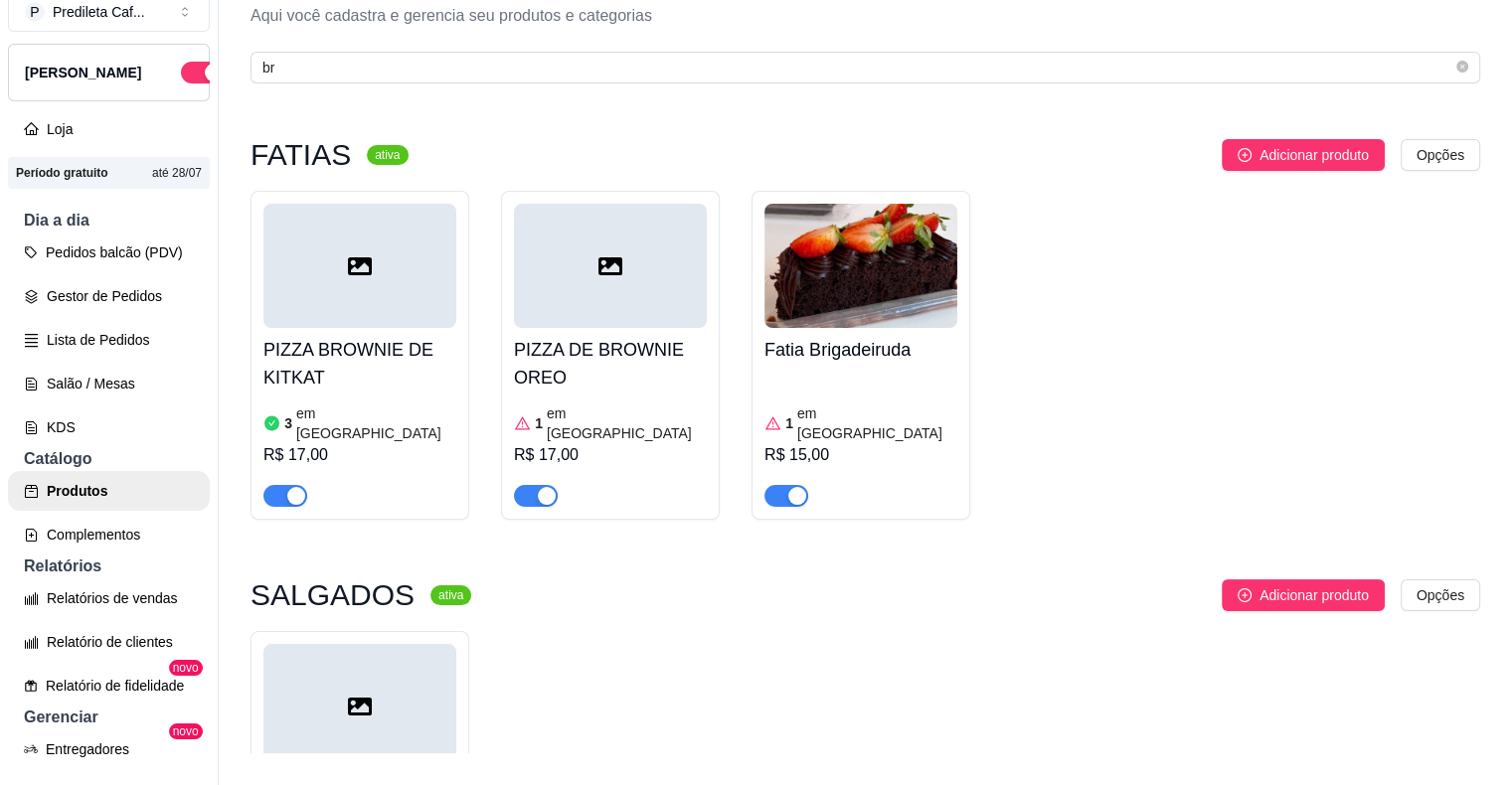 click on "Produtos Adicionar categoria Reodernar categorias Aqui você cadastra e gerencia seu produtos e categorias br FATIAS ativa Adicionar produto Opções PIZZA BROWNIE DE KITKAT   3 em estoque R$ 17,00 PIZZA DE BROWNIE OREO   1 em estoque R$ 17,00 Fatia Brigadeiruda   1 em estoque R$ 15,00 SALGADOS ativa Adicionar produto Opções Pão brioche   Chocolate  R$ 6,00 Pão brioche  R$ 6,00 Pão brioche presunto  R$ 6,00 Pão de frango R$ 6,00 BROWNIE RECHEADO ativa Adicionar produto Opções BROWNIE   BROWNIE DE NUTELLA  R$ 9,00 BROWNIE NINHO R$ 7,00 BROWNIE CHOCOLATE R$ 7,00 BROWNIE PRESTIGIO R$ 7,00 BROWNIE SEM RECHEIO R$ 5,00 TRADICIONAIS ativa Adicionar produto Opções BRIGADEIRO    0 em estoque R$ 2,50 BRIGADEIRO DE BROWNIE   NINHO R$ 3,00 CHOCOLATE R$ 3,00 Cardápio Digital Diggy © 2025" at bounding box center [865, 361] 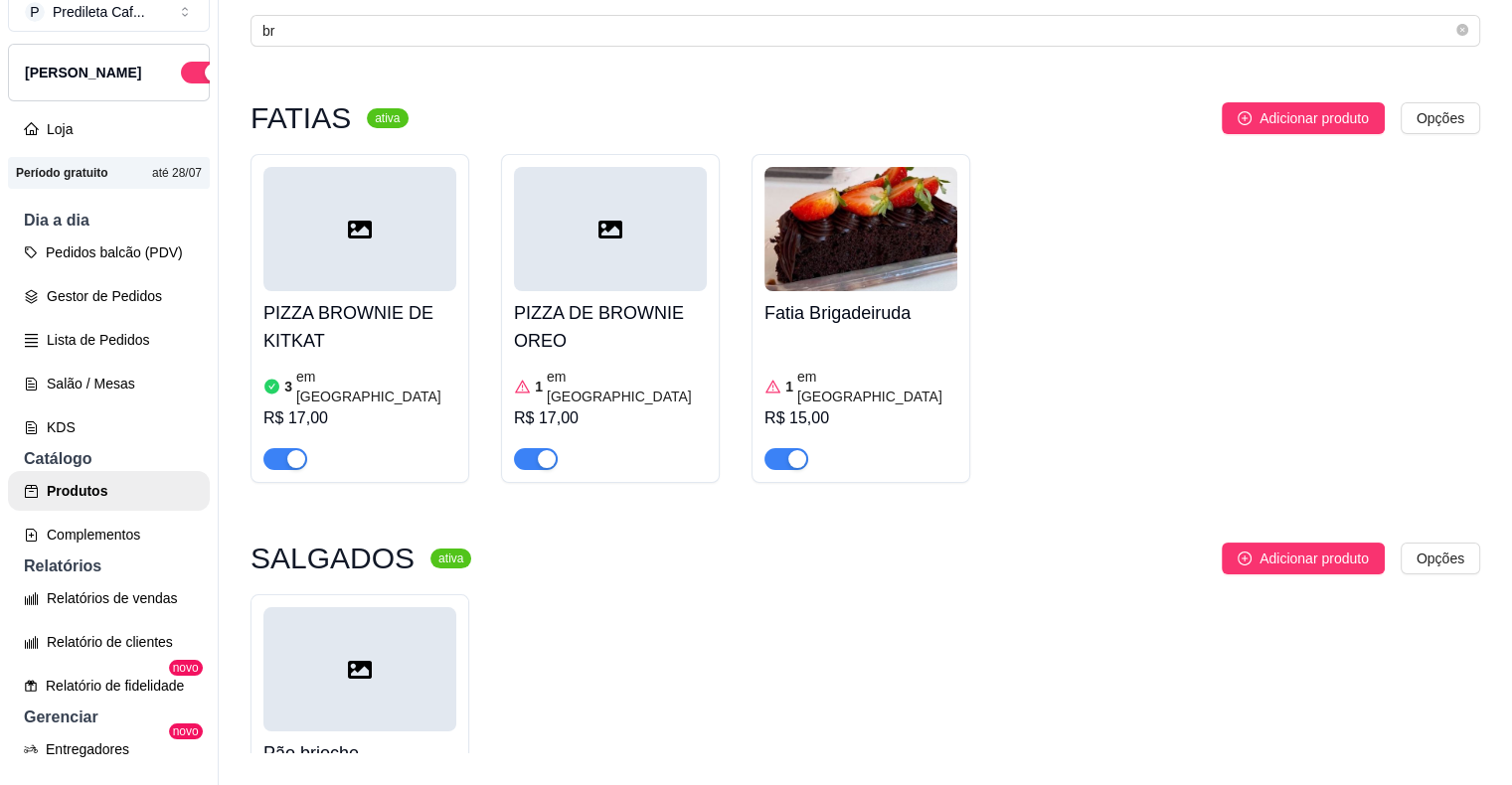 click on "Produtos Adicionar categoria Reodernar categorias Aqui você cadastra e gerencia seu produtos e categorias br FATIAS ativa Adicionar produto Opções PIZZA BROWNIE DE KITKAT   3 em estoque R$ 17,00 PIZZA DE BROWNIE OREO   1 em estoque R$ 17,00 Fatia Brigadeiruda   1 em estoque R$ 15,00 SALGADOS ativa Adicionar produto Opções Pão brioche   Chocolate  R$ 6,00 Pão brioche  R$ 6,00 Pão brioche presunto  R$ 6,00 Pão de frango R$ 6,00 BROWNIE RECHEADO ativa Adicionar produto Opções BROWNIE   BROWNIE DE NUTELLA  R$ 9,00 BROWNIE NINHO R$ 7,00 BROWNIE CHOCOLATE R$ 7,00 BROWNIE PRESTIGIO R$ 7,00 BROWNIE SEM RECHEIO R$ 5,00 TRADICIONAIS ativa Adicionar produto Opções BRIGADEIRO    0 em estoque R$ 2,50 BRIGADEIRO DE BROWNIE   NINHO R$ 3,00 CHOCOLATE R$ 3,00 Cardápio Digital Diggy © 2025" at bounding box center (865, 361) 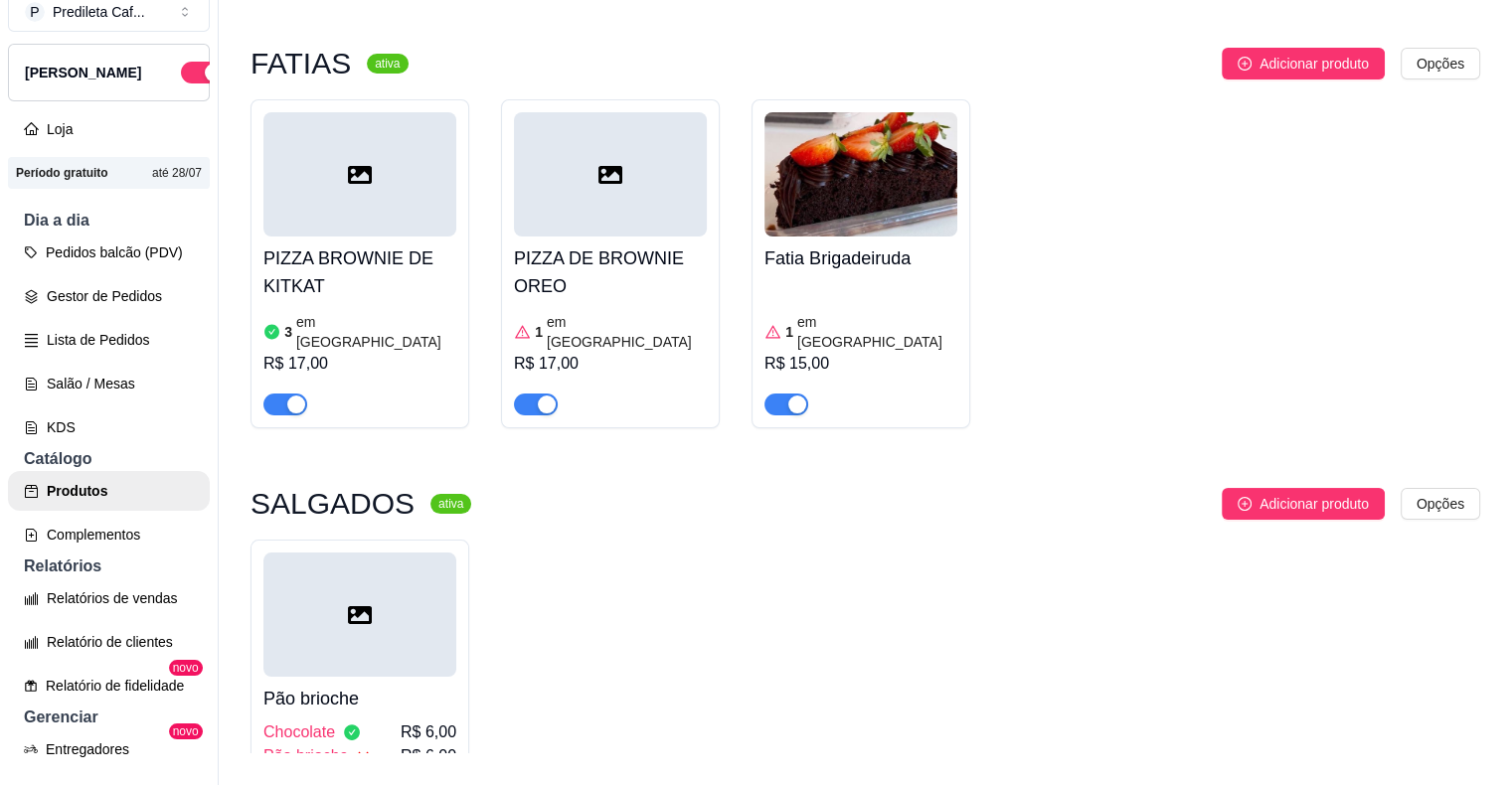 scroll, scrollTop: 199, scrollLeft: 0, axis: vertical 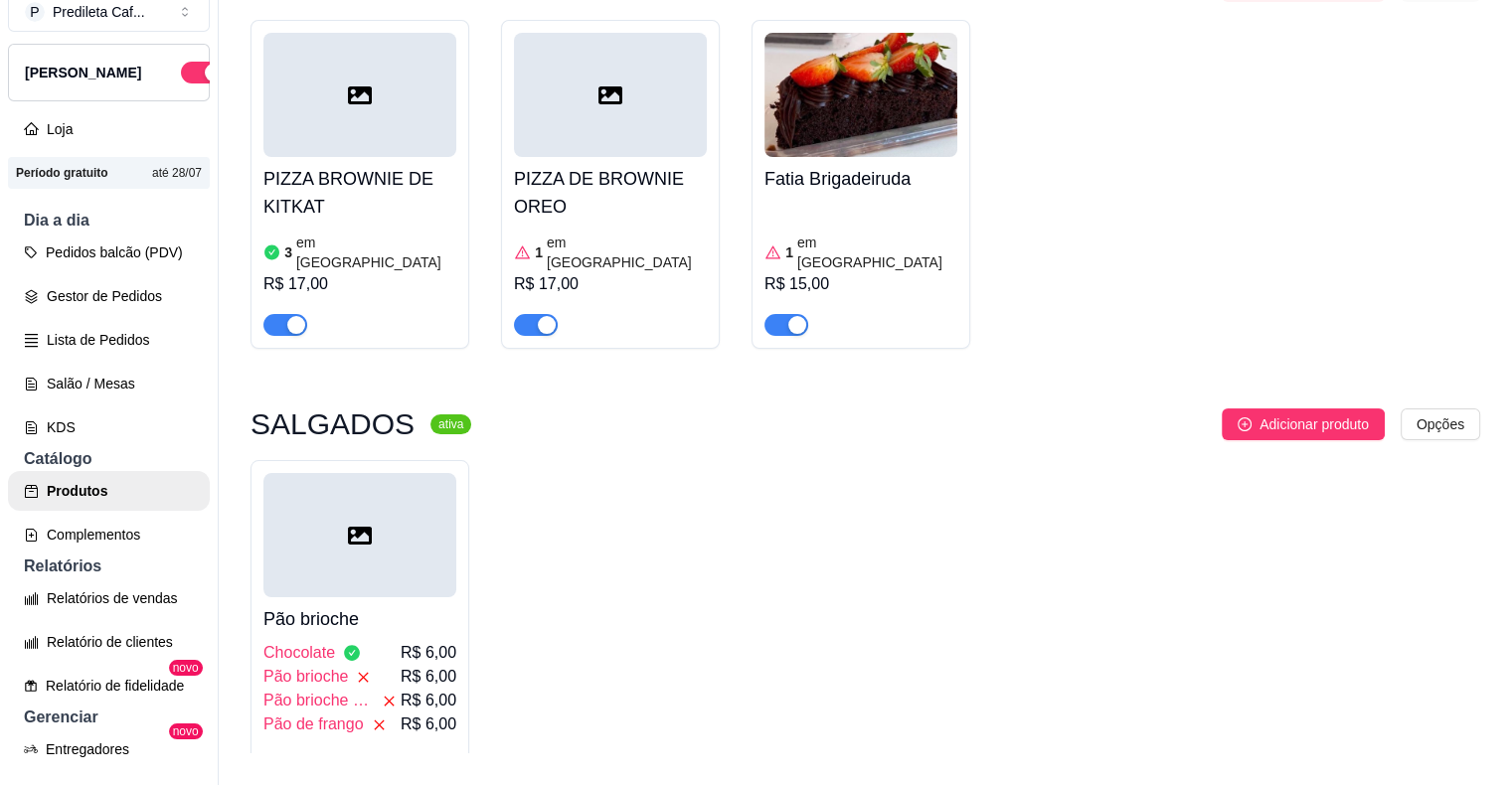 click on "Produtos Adicionar categoria Reodernar categorias Aqui você cadastra e gerencia seu produtos e categorias br FATIAS ativa Adicionar produto Opções PIZZA BROWNIE DE KITKAT   3 em estoque R$ 17,00 PIZZA DE BROWNIE OREO   1 em estoque R$ 17,00 Fatia Brigadeiruda   1 em estoque R$ 15,00 SALGADOS ativa Adicionar produto Opções Pão brioche   Chocolate  R$ 6,00 Pão brioche  R$ 6,00 Pão brioche presunto  R$ 6,00 Pão de frango R$ 6,00 BROWNIE RECHEADO ativa Adicionar produto Opções BROWNIE   BROWNIE DE NUTELLA  R$ 9,00 BROWNIE NINHO R$ 7,00 BROWNIE CHOCOLATE R$ 7,00 BROWNIE PRESTIGIO R$ 7,00 BROWNIE SEM RECHEIO R$ 5,00 TRADICIONAIS ativa Adicionar produto Opções BRIGADEIRO    0 em estoque R$ 2,50 BRIGADEIRO DE BROWNIE   NINHO R$ 3,00 CHOCOLATE R$ 3,00 Cardápio Digital Diggy © 2025" at bounding box center [865, 361] 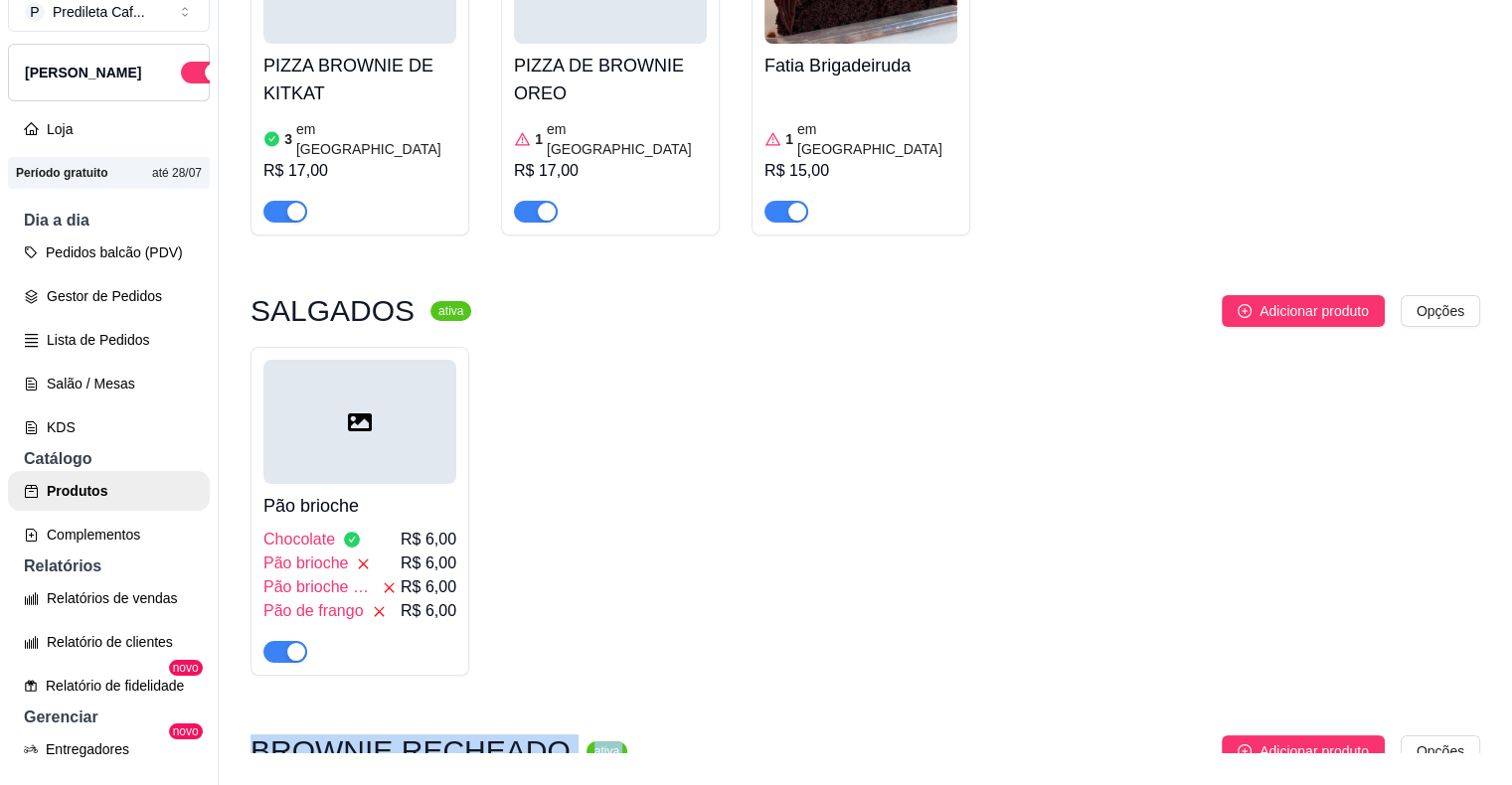 drag, startPoint x: 1502, startPoint y: 738, endPoint x: 1503, endPoint y: 728, distance: 10.049876 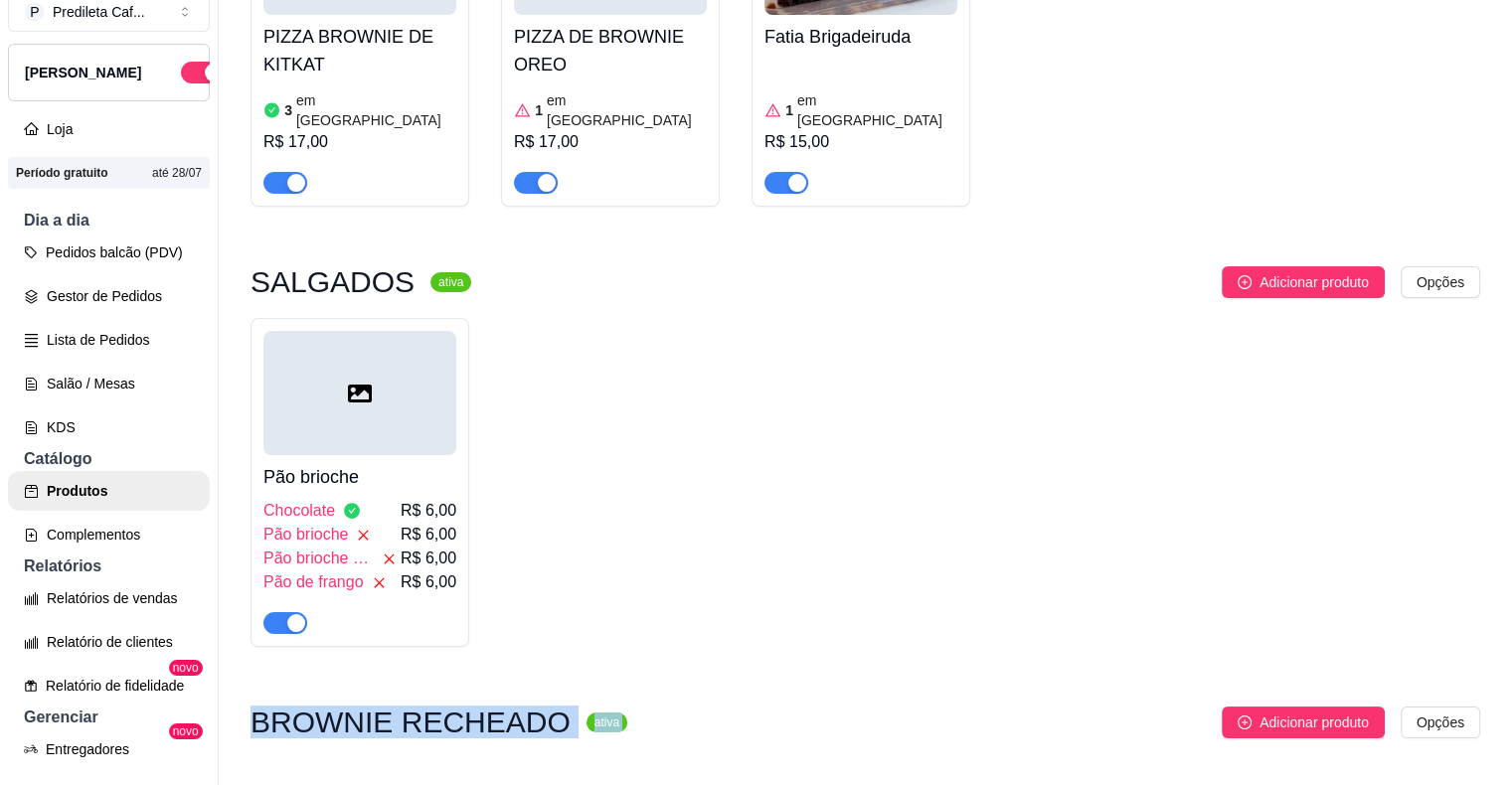 scroll, scrollTop: 381, scrollLeft: 0, axis: vertical 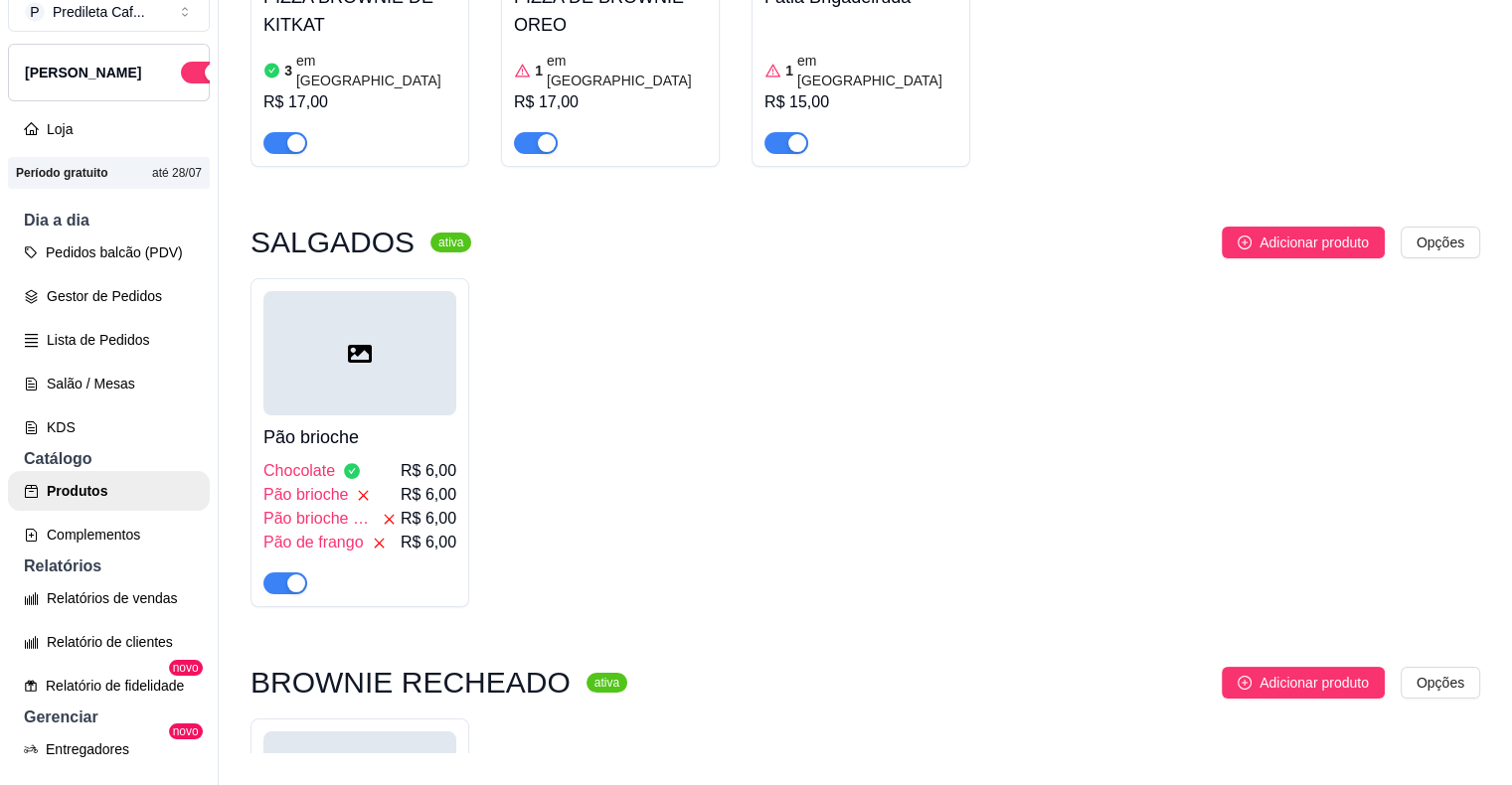 click on "Pão brioche   Chocolate  R$ 6,00 Pão brioche  R$ 6,00 Pão brioche presunto  R$ 6,00 Pão de frango R$ 6,00" at bounding box center [865, 442] 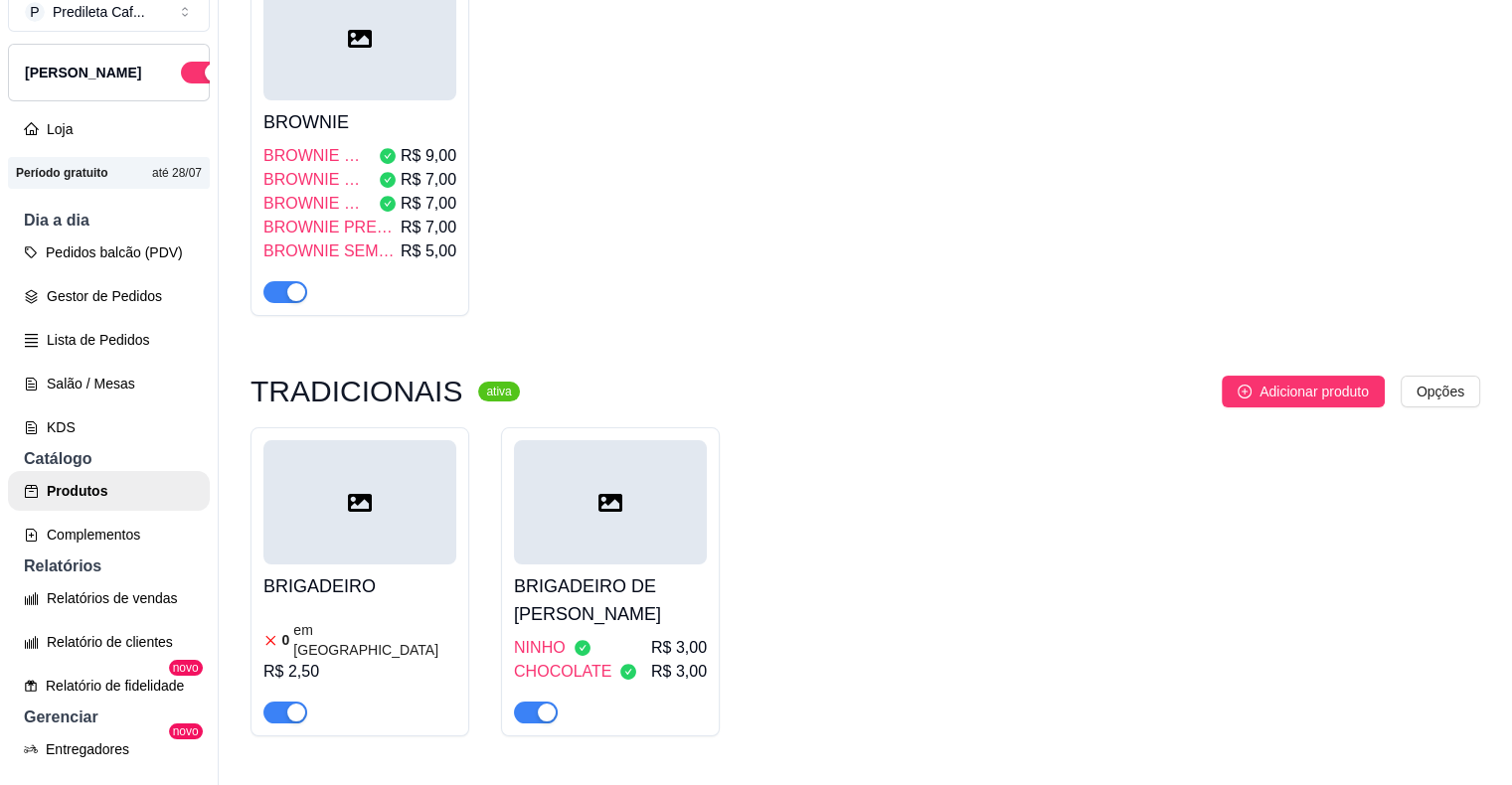 scroll, scrollTop: 1216, scrollLeft: 0, axis: vertical 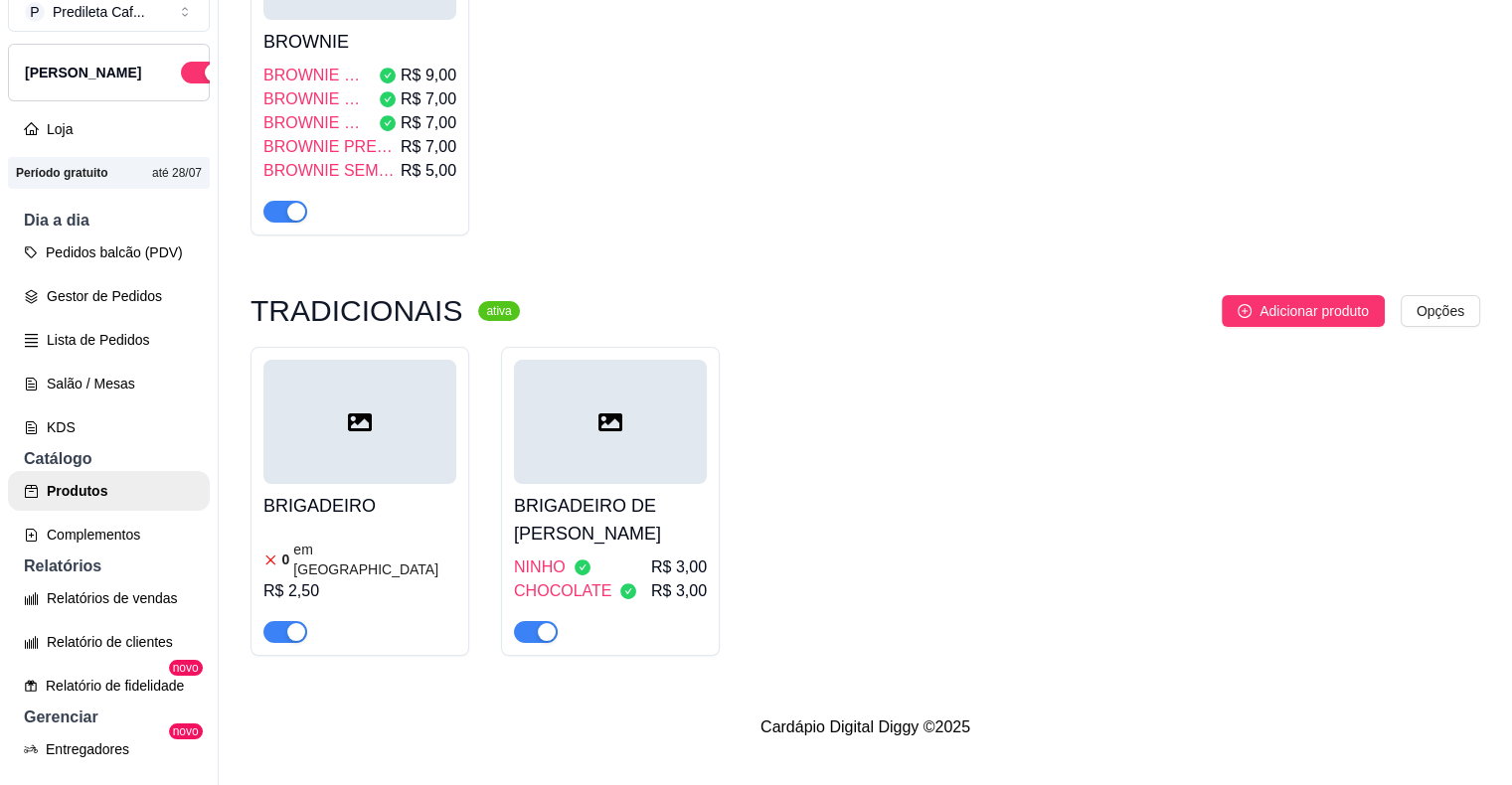 click on "P Predileta Caf ... Loja Aberta Loja Período gratuito até 28/07   Dia a dia Pedidos balcão (PDV) Gestor de Pedidos Lista de Pedidos Salão / Mesas KDS Catálogo Produtos Complementos Relatórios Relatórios de vendas Relatório de clientes Relatório de fidelidade novo Gerenciar Entregadores novo Nota Fiscal (NFC-e) Controle de caixa Controle de fiado Cupons Clientes Estoque Configurações Diggy Planos Precisa de ajuda? Sair" at bounding box center (108, 377) 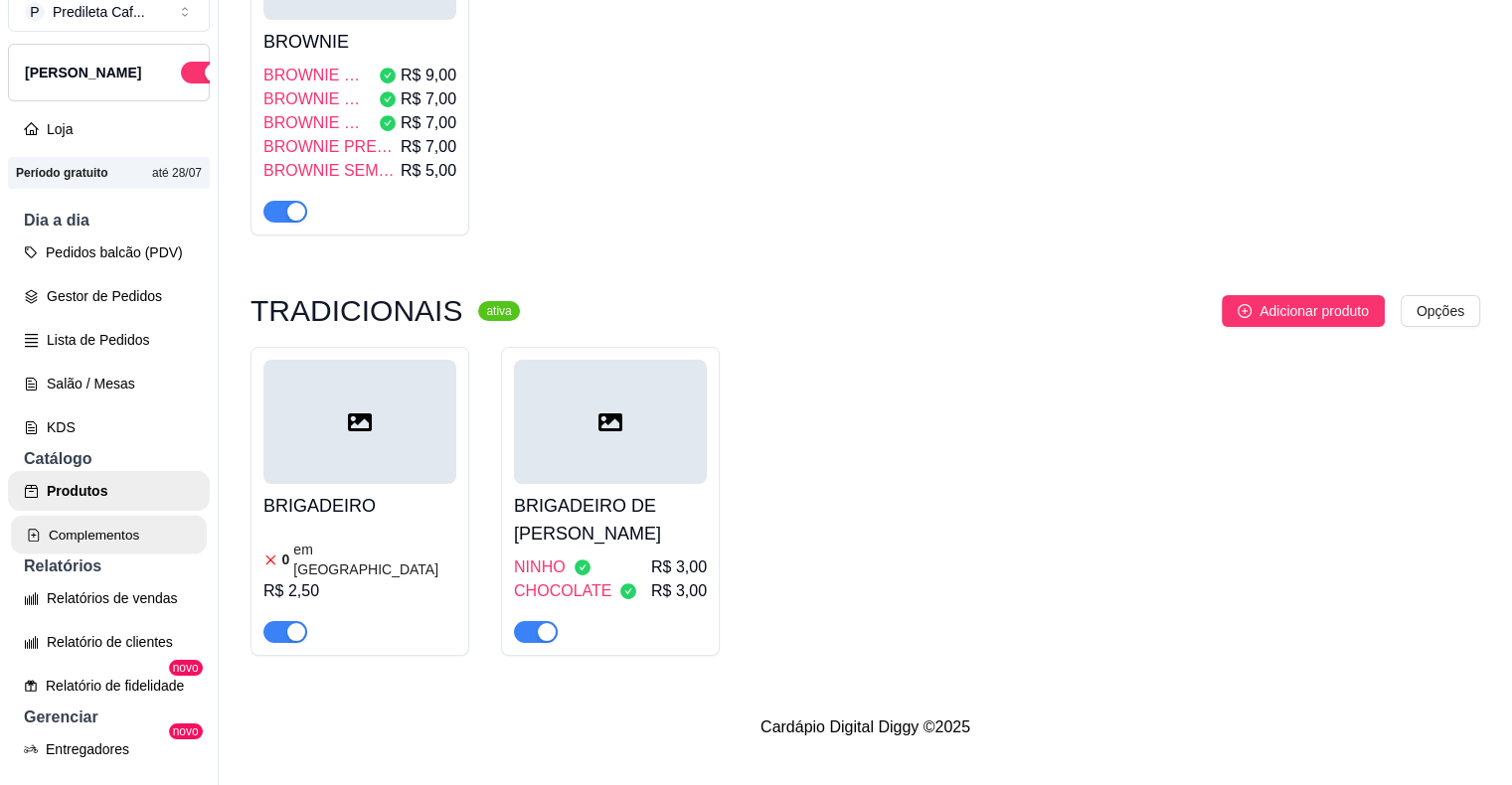 click on "Complementos" at bounding box center [108, 535] 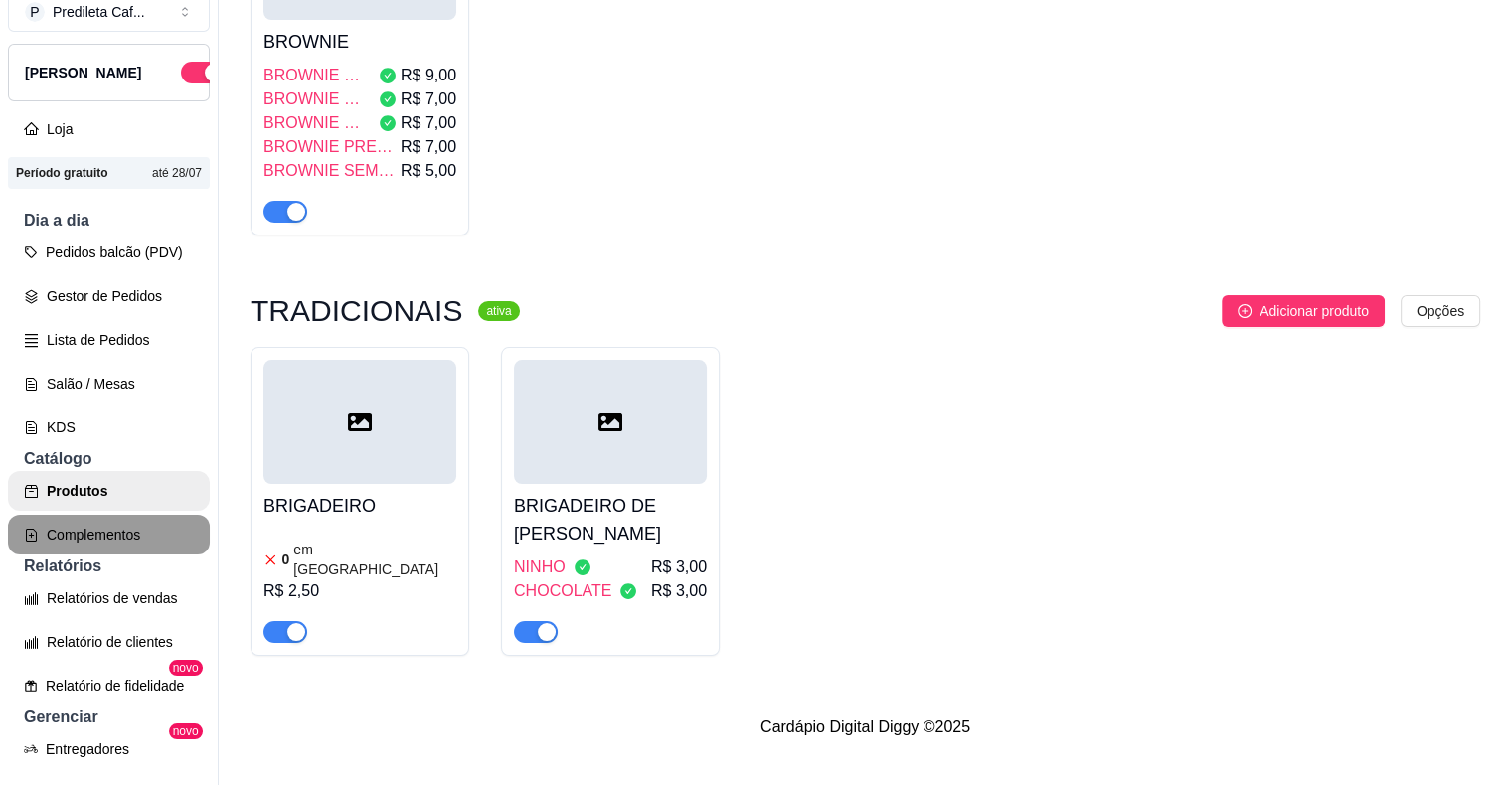 scroll, scrollTop: 0, scrollLeft: 0, axis: both 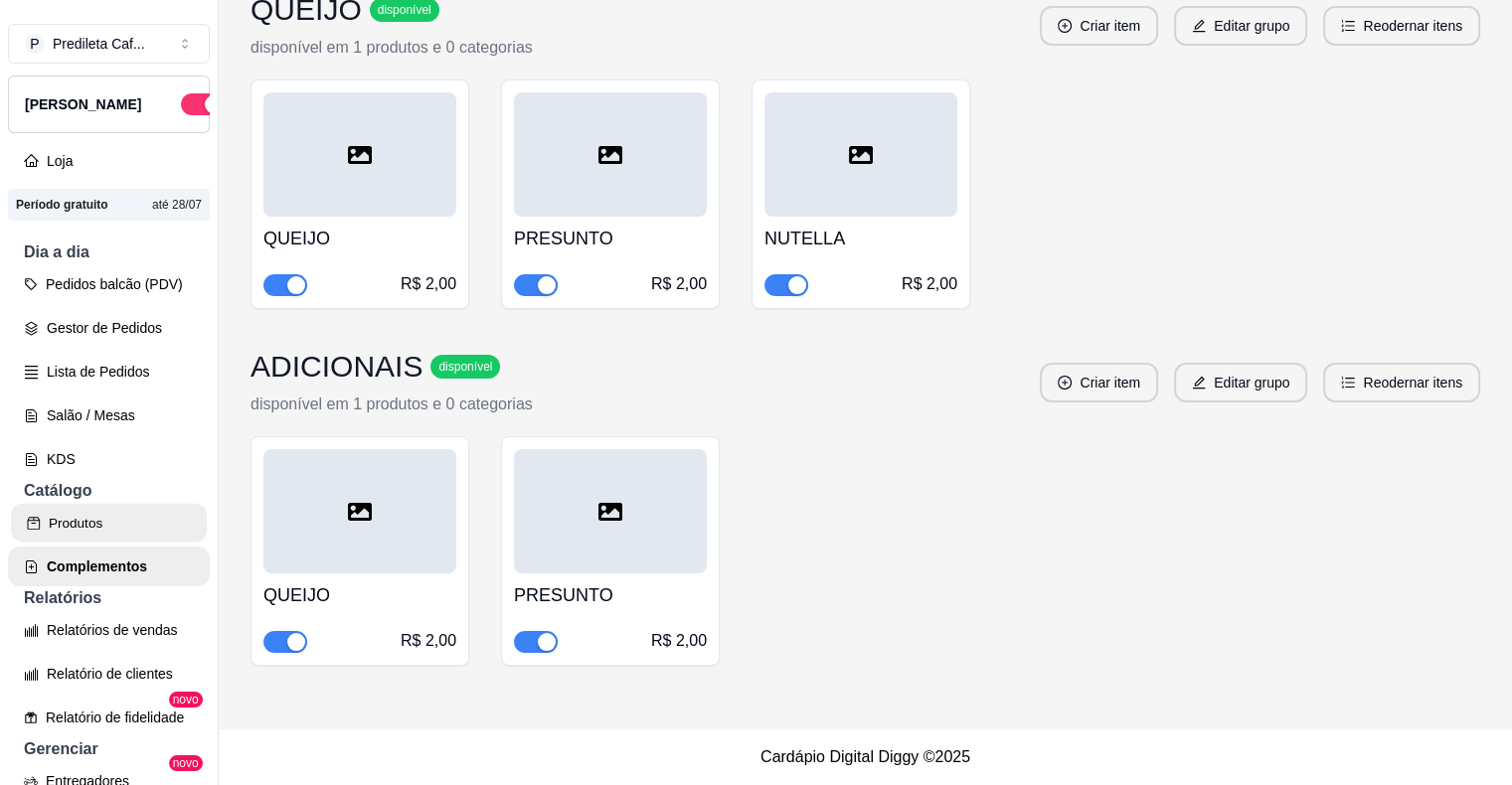 click on "Produtos" at bounding box center [108, 523] 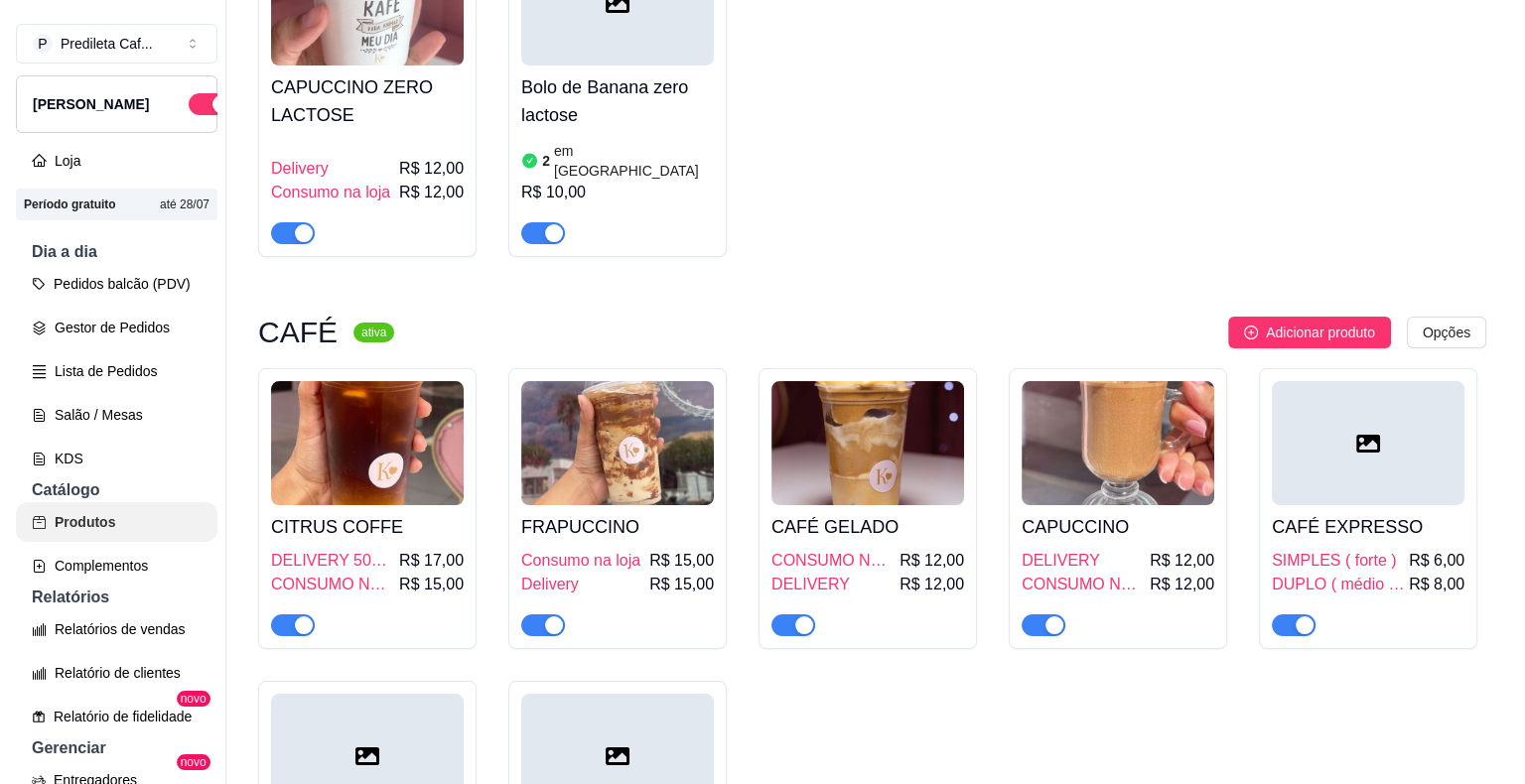 scroll, scrollTop: 0, scrollLeft: 0, axis: both 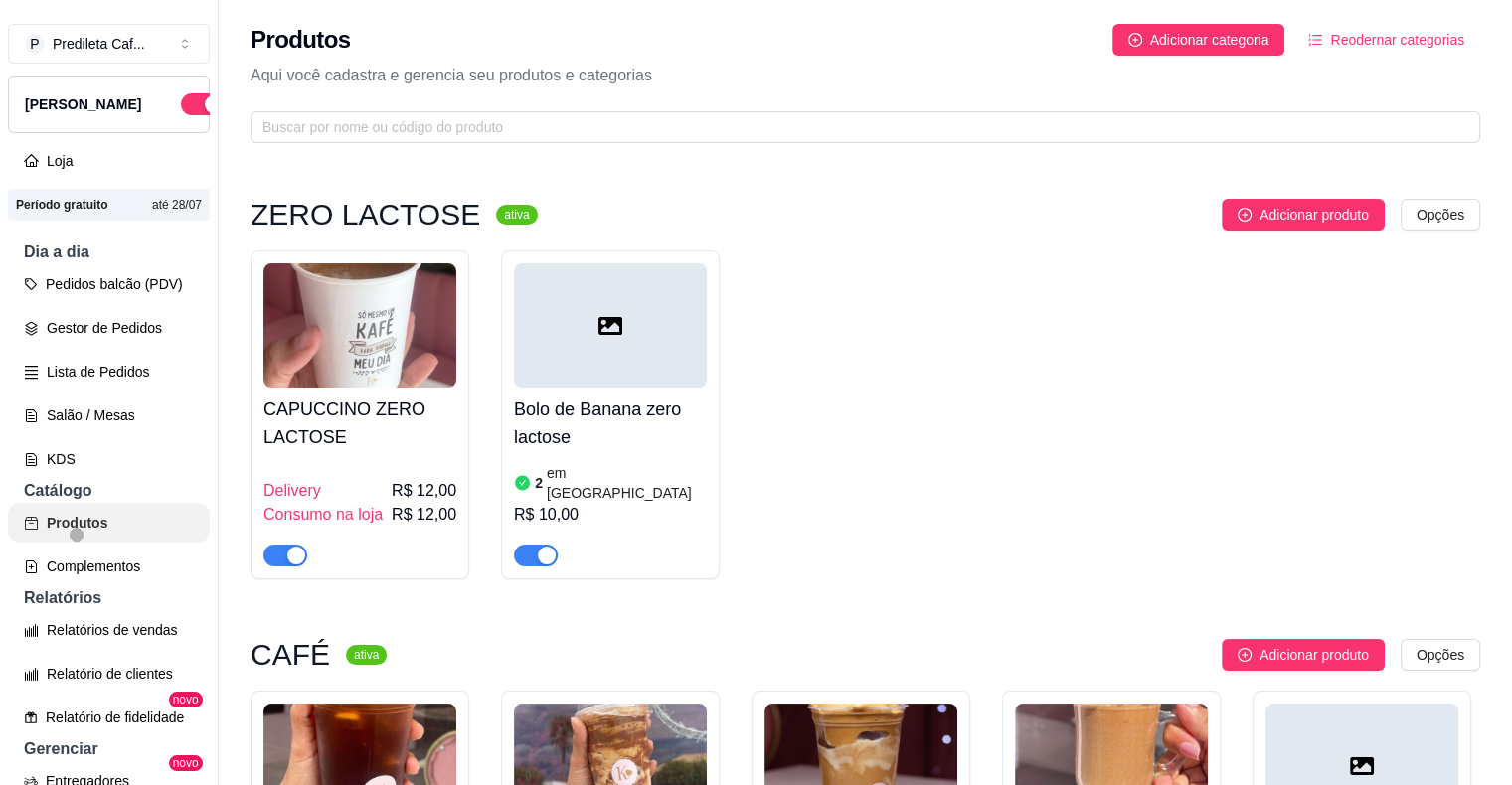 click on "Produtos" at bounding box center (108, 523) 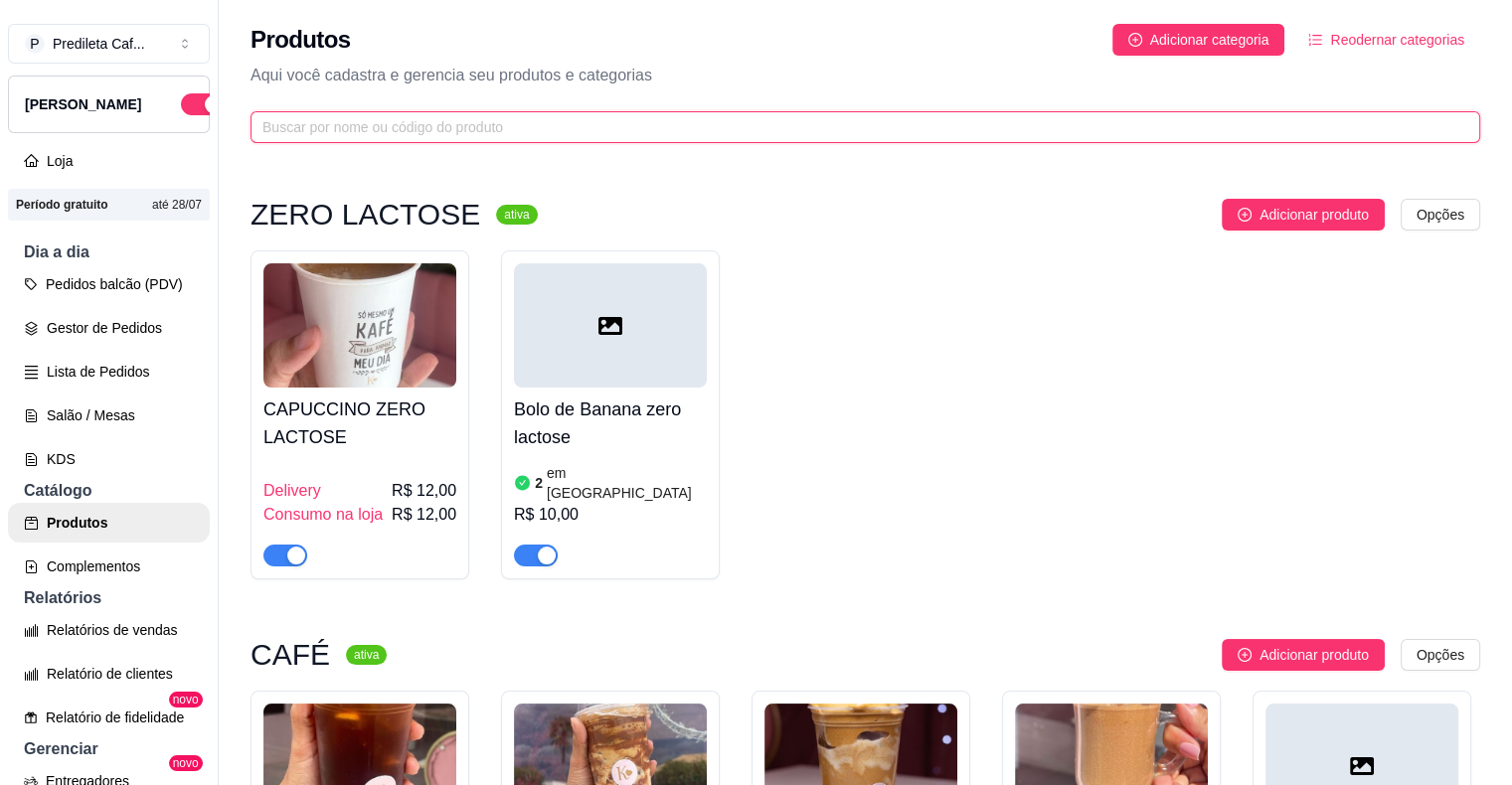 click at bounding box center (857, 127) 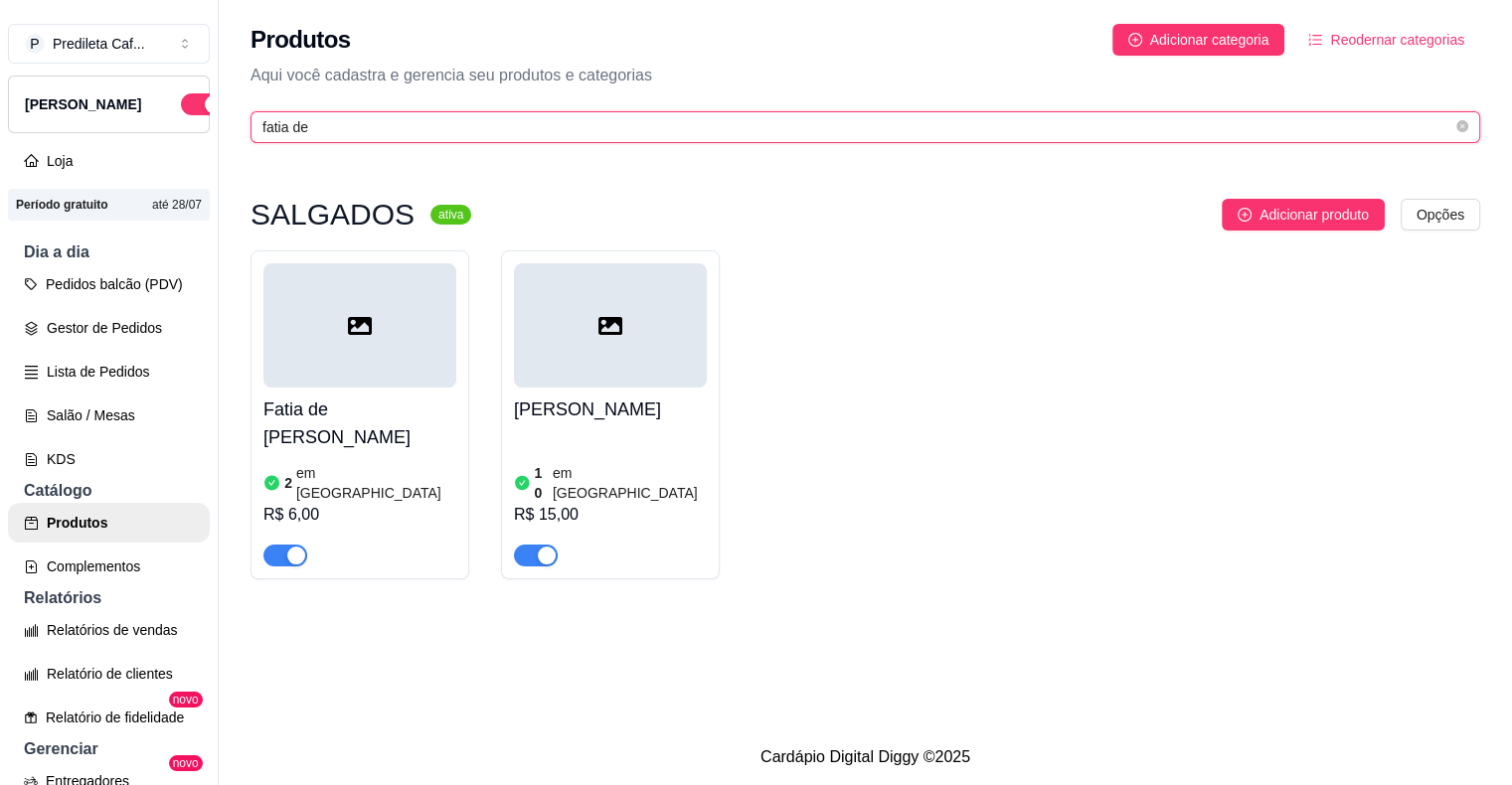 type on "fatia de" 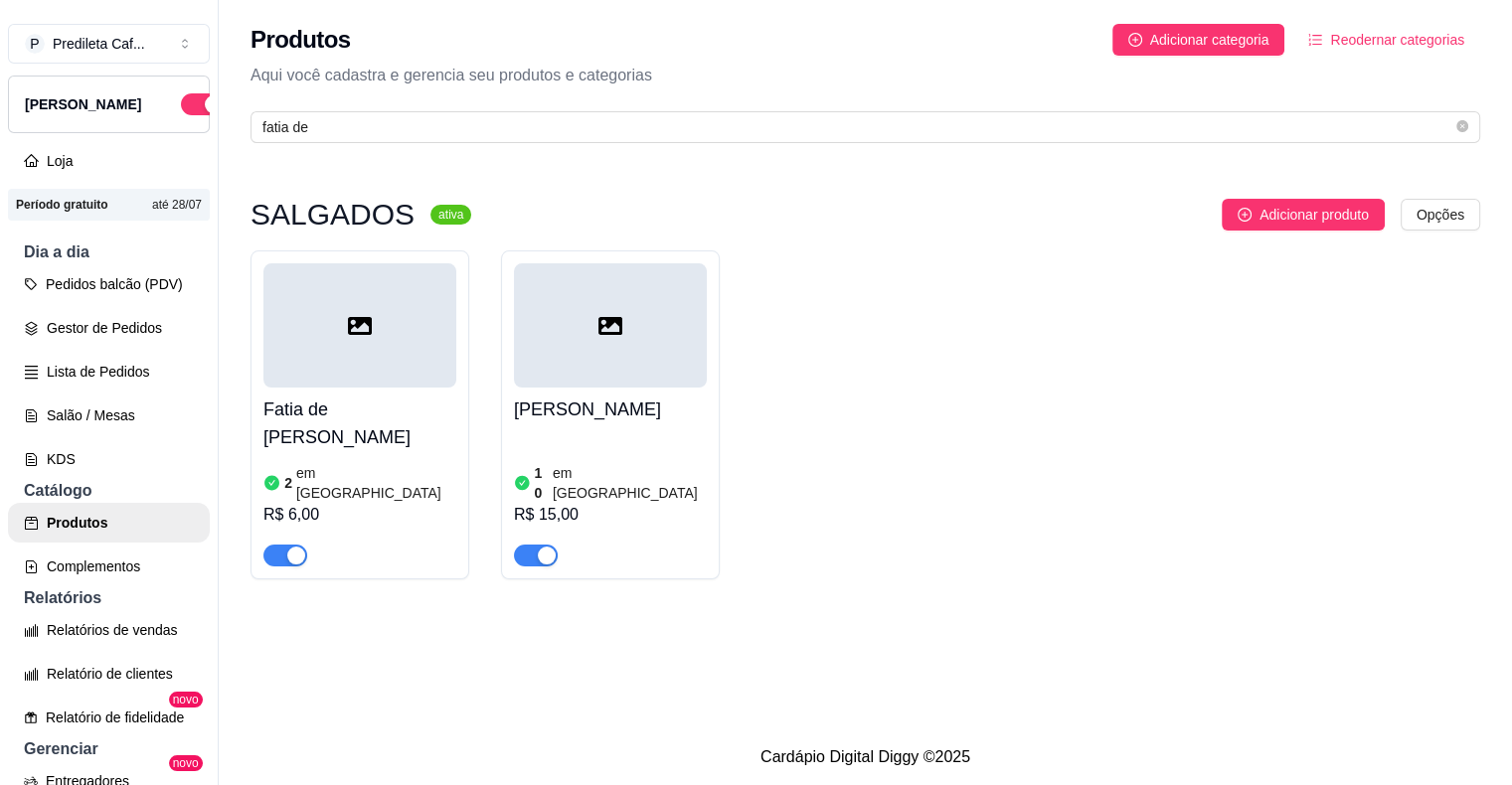 click at bounding box center (610, 325) 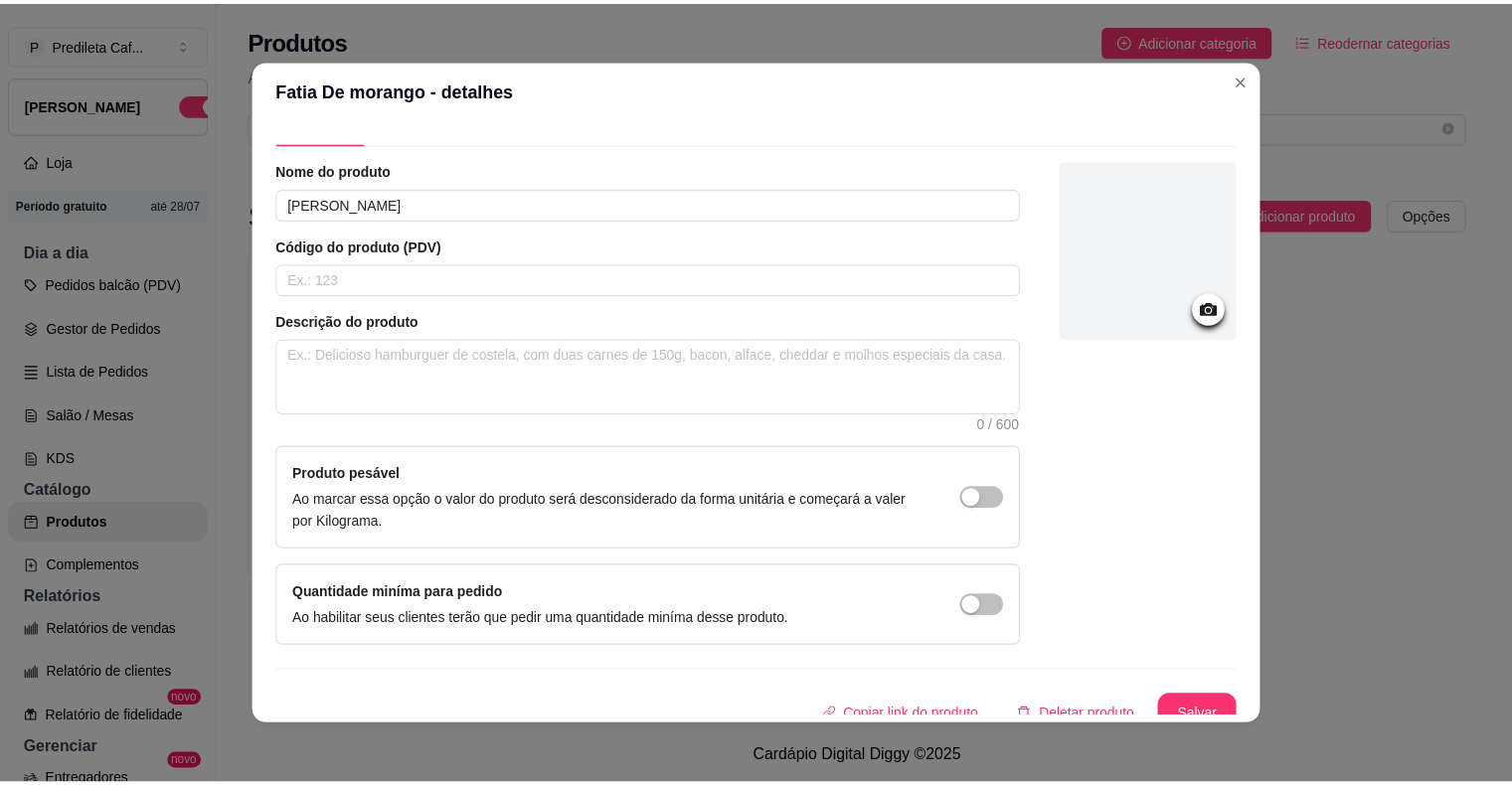 scroll, scrollTop: 55, scrollLeft: 0, axis: vertical 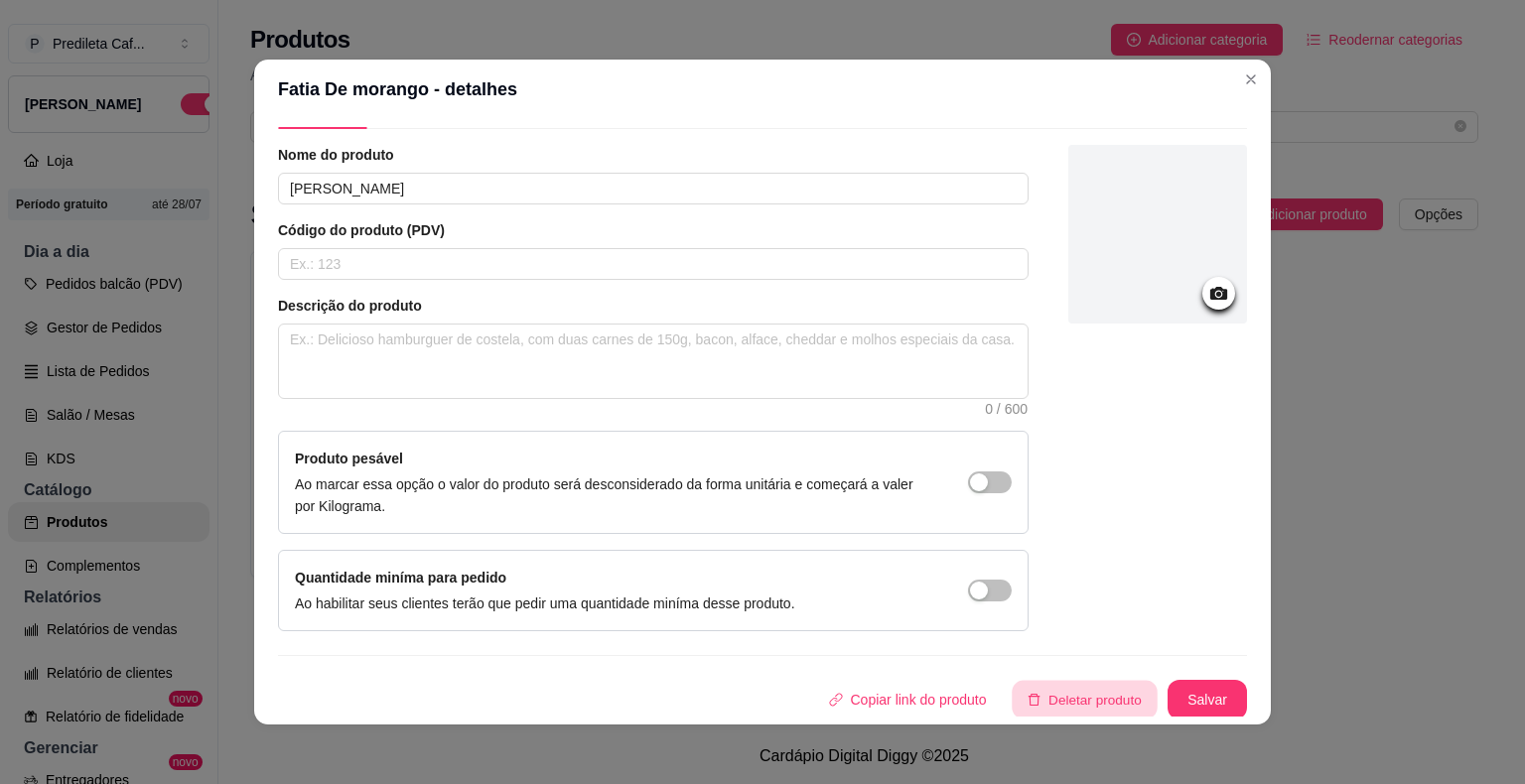 click on "Deletar produto" at bounding box center (1085, 700) 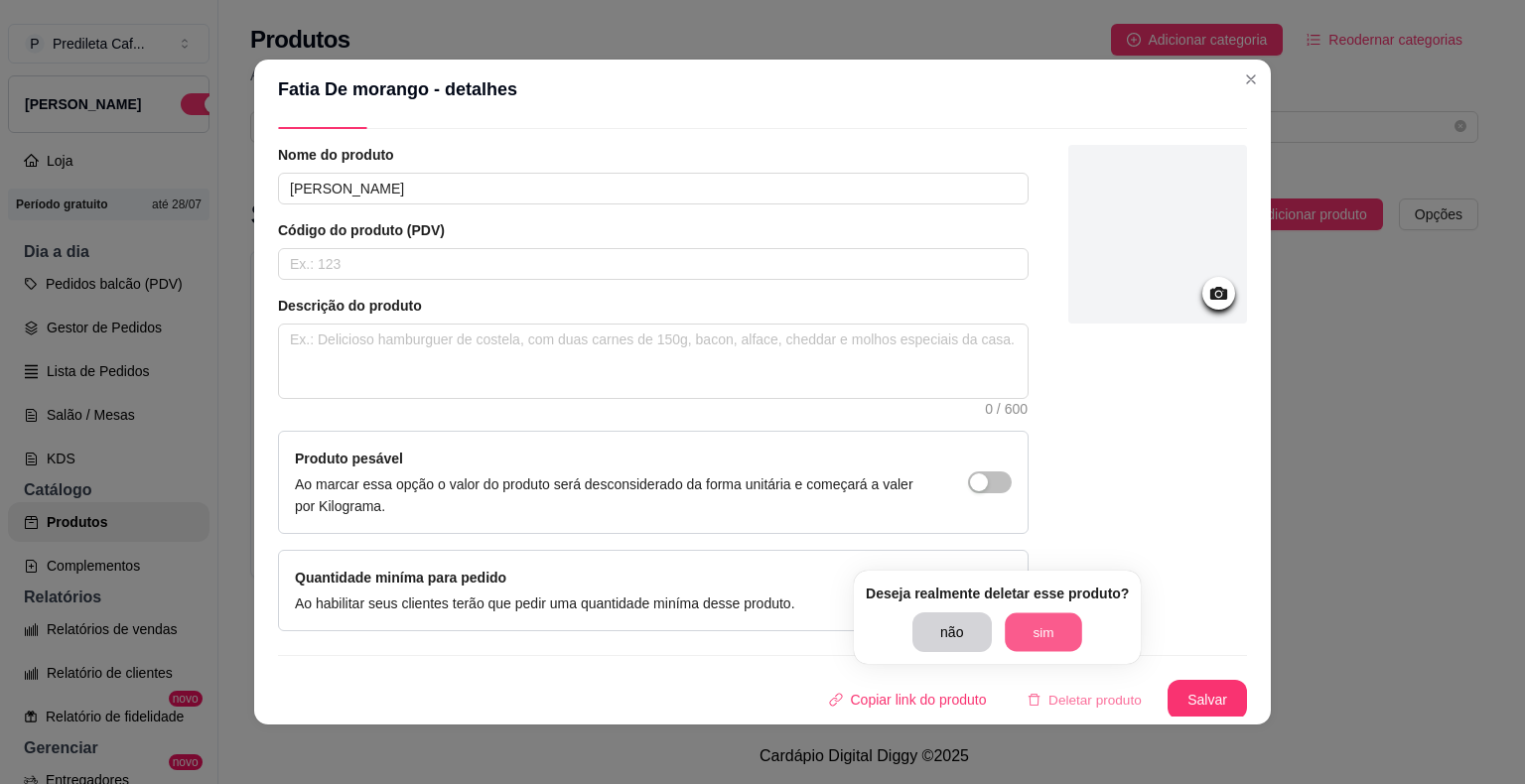 click on "sim" at bounding box center (1043, 632) 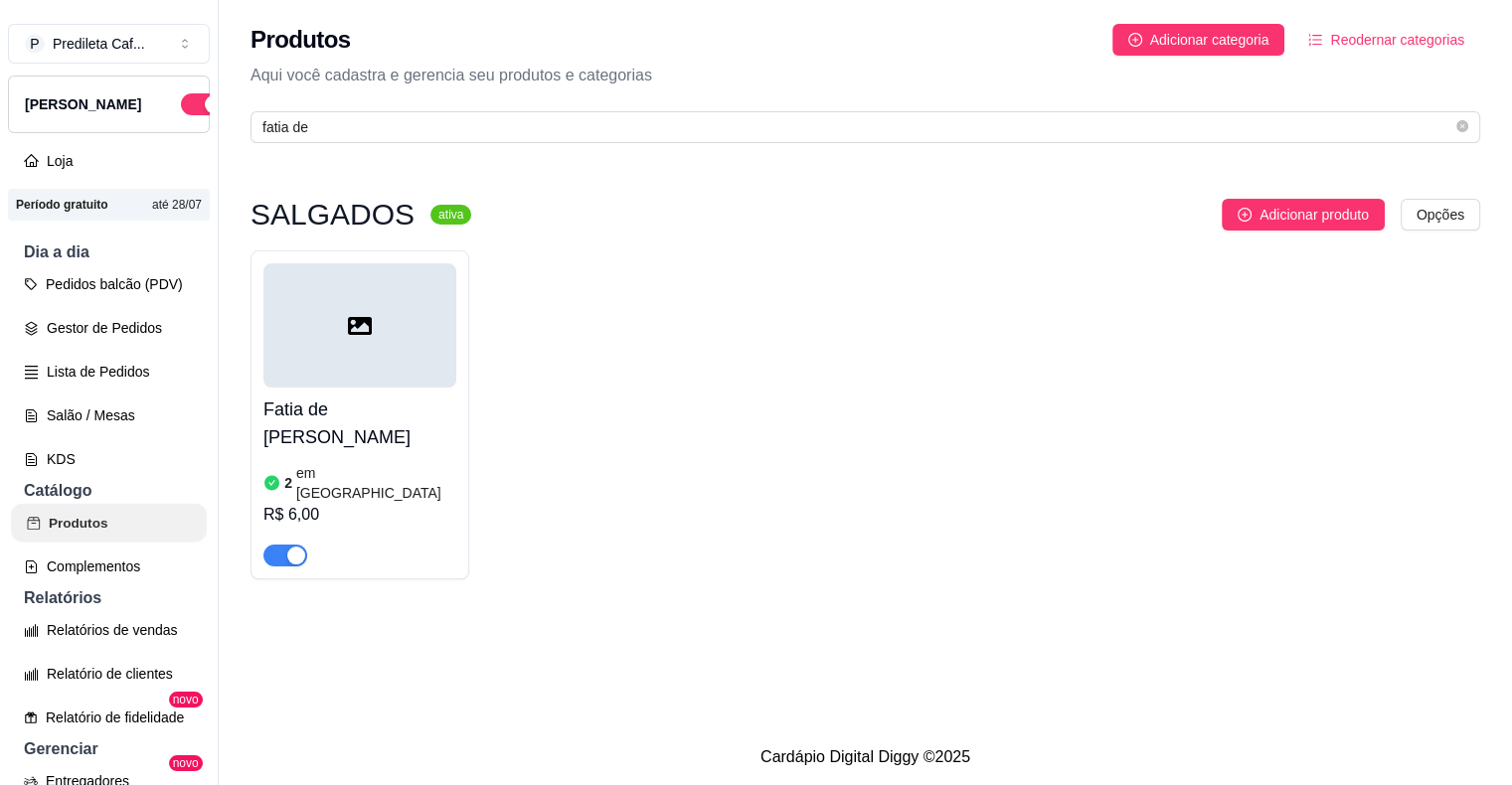 click on "Produtos" at bounding box center [108, 523] 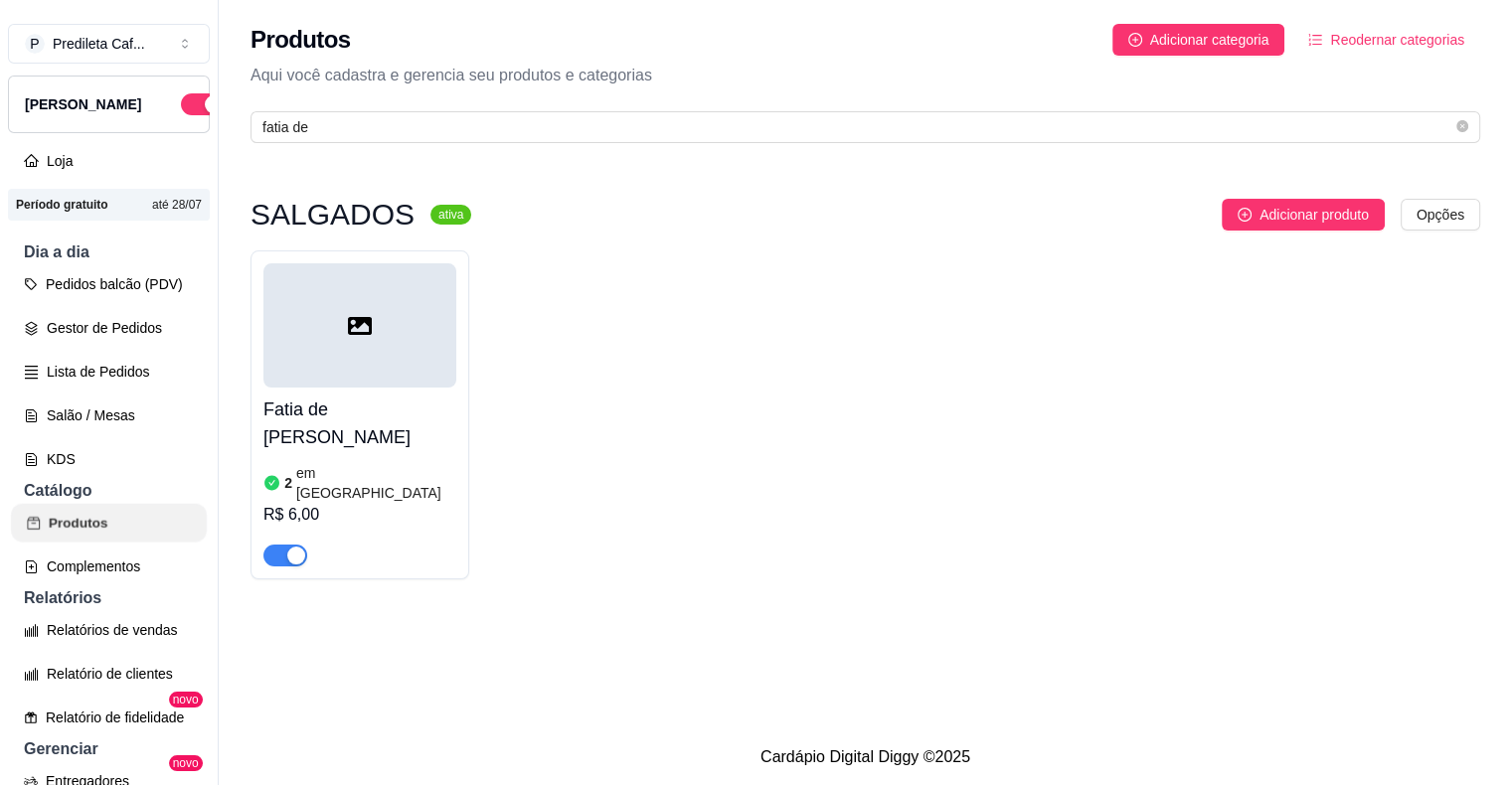 click on "Produtos" at bounding box center [108, 523] 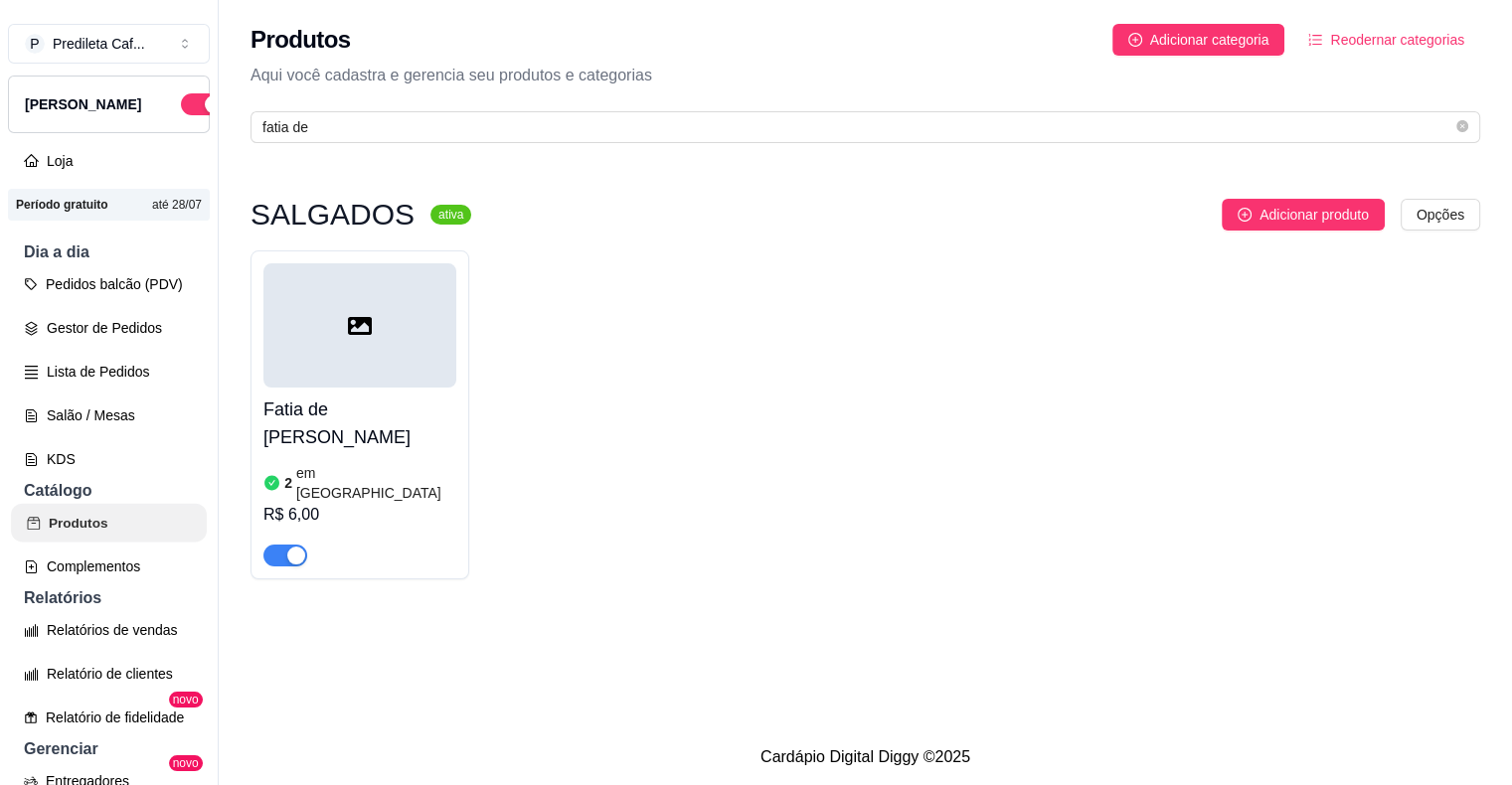 click on "Produtos" at bounding box center (108, 523) 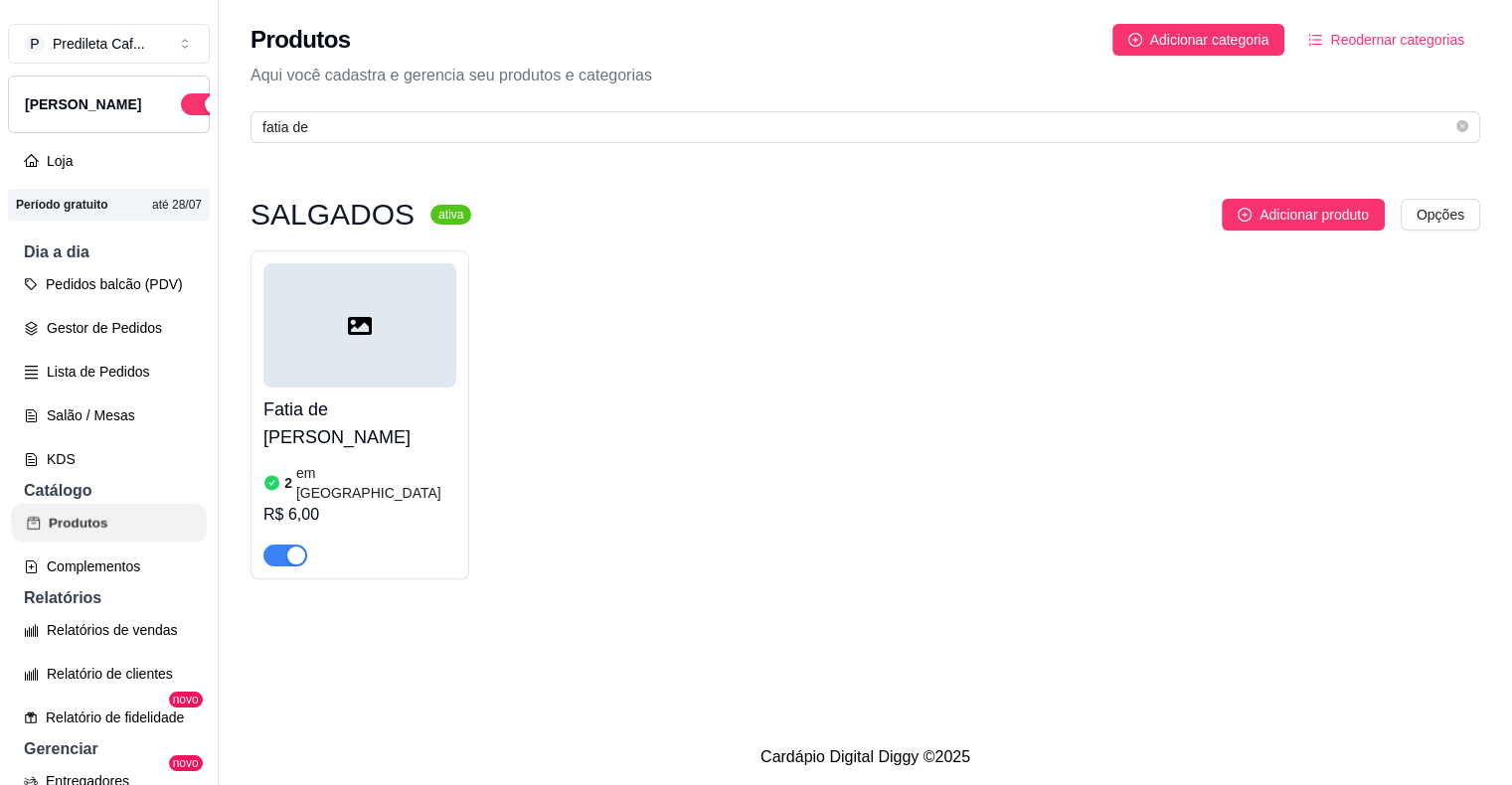 click on "Produtos" at bounding box center (108, 523) 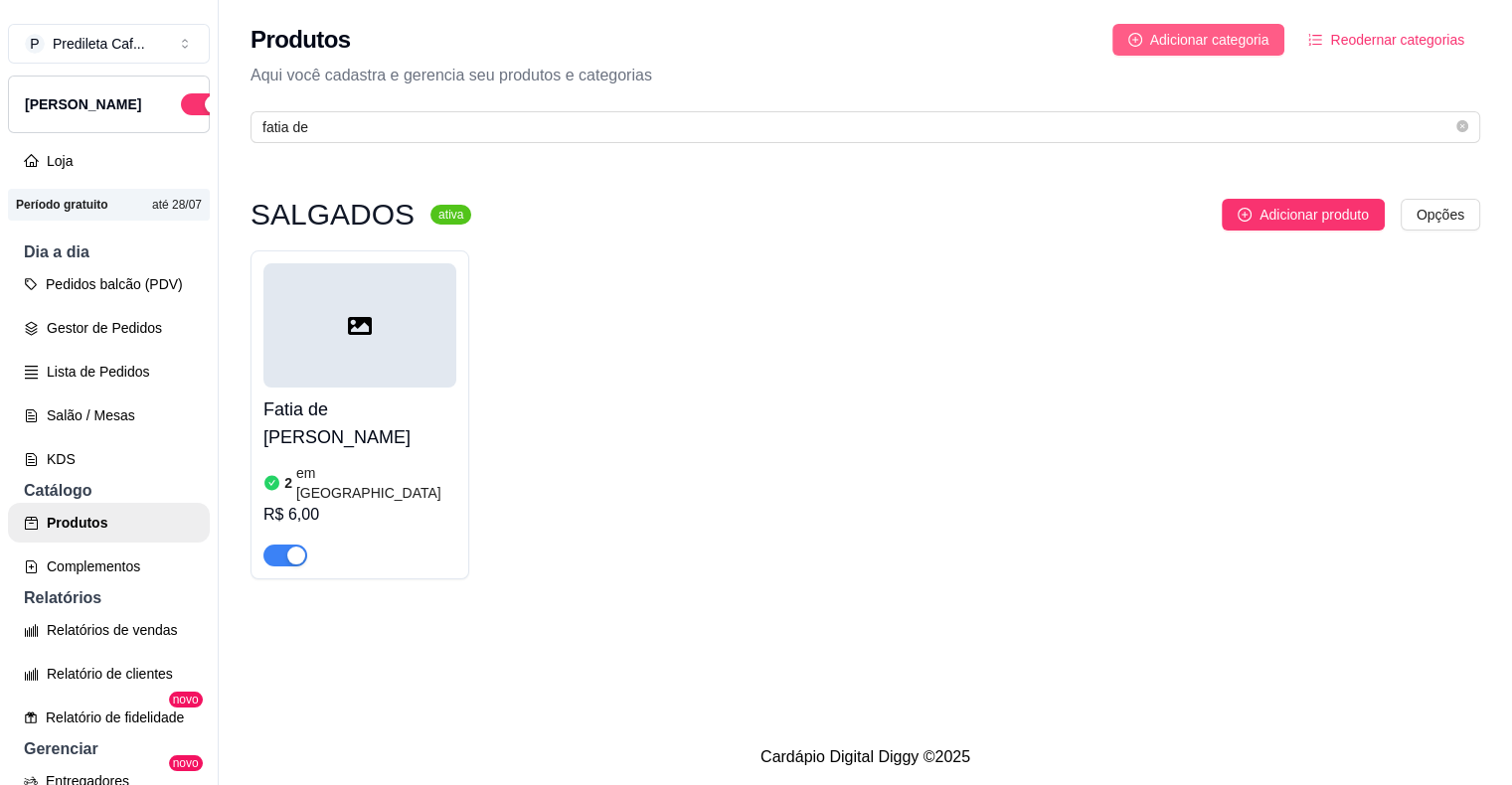 click on "Adicionar categoria" at bounding box center [1210, 40] 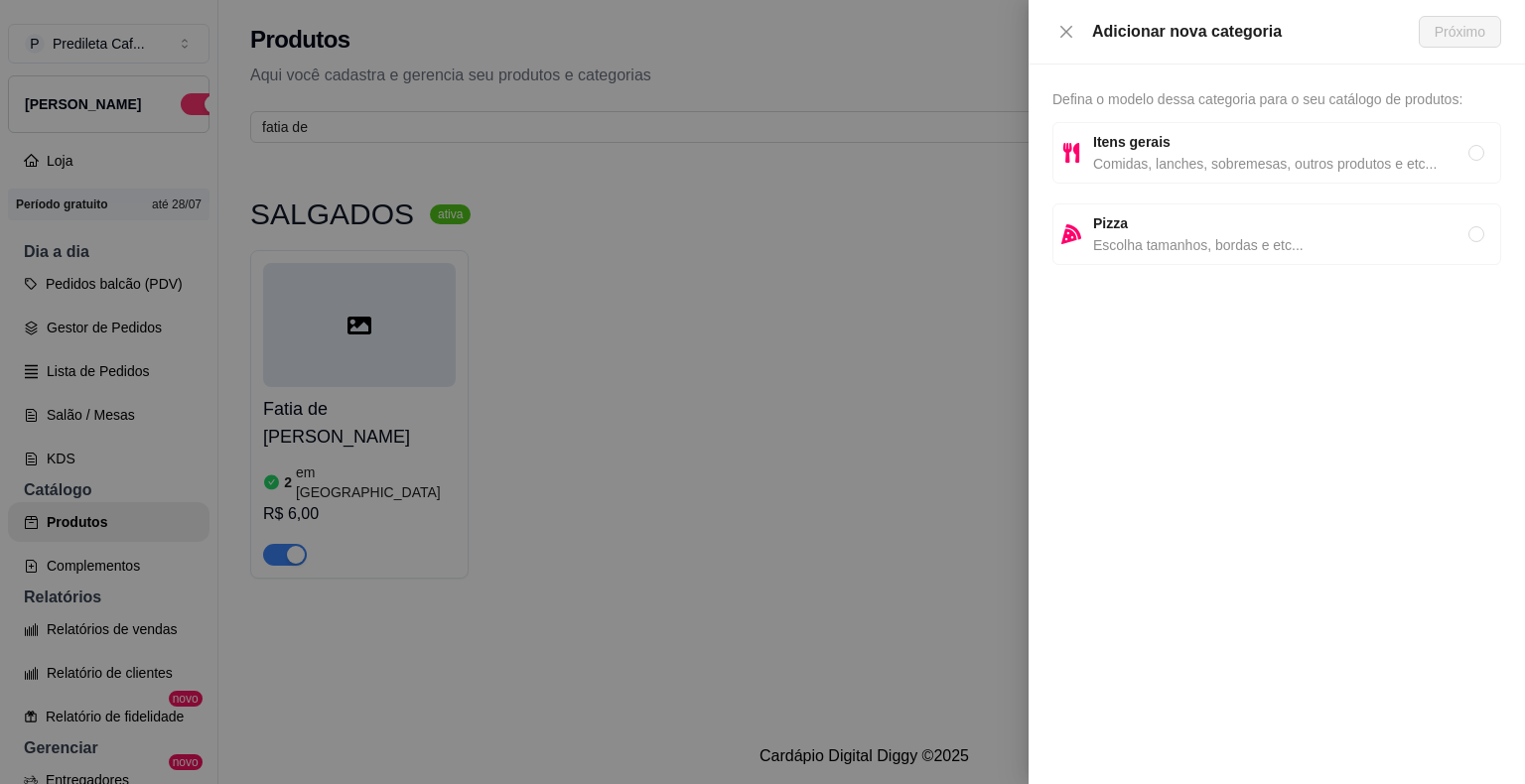 click on "Adicionar nova categoria" at bounding box center [1255, 32] 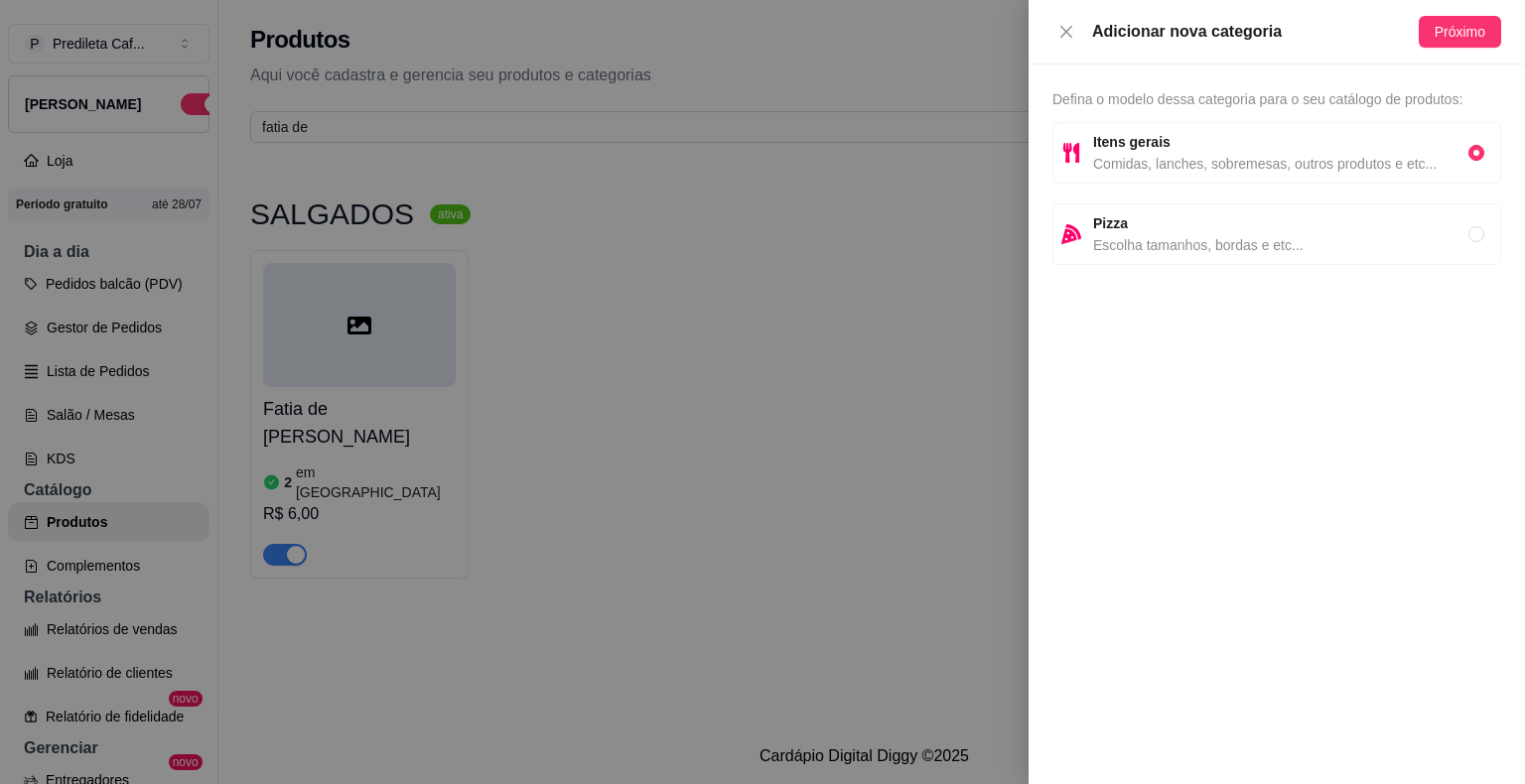 click at bounding box center [1476, 153] 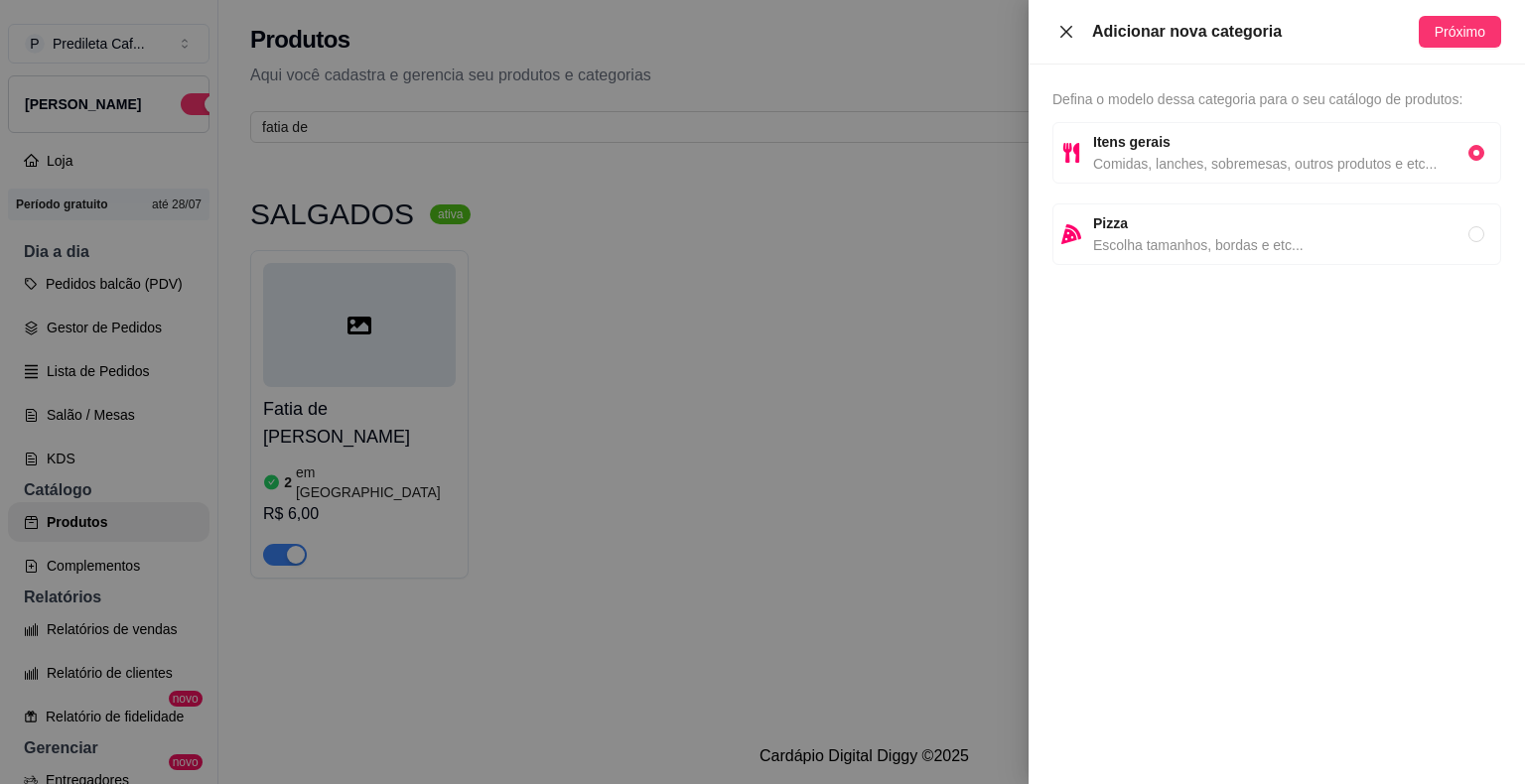 click at bounding box center (1066, 32) 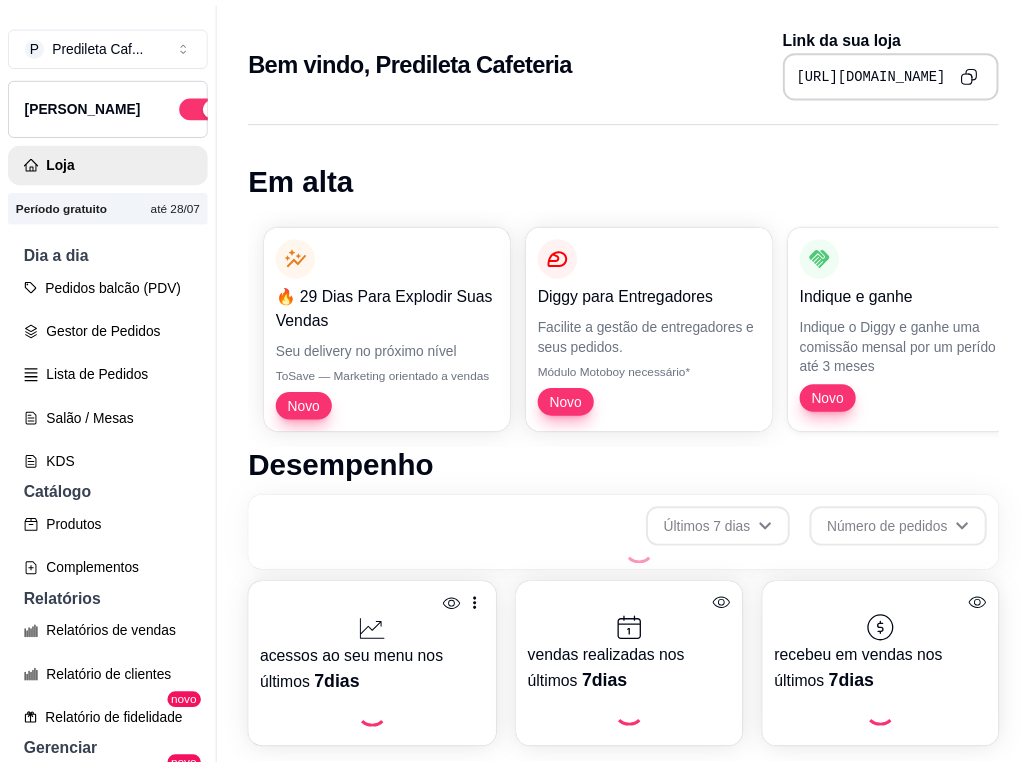 scroll, scrollTop: 0, scrollLeft: 0, axis: both 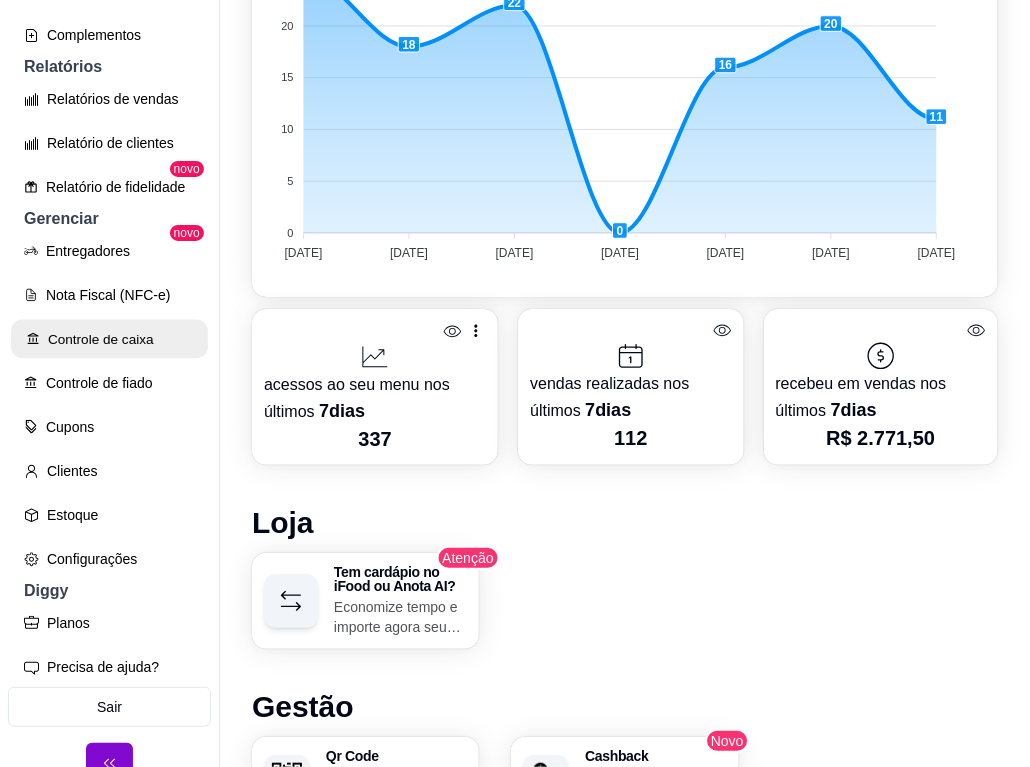 click on "Controle de caixa" at bounding box center [109, 339] 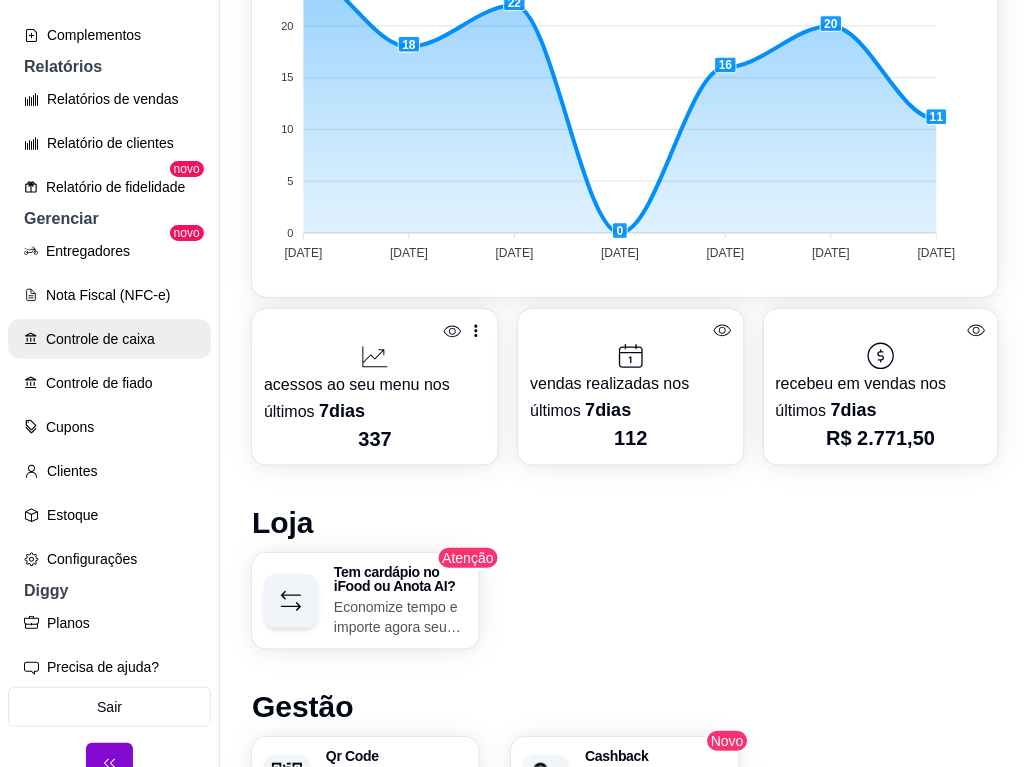 scroll, scrollTop: 0, scrollLeft: 0, axis: both 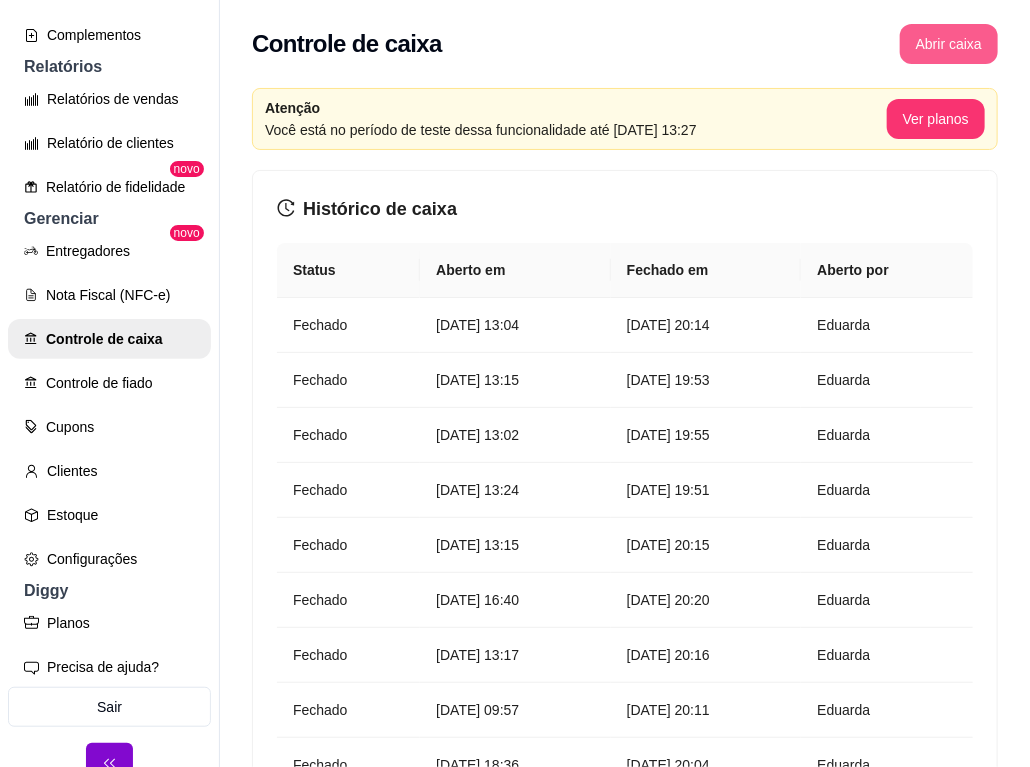 click on "Abrir caixa" at bounding box center [949, 44] 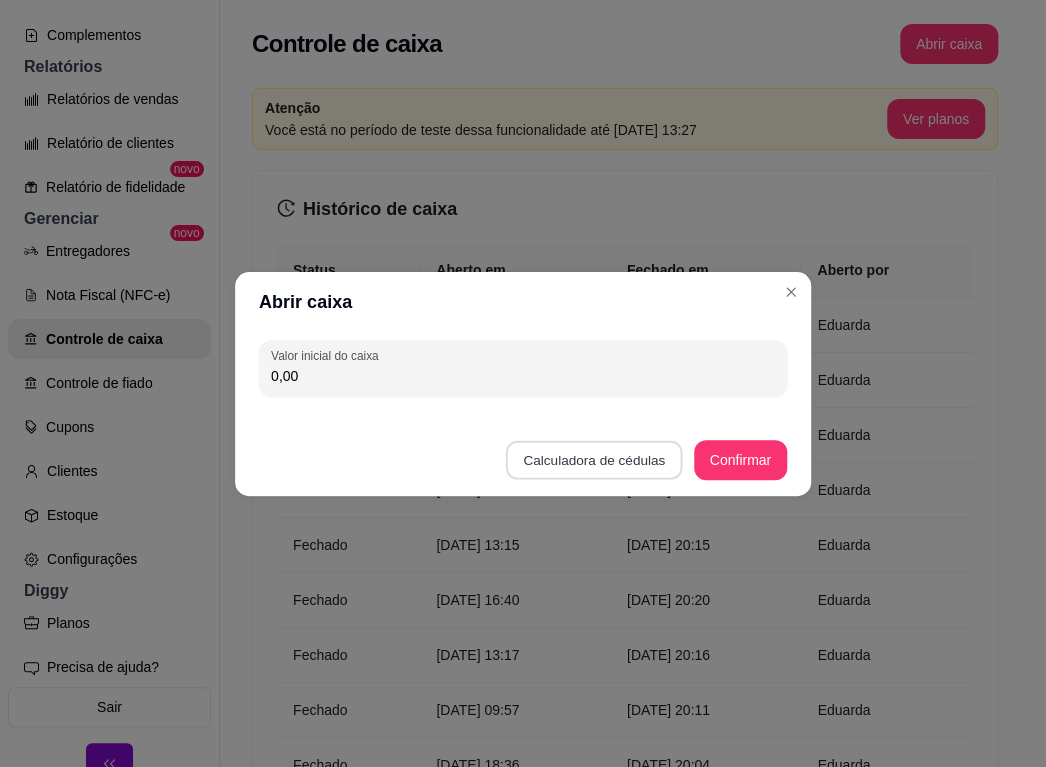 click on "Calculadora de cédulas" at bounding box center (594, 459) 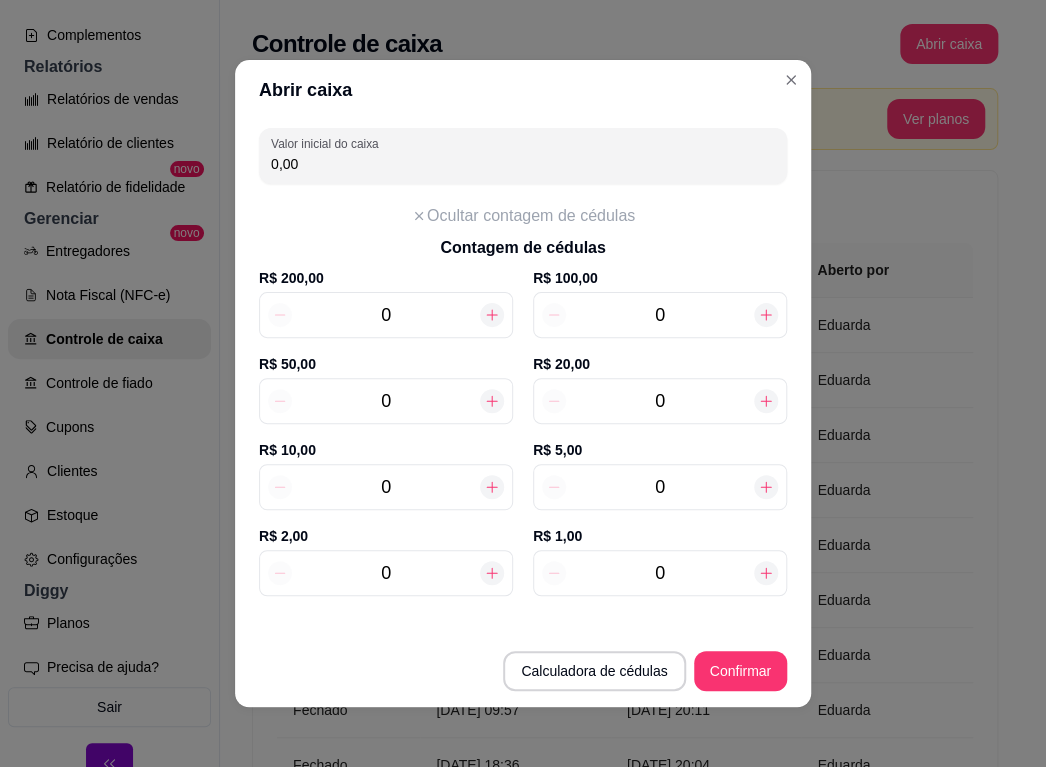 click 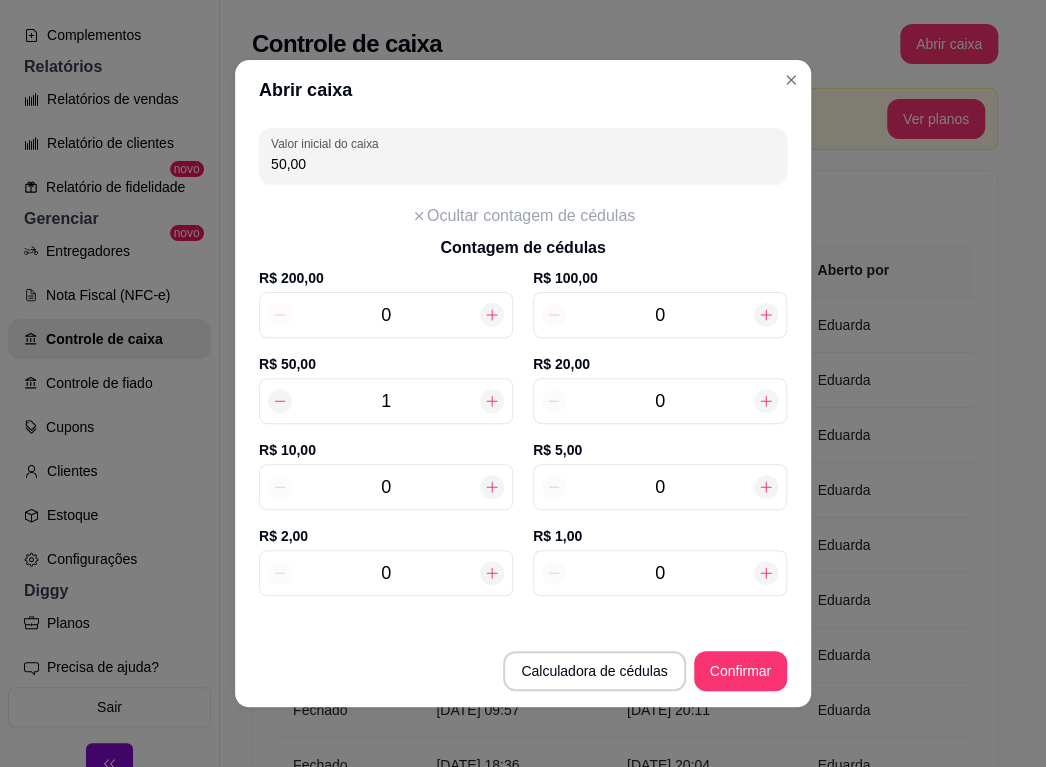 click on "0" at bounding box center [386, 573] 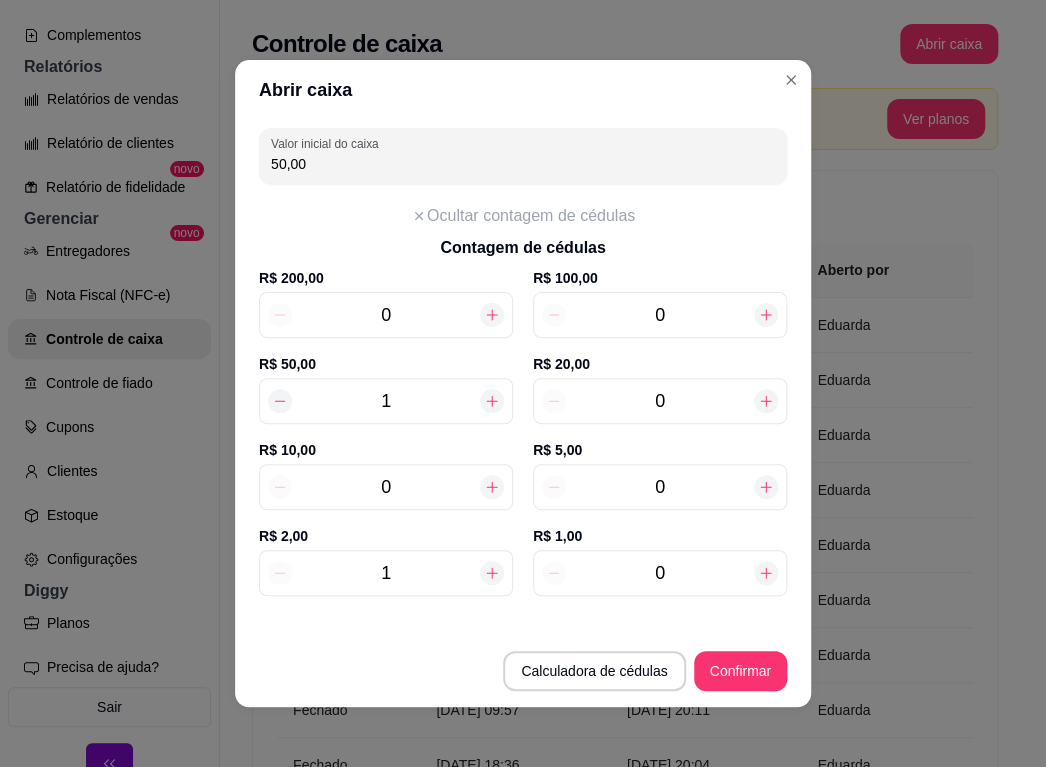 type on "52,00" 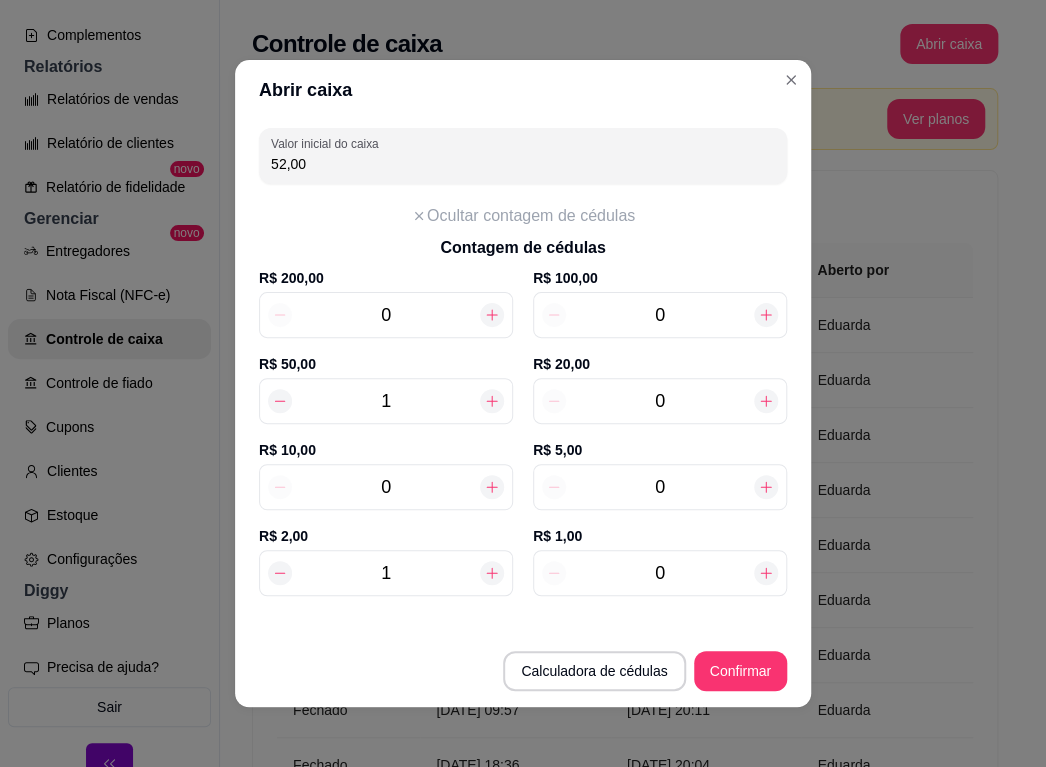 type on "12" 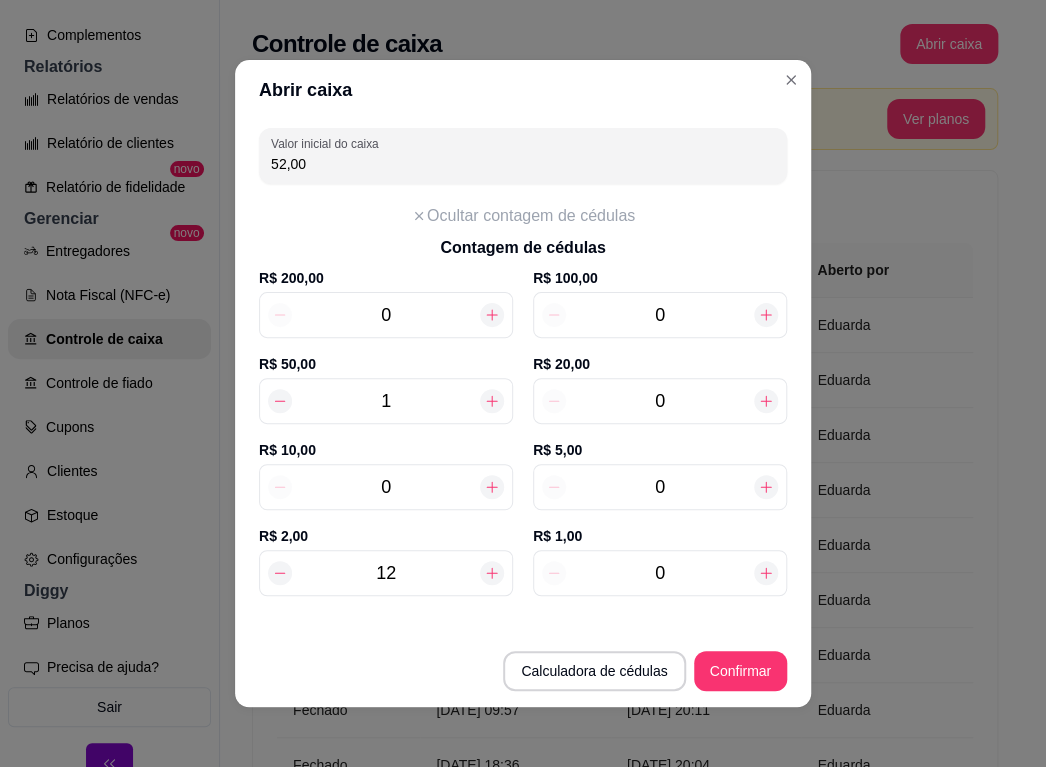 type on "74,00" 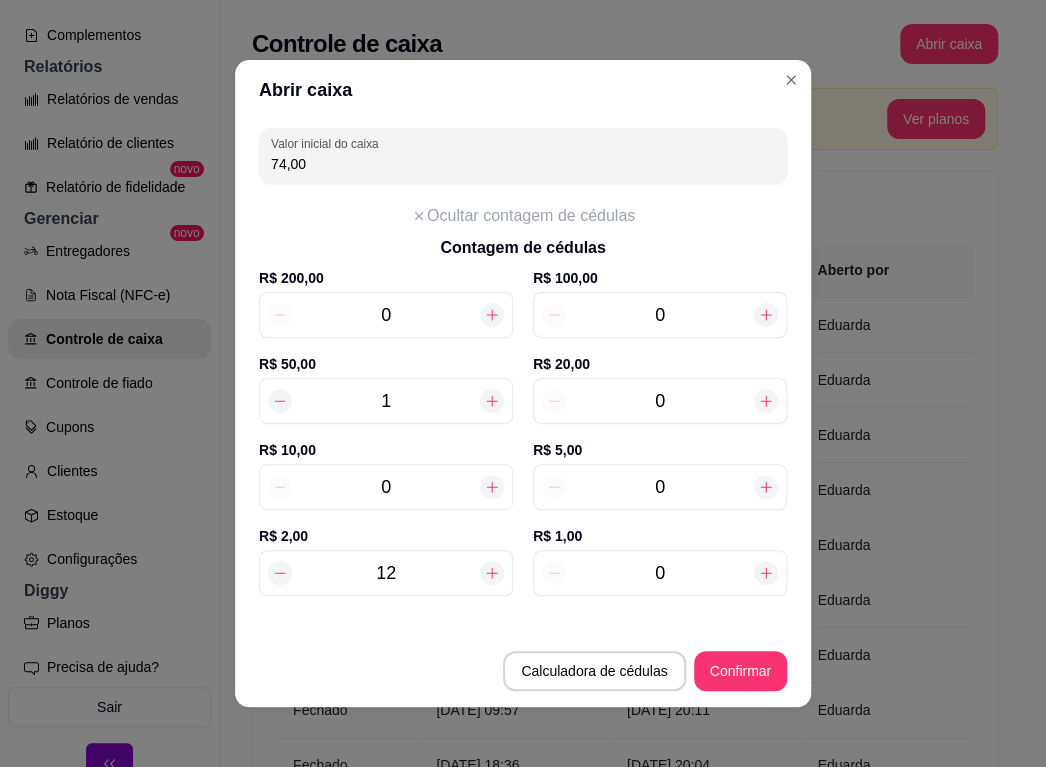 type on "12" 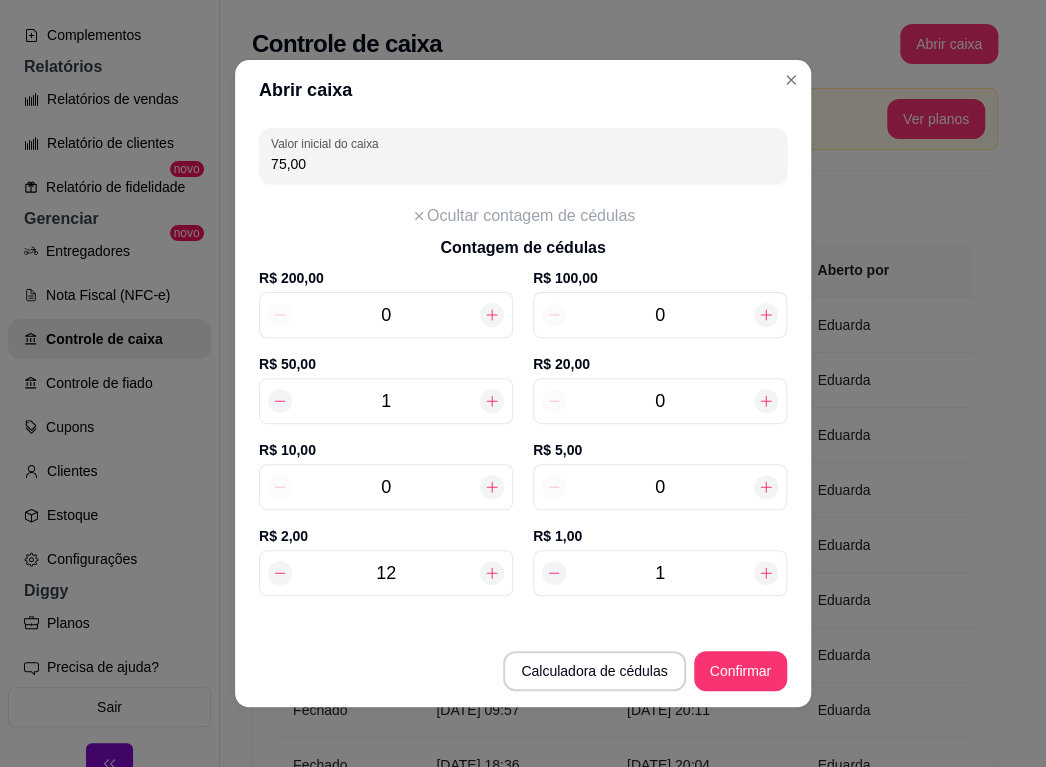 click 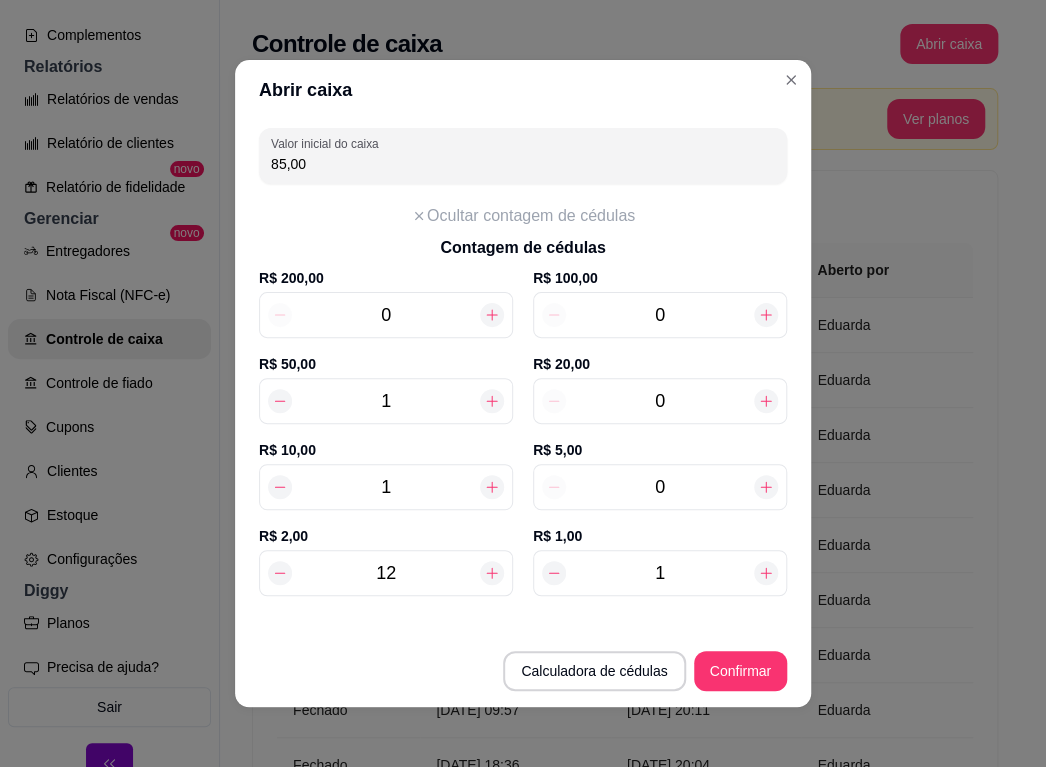 click 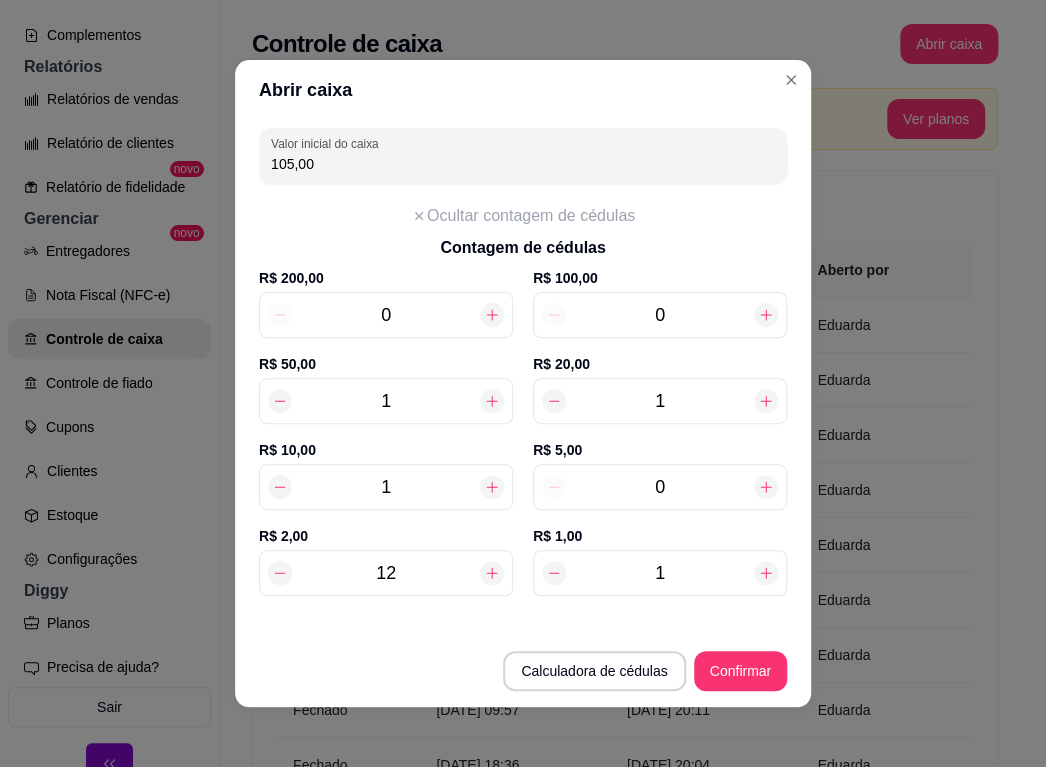 click 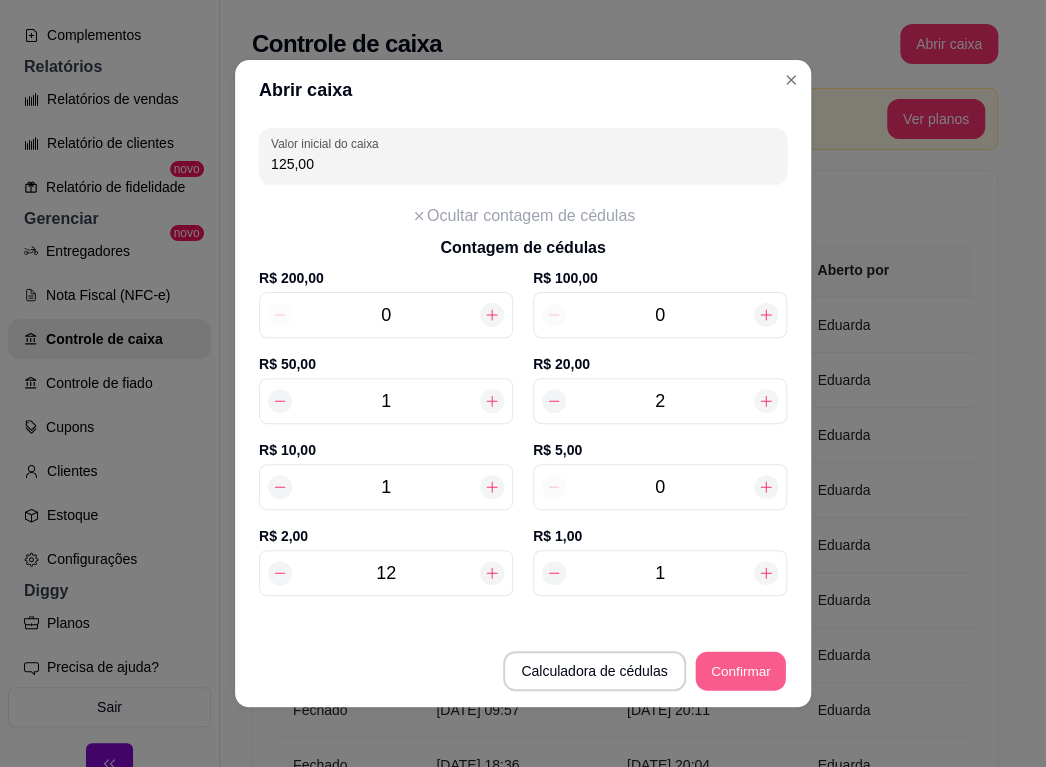 click on "Confirmar" at bounding box center (740, 671) 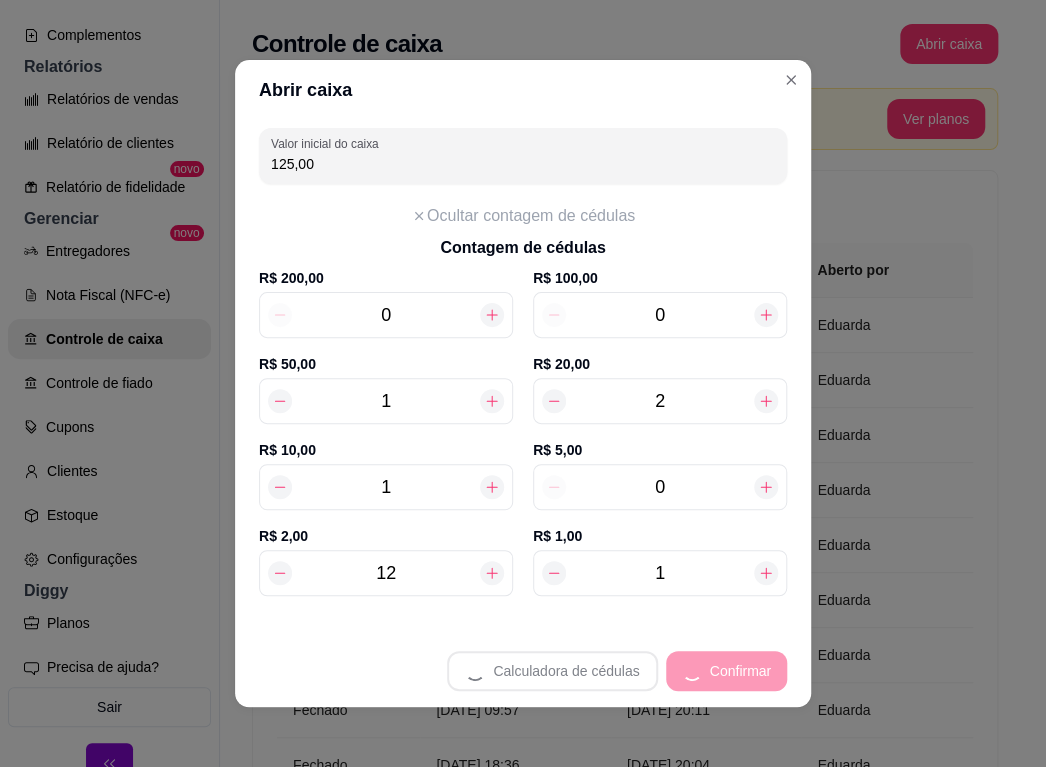 click on "Calculadora de cédulas Confirmar" at bounding box center (523, 661) 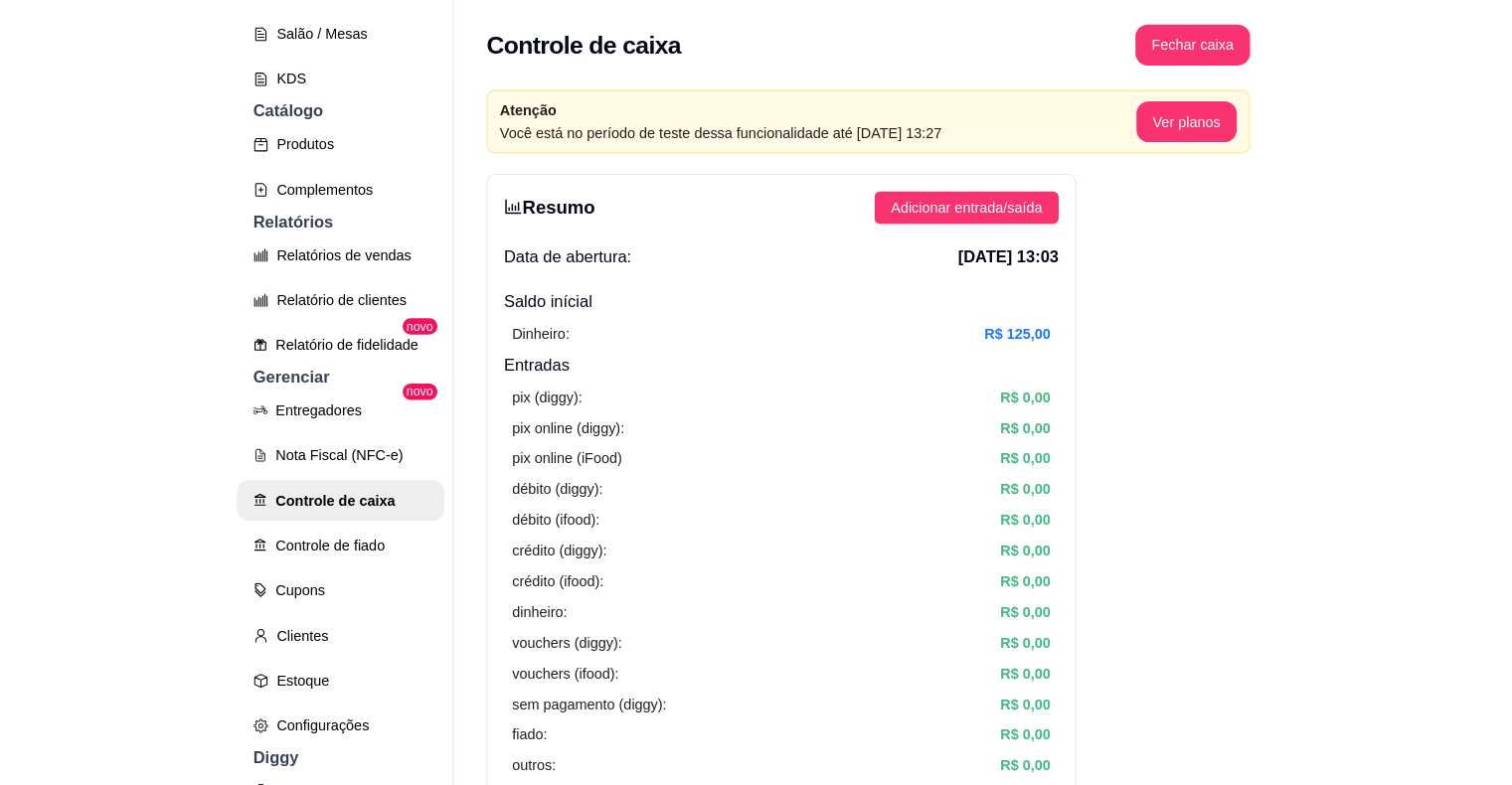 scroll, scrollTop: 356, scrollLeft: 0, axis: vertical 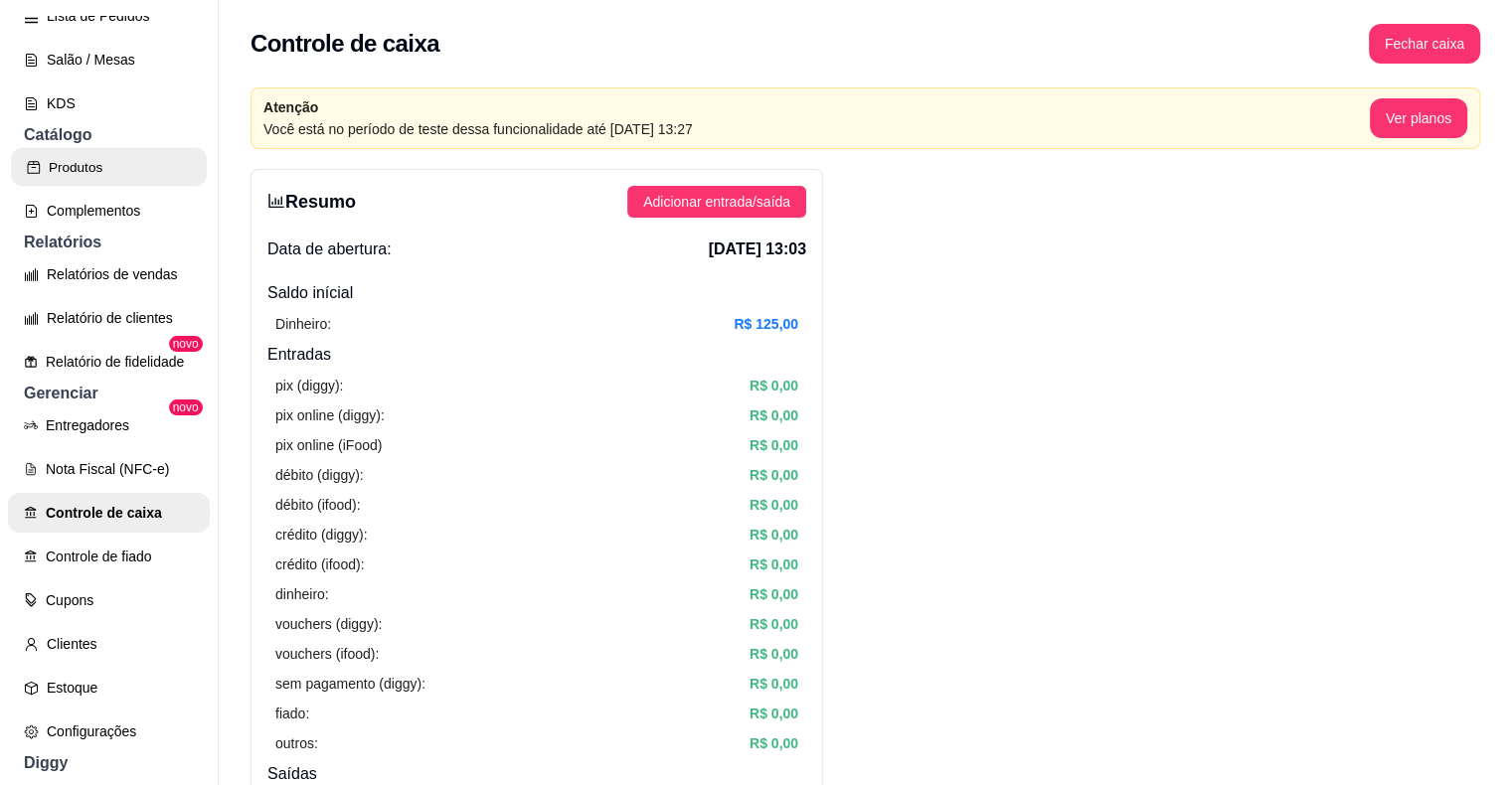 click on "Produtos" at bounding box center (108, 167) 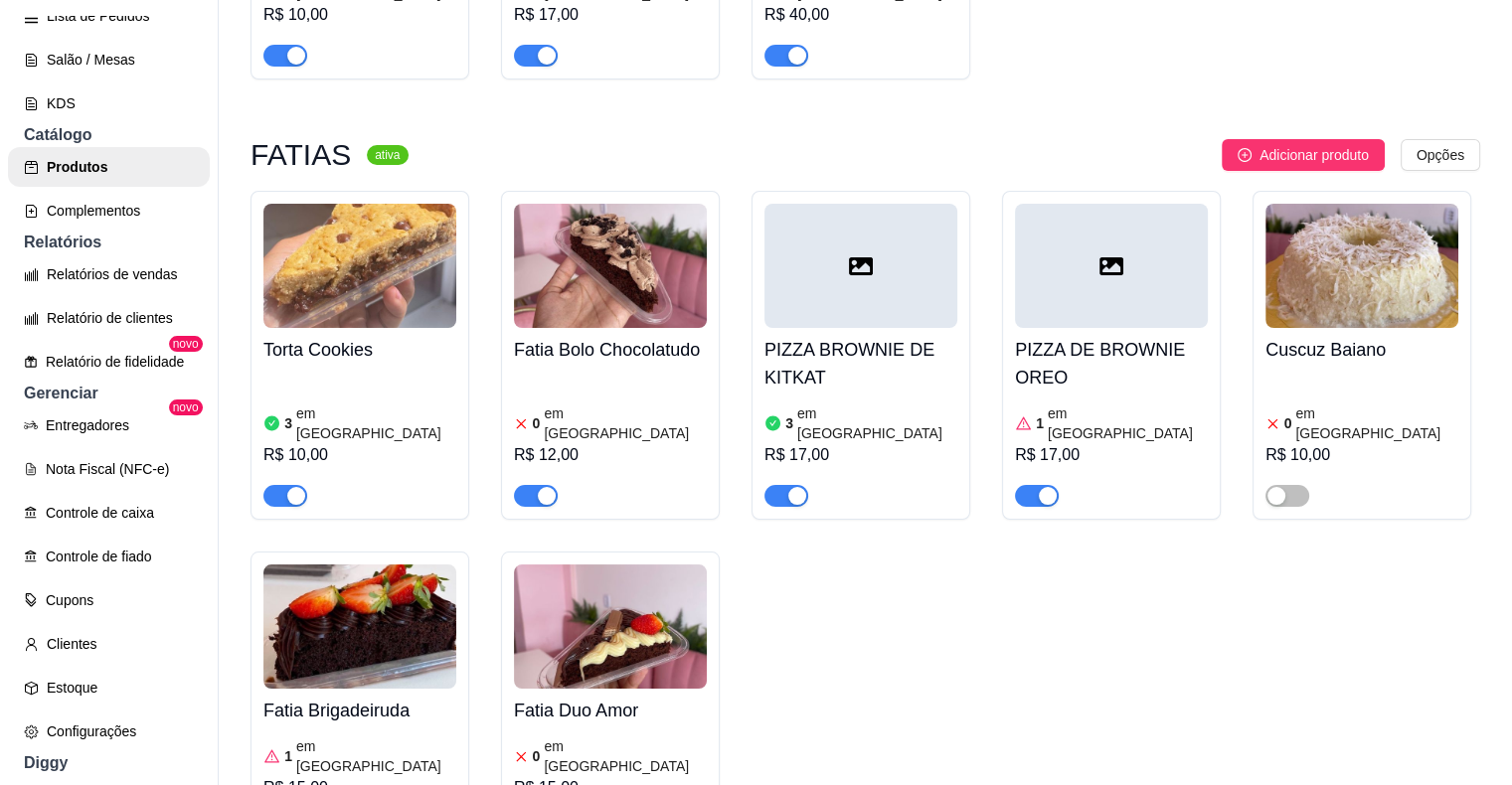 scroll, scrollTop: 2862, scrollLeft: 0, axis: vertical 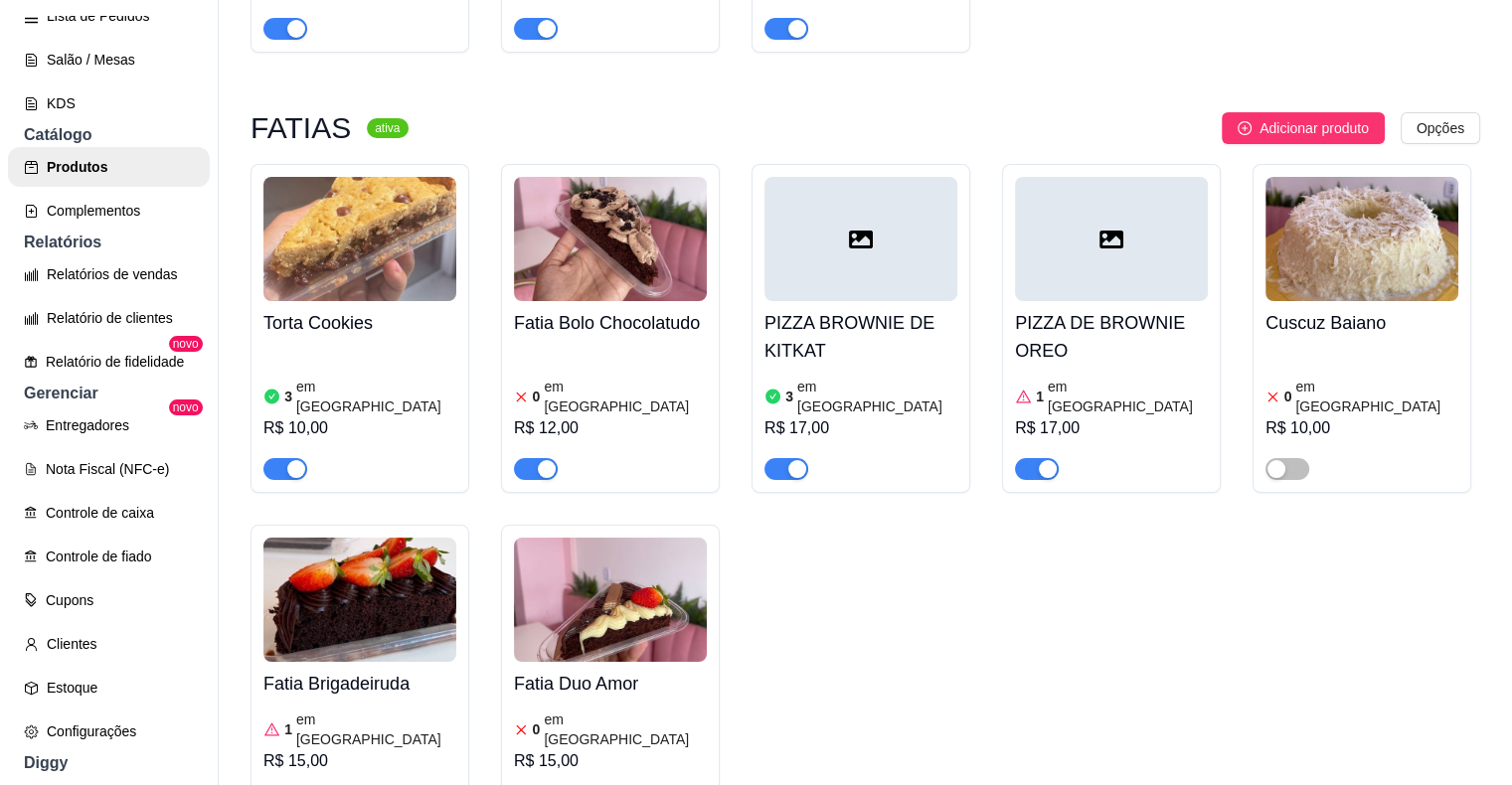click at bounding box center (610, 238) 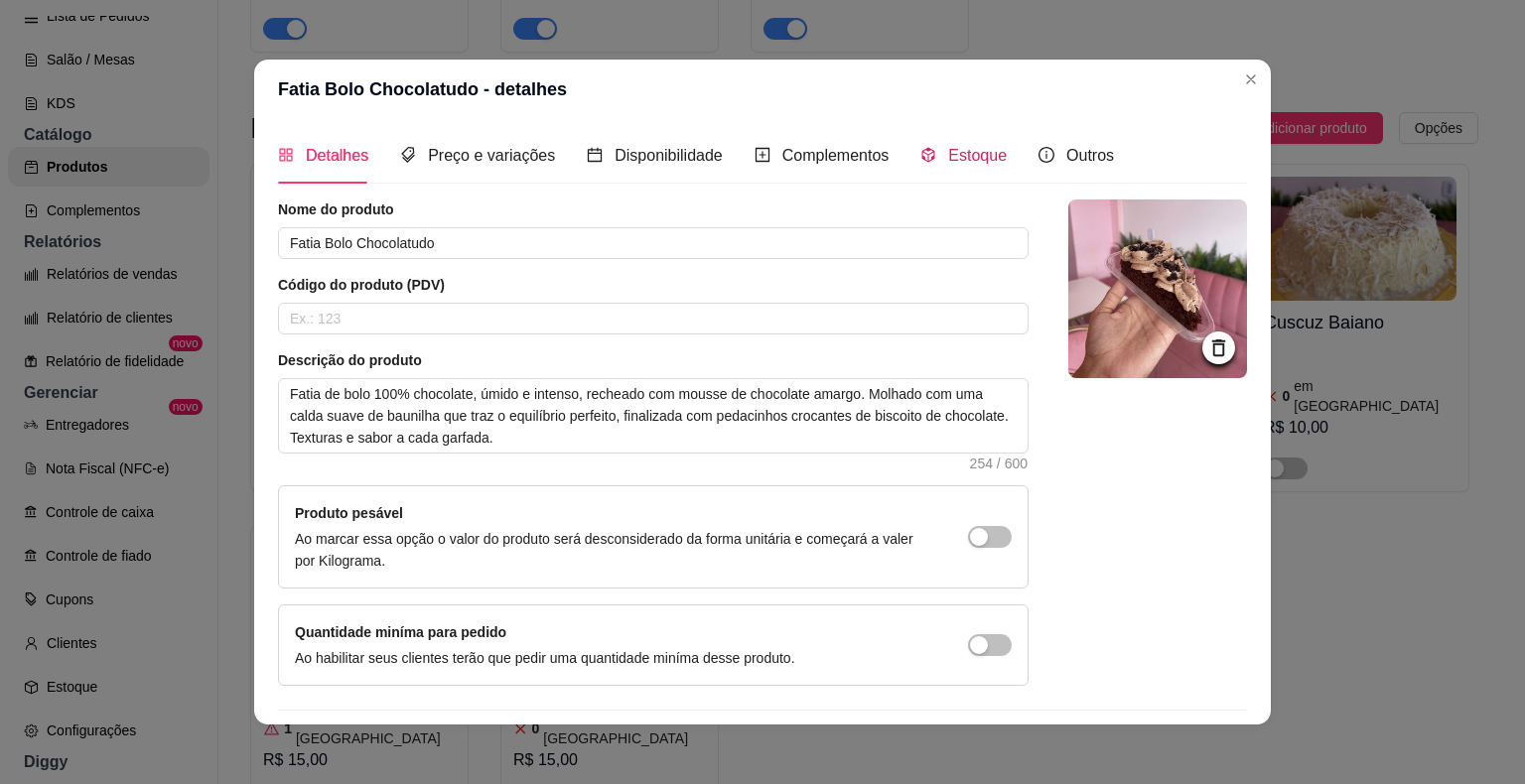 click on "Estoque" at bounding box center (977, 155) 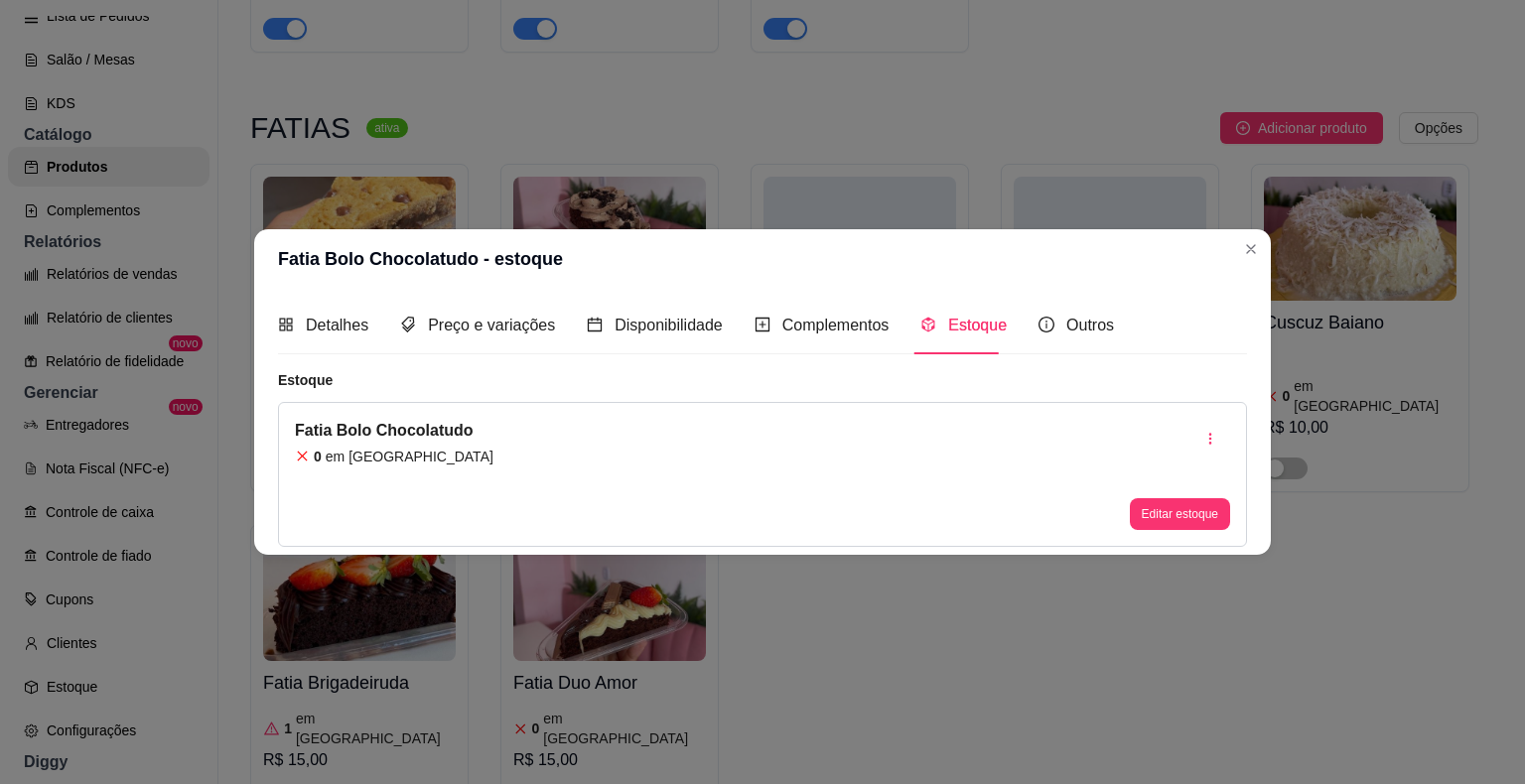 type 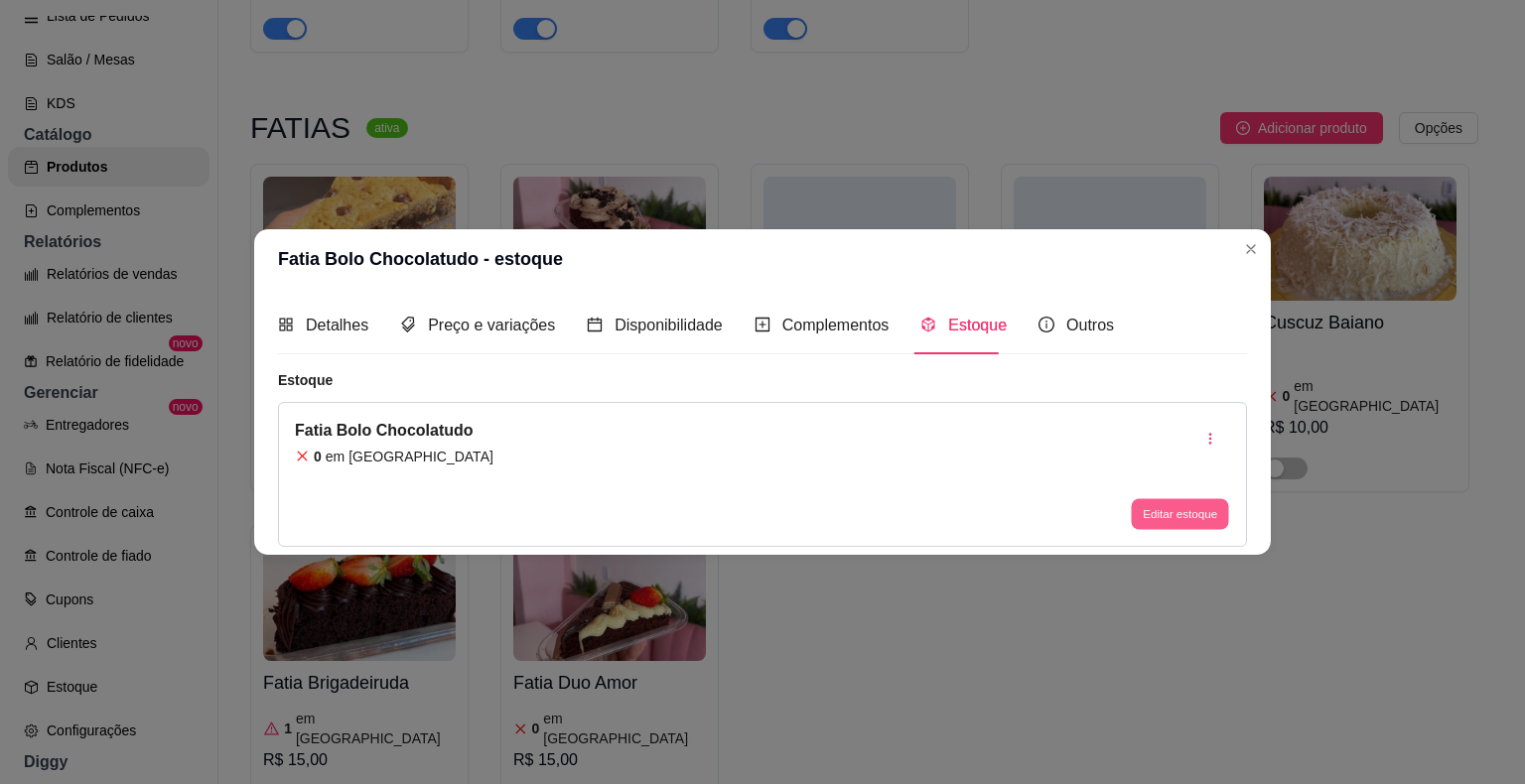 click on "Editar estoque" at bounding box center [1179, 513] 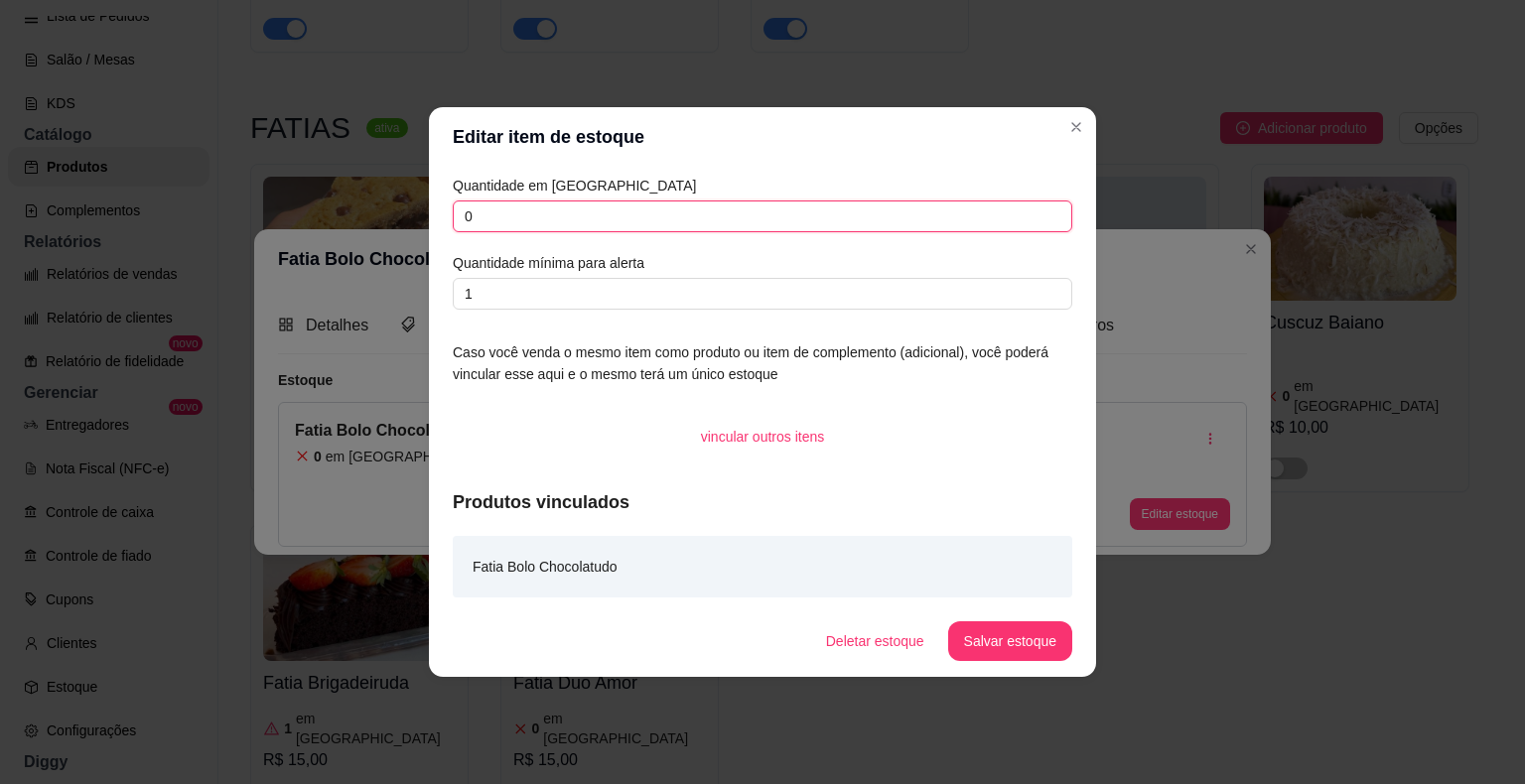 click on "0" at bounding box center [762, 216] 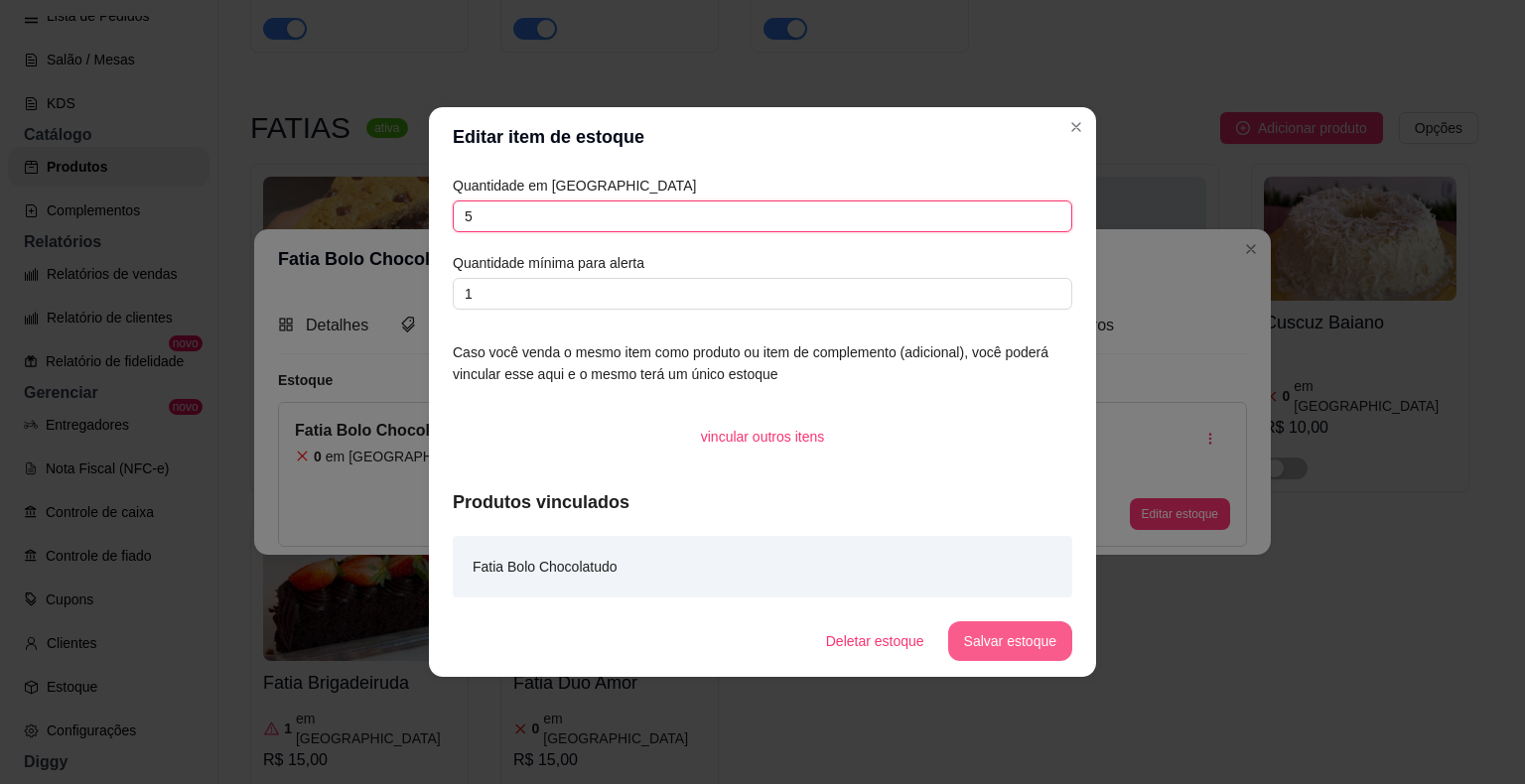 type on "5" 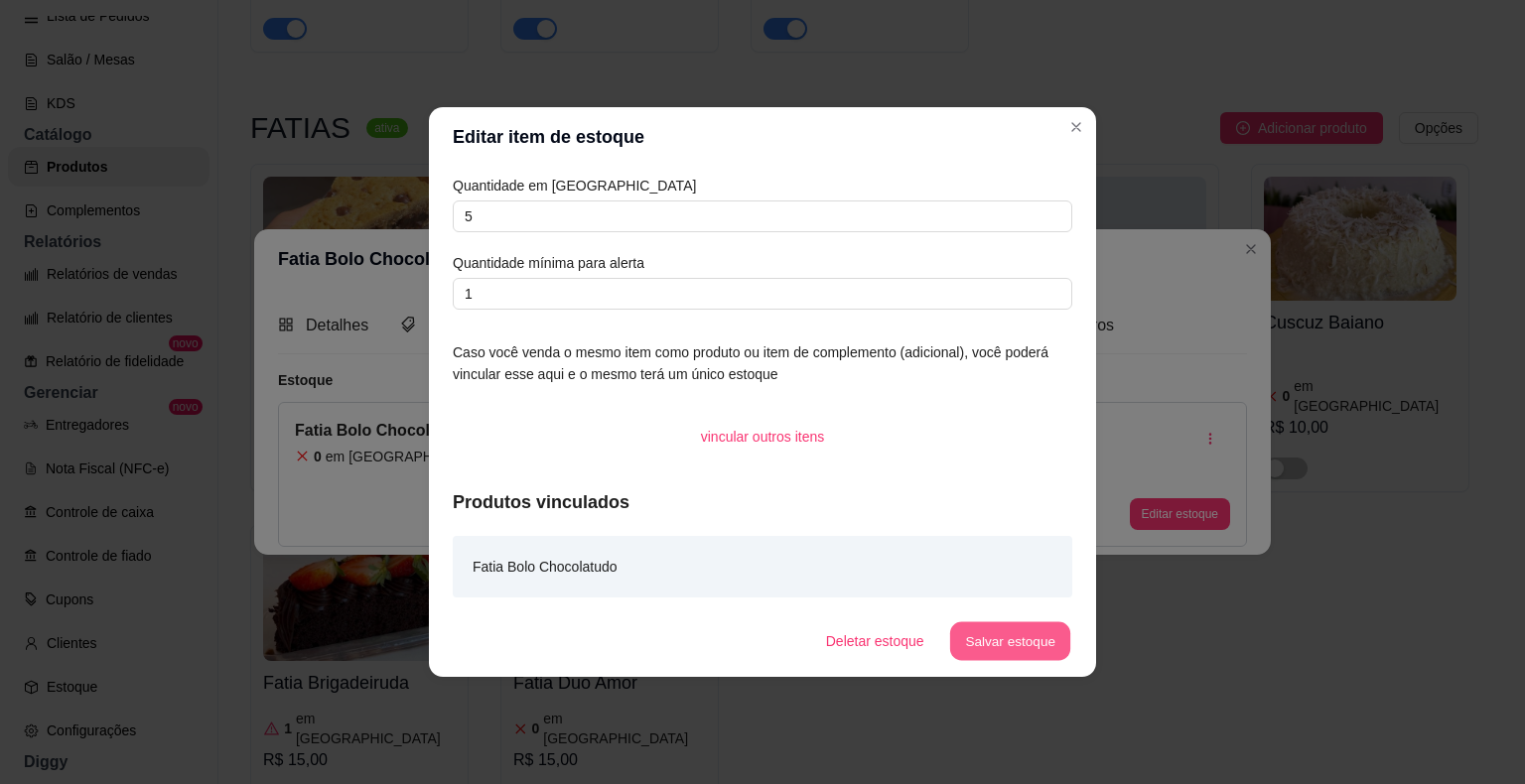 click on "Salvar estoque" at bounding box center (1010, 641) 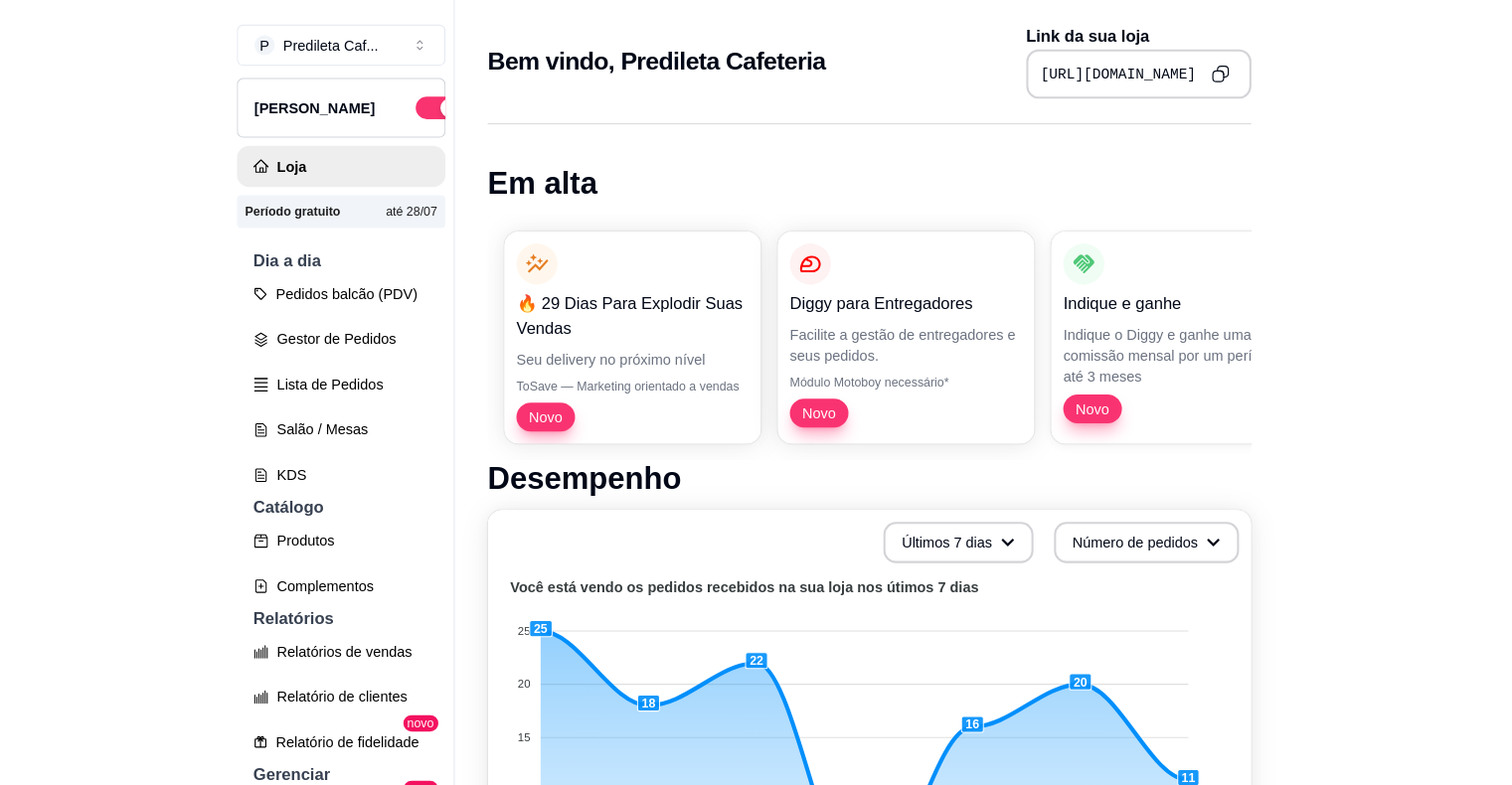 scroll, scrollTop: 0, scrollLeft: 0, axis: both 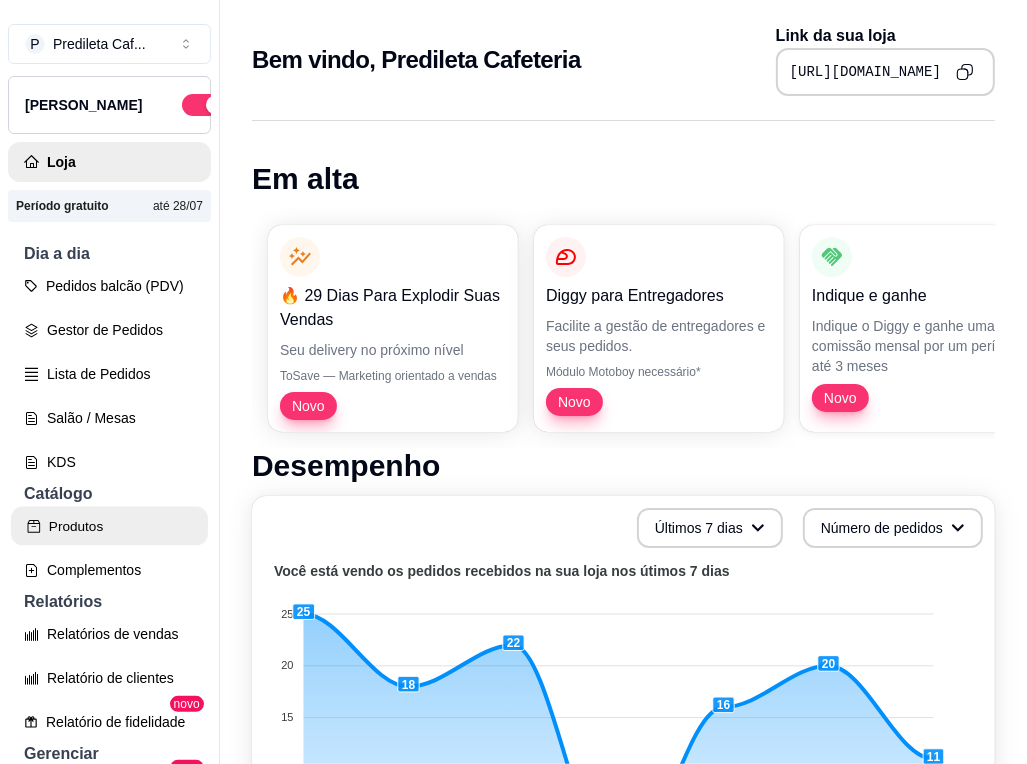 click on "Produtos" at bounding box center (109, 526) 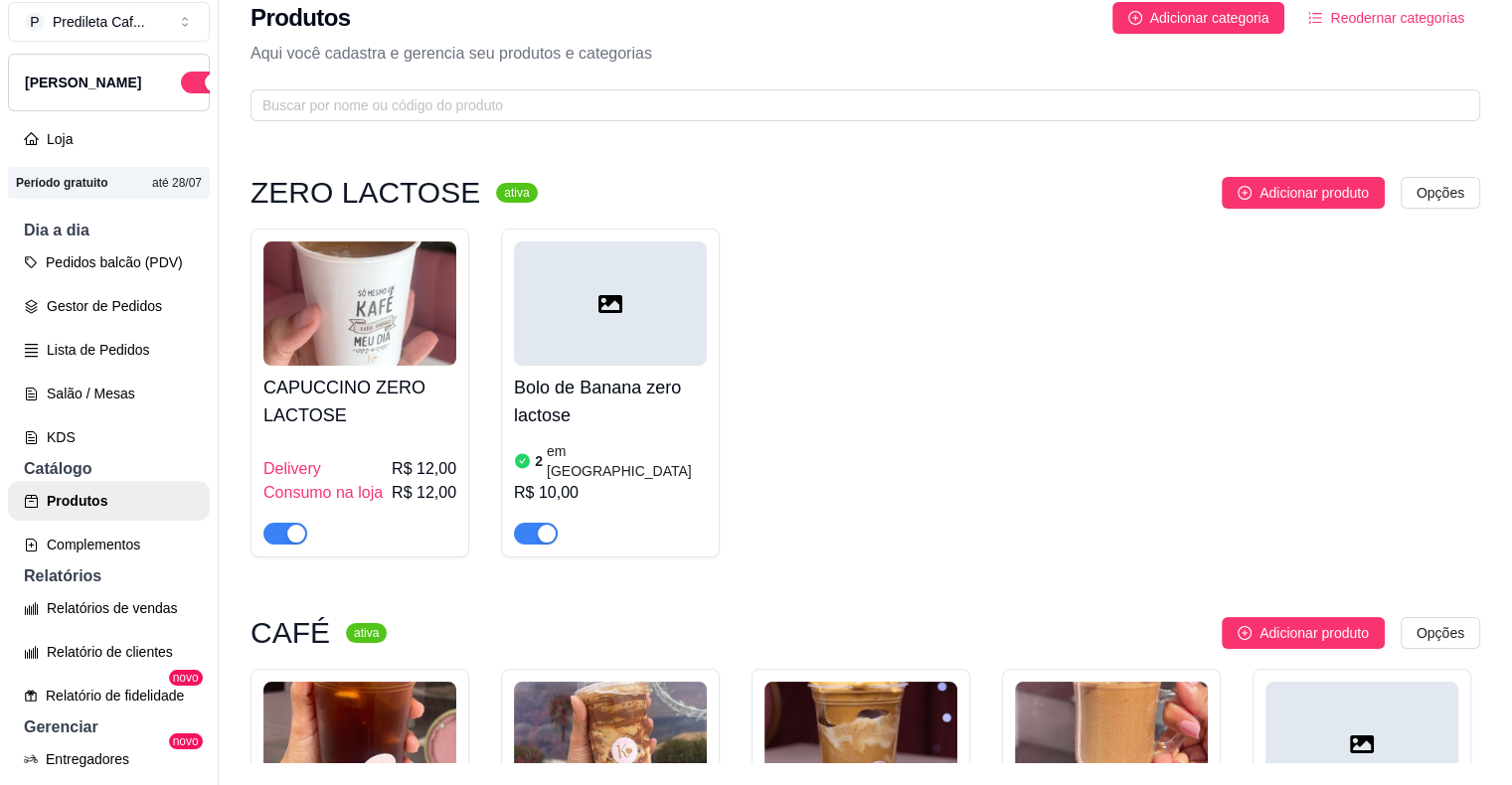 scroll, scrollTop: 32, scrollLeft: 0, axis: vertical 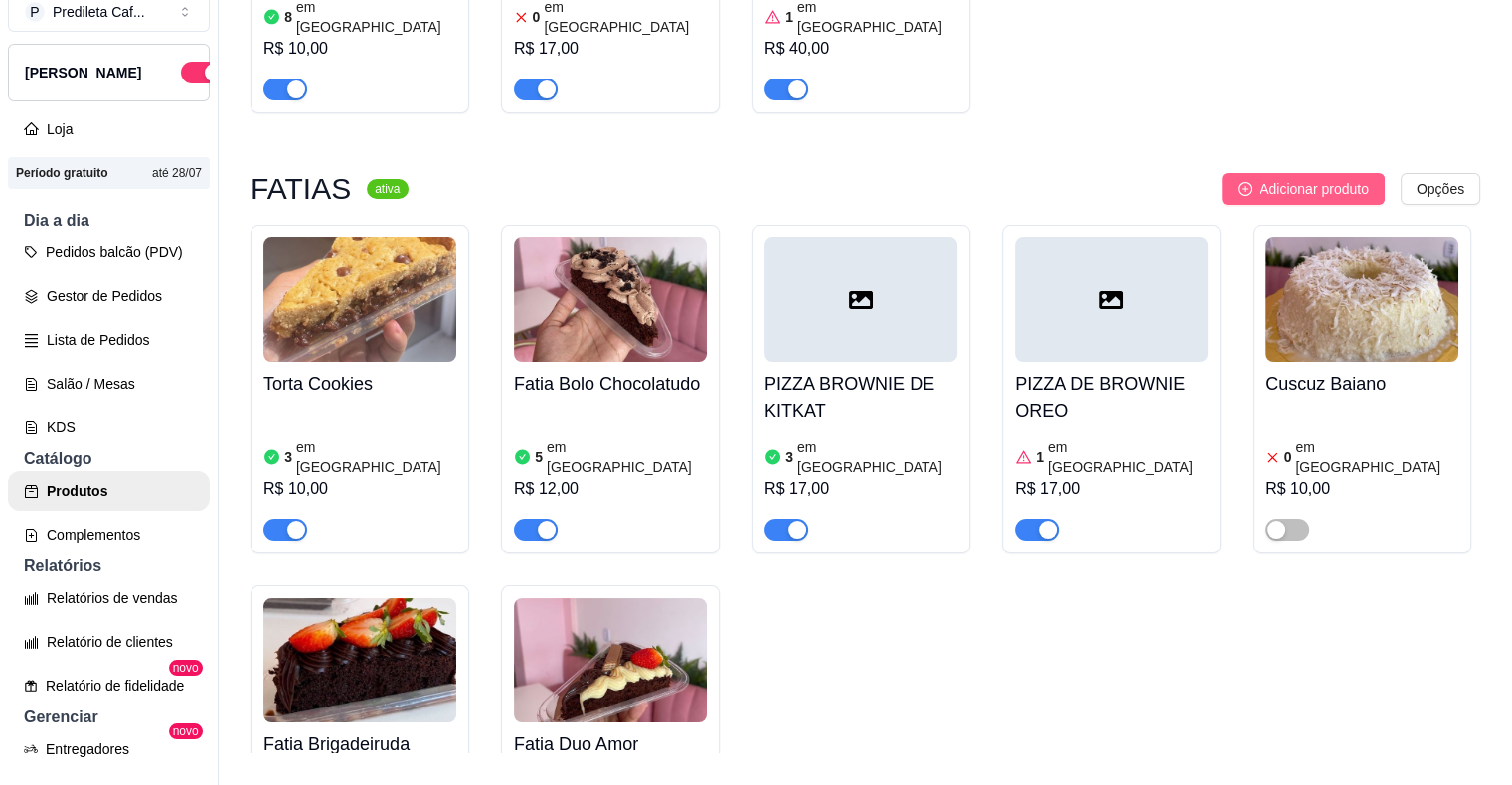 click on "Adicionar produto" at bounding box center (1314, 189) 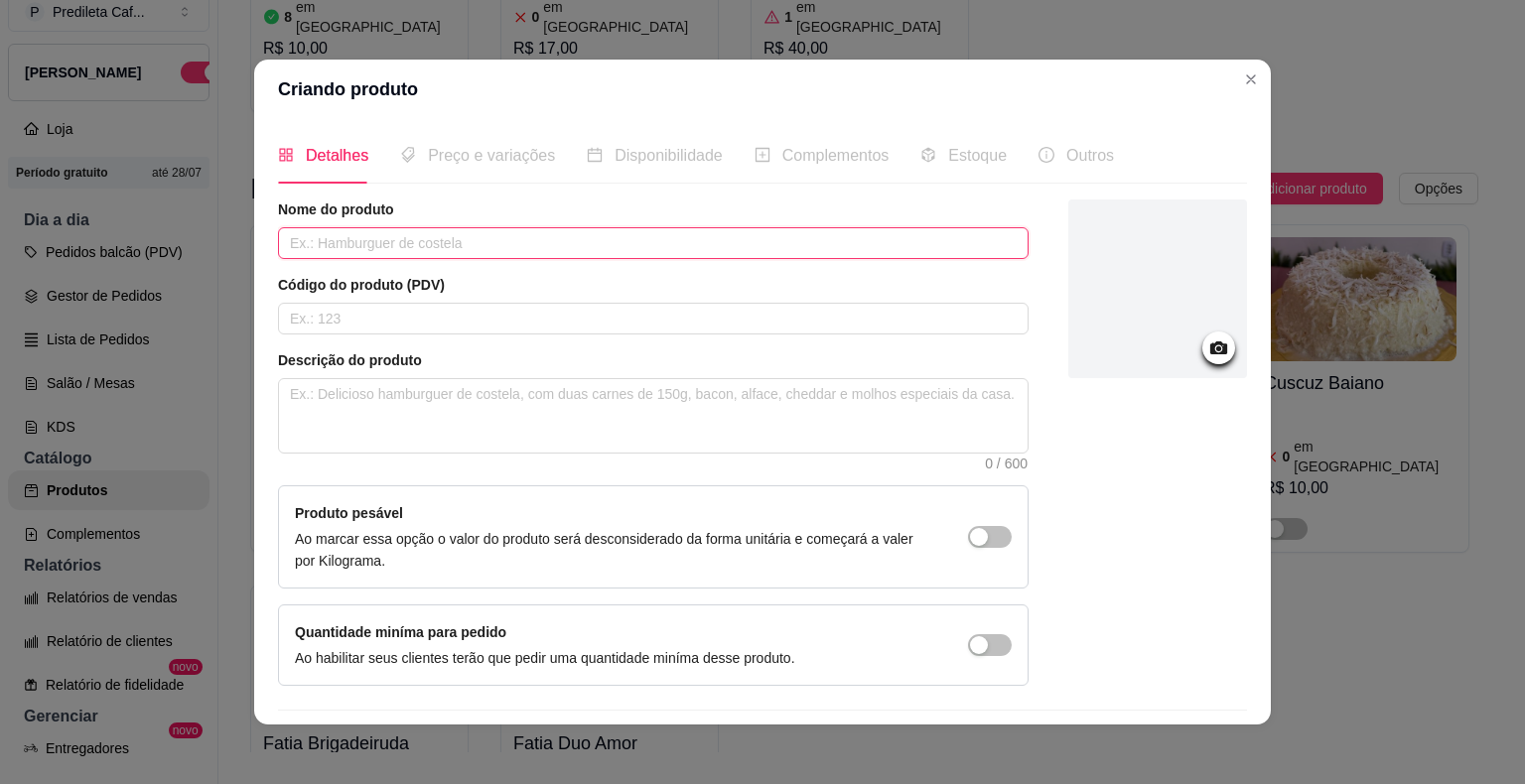 click at bounding box center (653, 243) 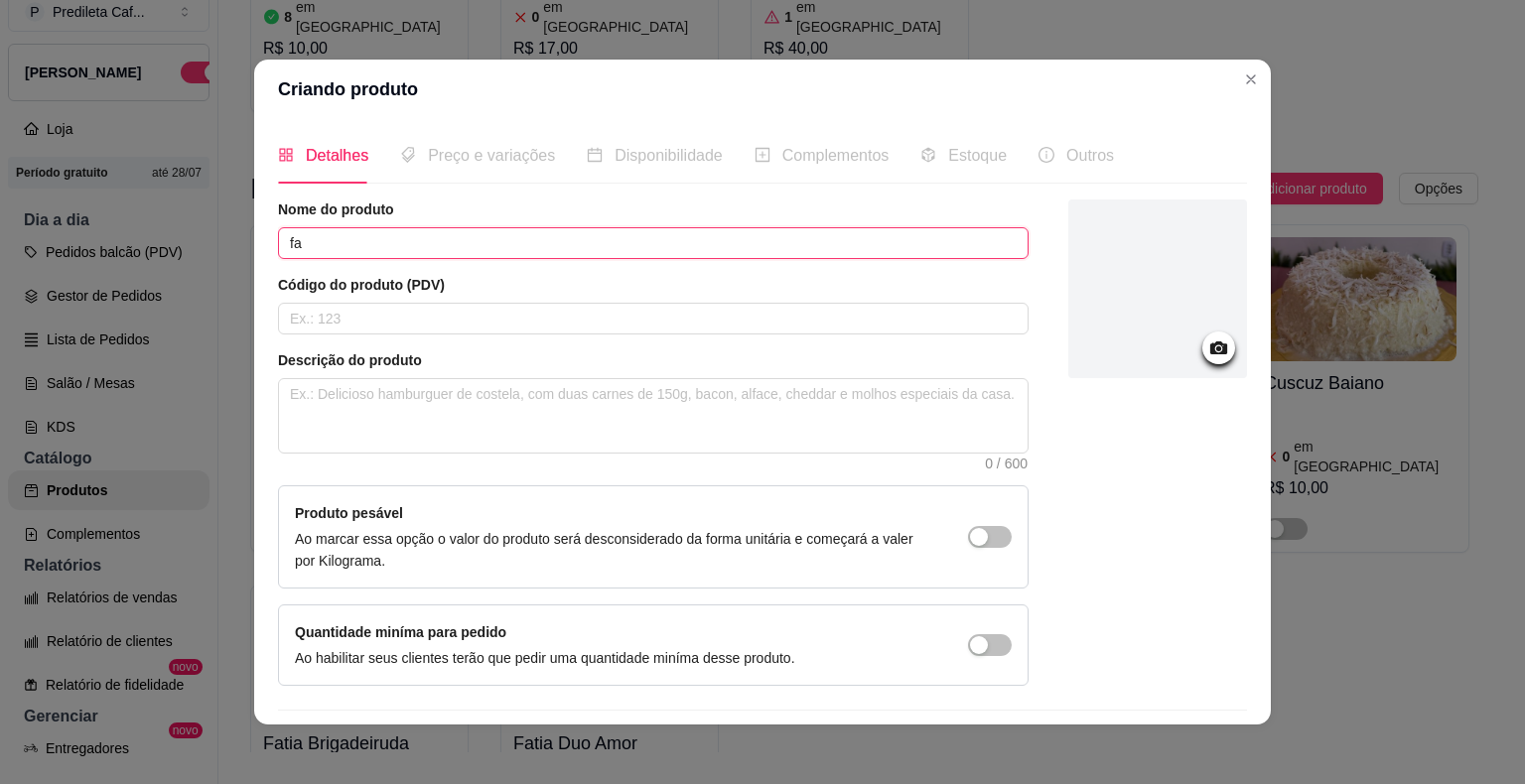 type on "f" 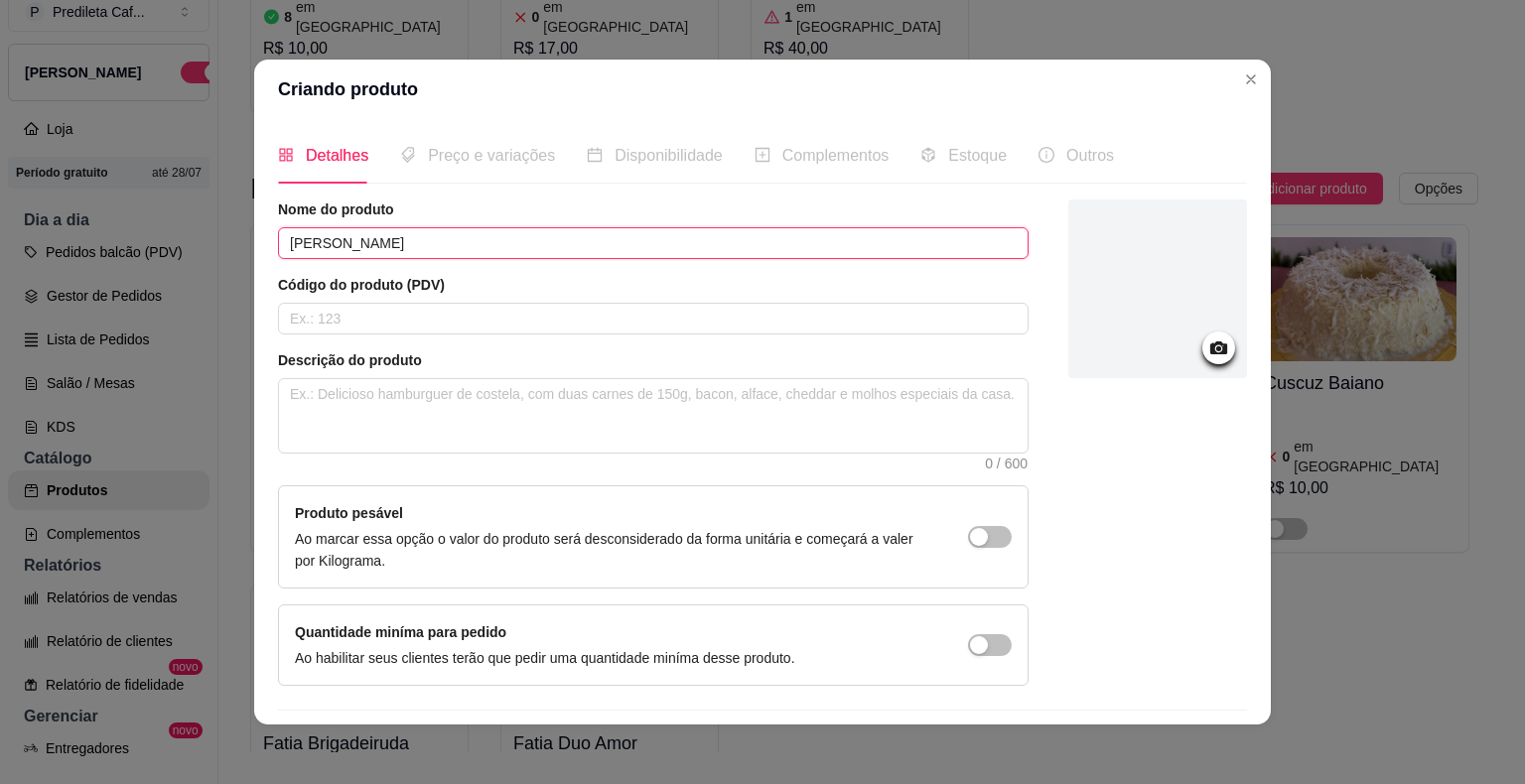 type on "[PERSON_NAME]" 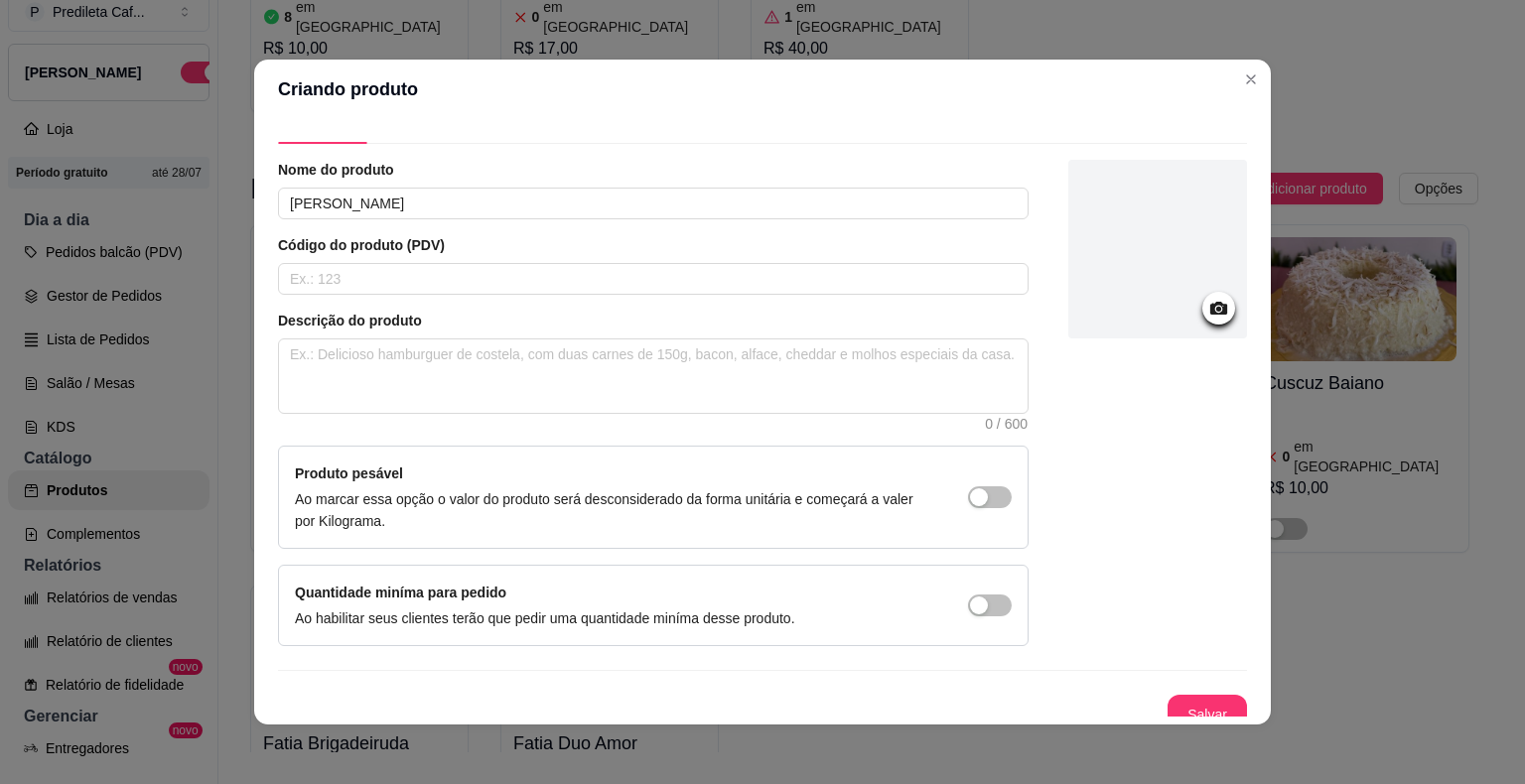 scroll, scrollTop: 55, scrollLeft: 0, axis: vertical 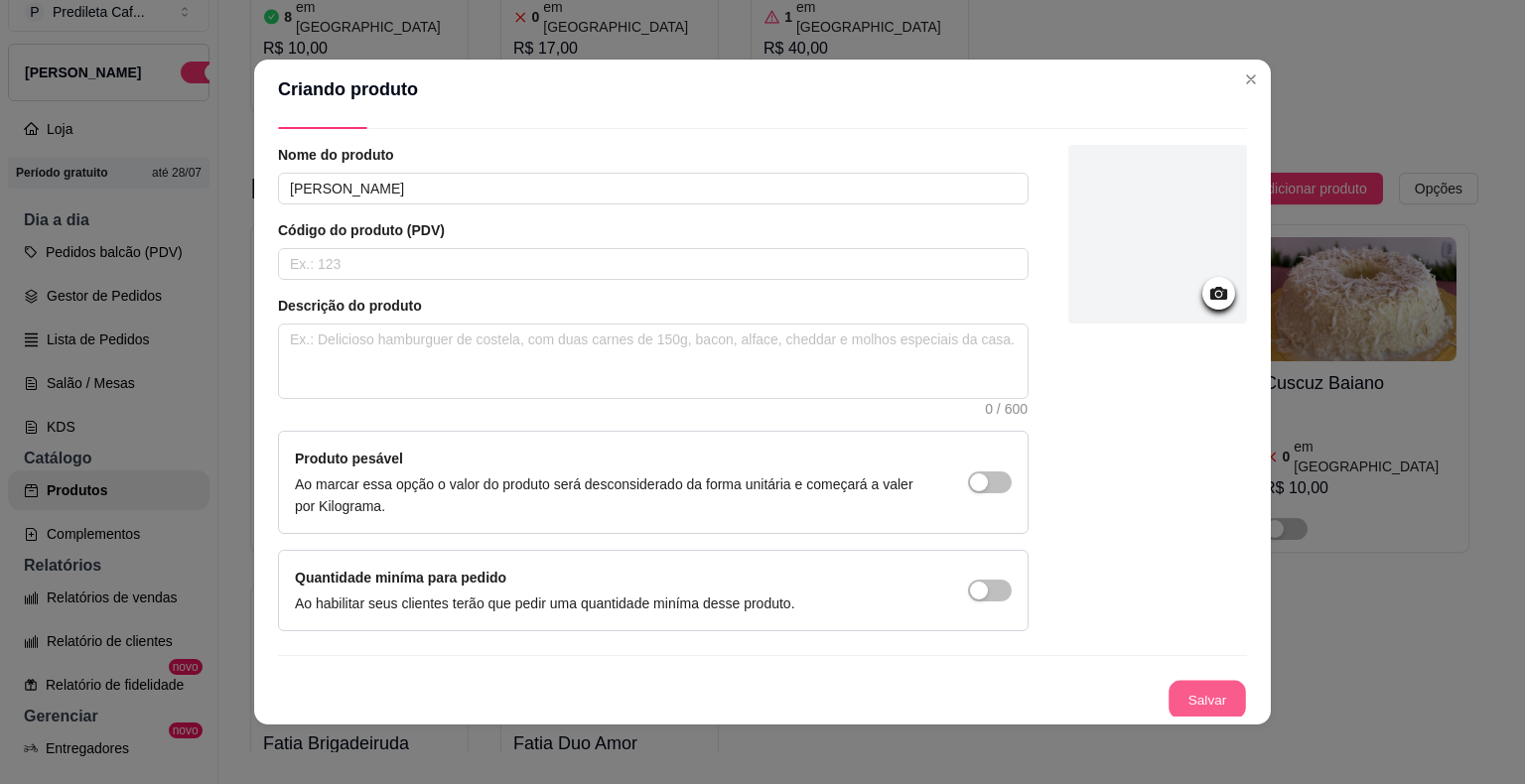 click on "Salvar" at bounding box center (1207, 700) 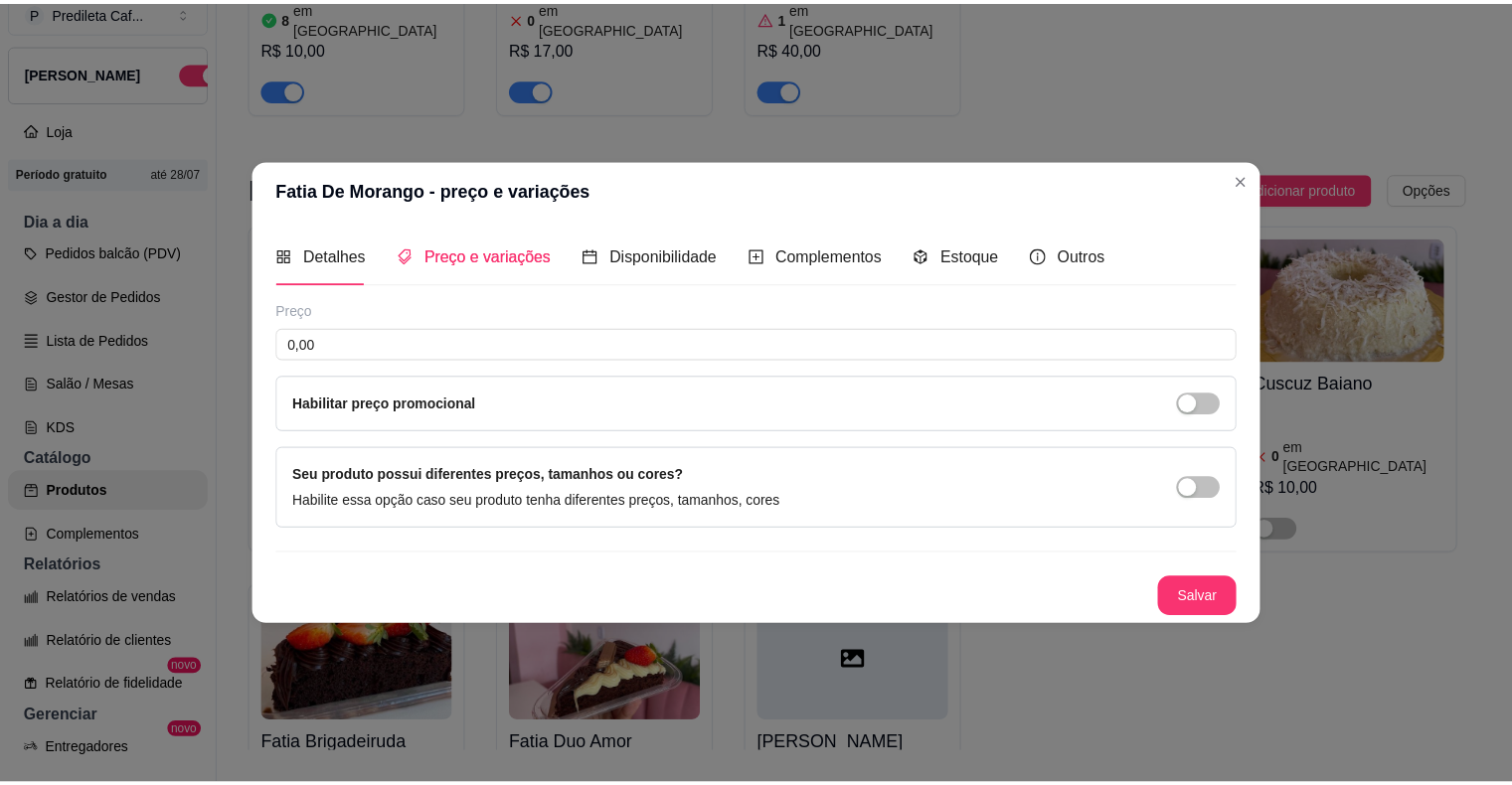 scroll, scrollTop: 0, scrollLeft: 0, axis: both 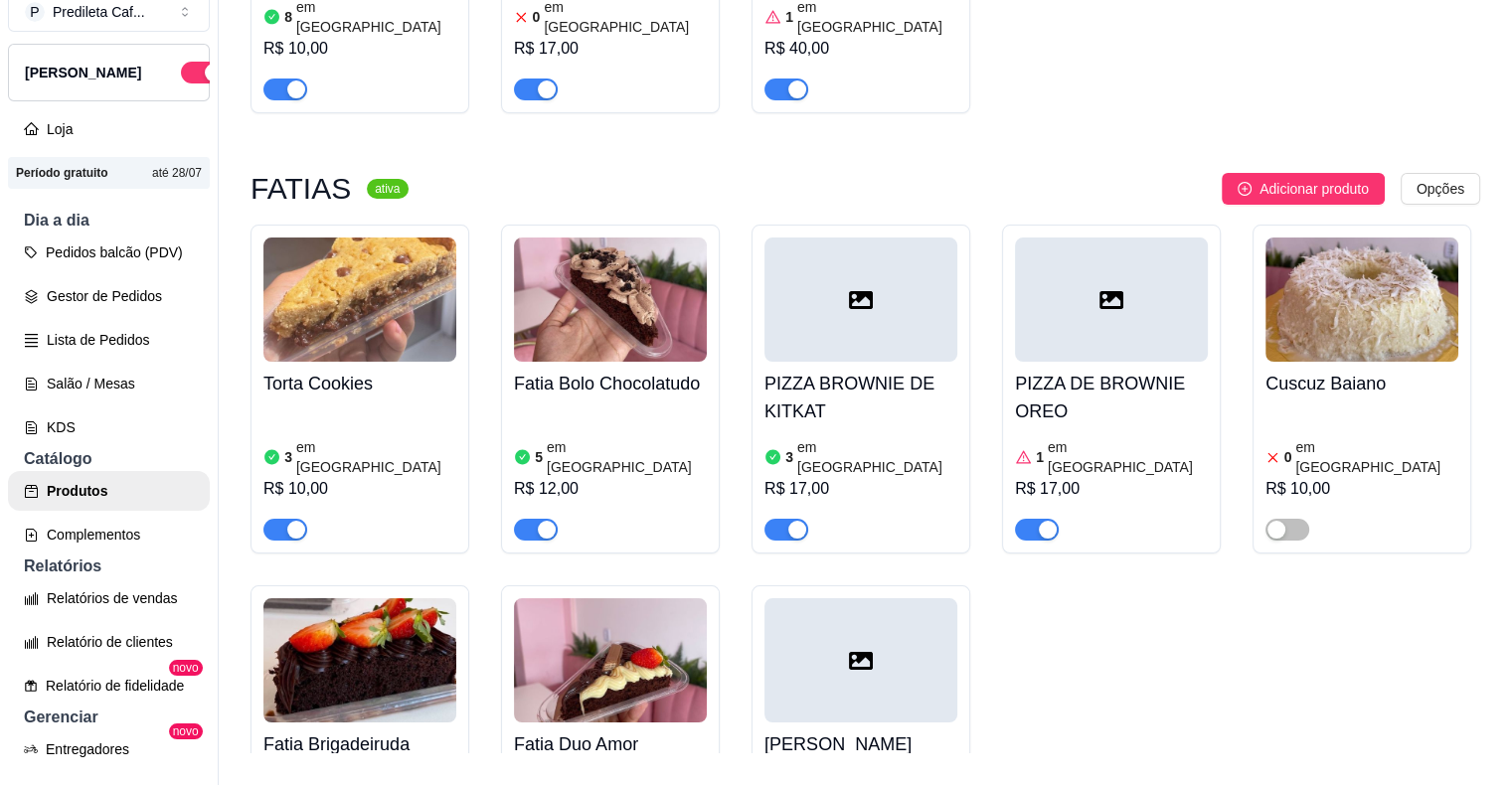 click at bounding box center [861, 660] 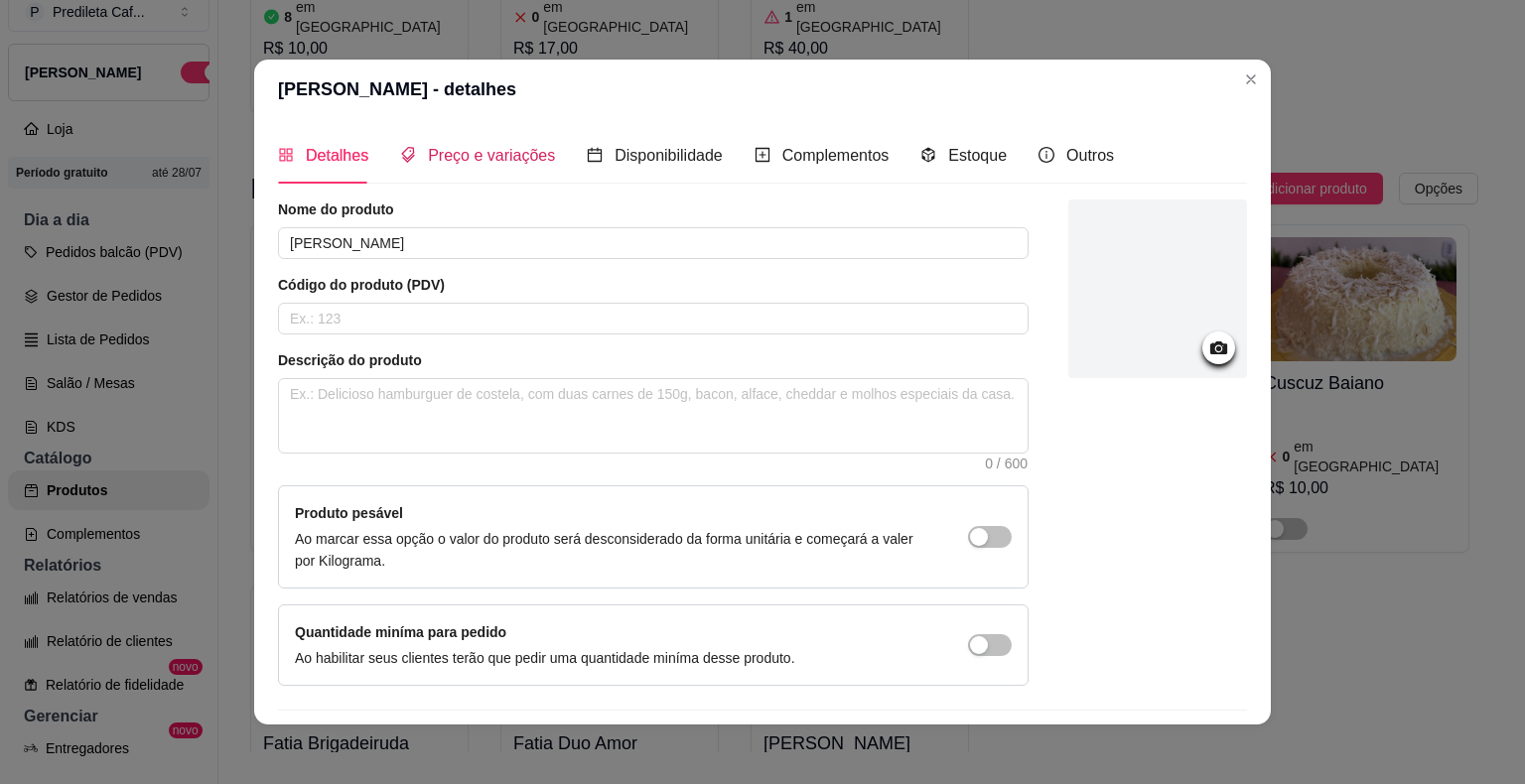 click on "Preço e variações" at bounding box center [478, 155] 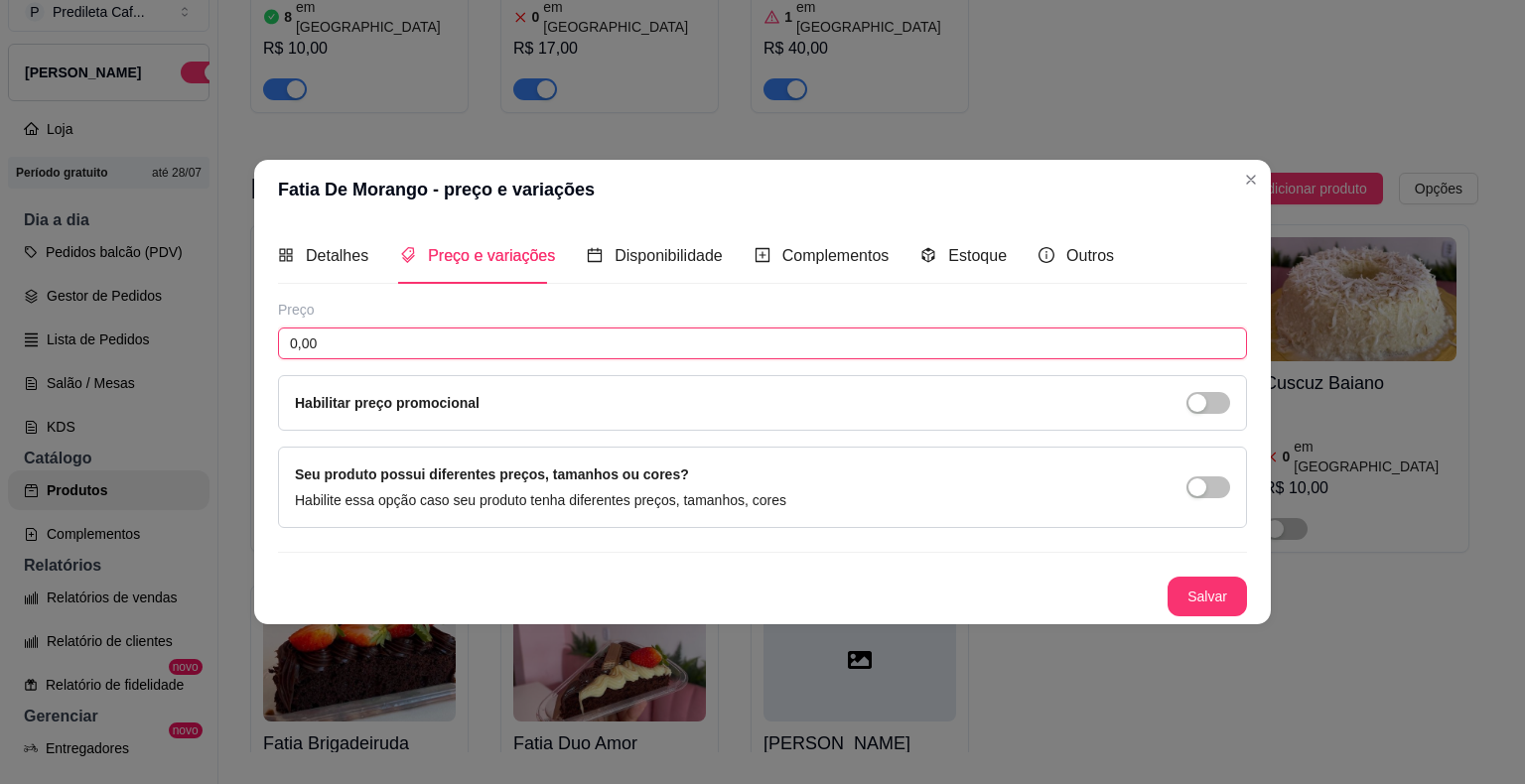 click on "0,00" at bounding box center (762, 343) 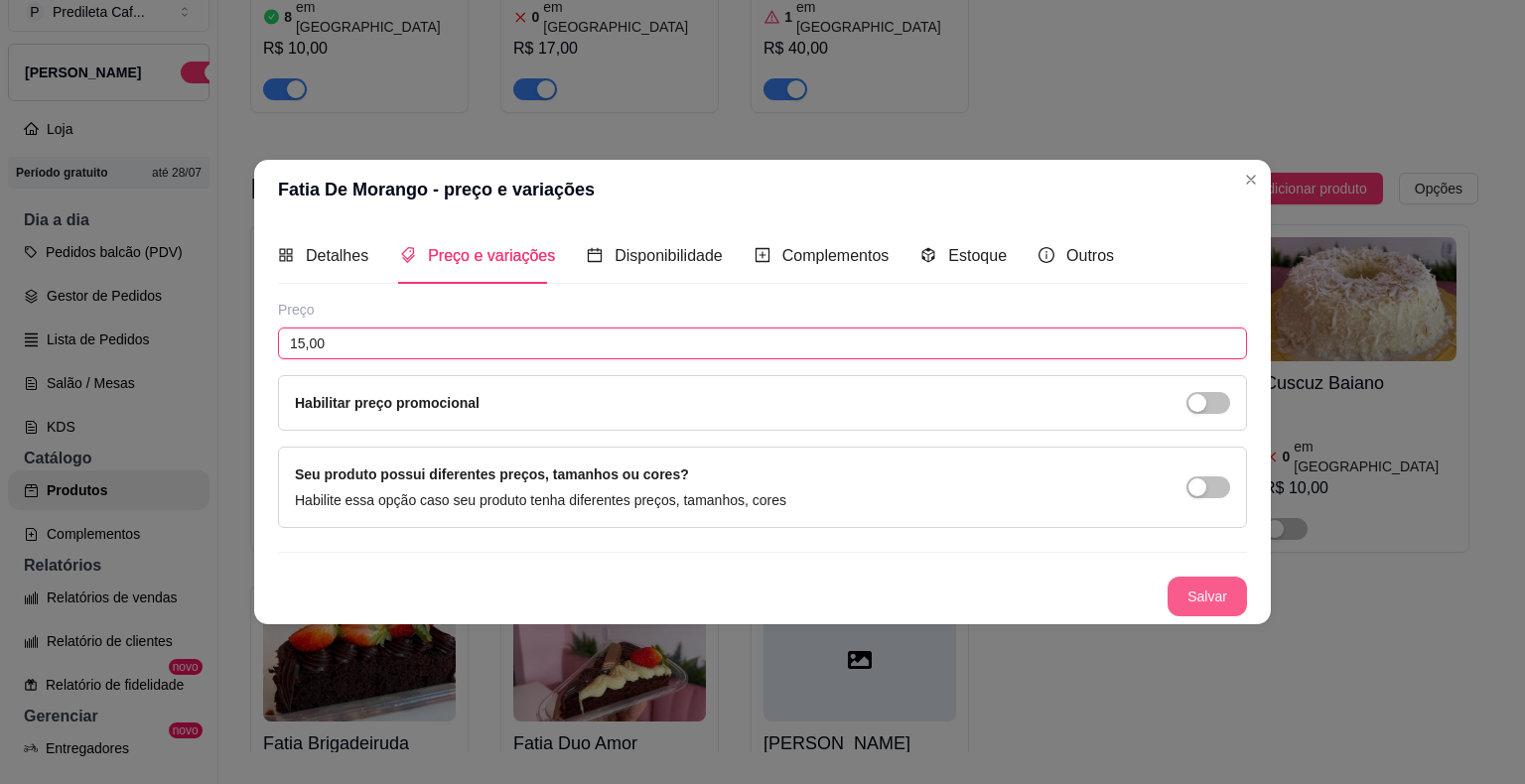 type on "15,00" 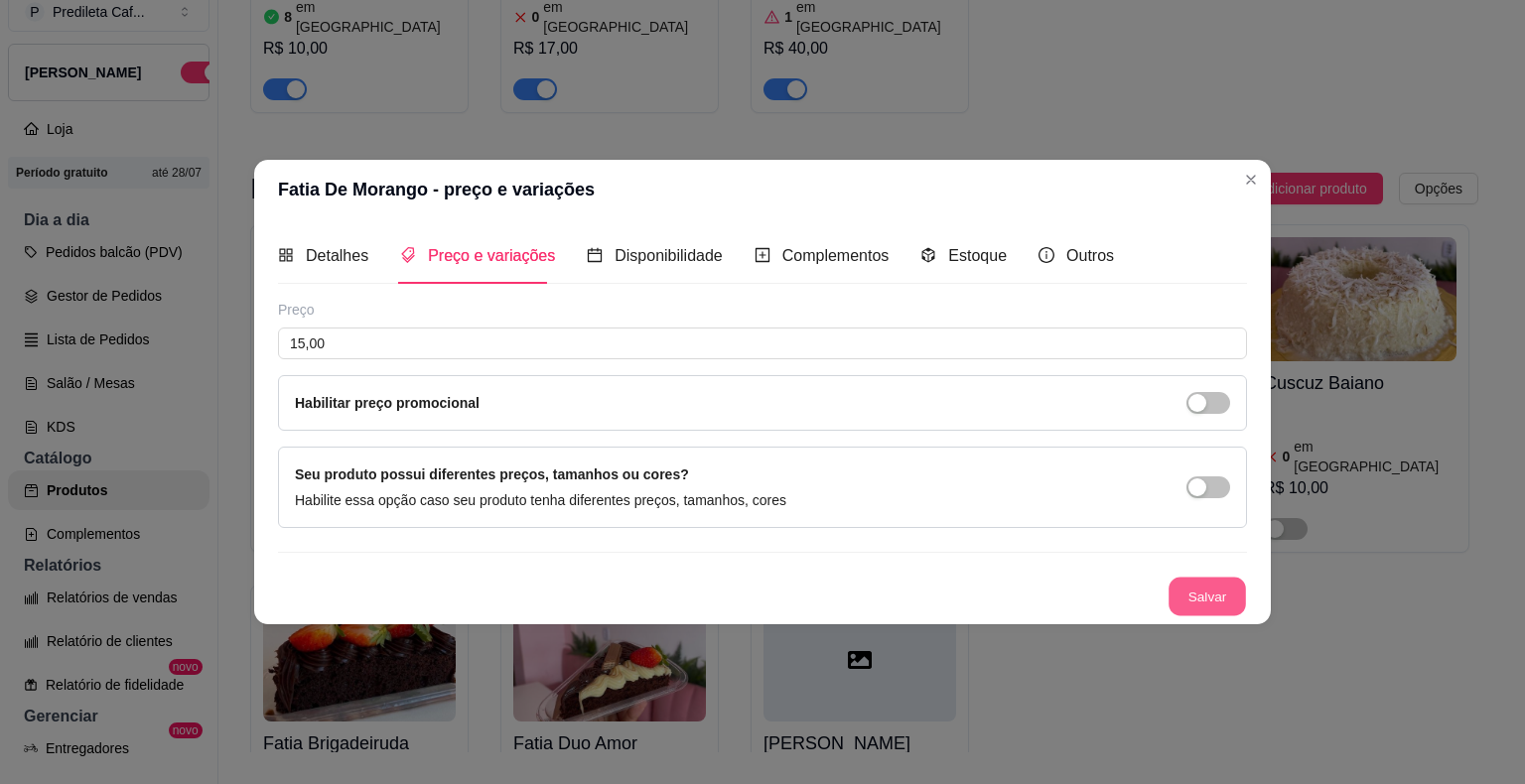 click on "Salvar" at bounding box center [1207, 596] 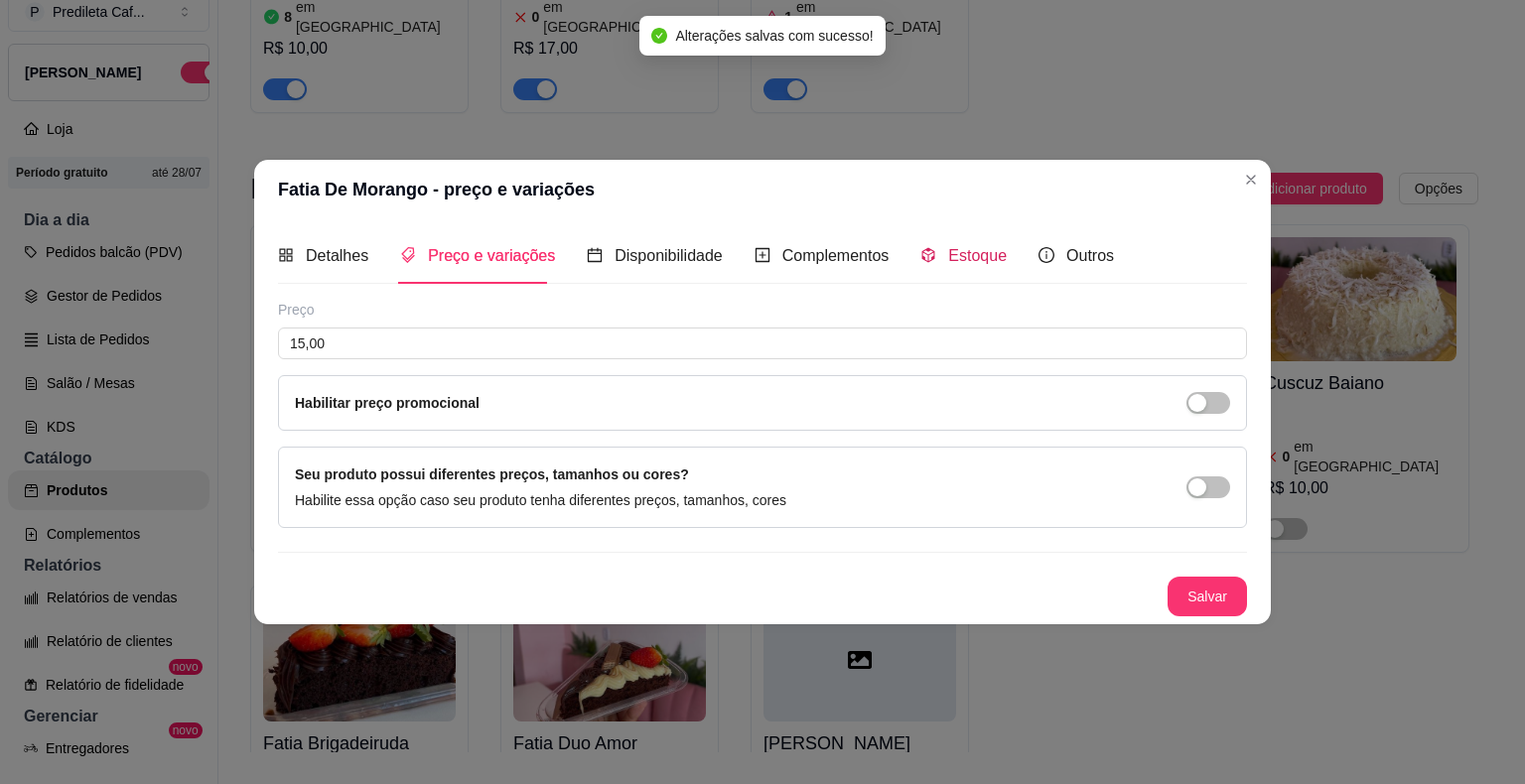 click on "Estoque" at bounding box center [963, 255] 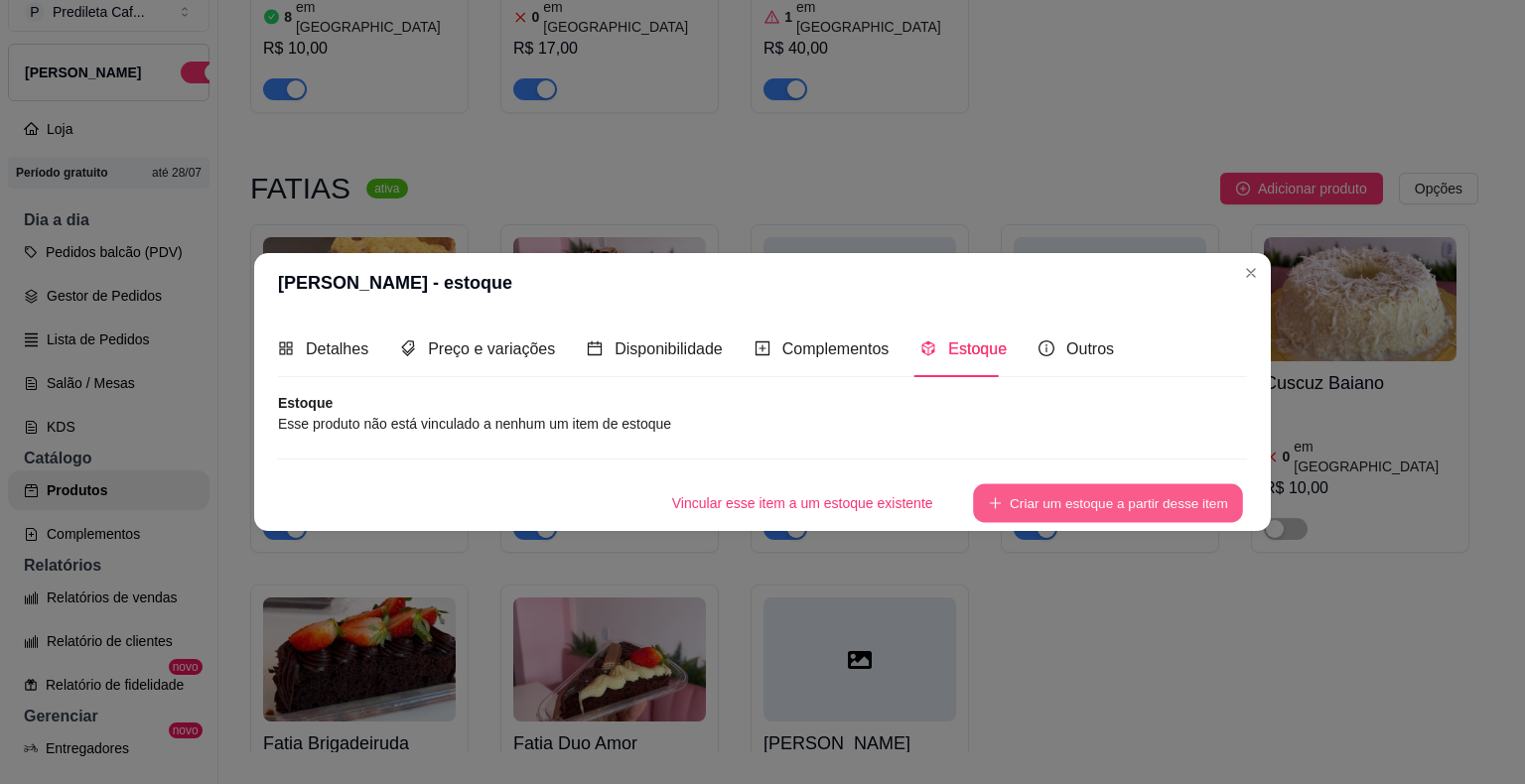 click on "Criar um estoque a partir desse item" at bounding box center (1108, 503) 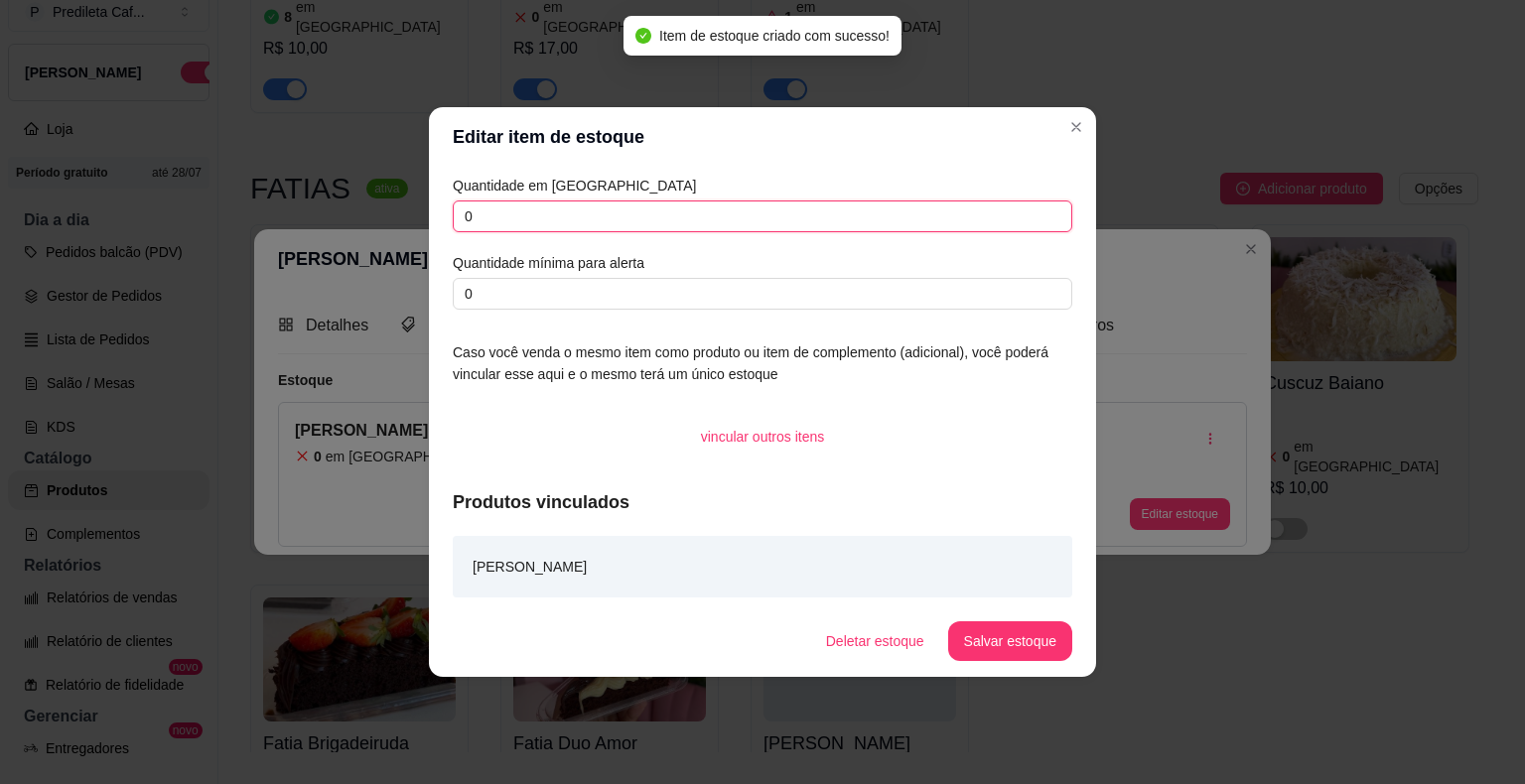 click on "0" at bounding box center [762, 216] 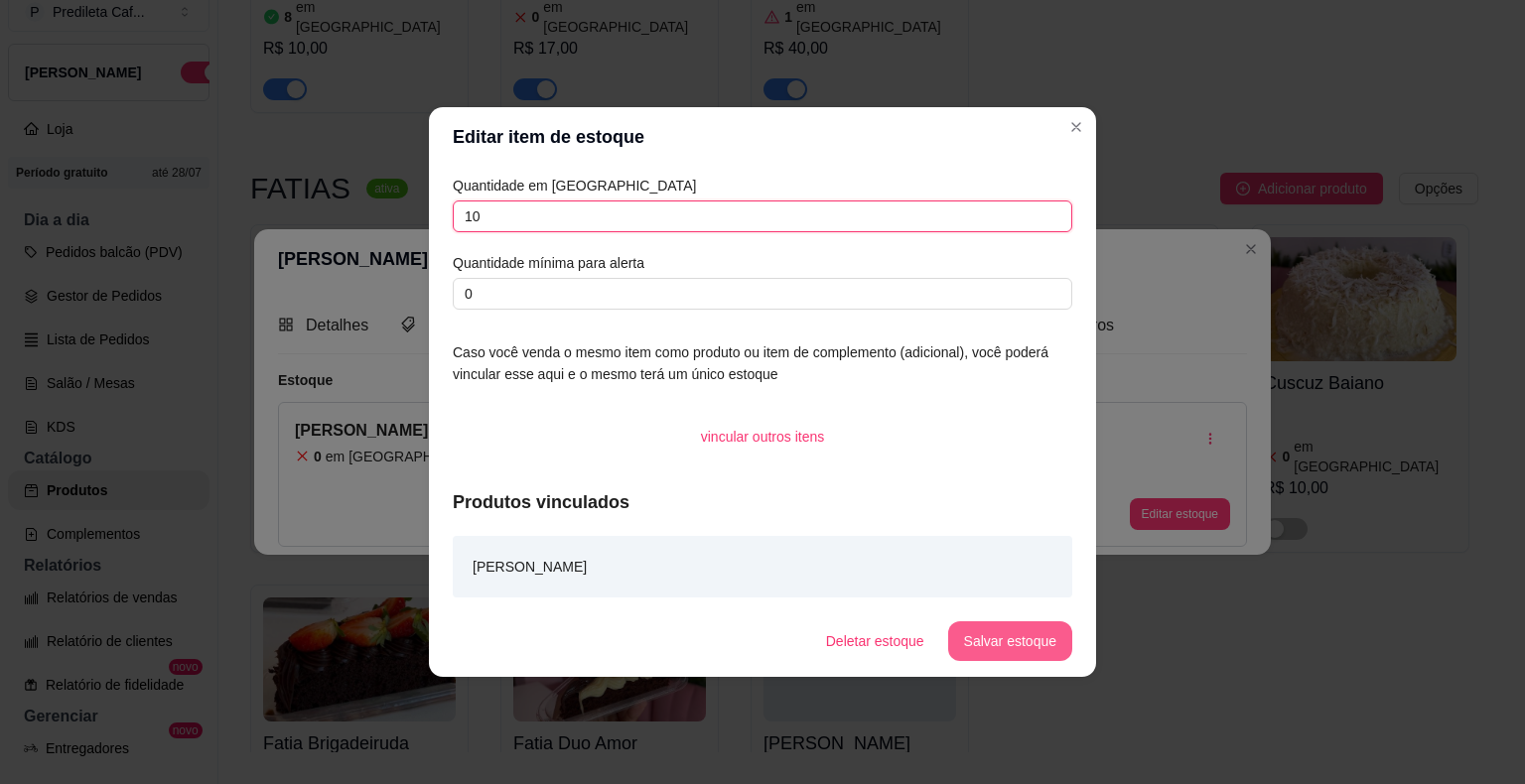 type on "10" 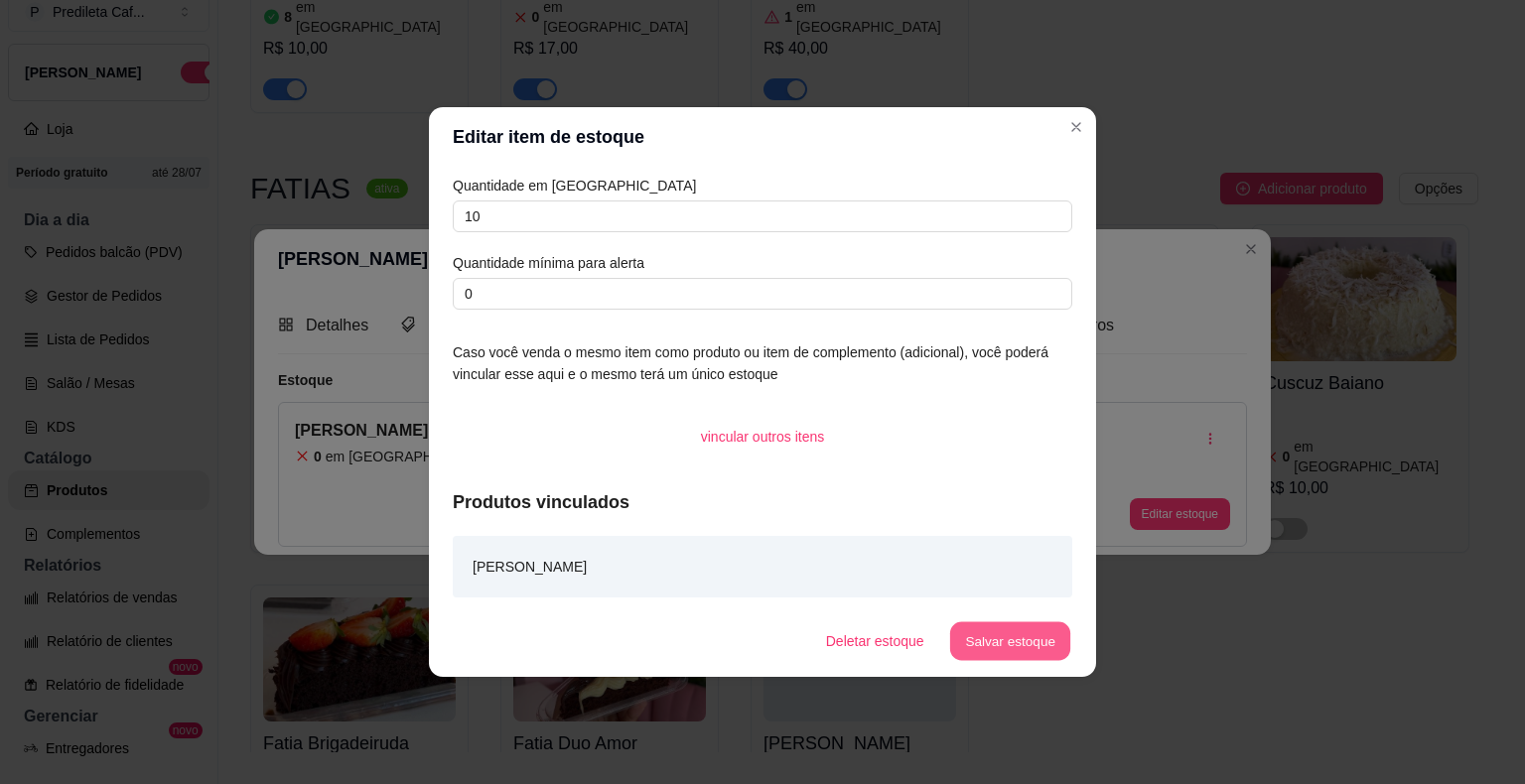 click on "Salvar estoque" at bounding box center (1010, 641) 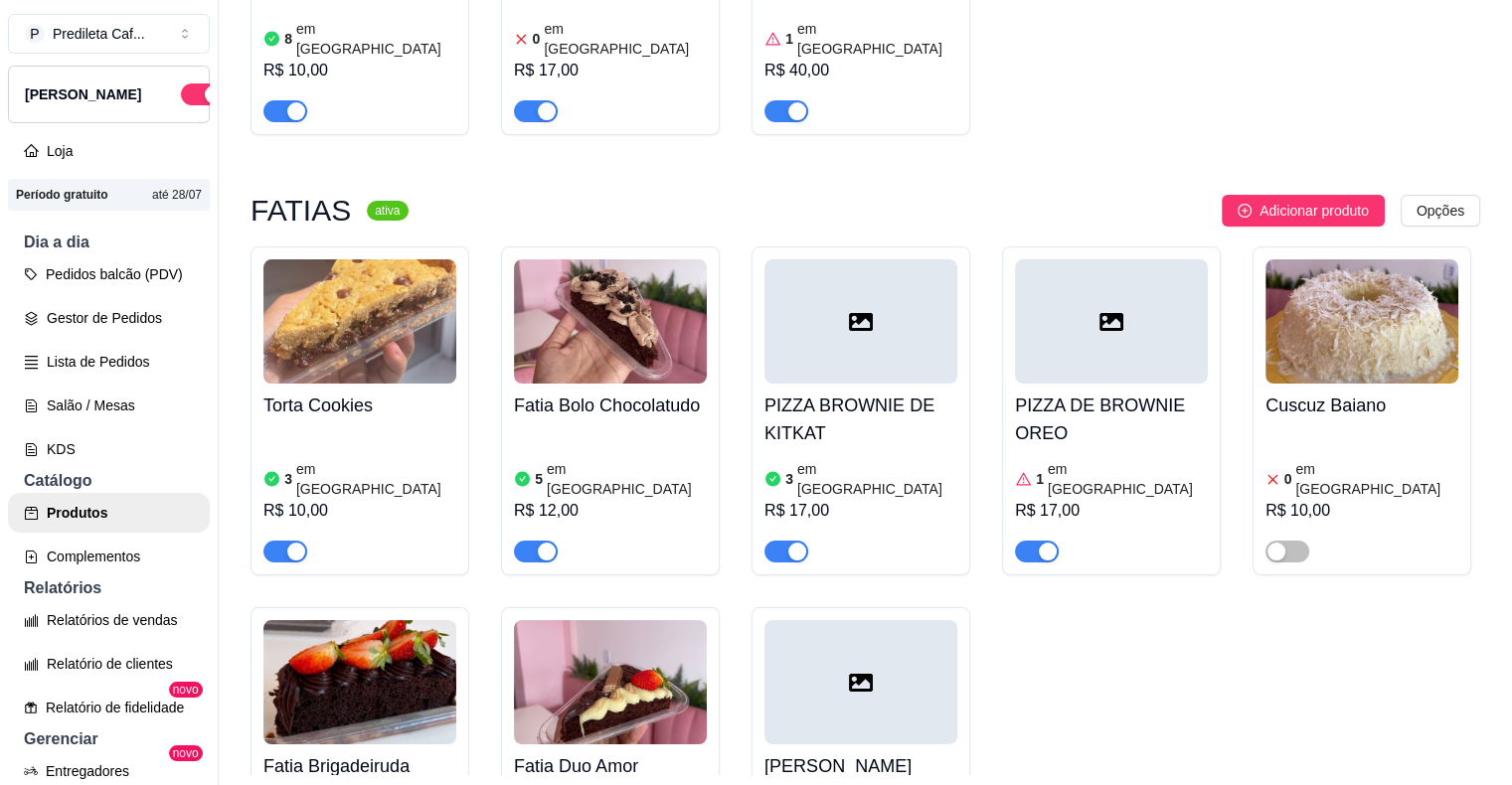 scroll, scrollTop: 0, scrollLeft: 0, axis: both 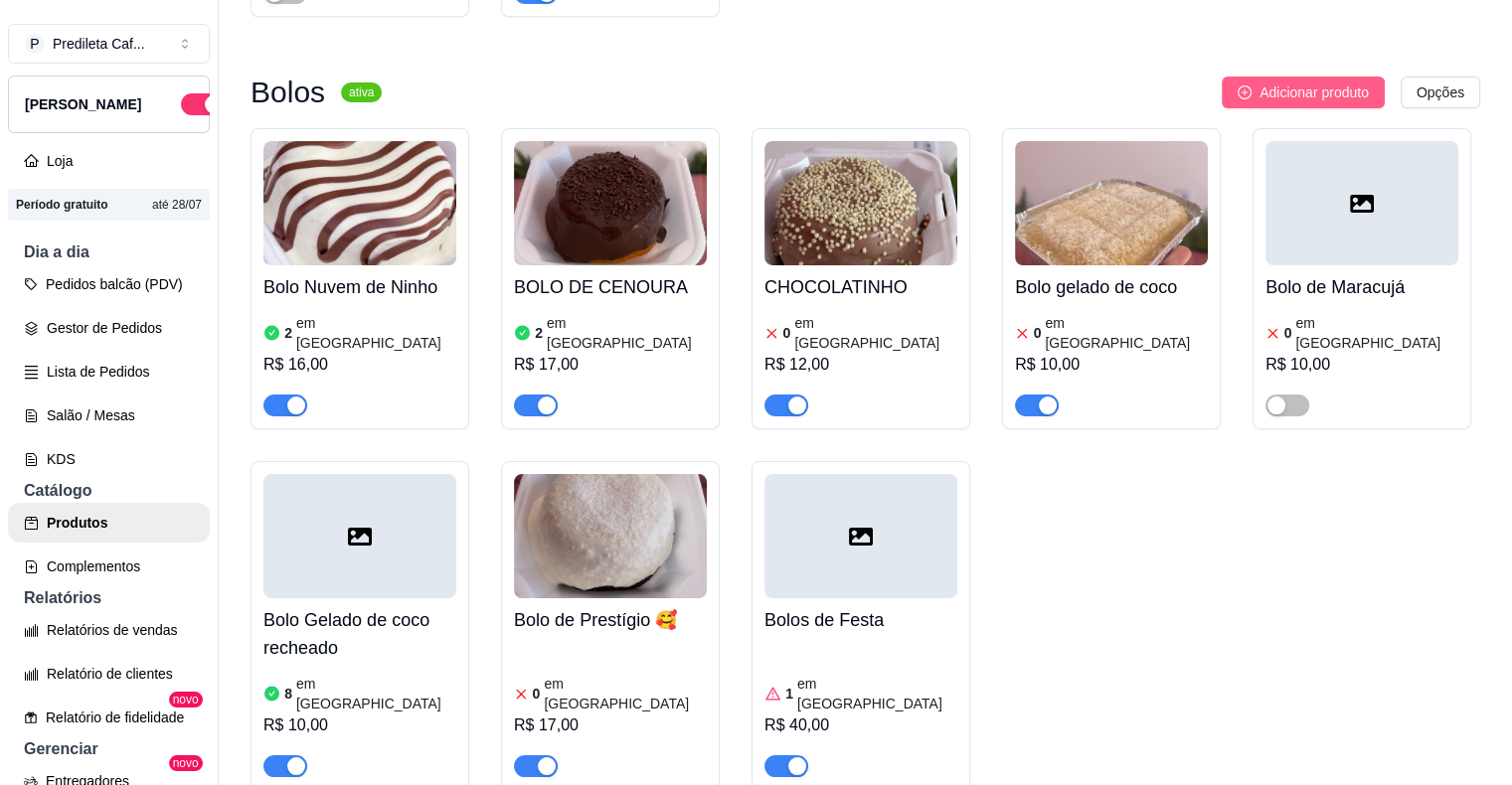 click on "Adicionar produto" at bounding box center [1303, 92] 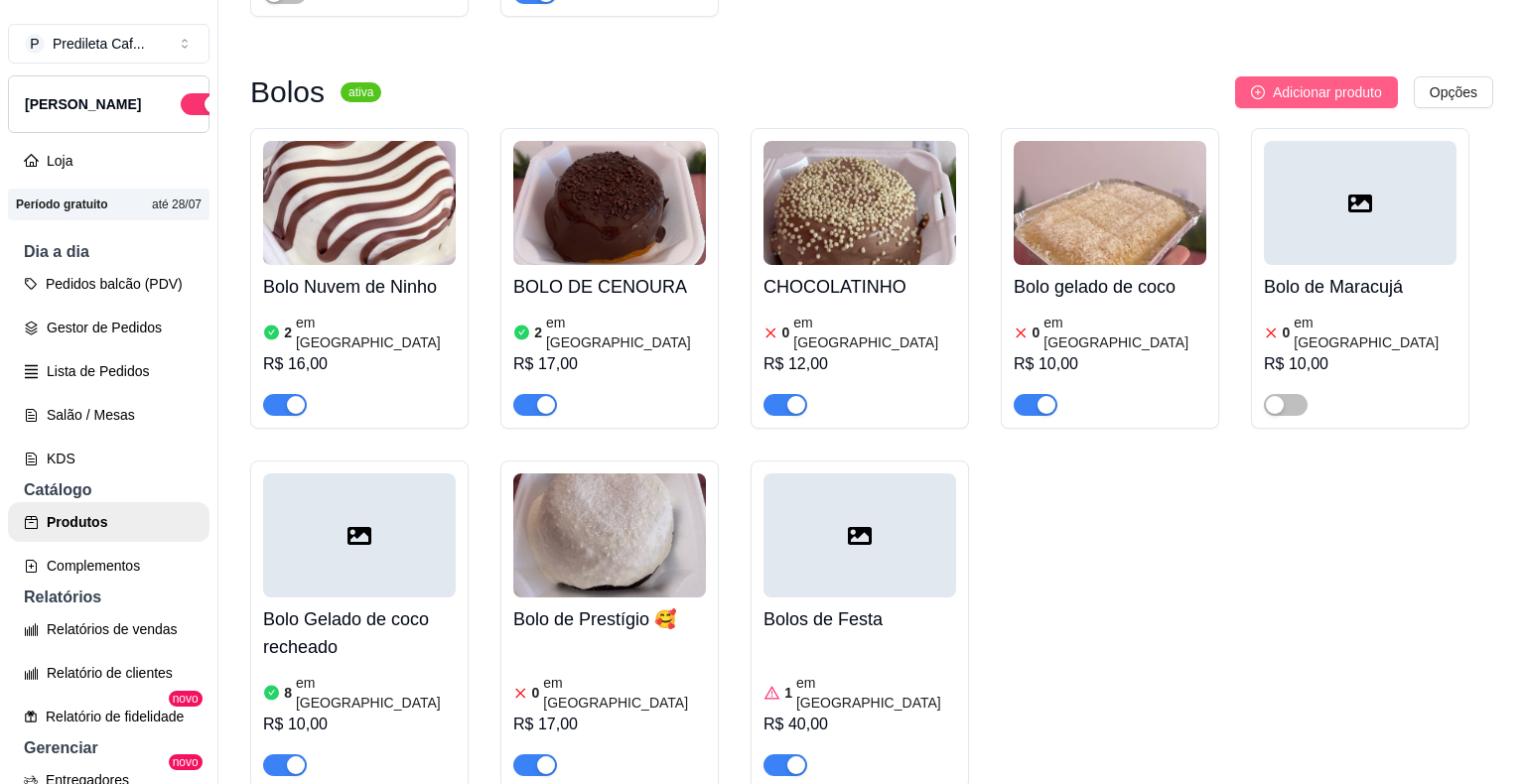 type 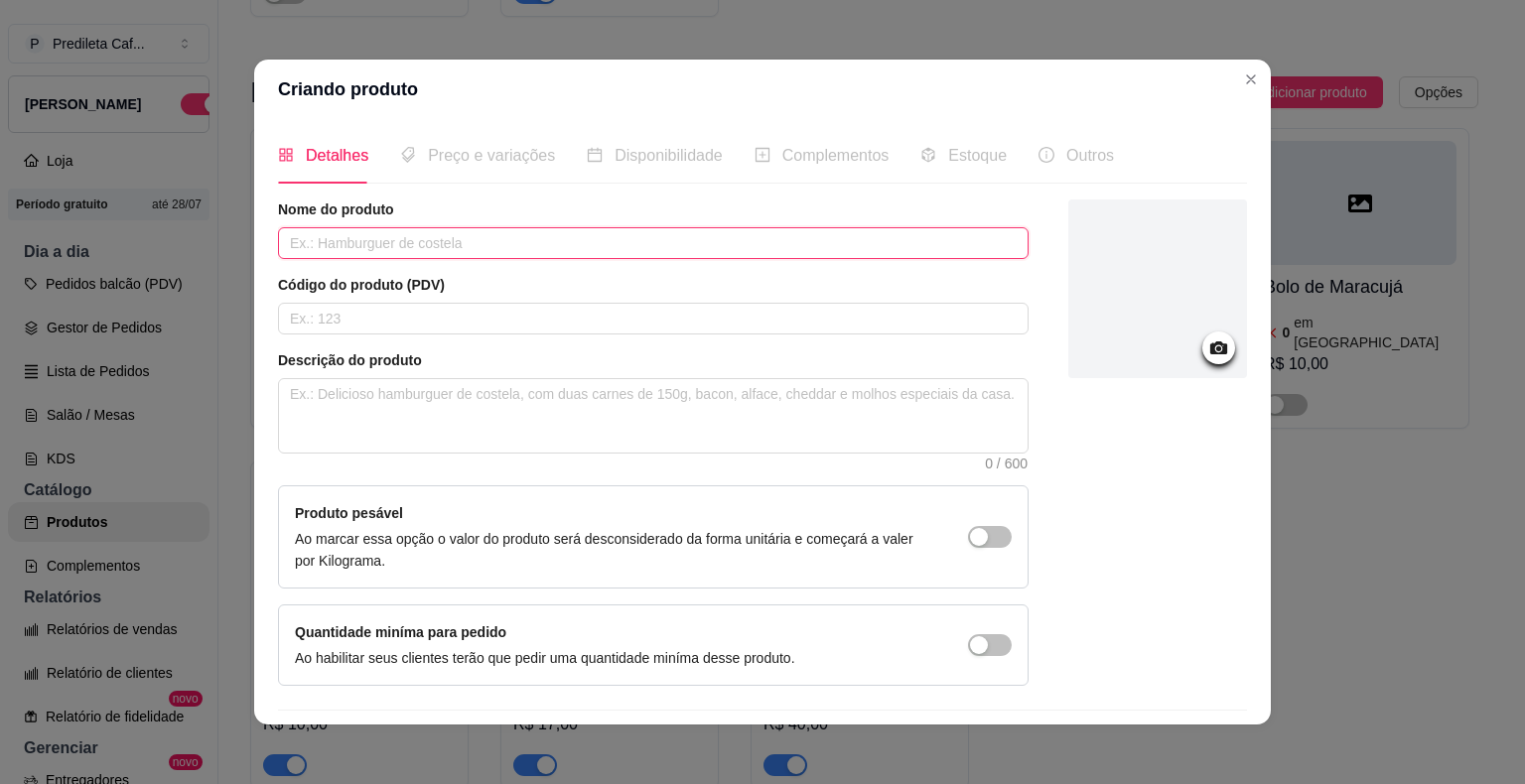 click at bounding box center [653, 243] 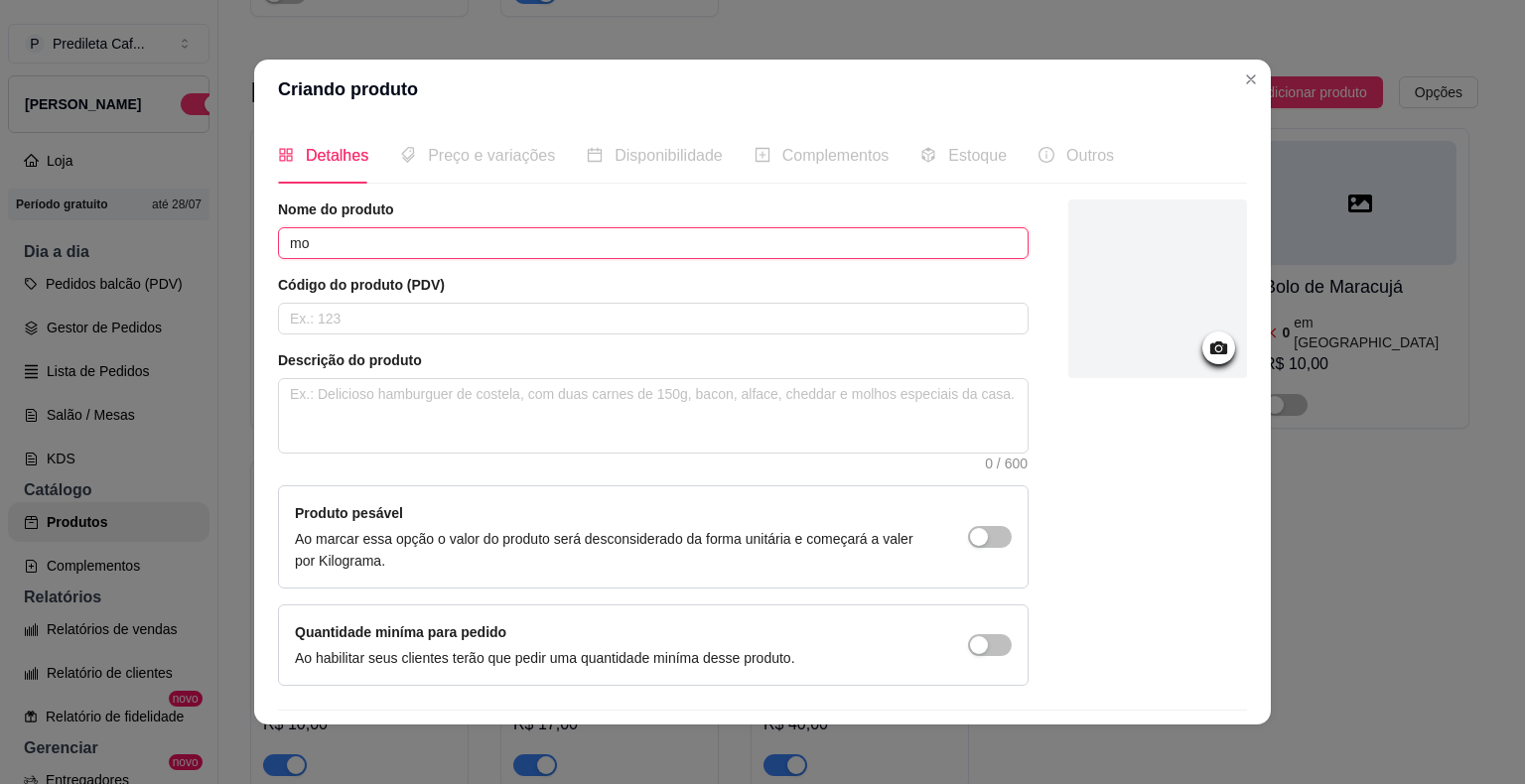 type on "m" 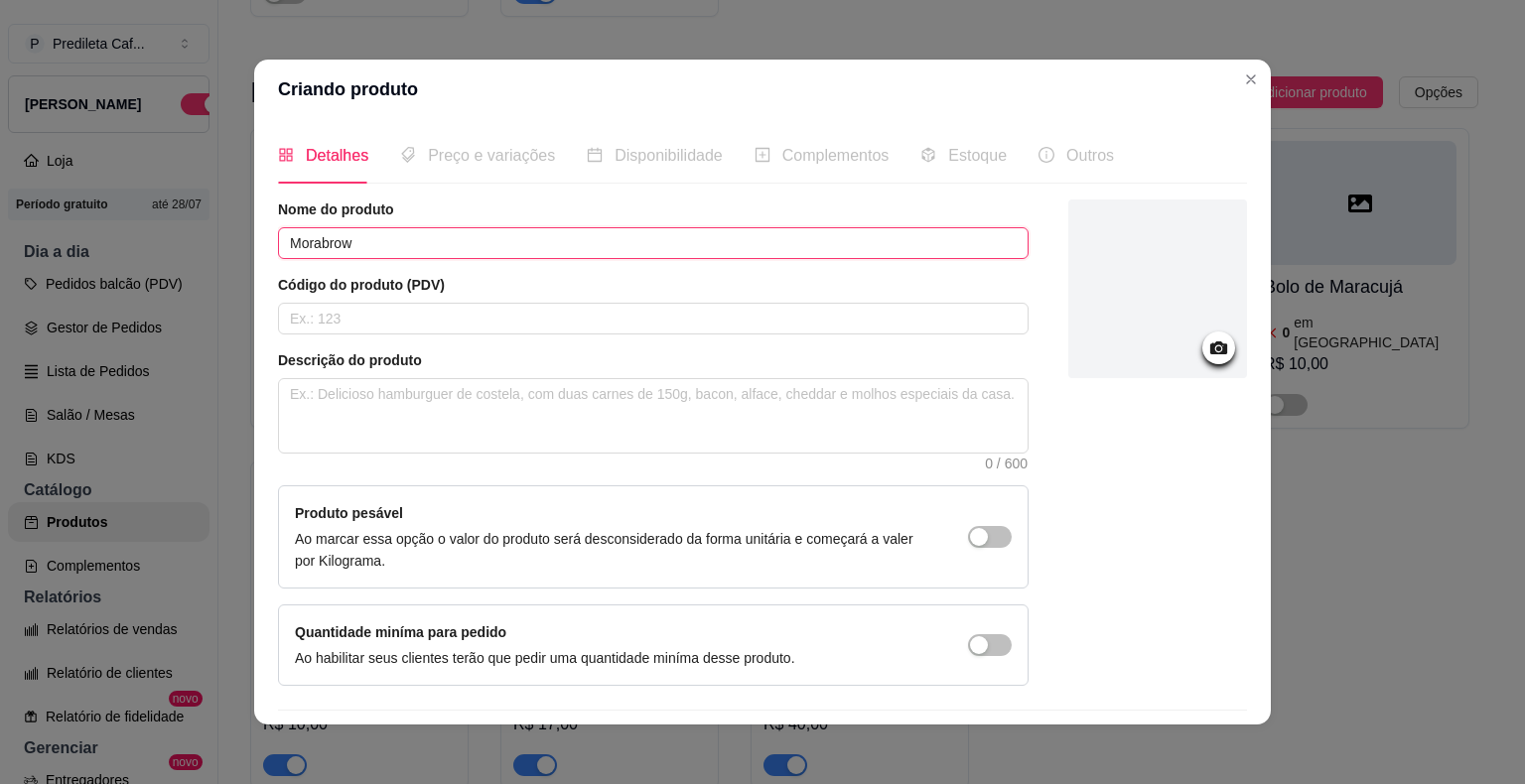 type on "Morabrow" 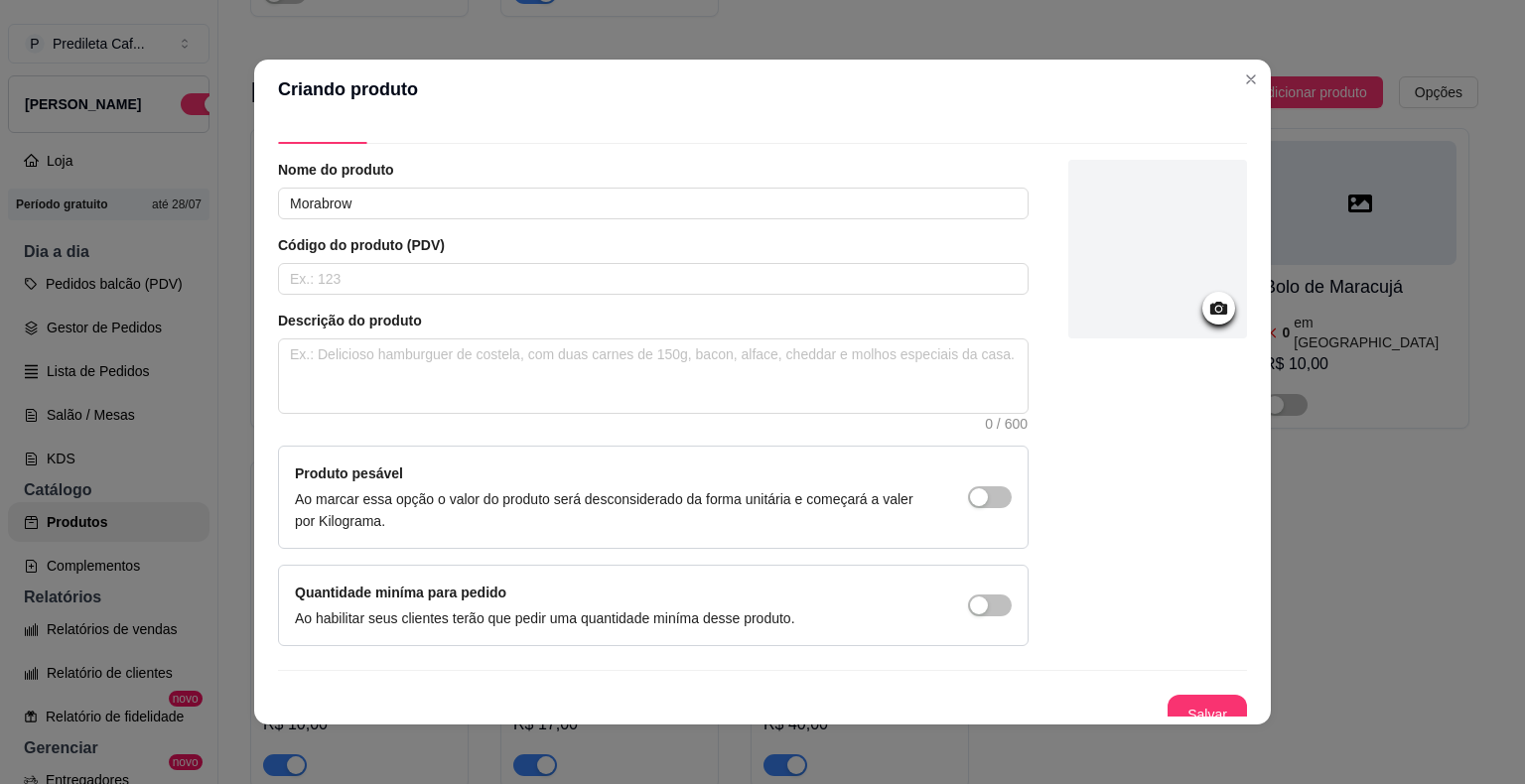 scroll, scrollTop: 55, scrollLeft: 0, axis: vertical 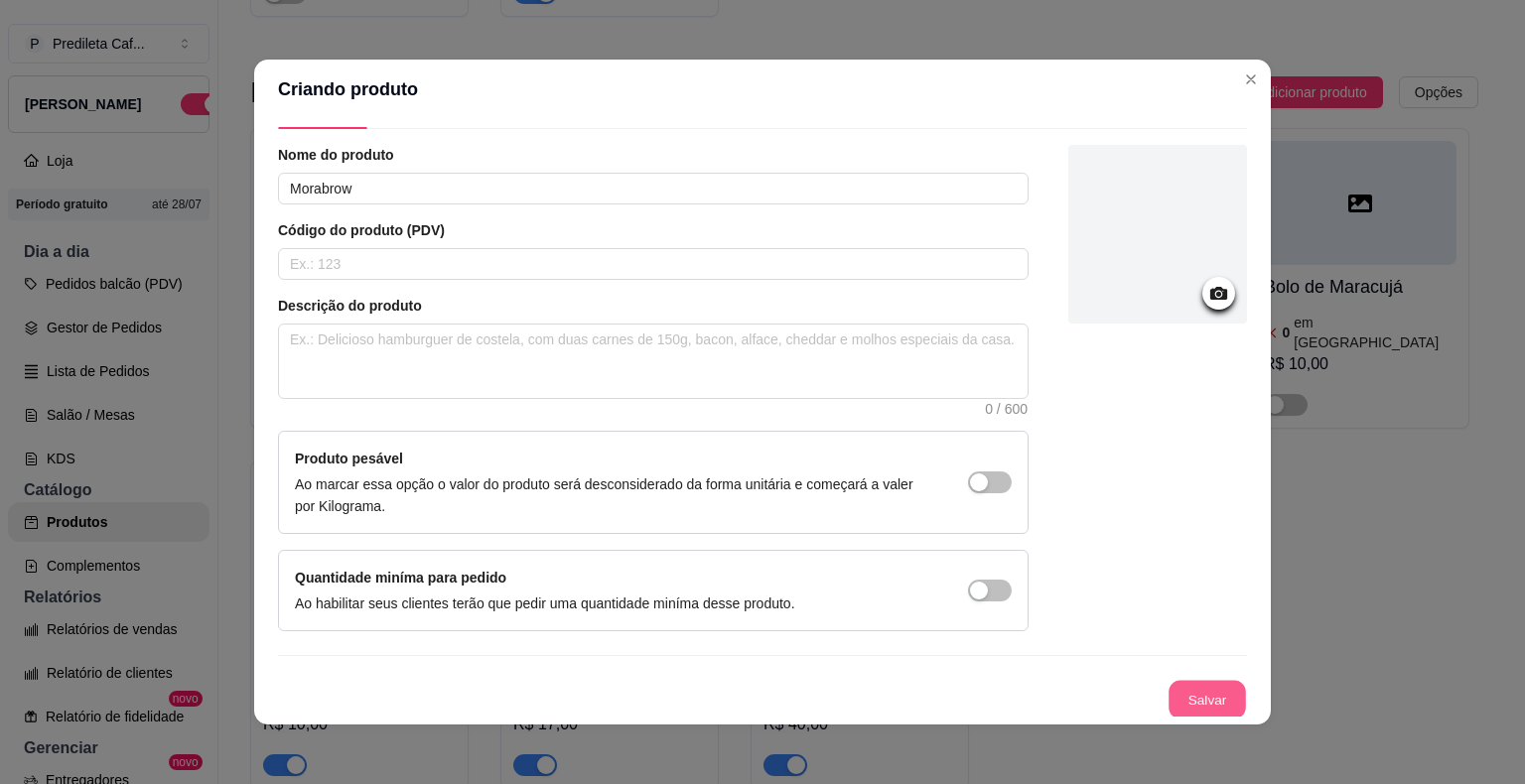 click on "Salvar" at bounding box center [1207, 700] 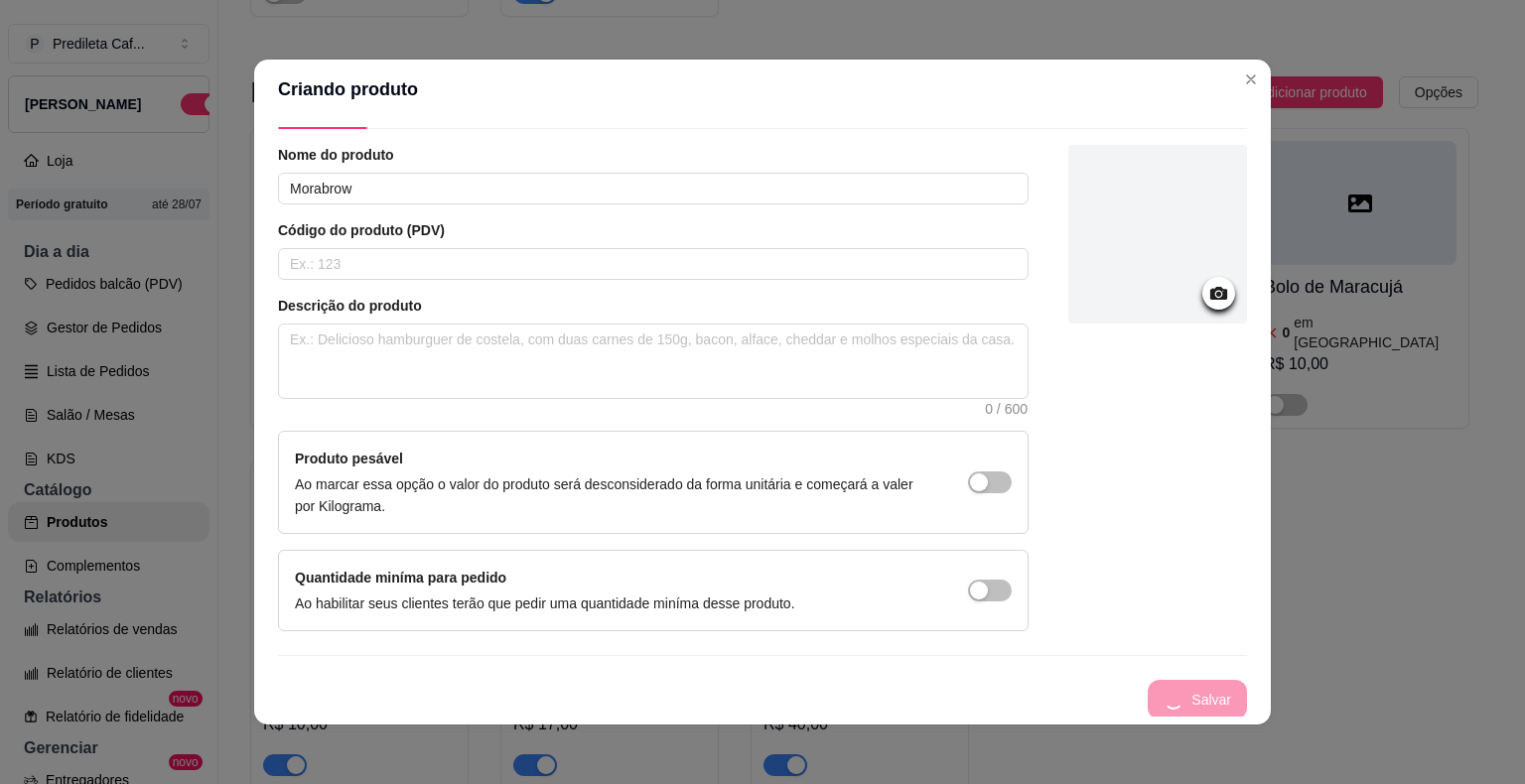 click on "Salvar" at bounding box center [762, 700] 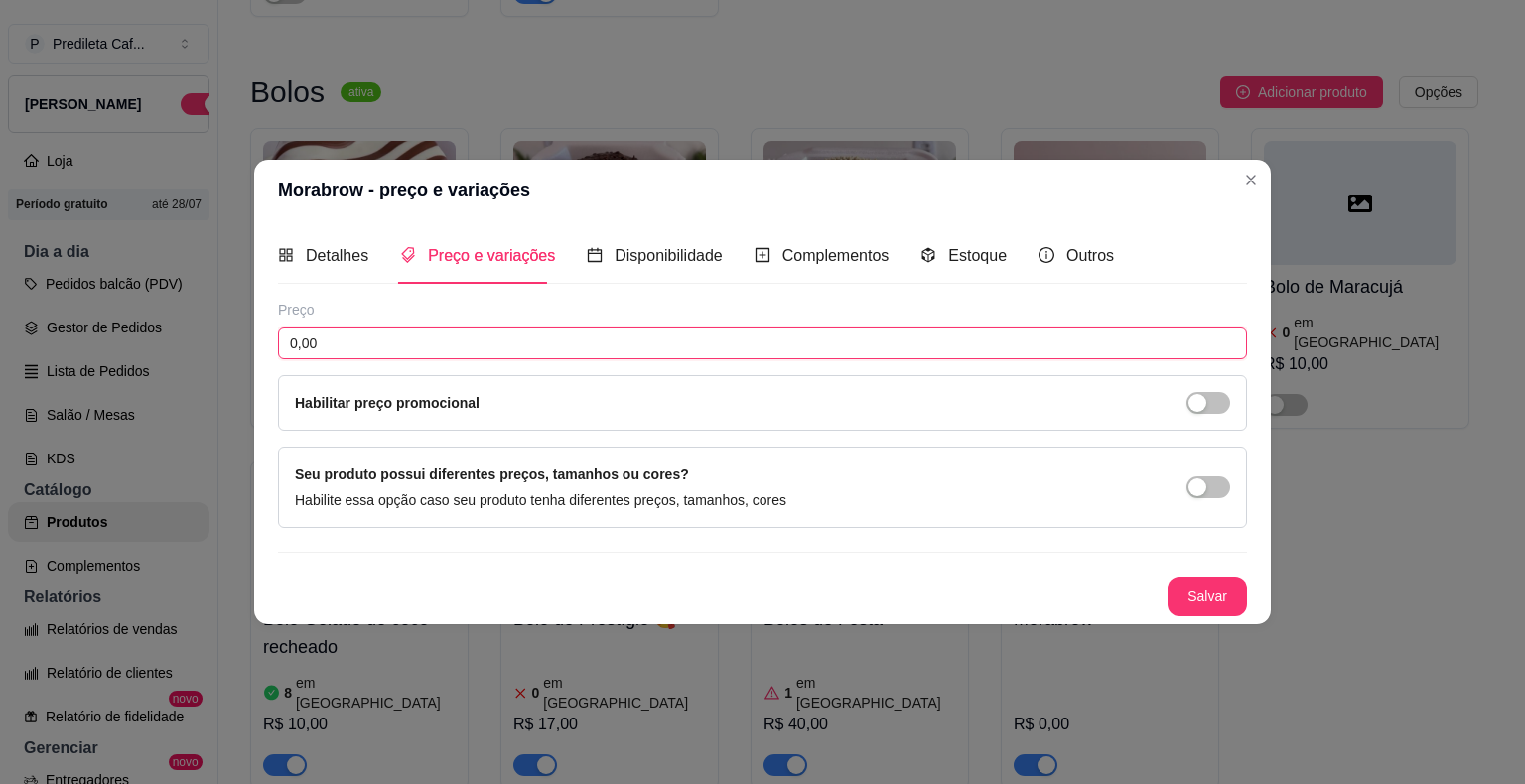click on "0,00" at bounding box center (762, 343) 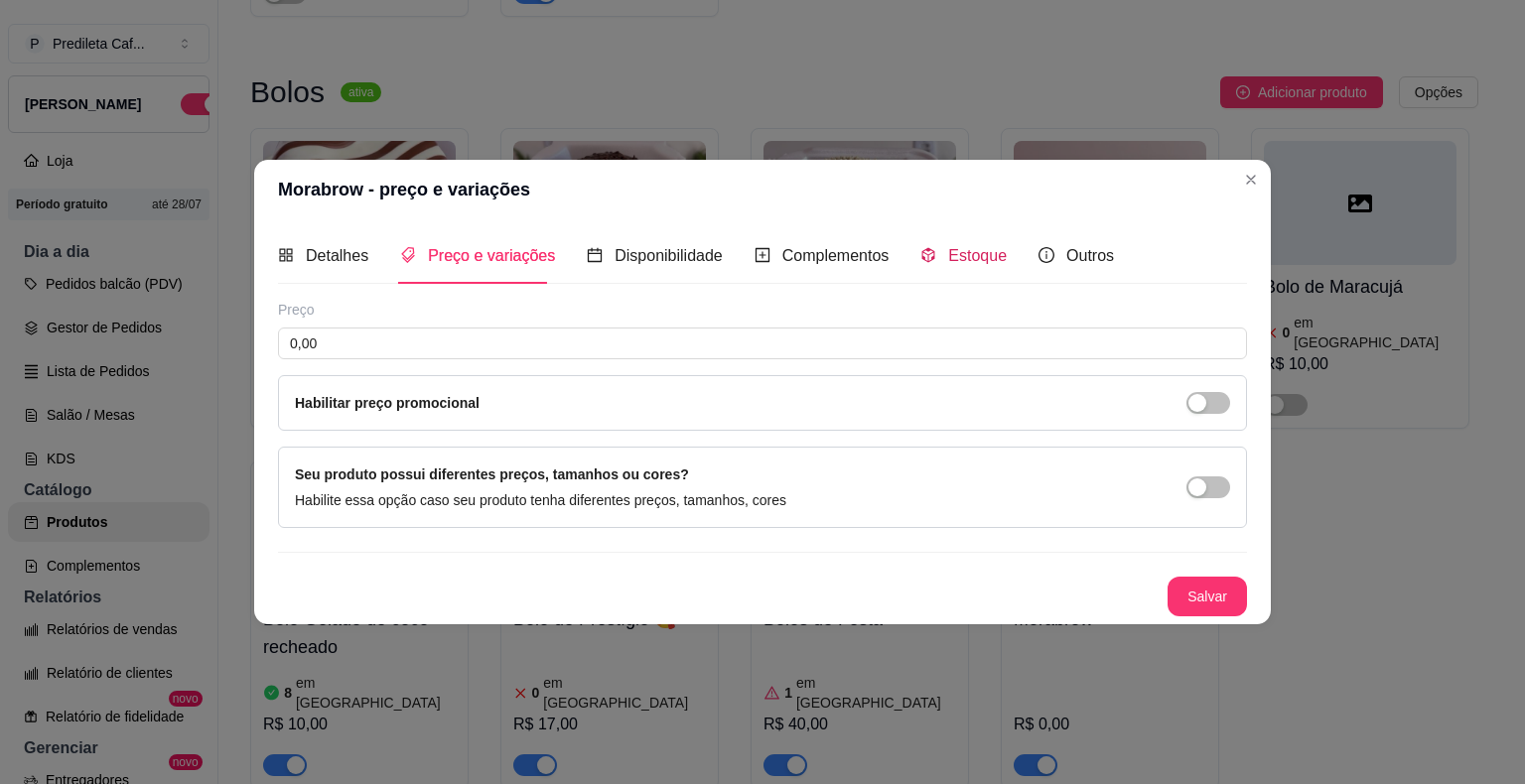 click on "Estoque" at bounding box center (977, 255) 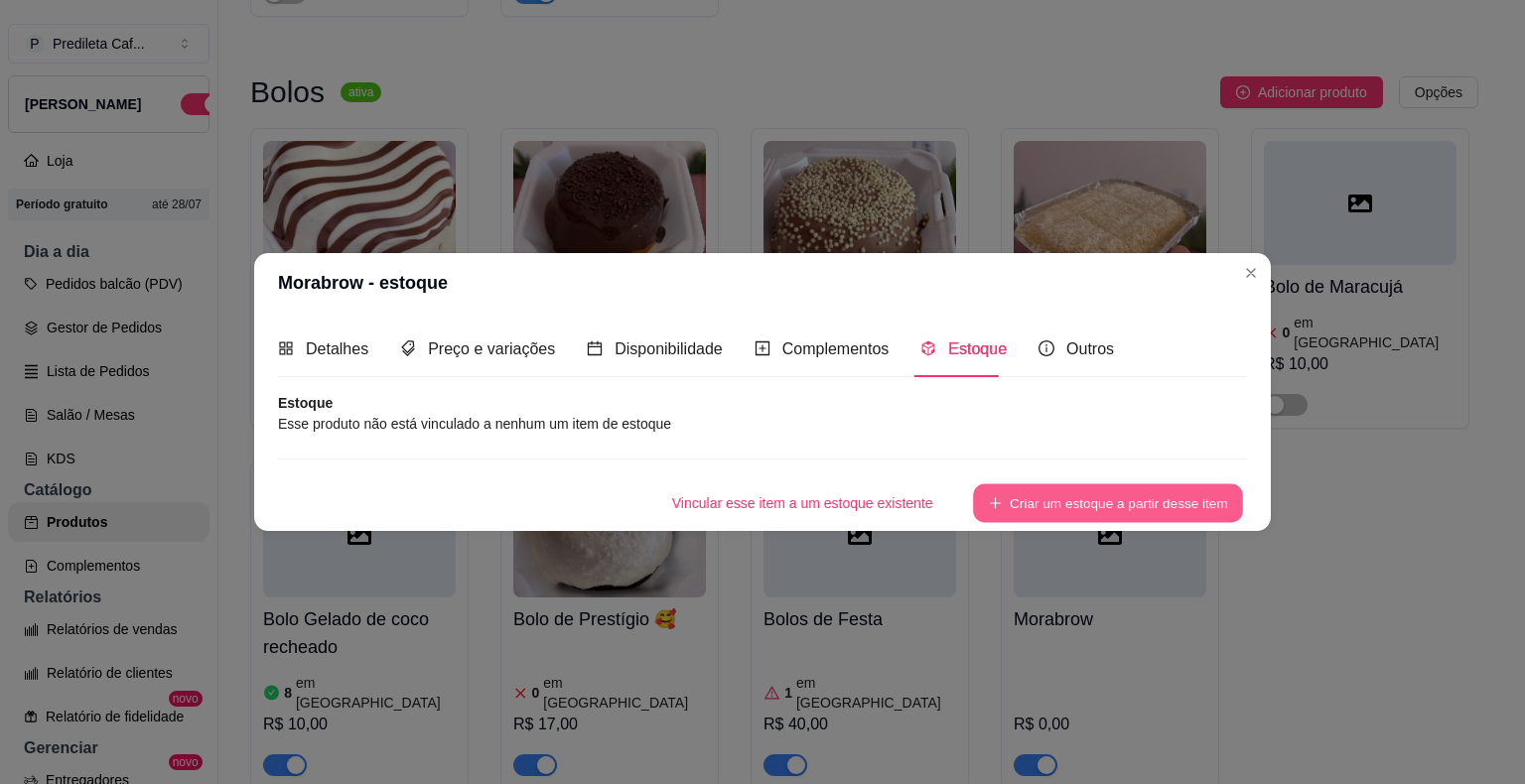 click on "Criar um estoque a partir desse item" at bounding box center (1108, 503) 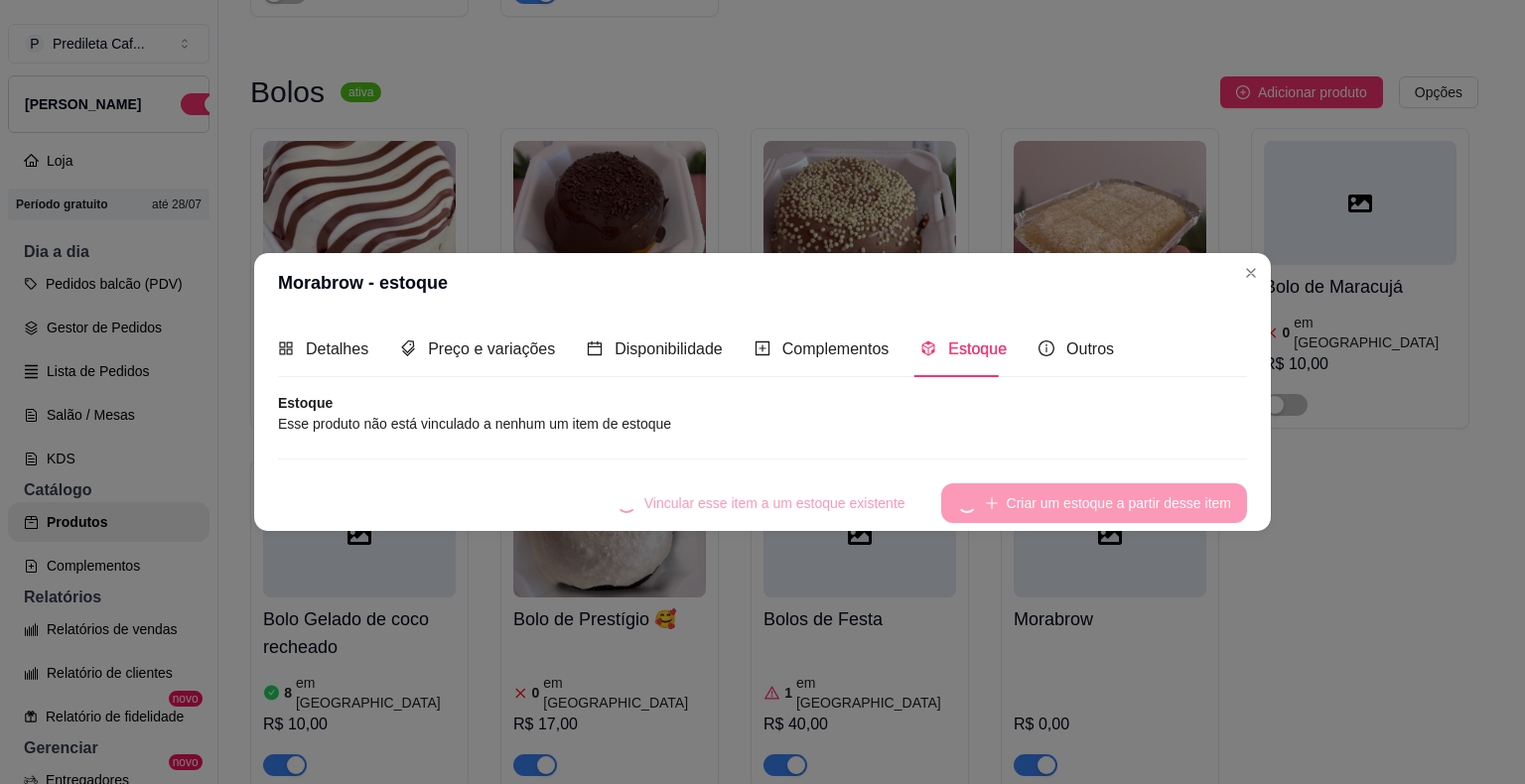 click on "Vincular esse item a um estoque existente Criar um estoque a partir desse item" at bounding box center (762, 503) 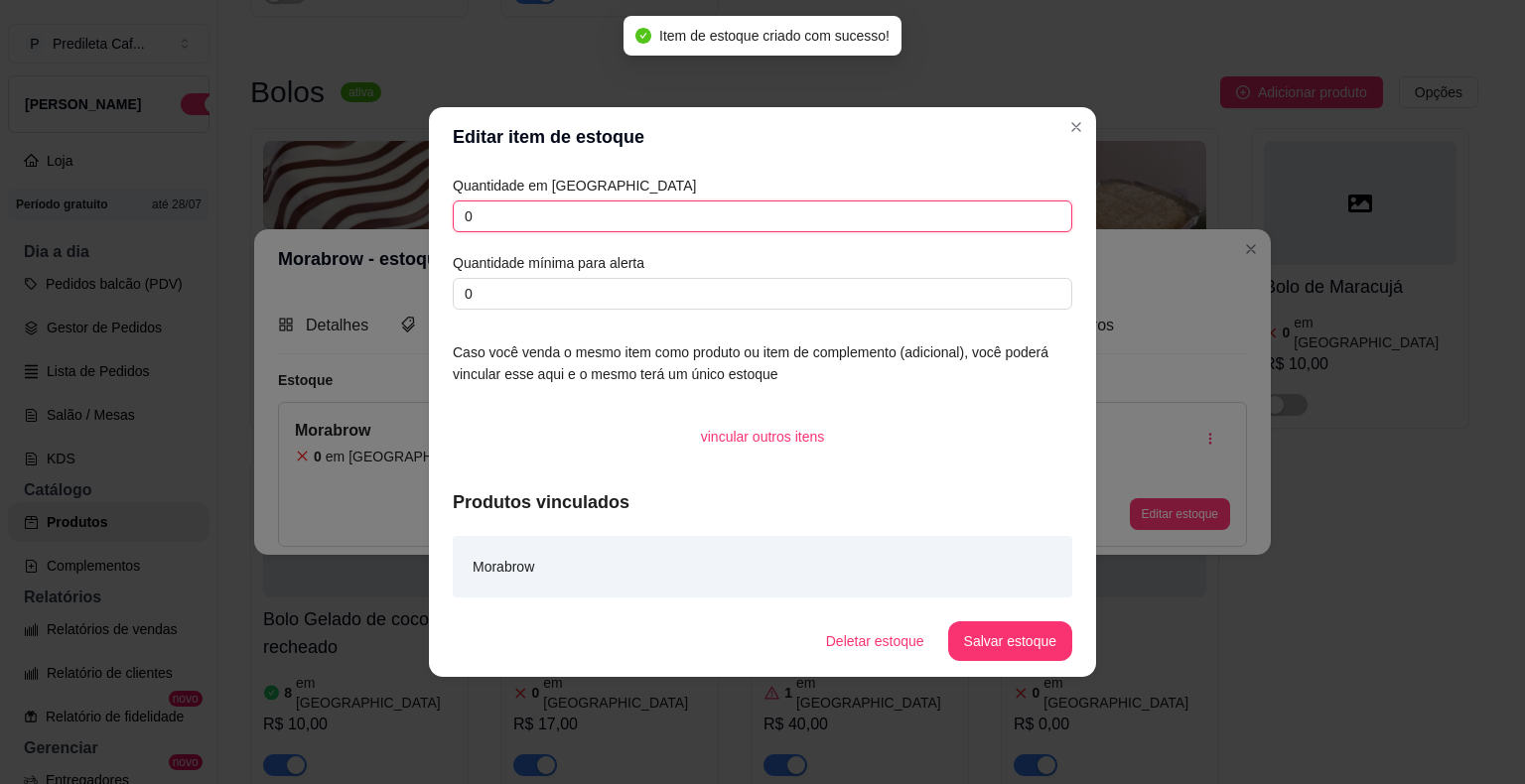 click on "0" at bounding box center [762, 216] 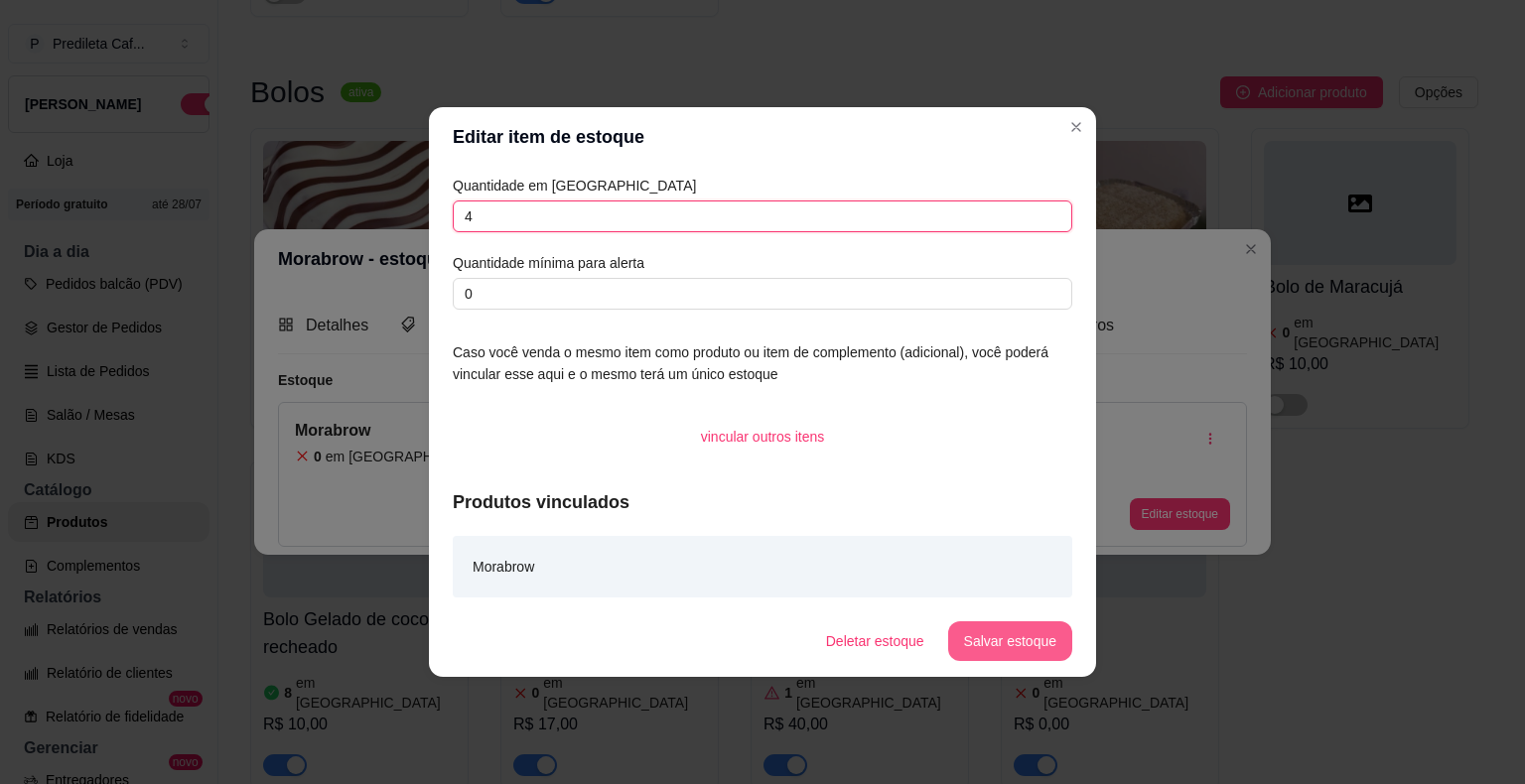type on "4" 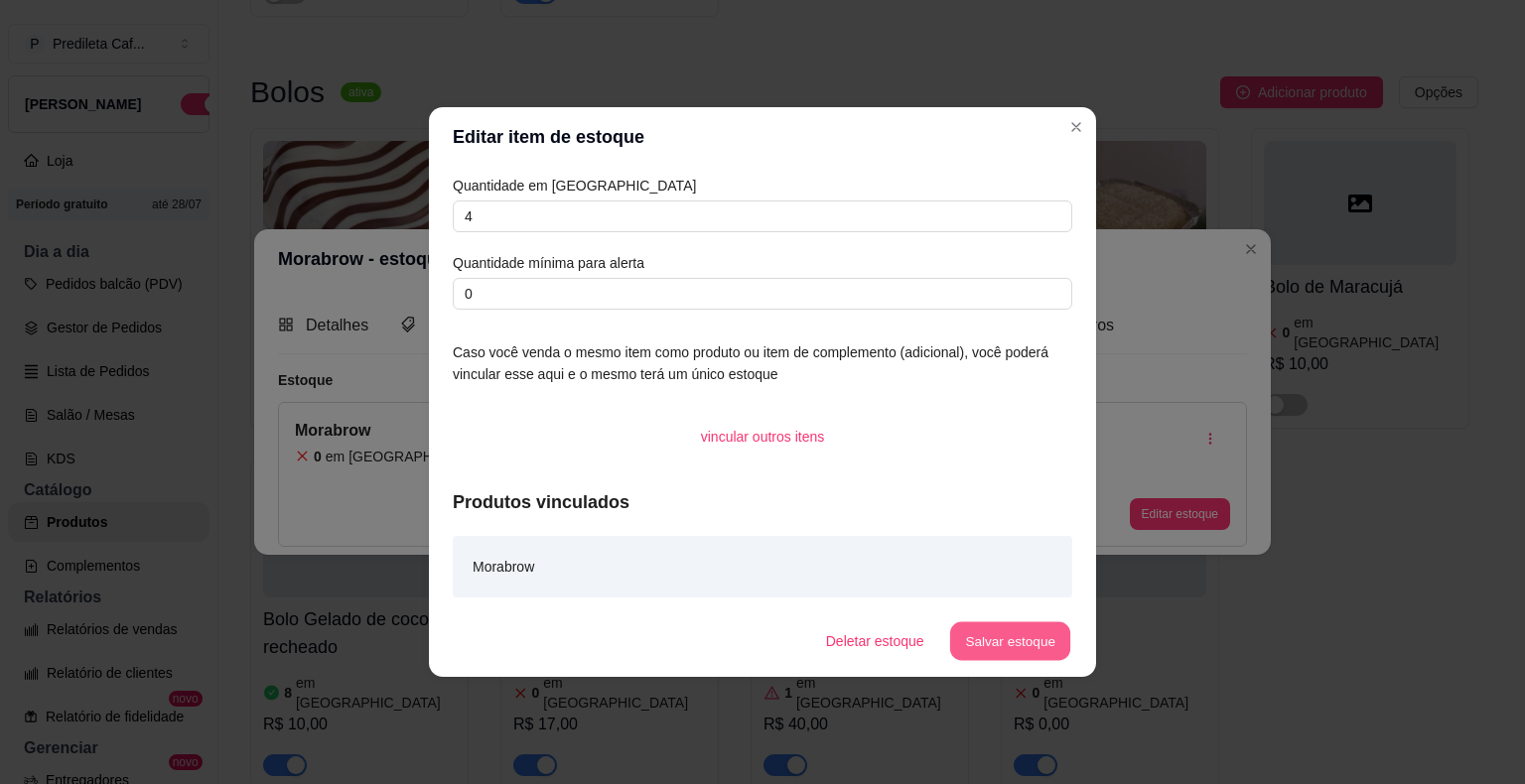 click on "Salvar estoque" at bounding box center (1010, 641) 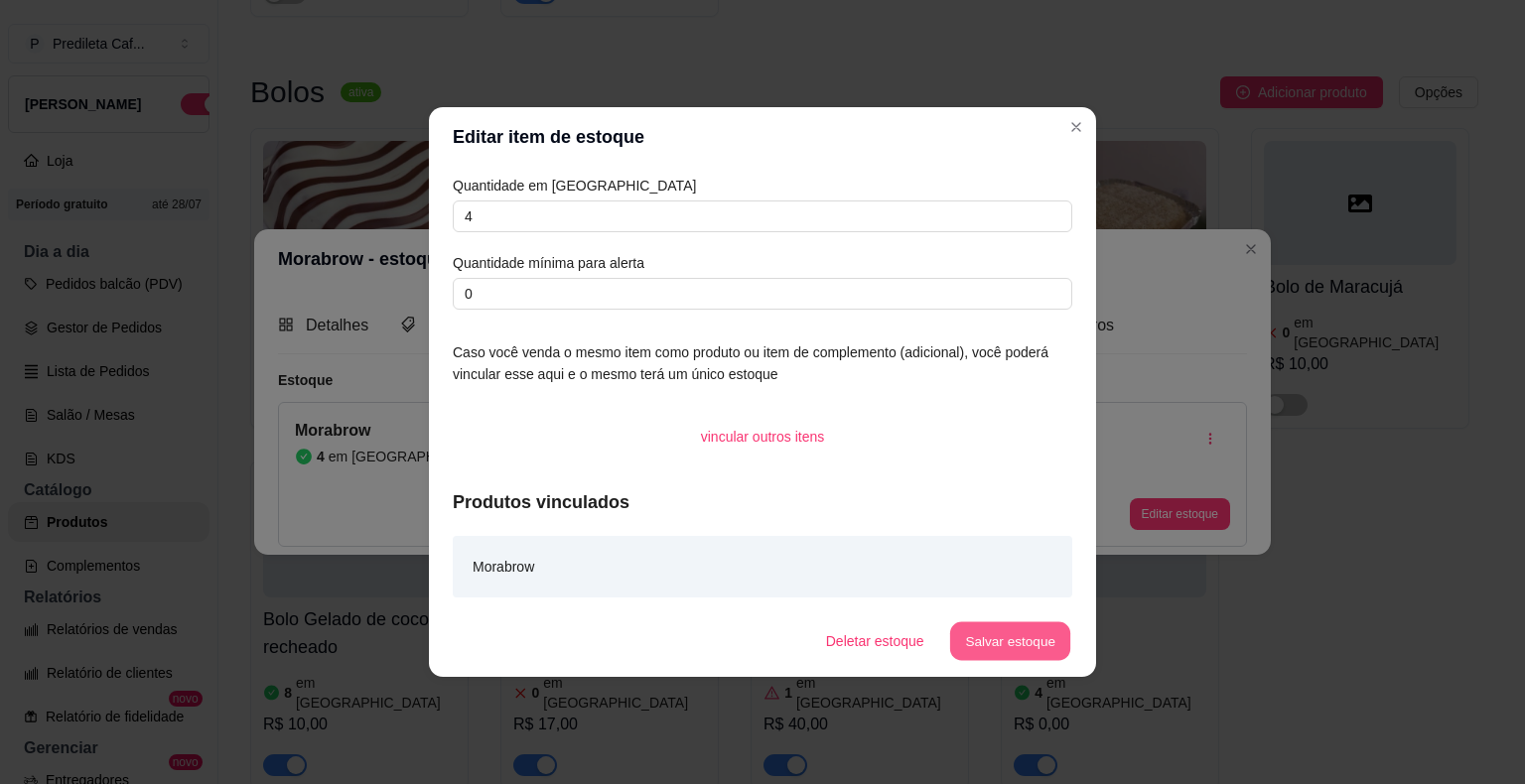 click on "Salvar estoque" at bounding box center (1010, 641) 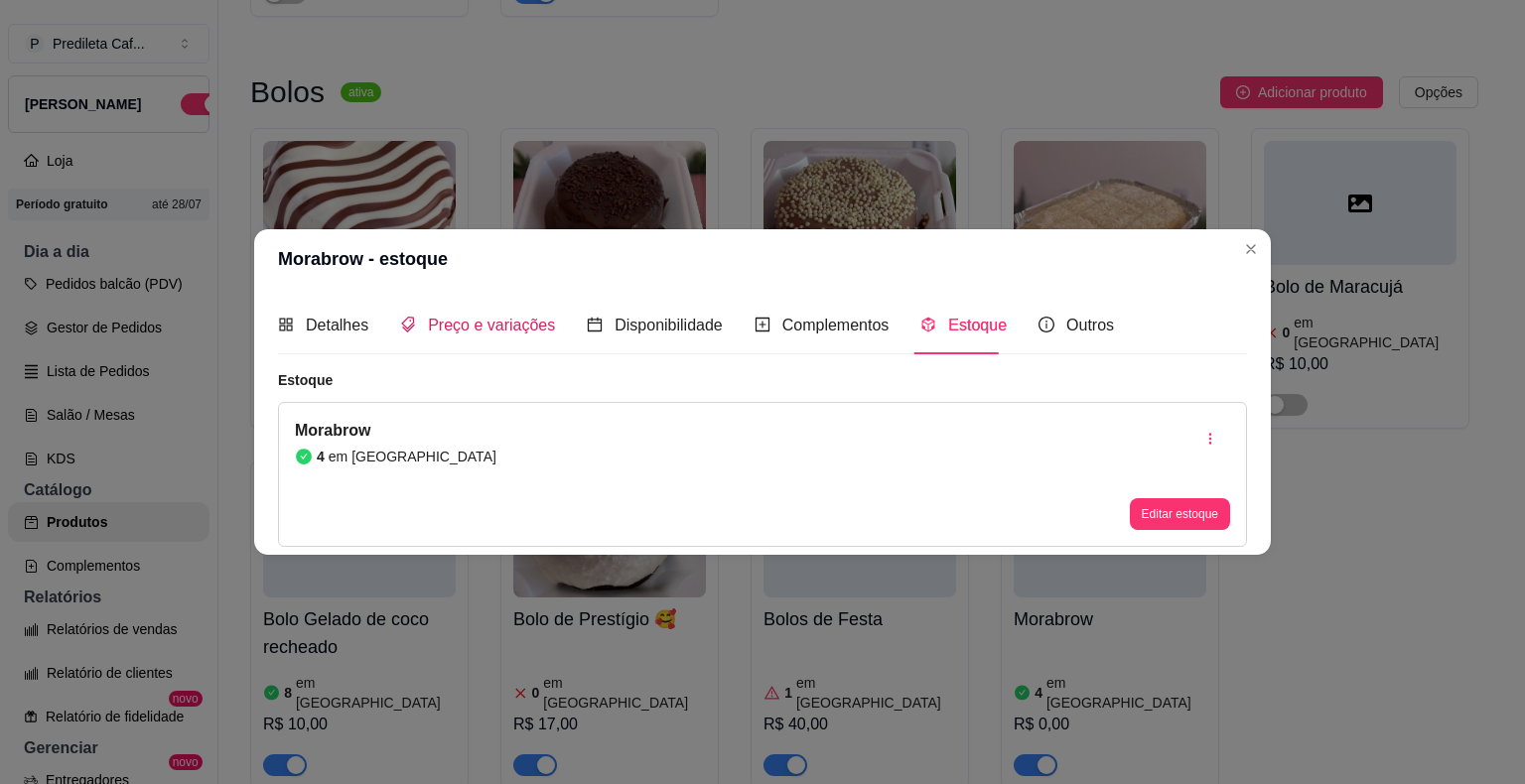click on "Preço e variações" at bounding box center [491, 325] 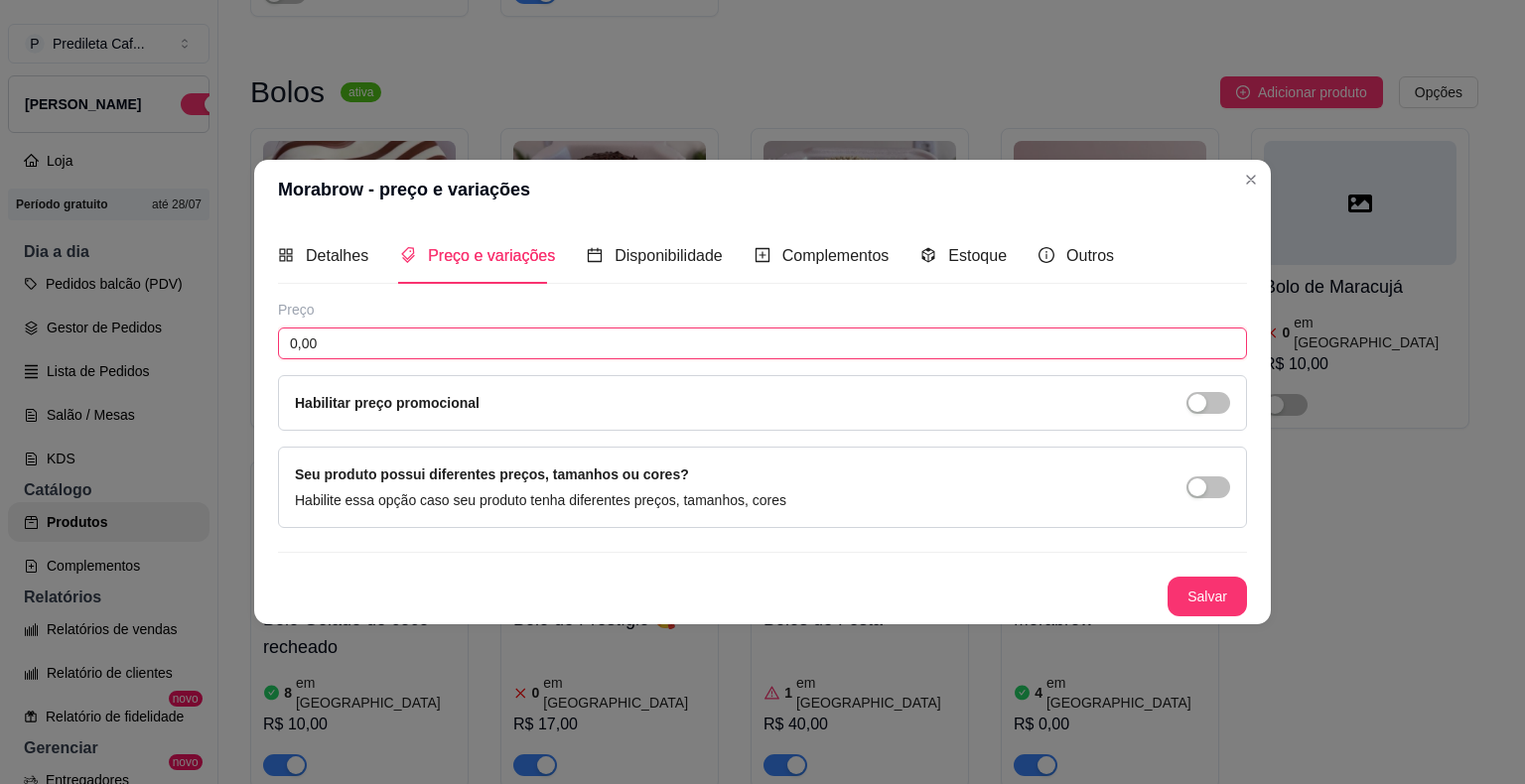 click on "0,00" at bounding box center (762, 343) 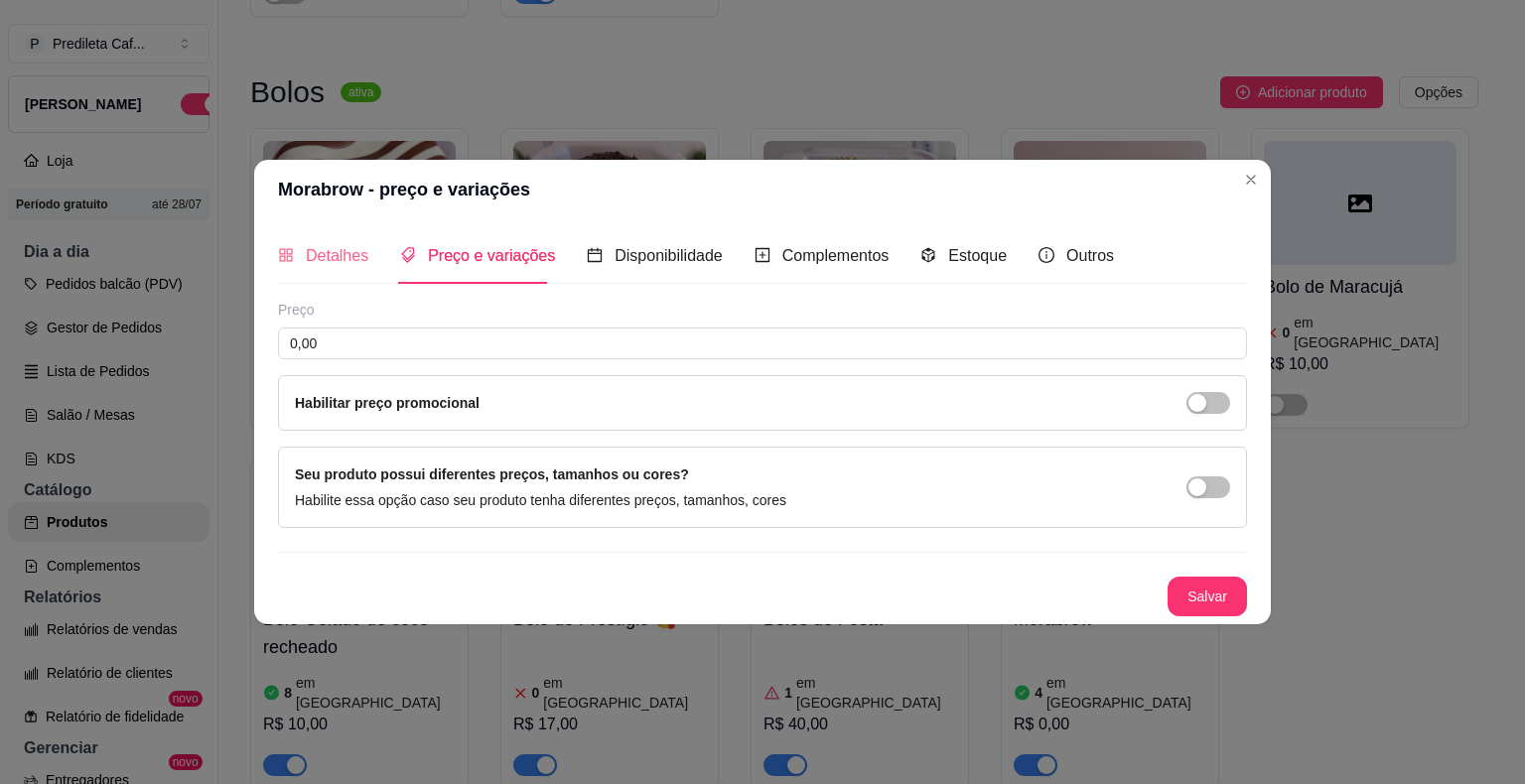 click on "Detalhes" at bounding box center [323, 255] 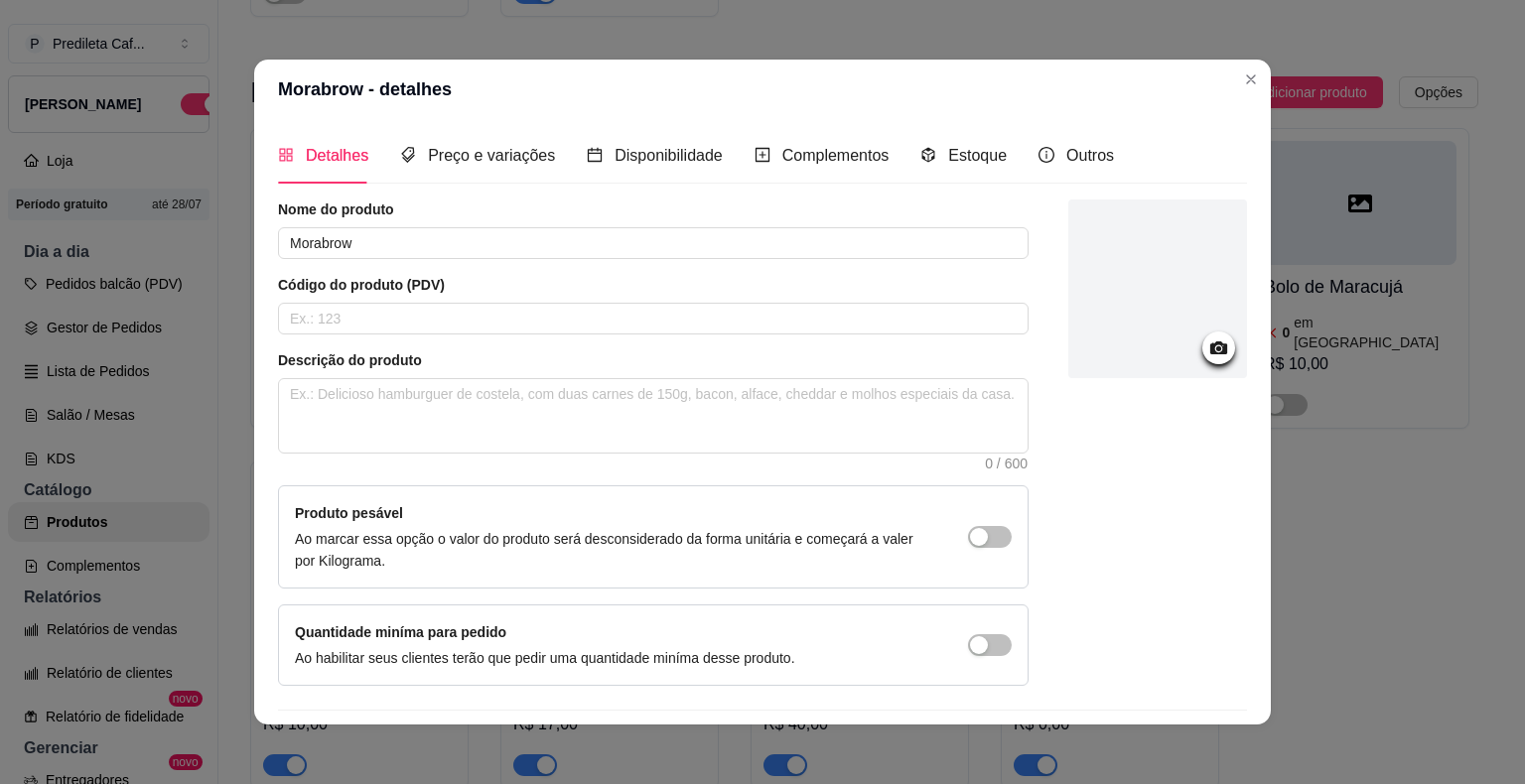 type 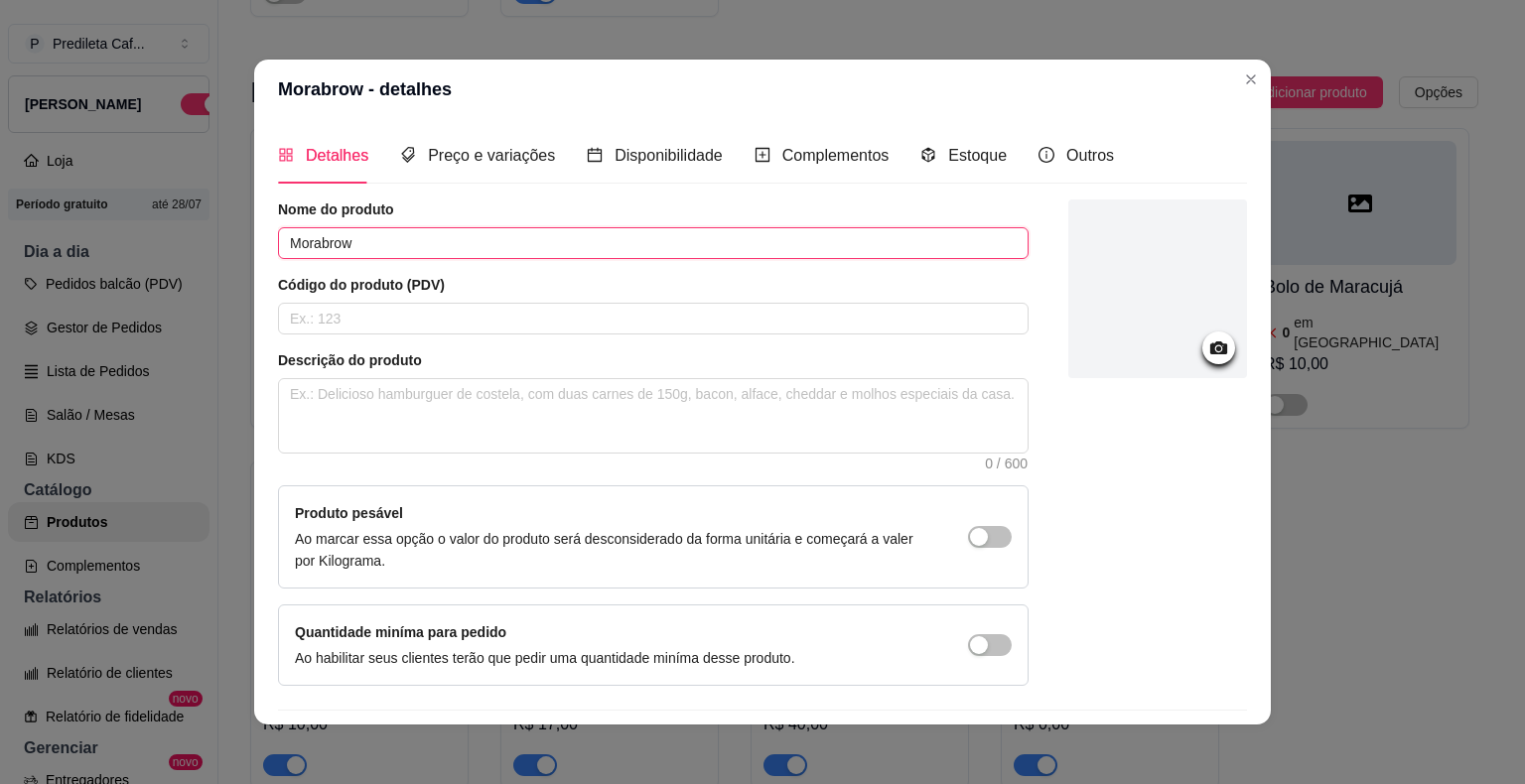 click on "Morabrow" at bounding box center (653, 243) 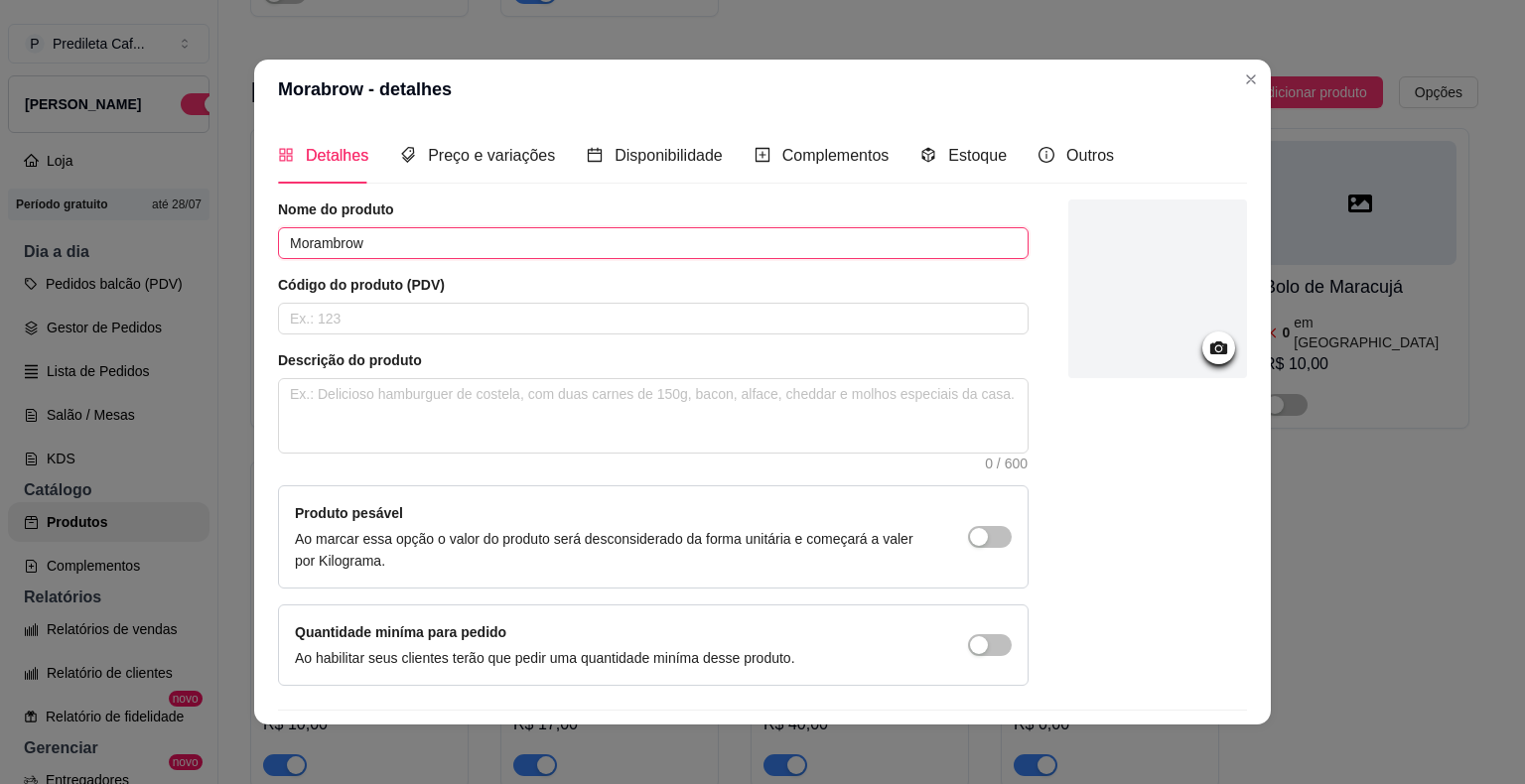 type on "Morambrow" 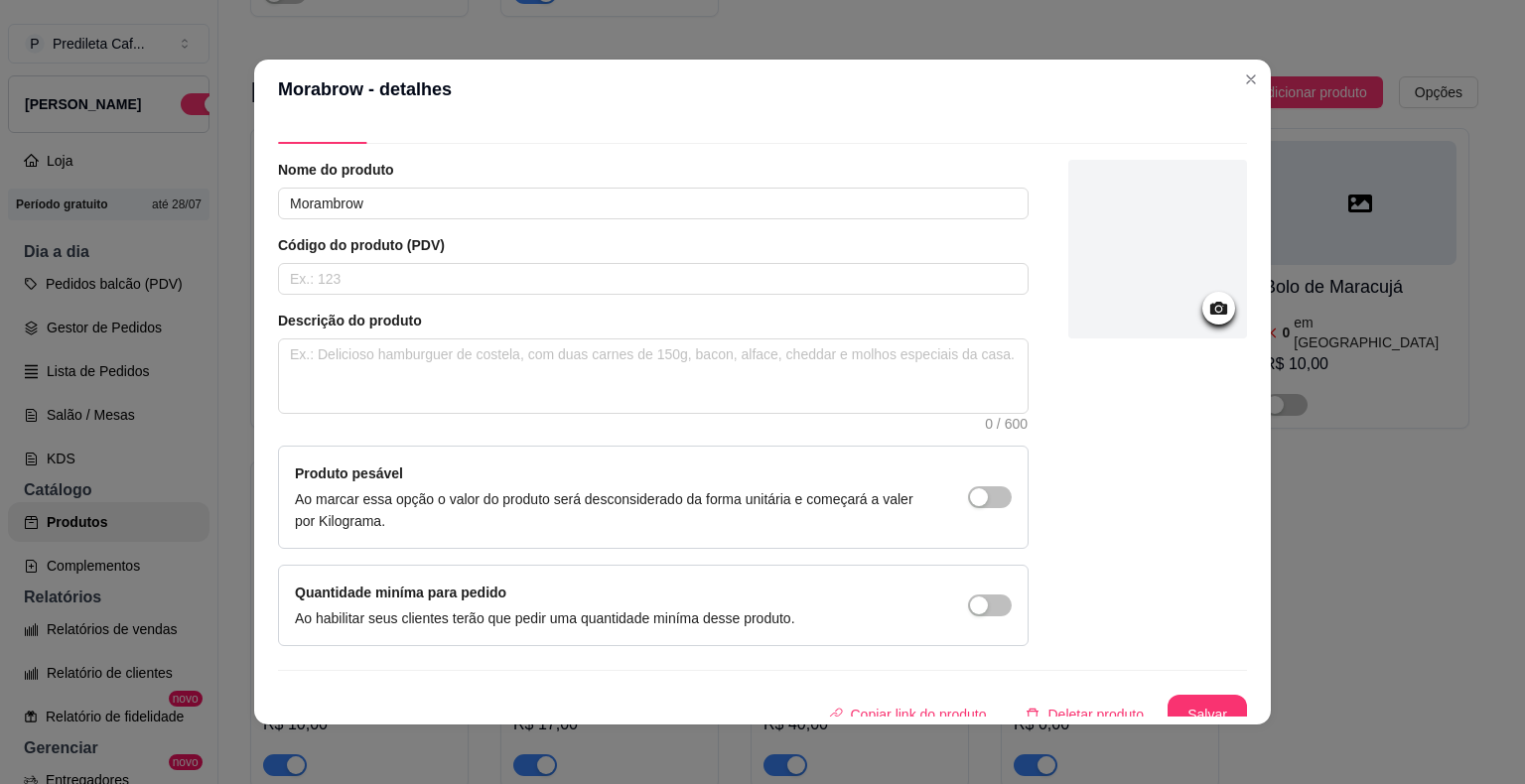 scroll, scrollTop: 55, scrollLeft: 0, axis: vertical 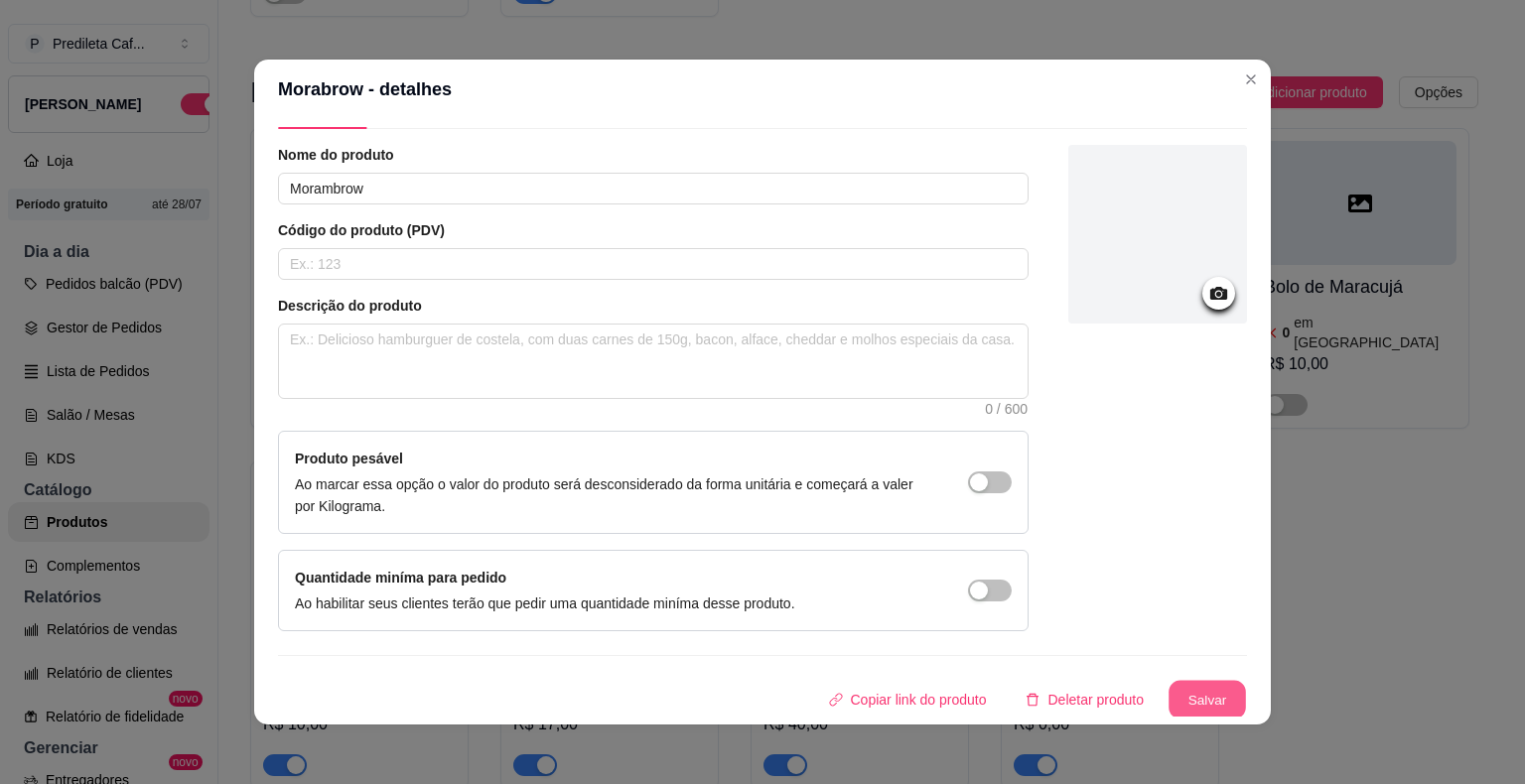 click on "Salvar" at bounding box center (1207, 700) 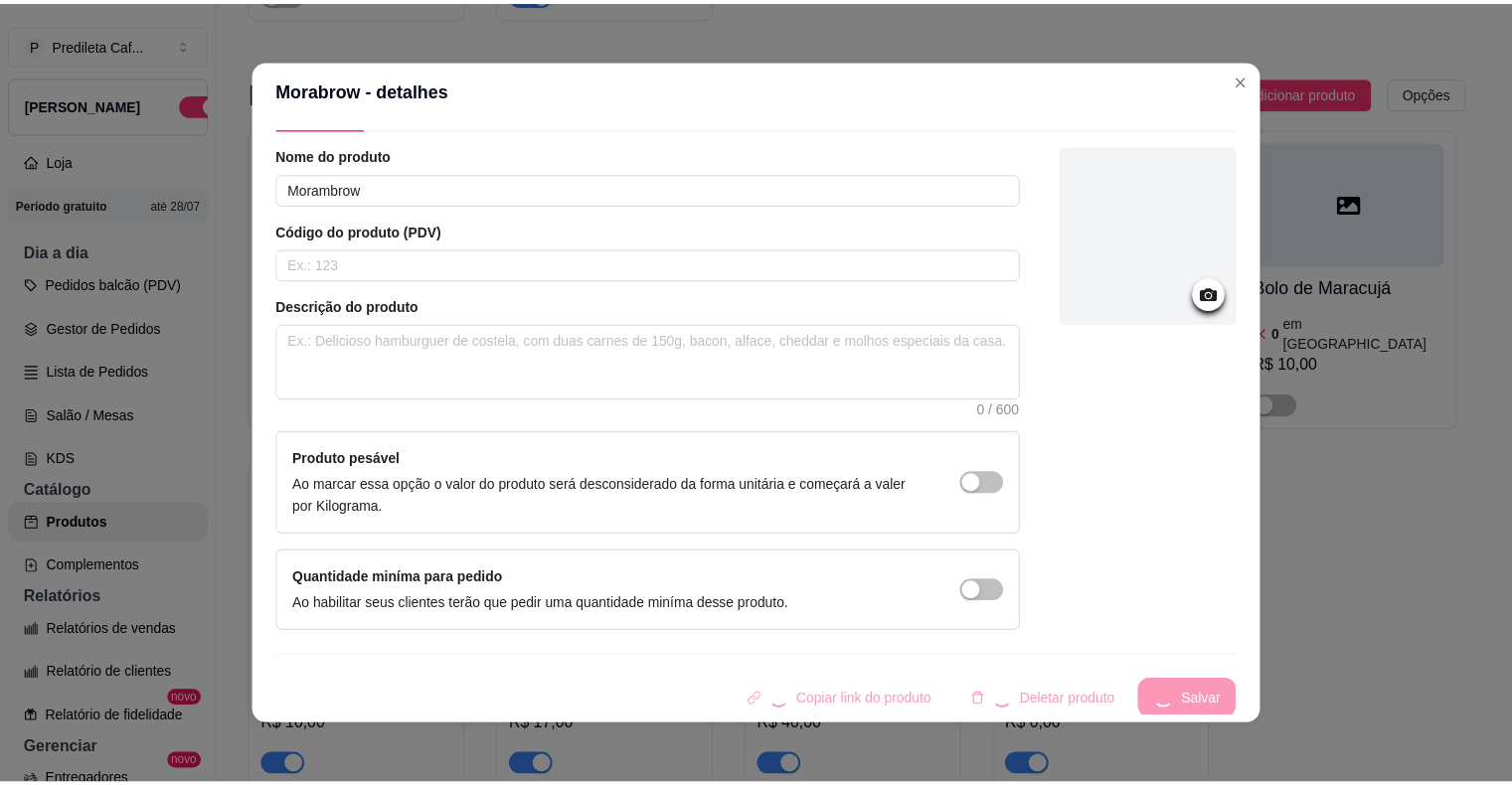 scroll, scrollTop: 0, scrollLeft: 0, axis: both 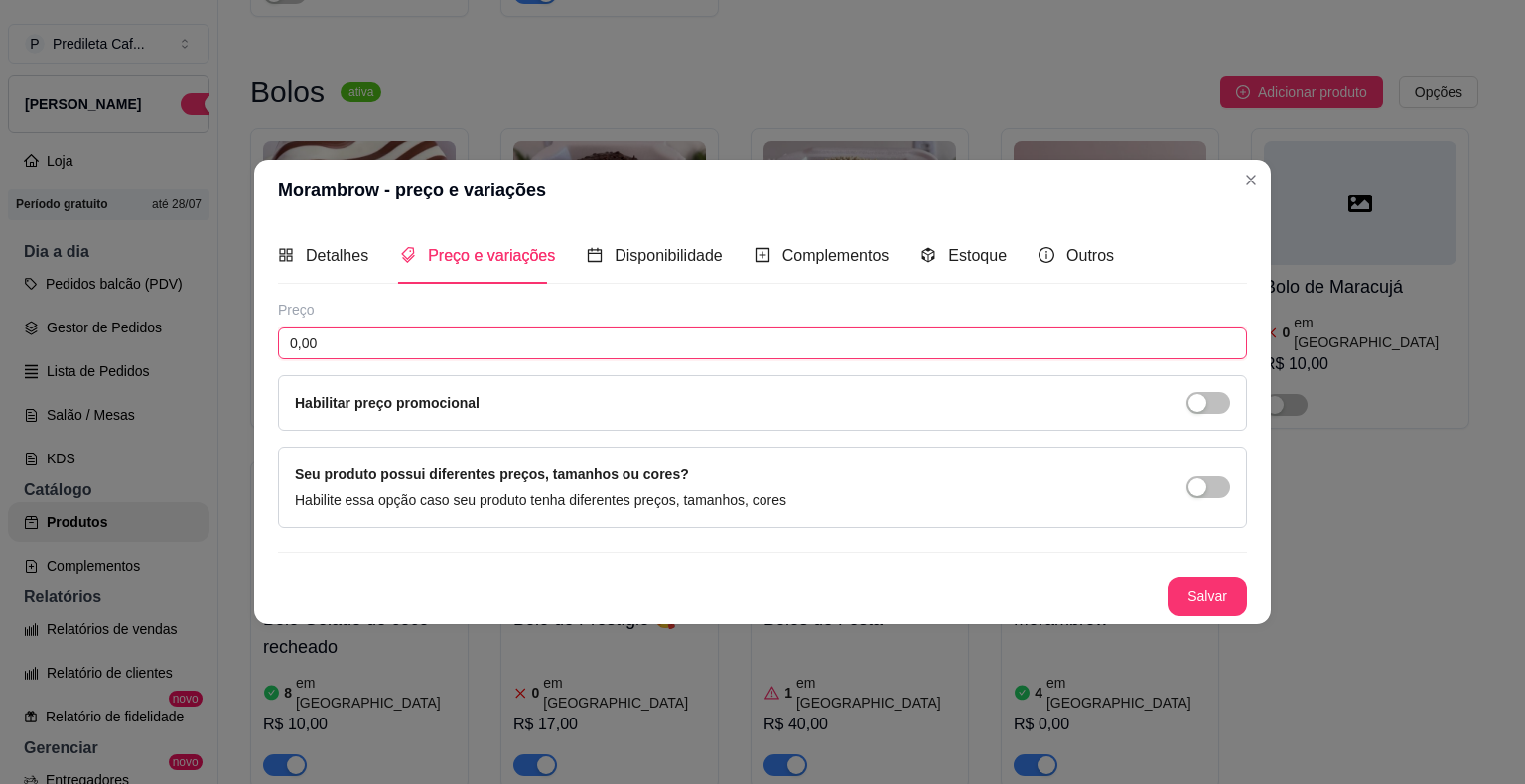 click on "0,00" at bounding box center [762, 343] 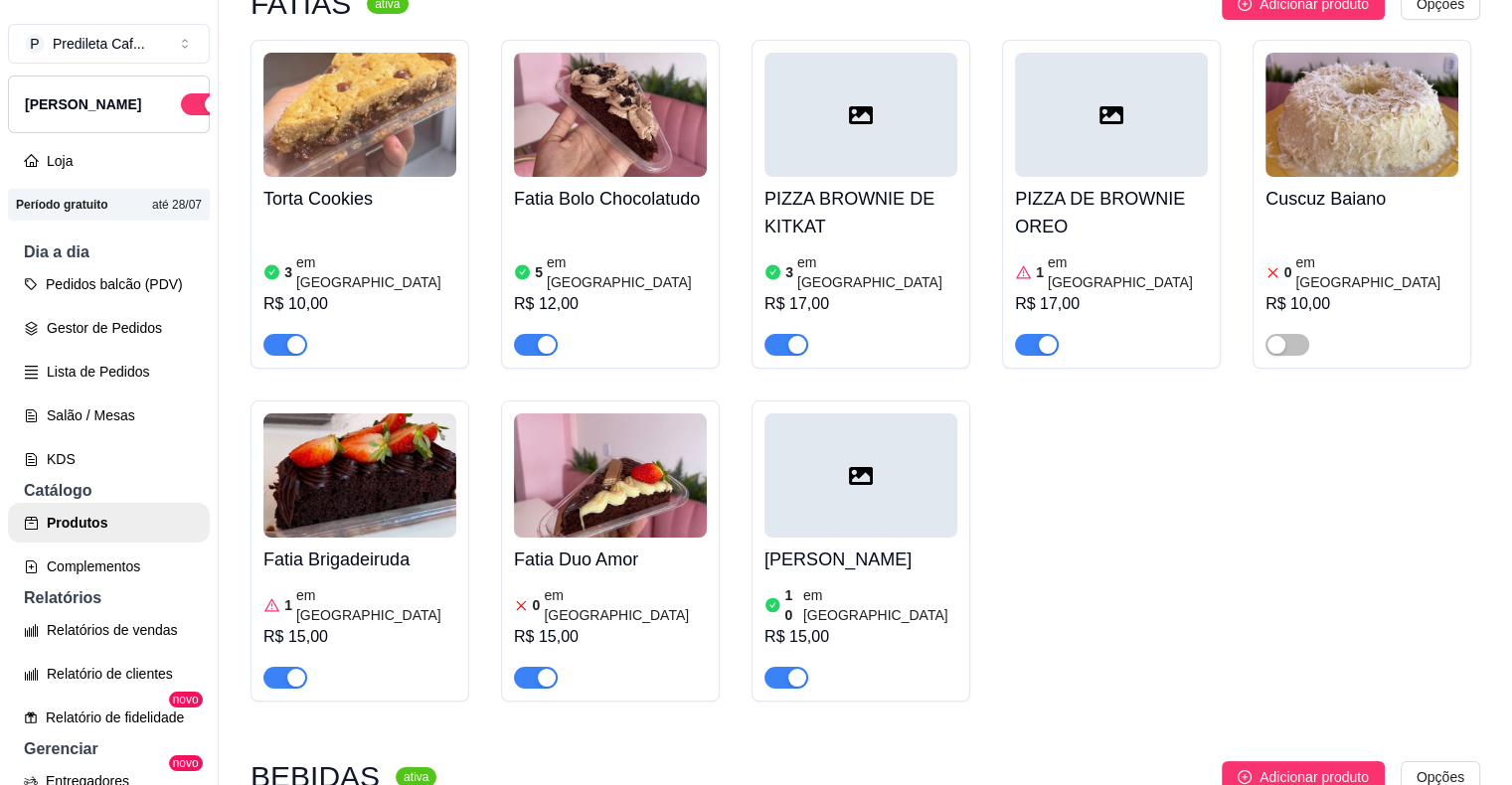 scroll, scrollTop: 3092, scrollLeft: 0, axis: vertical 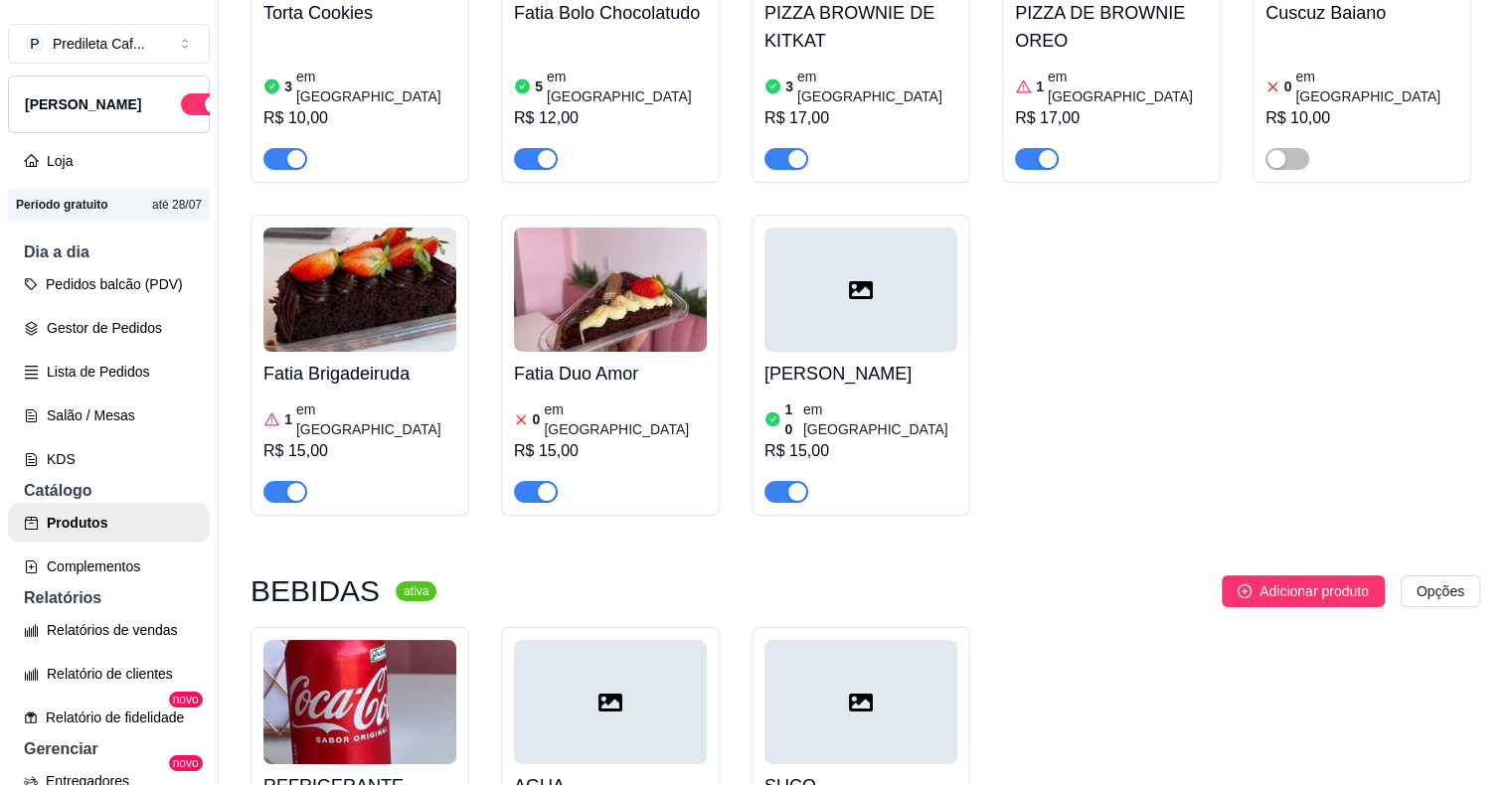 click on "Adicionar produto" at bounding box center (1314, -182) 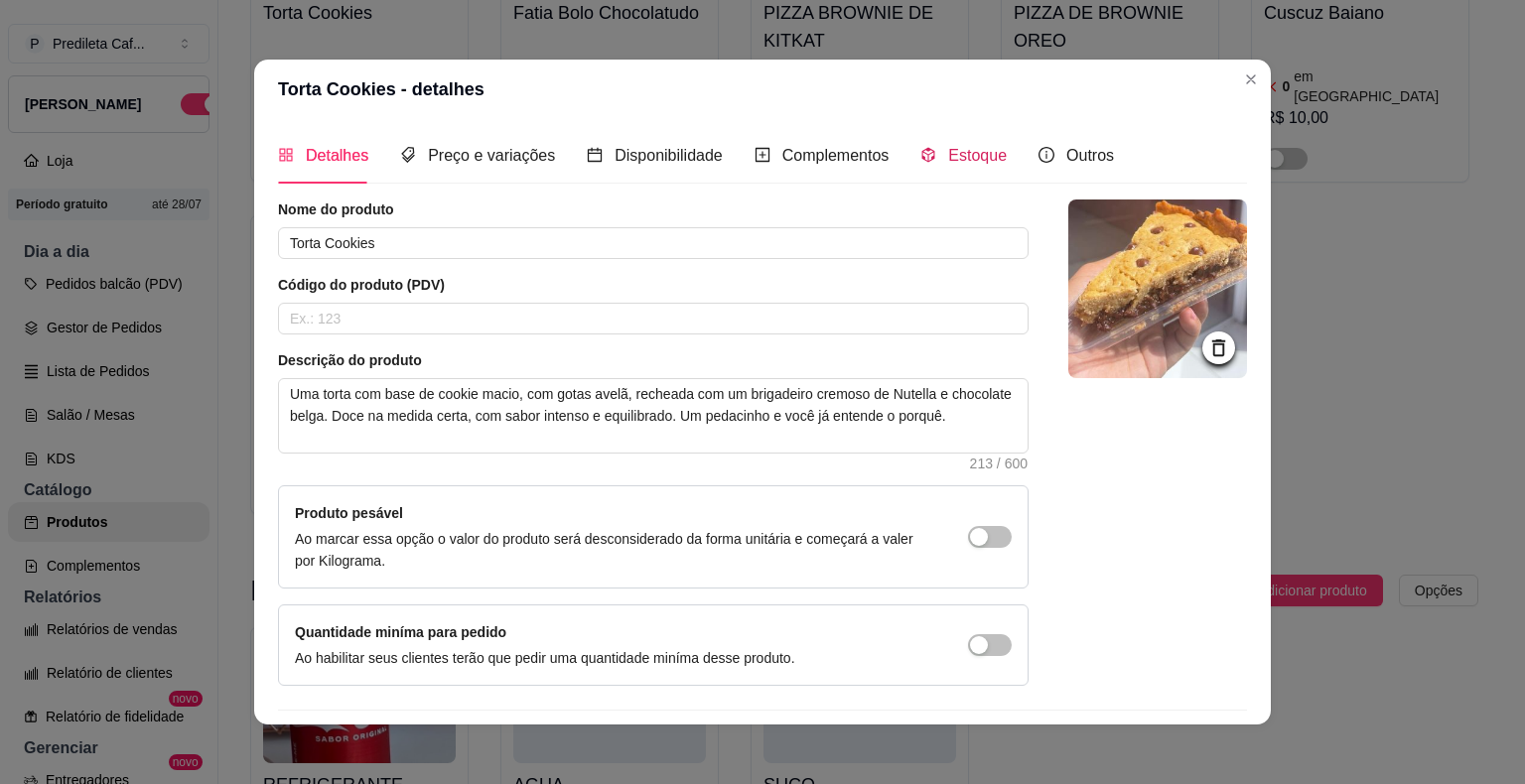 click on "Estoque" at bounding box center (977, 155) 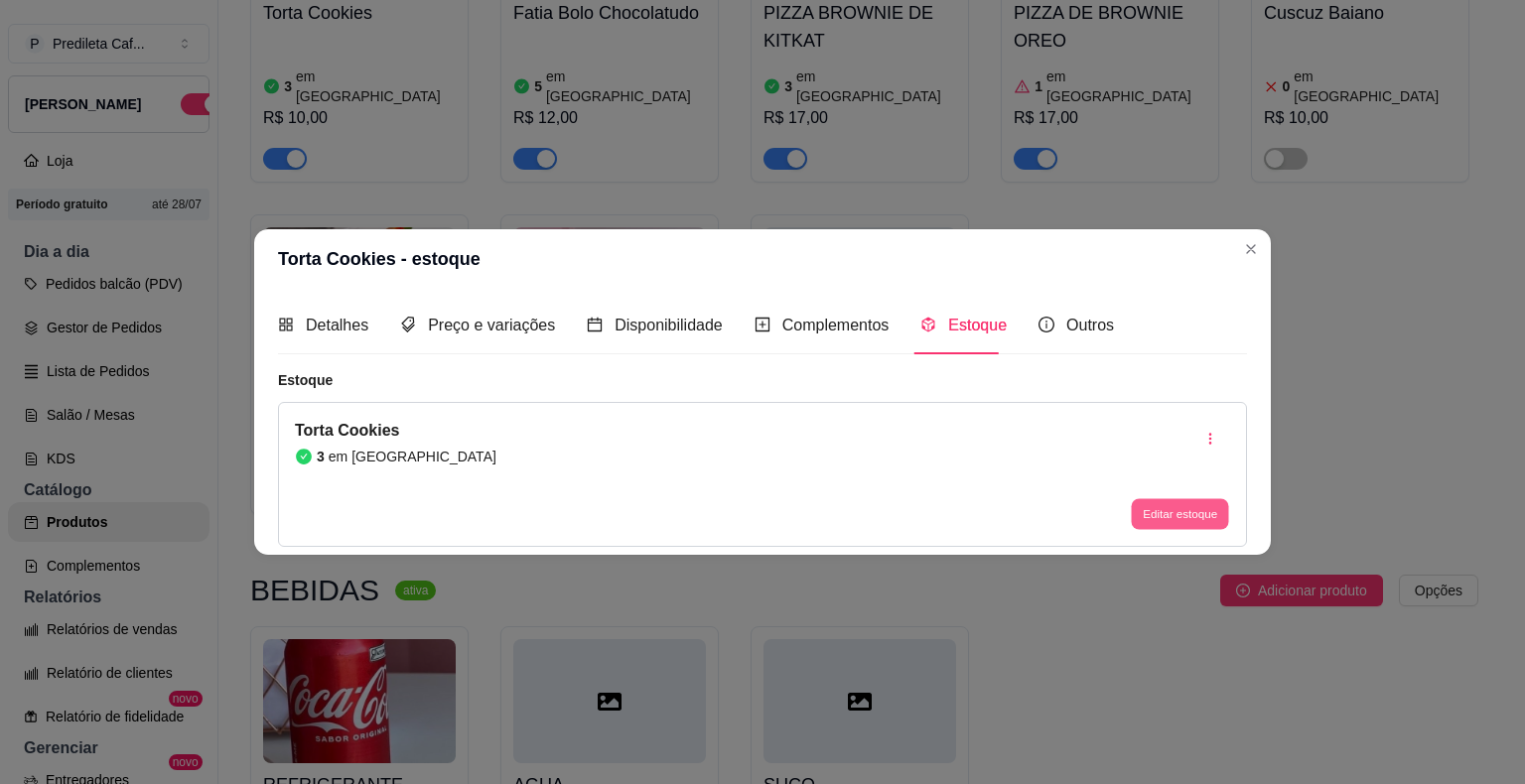 click on "Editar estoque" at bounding box center (1179, 513) 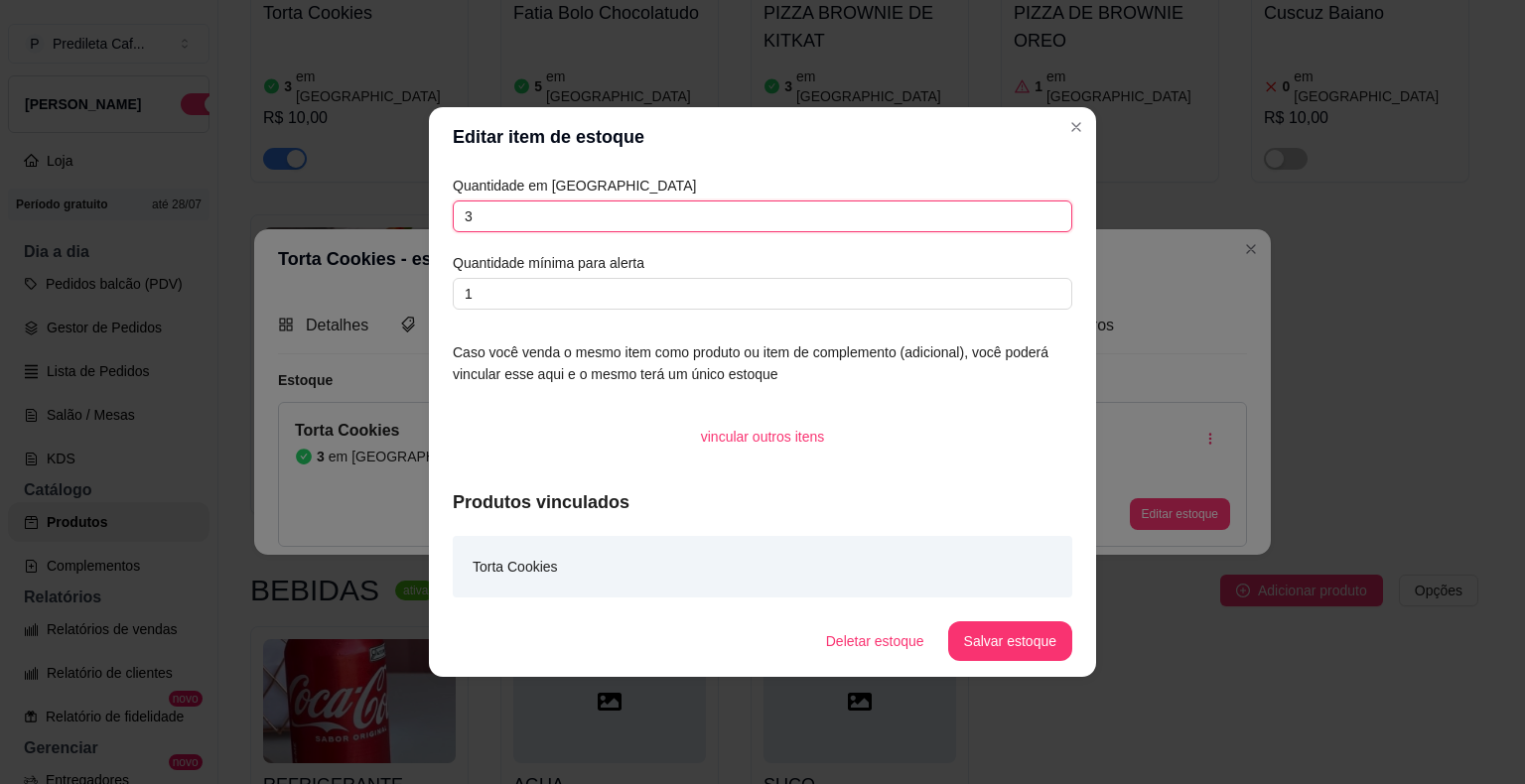 click on "3" at bounding box center [762, 216] 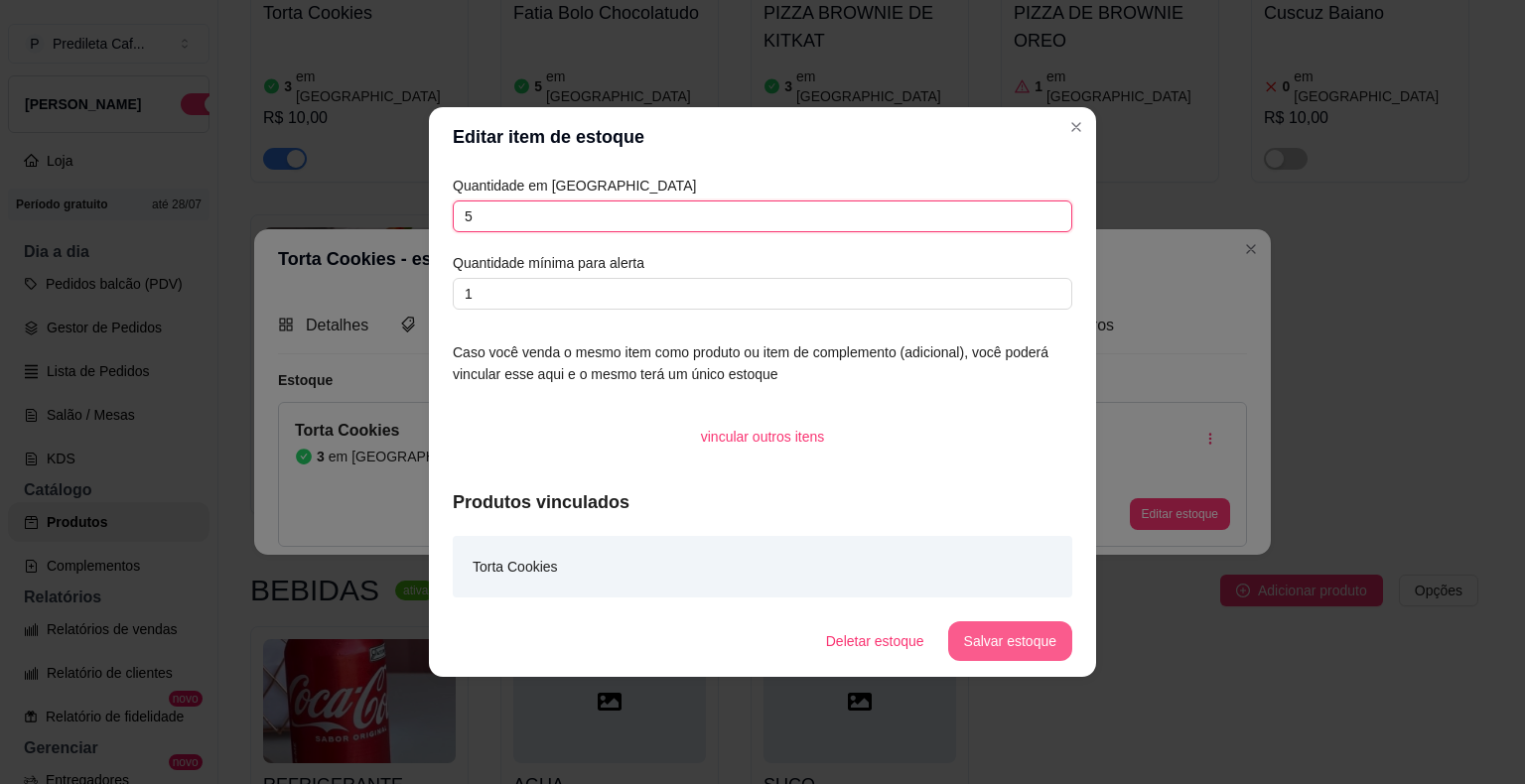 type on "5" 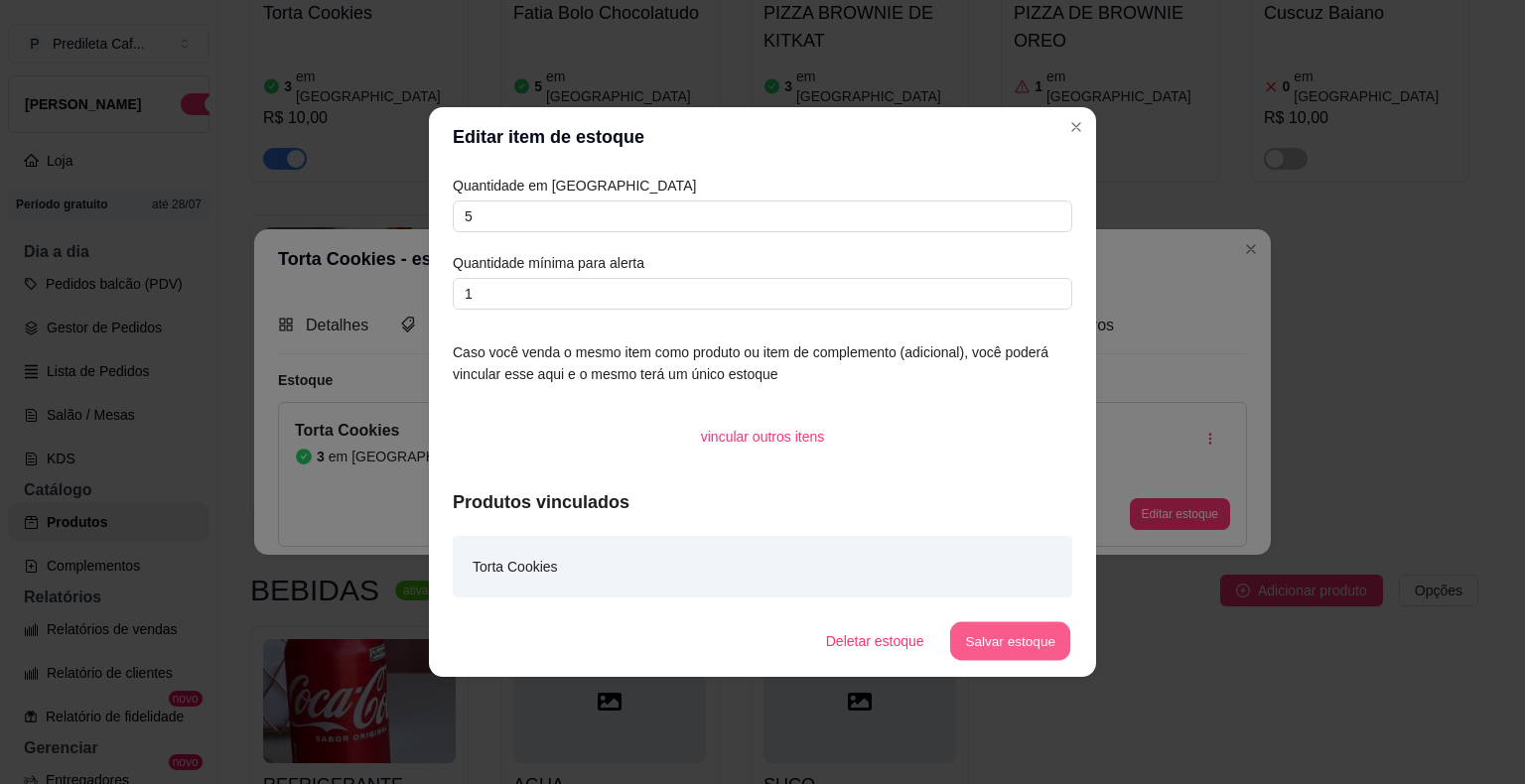 click on "Salvar estoque" at bounding box center (1010, 641) 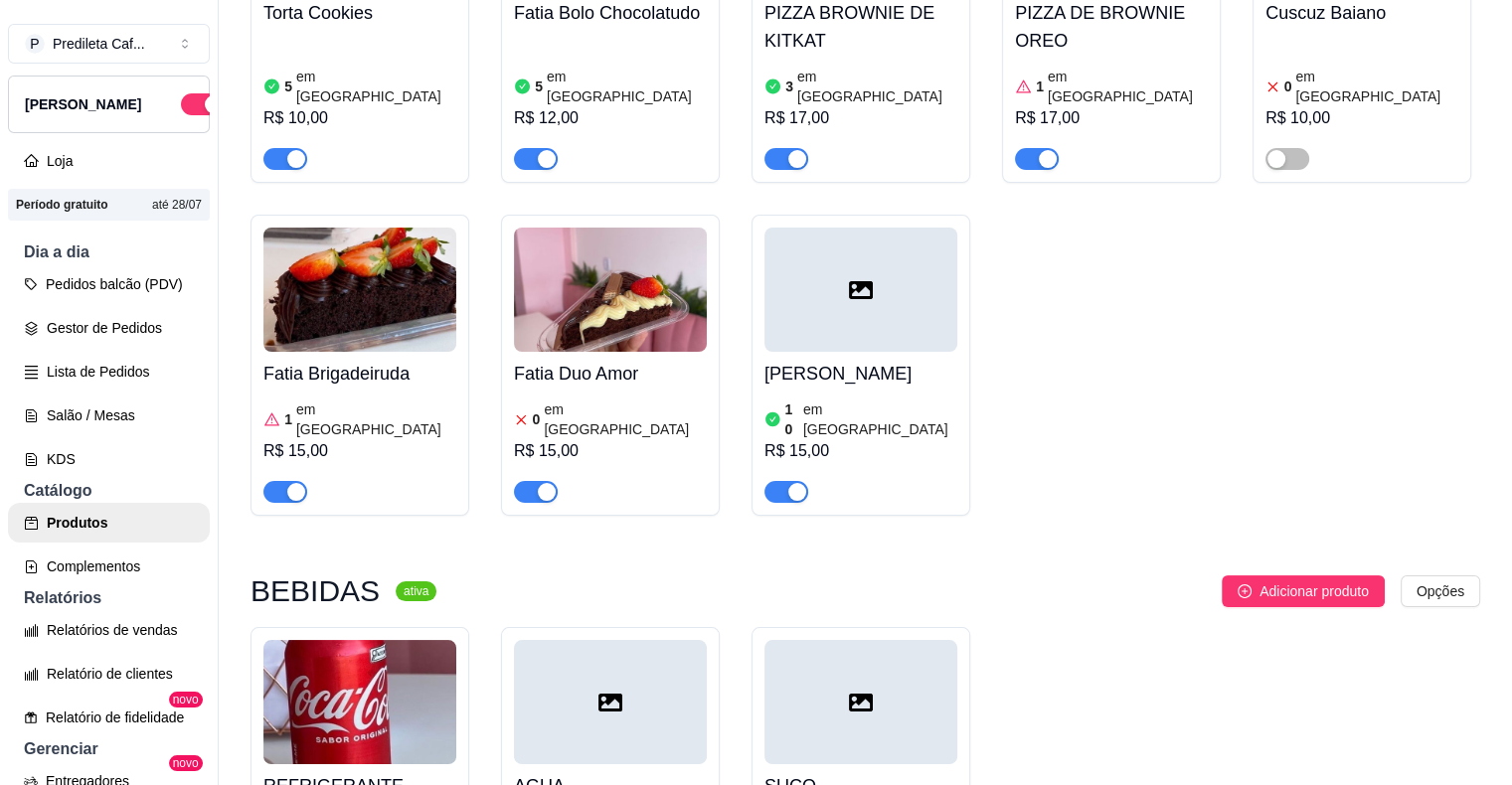 click on "Adicionar produto" at bounding box center [1314, -182] 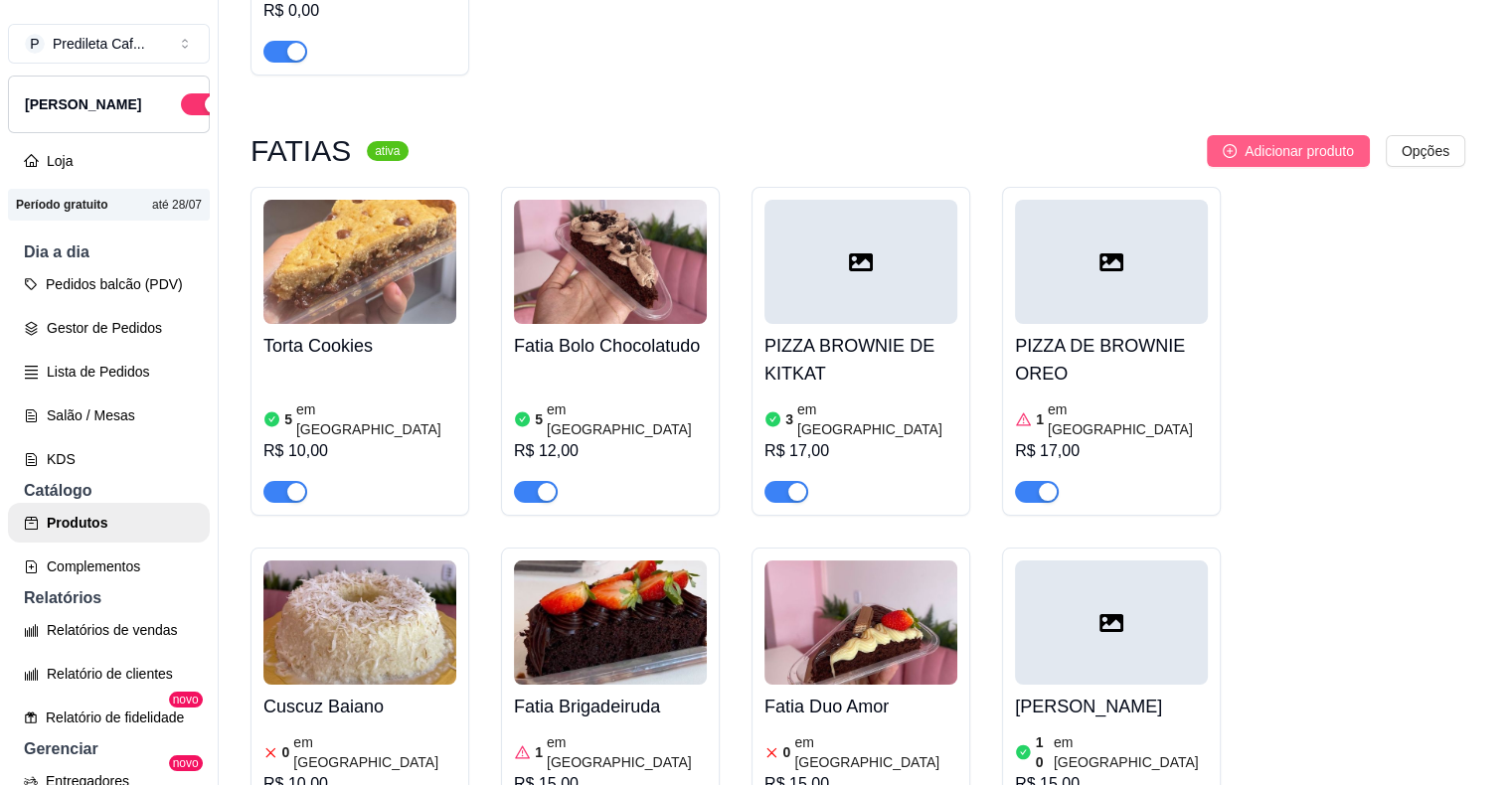 type 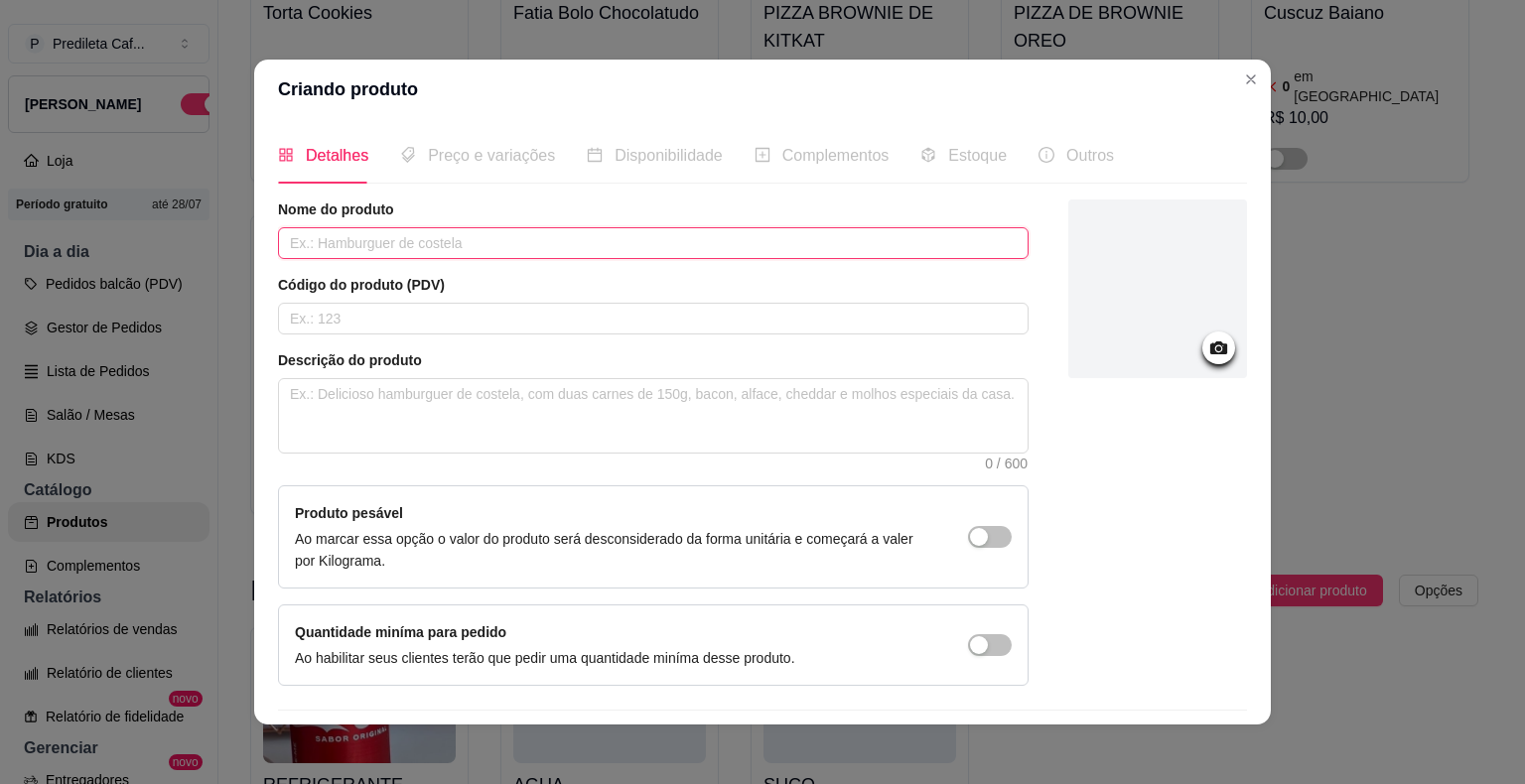 click at bounding box center (653, 243) 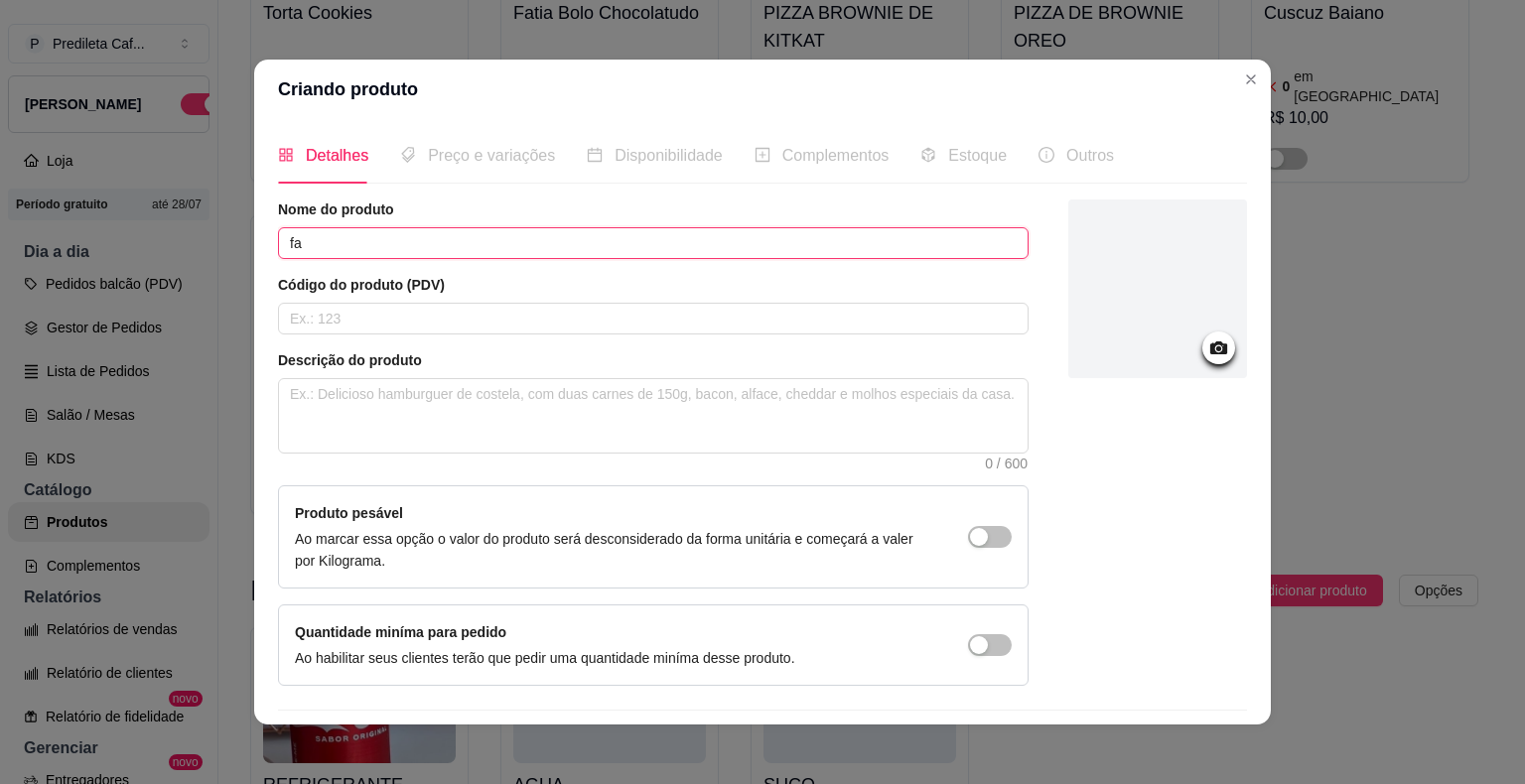 type on "f" 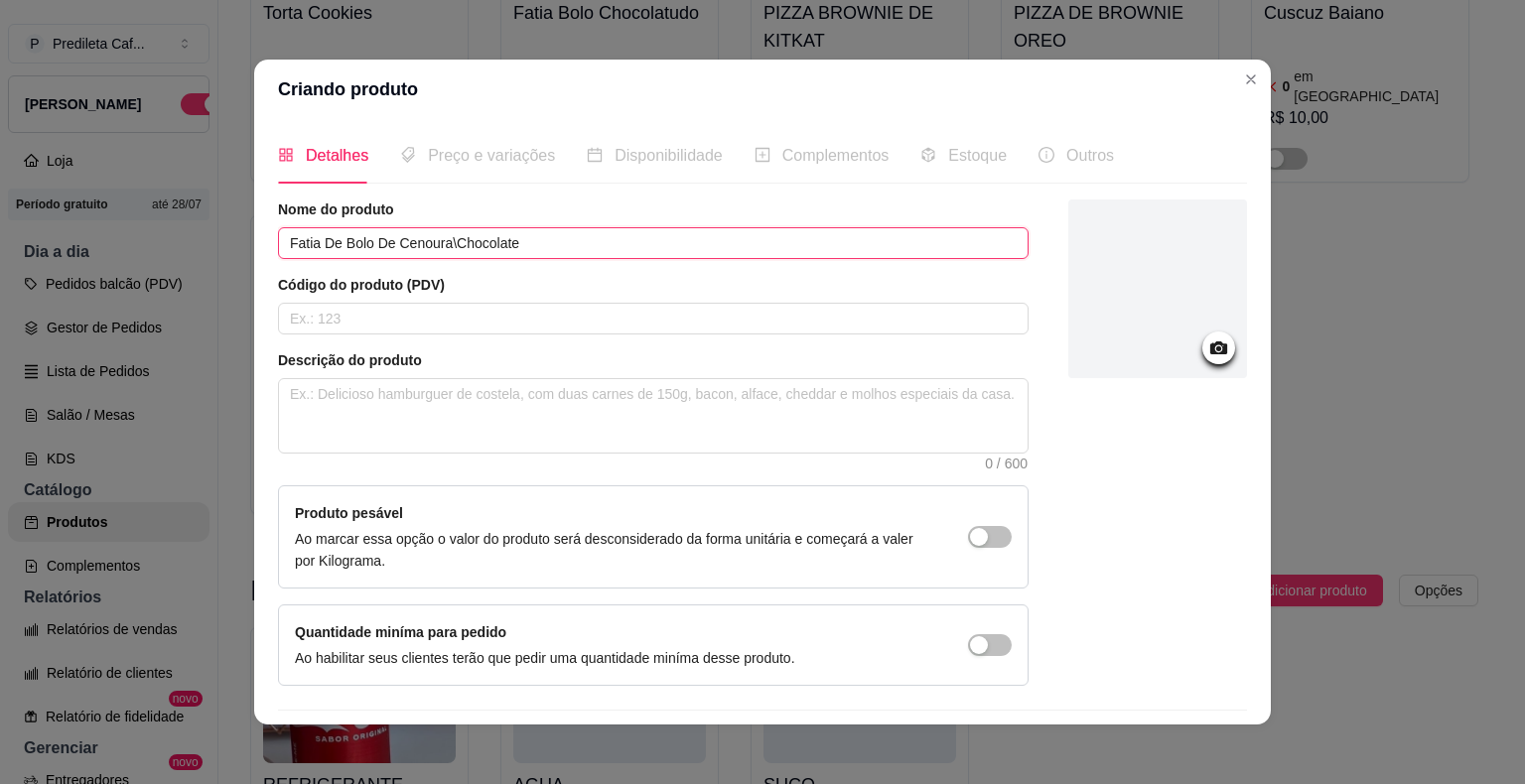 type on "Fatia De Bolo De Cenoura\Chocolate" 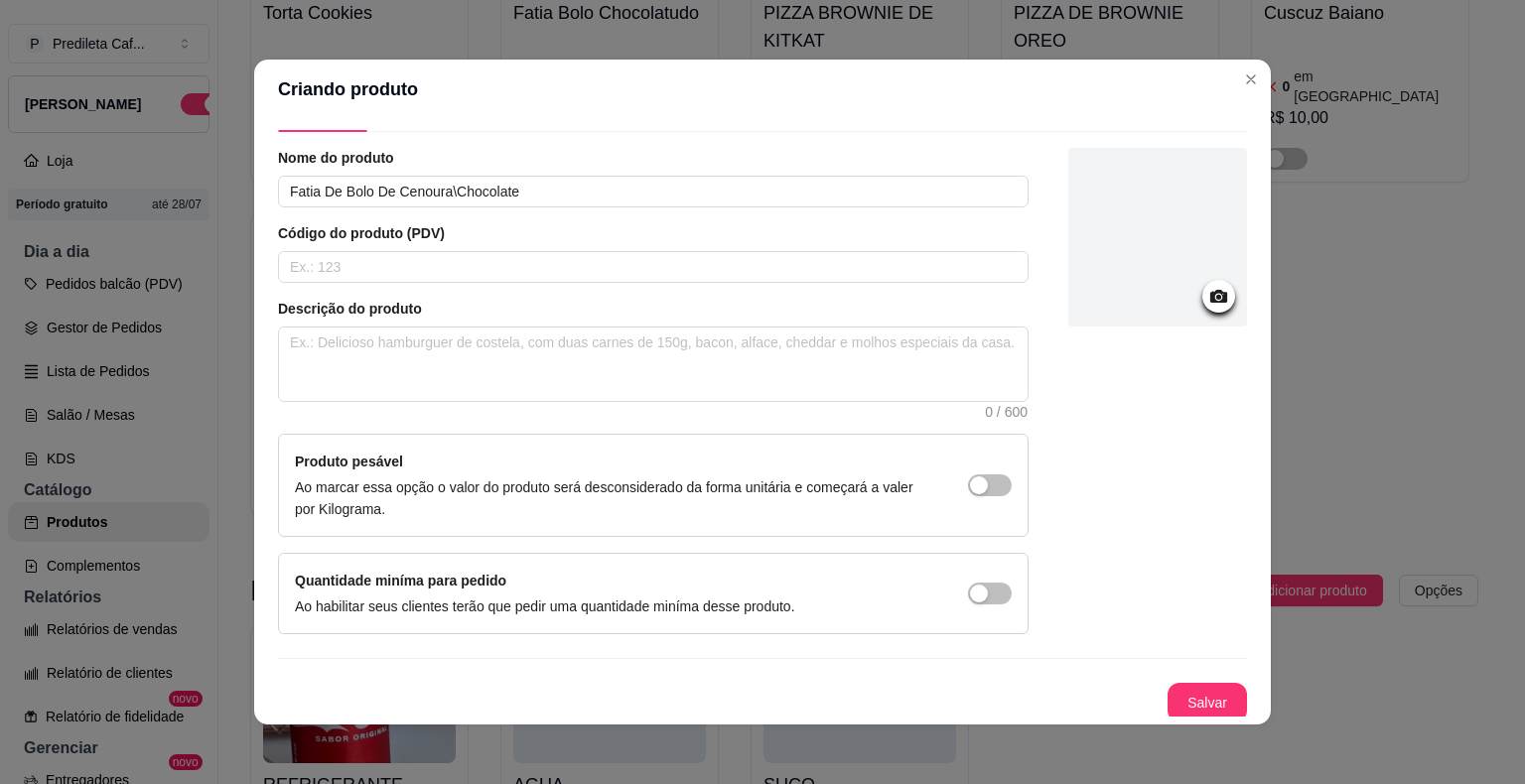 scroll, scrollTop: 55, scrollLeft: 0, axis: vertical 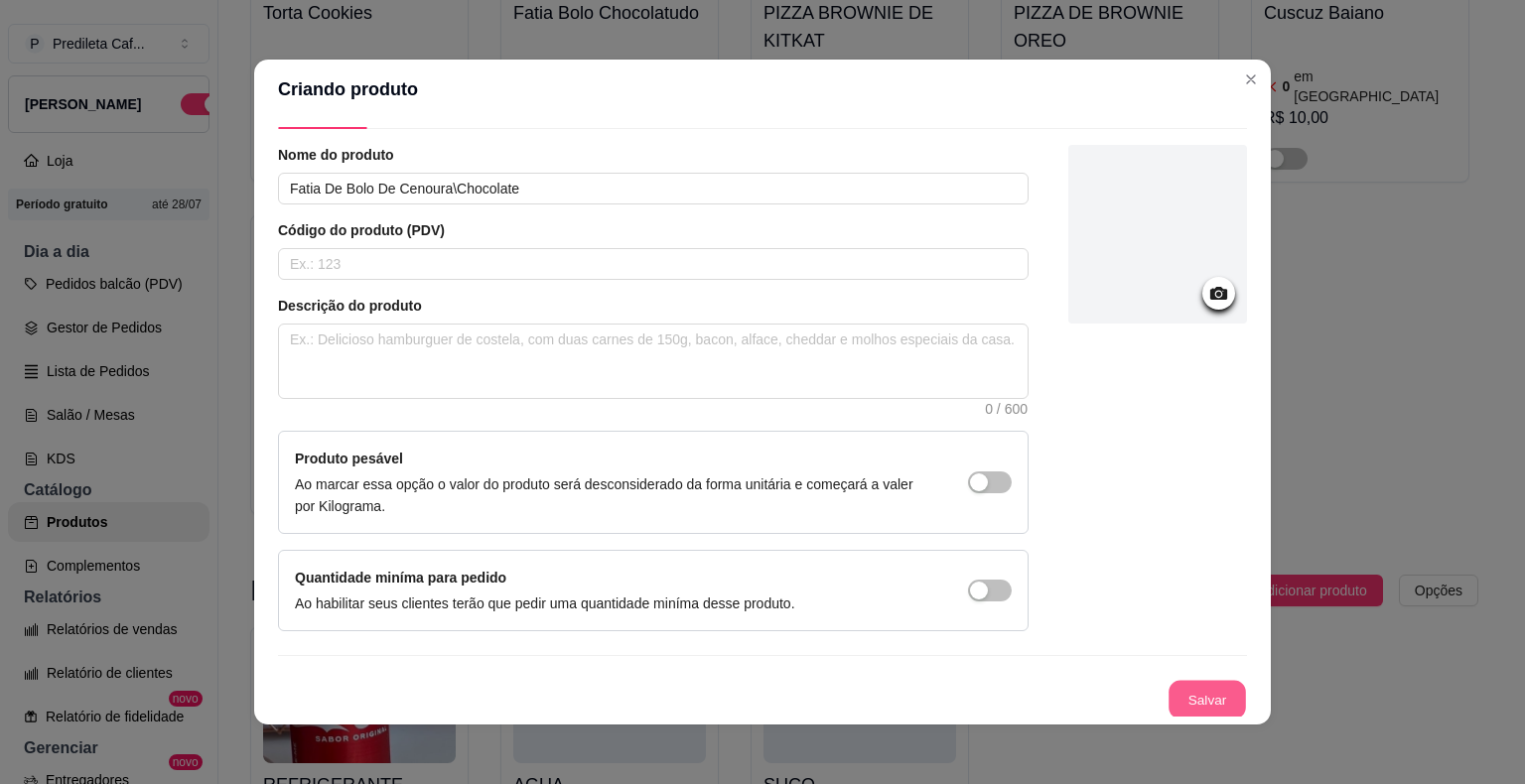 click on "Salvar" at bounding box center [1207, 700] 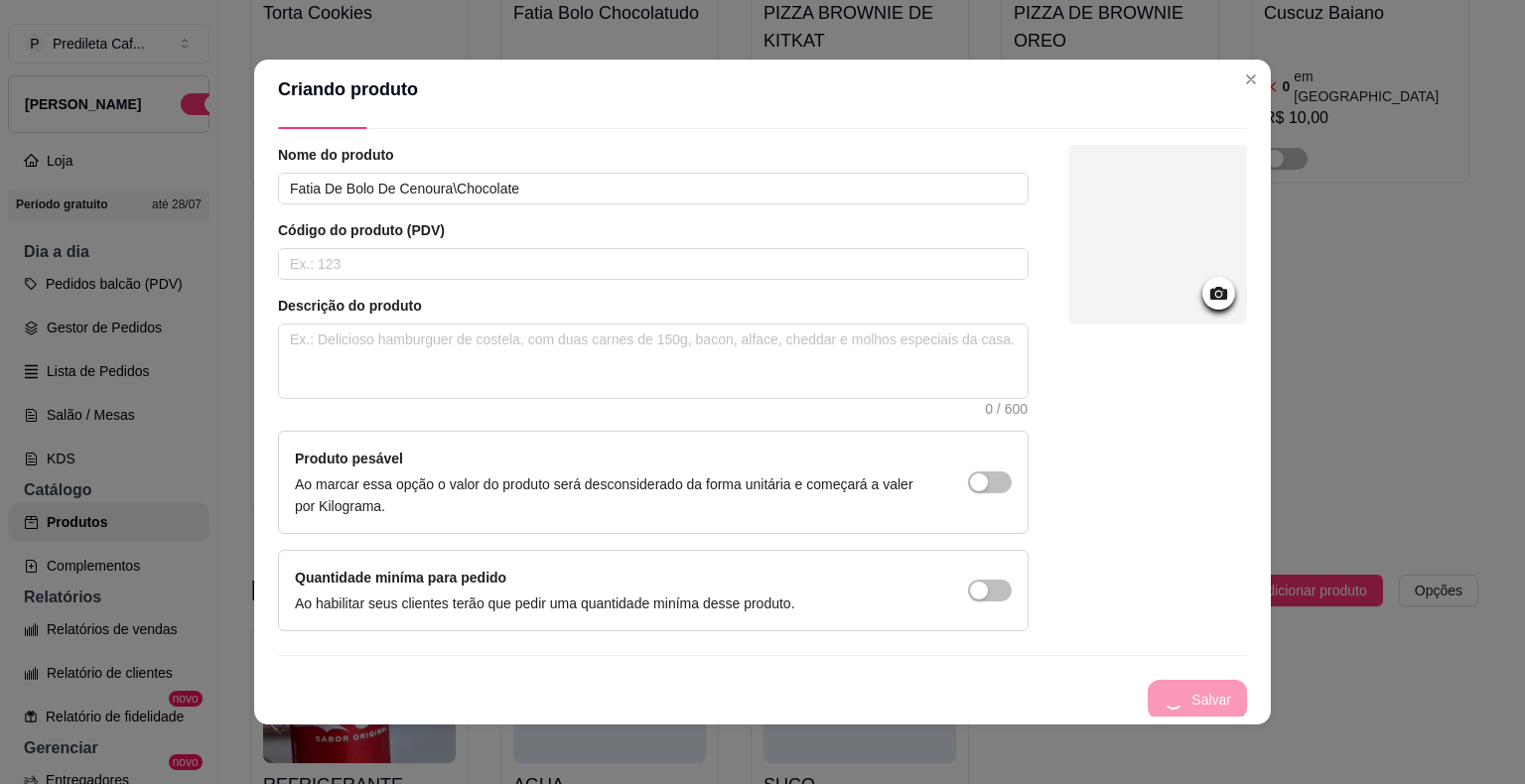 type 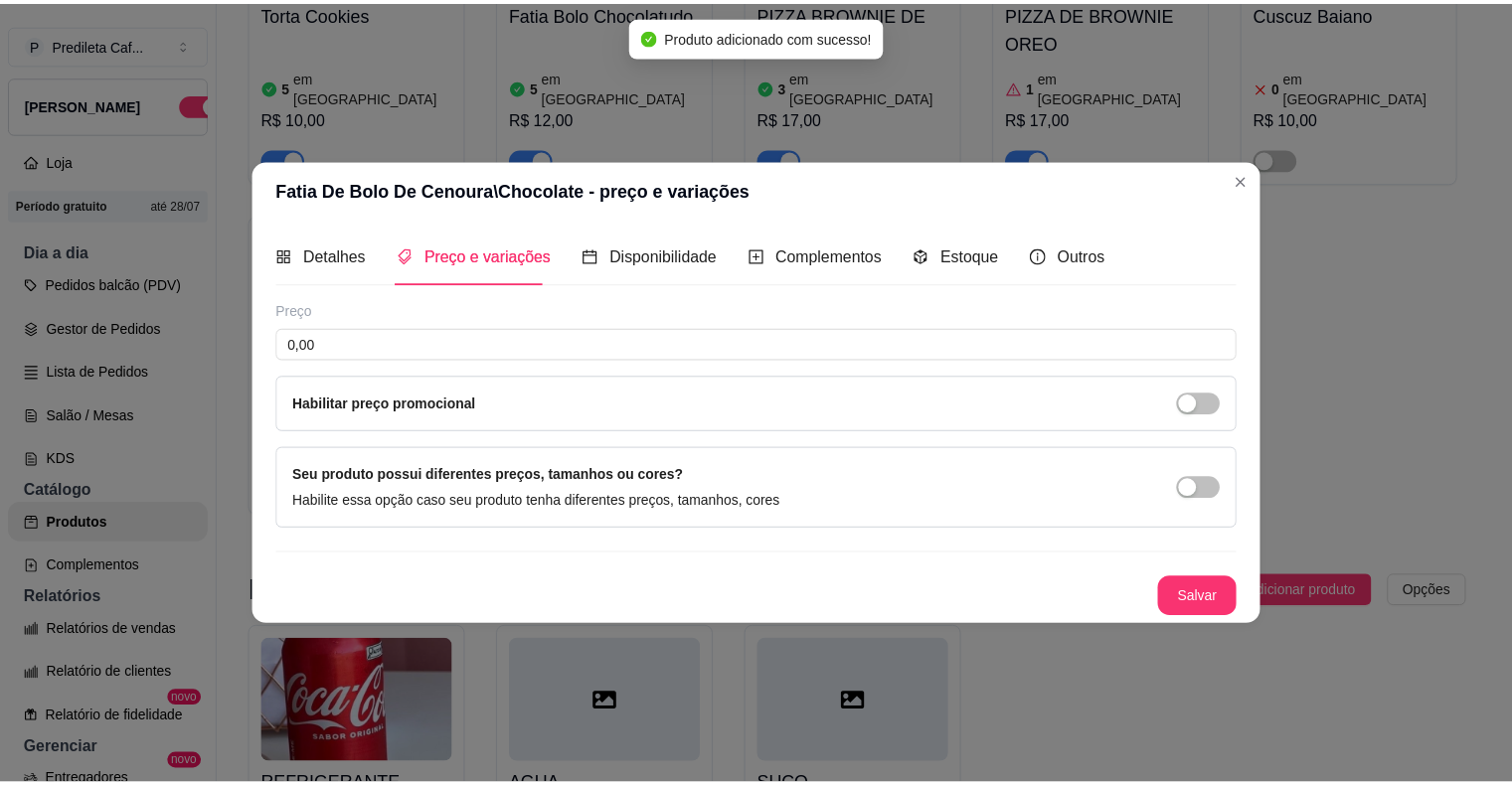 scroll, scrollTop: 0, scrollLeft: 0, axis: both 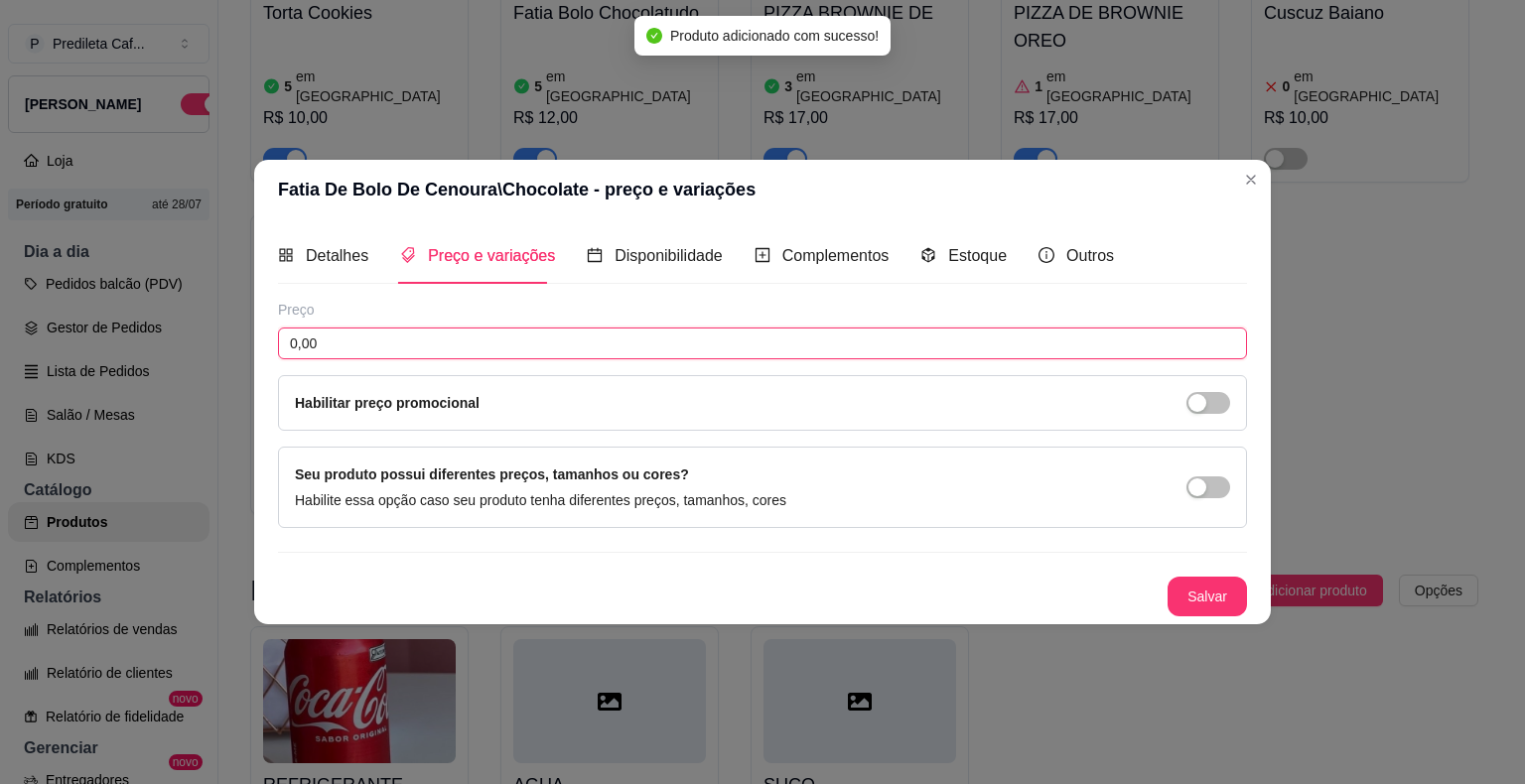 click on "0,00" at bounding box center (762, 343) 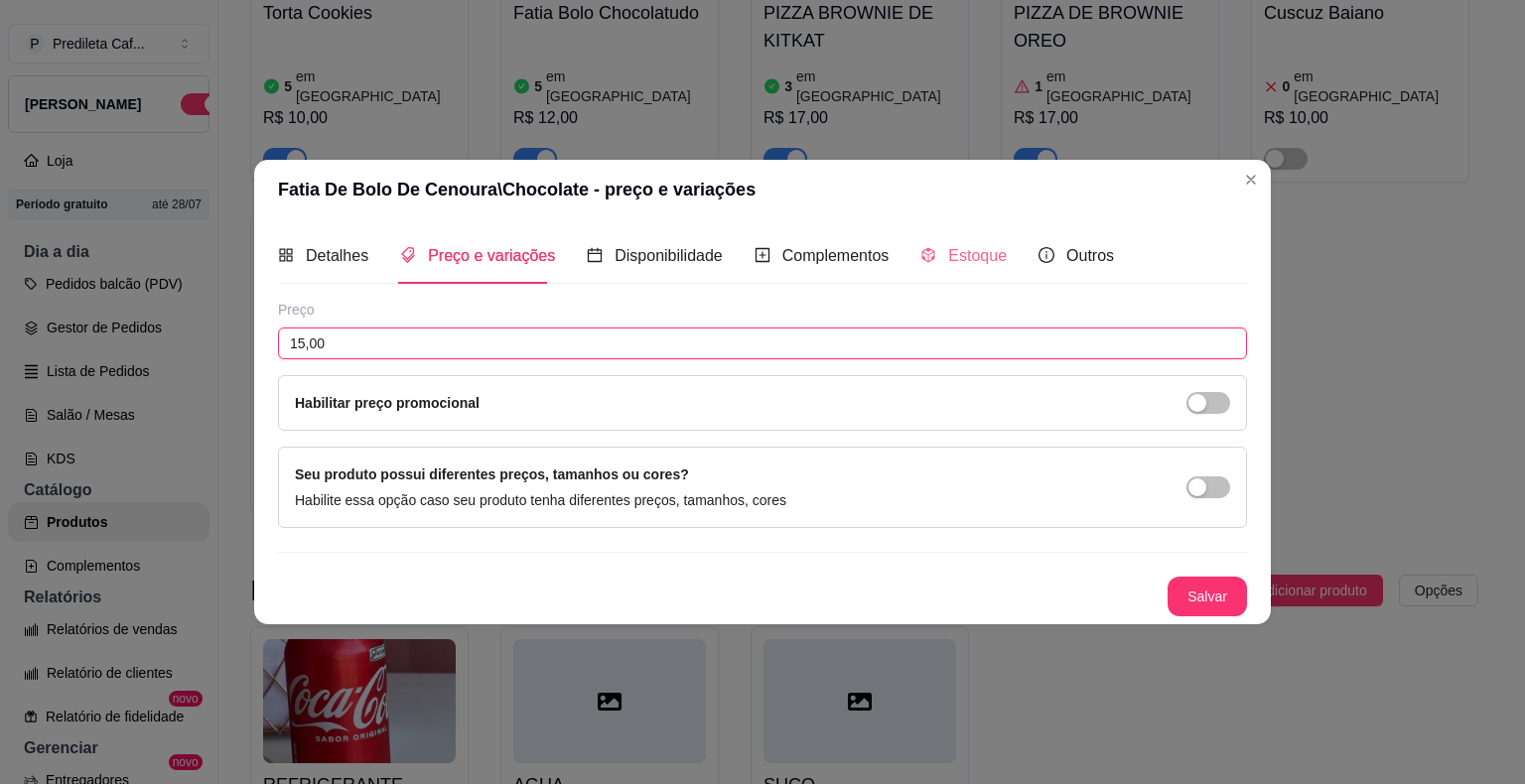 type on "15,00" 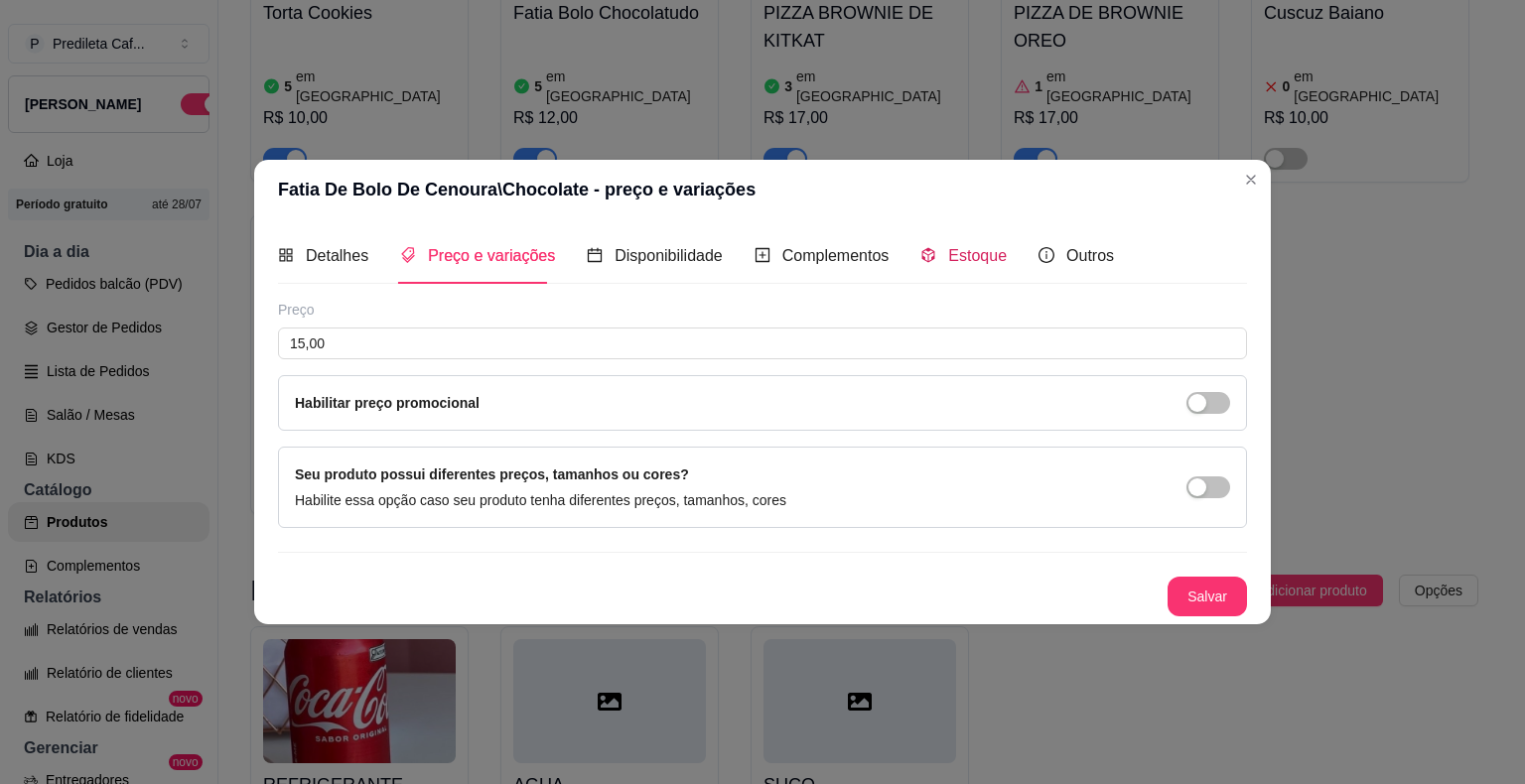 click on "Estoque" at bounding box center (963, 255) 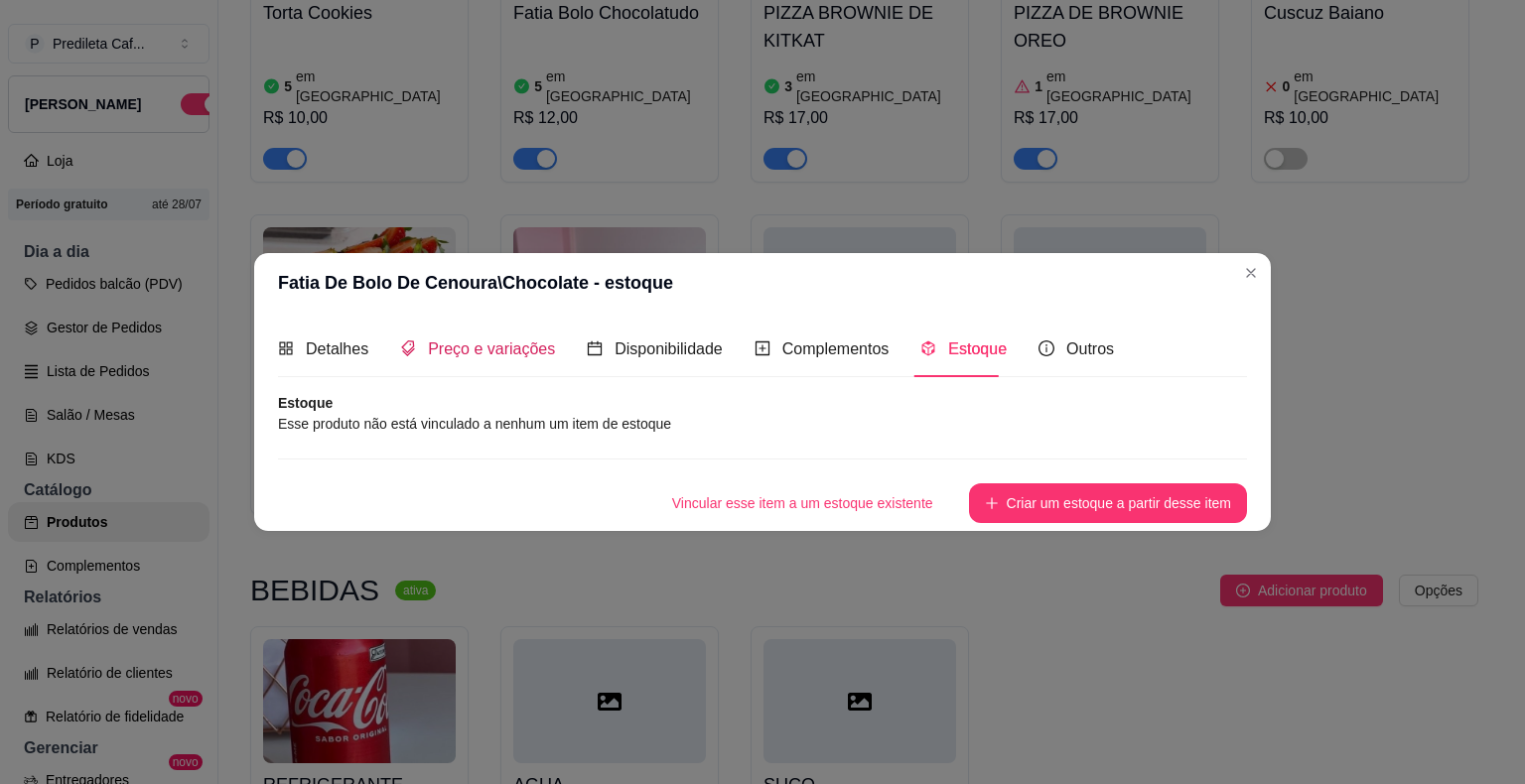 click on "Preço e variações" at bounding box center (478, 348) 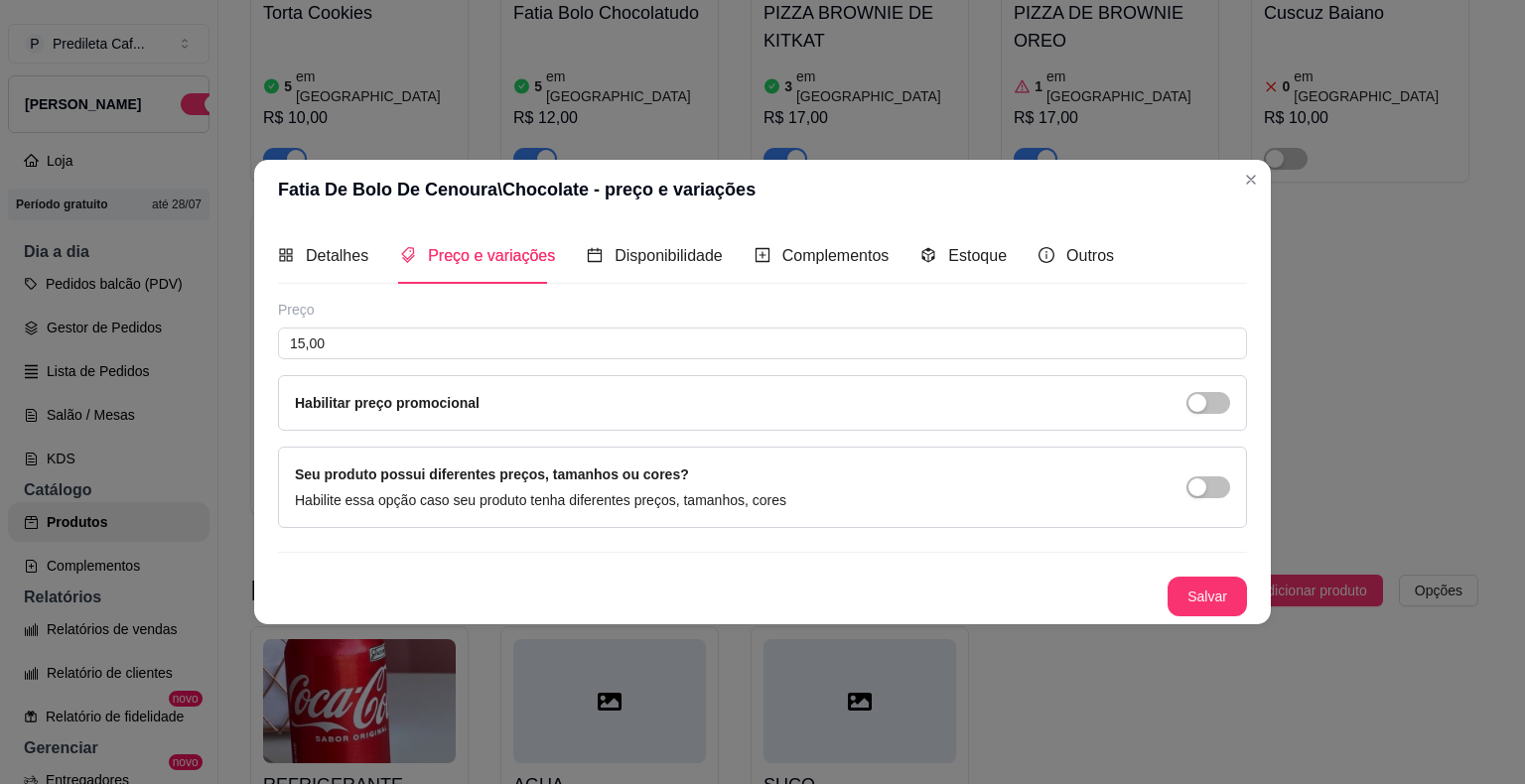 click on "Detalhes Preço e variações Disponibilidade Complementos Estoque Outros Nome do produto Fatia De Bolo De Cenoura\Chocolate Código do produto (PDV) Descrição do produto 0 / 600 Produto pesável Ao marcar essa opção o valor do produto será desconsiderado da forma unitária e começará a valer por Kilograma. Quantidade miníma para pedido Ao habilitar seus clientes terão que pedir uma quantidade miníma desse produto. Copiar link do produto Deletar produto Salvar Preço  15,00 Habilitar preço promocional Seu produto possui diferentes preços, tamanhos ou cores? Habilite essa opção caso seu produto tenha diferentes preços, tamanhos, cores Salvar Estoque Esse produto não está vinculado a nenhum um item de estoque Vincular esse item a um estoque existente Criar um estoque a partir desse item" at bounding box center (762, 422) 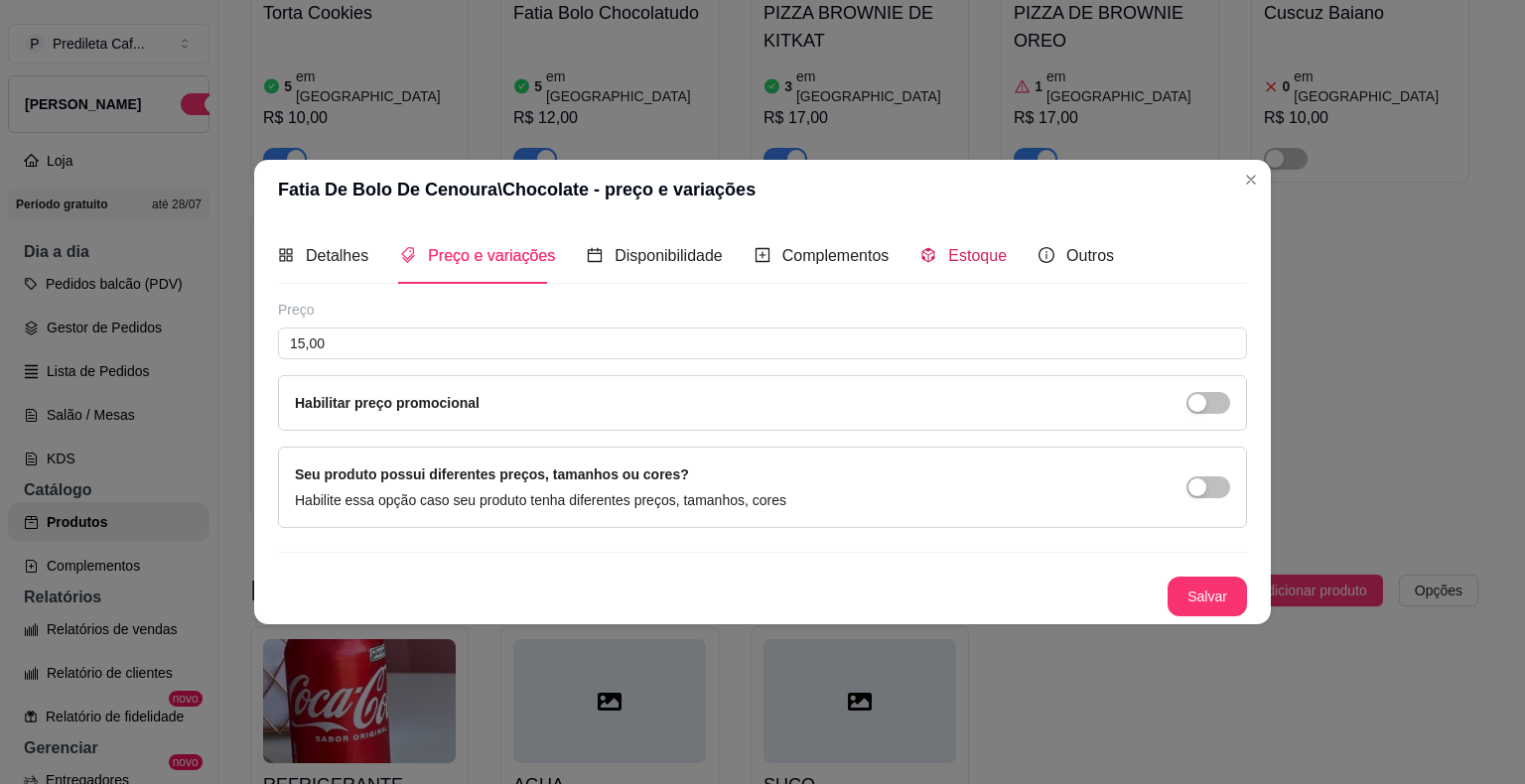click on "Estoque" at bounding box center [977, 255] 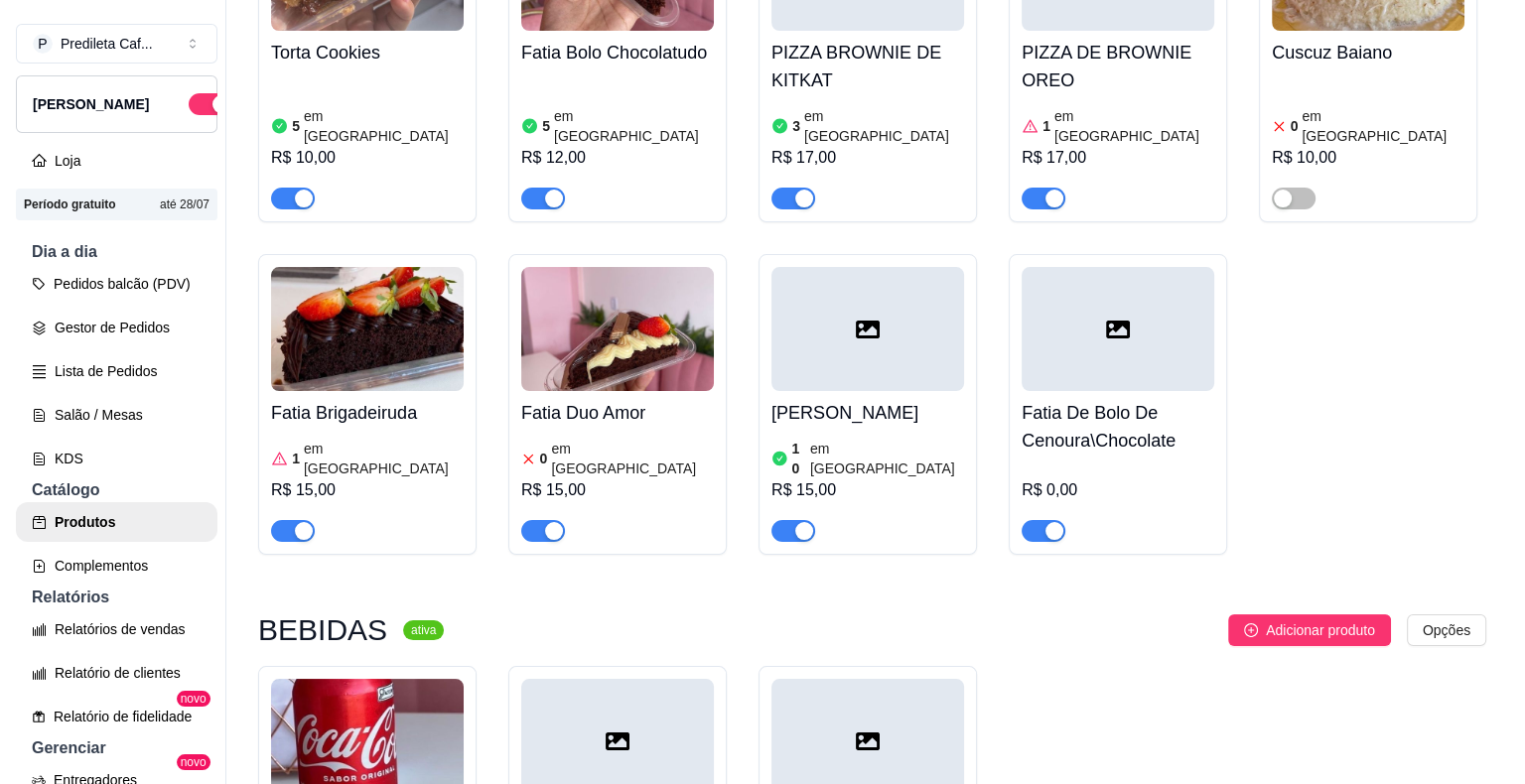 scroll, scrollTop: 3088, scrollLeft: 0, axis: vertical 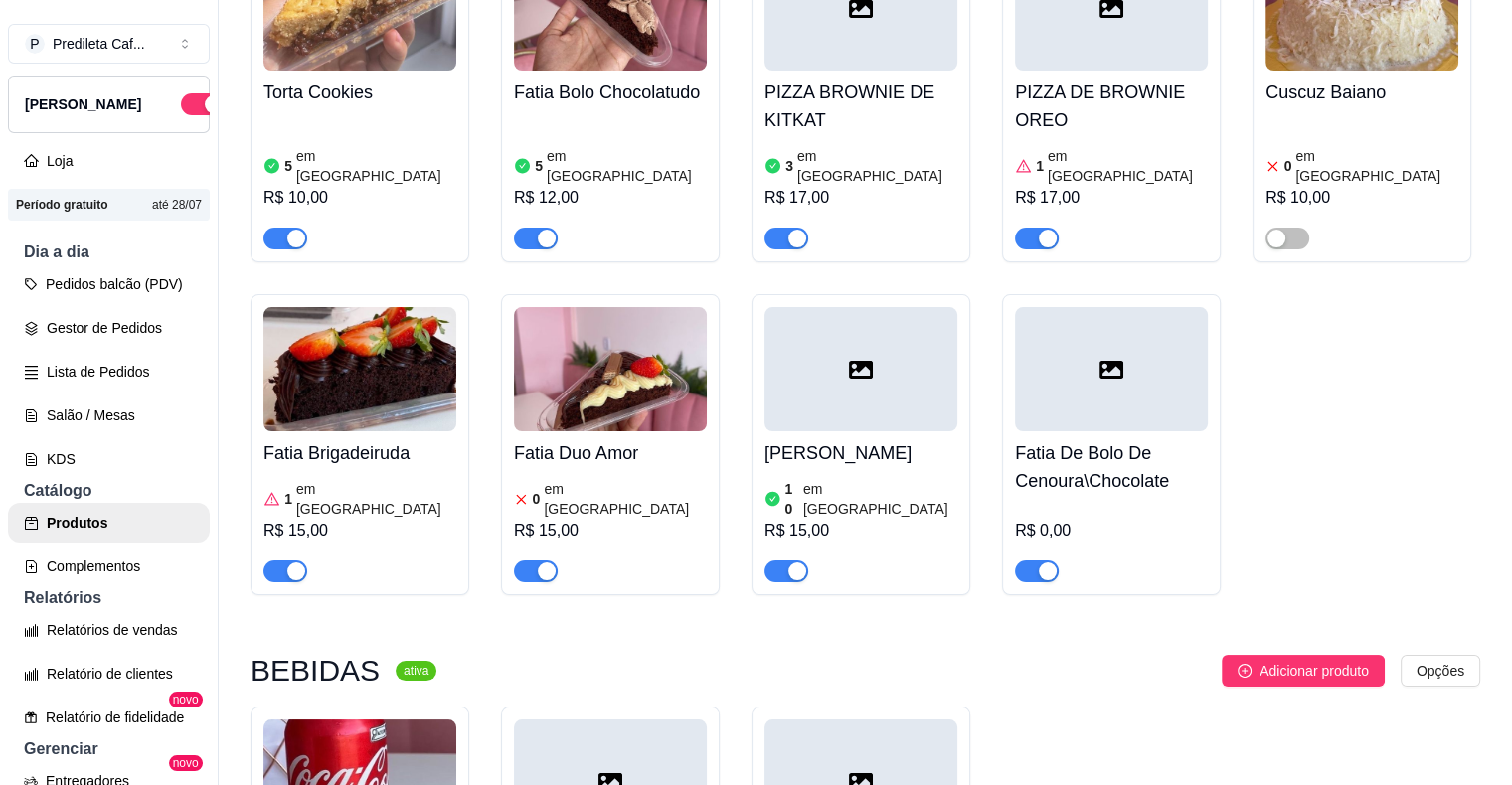 click on "Adicionar produto" at bounding box center (1314, -102) 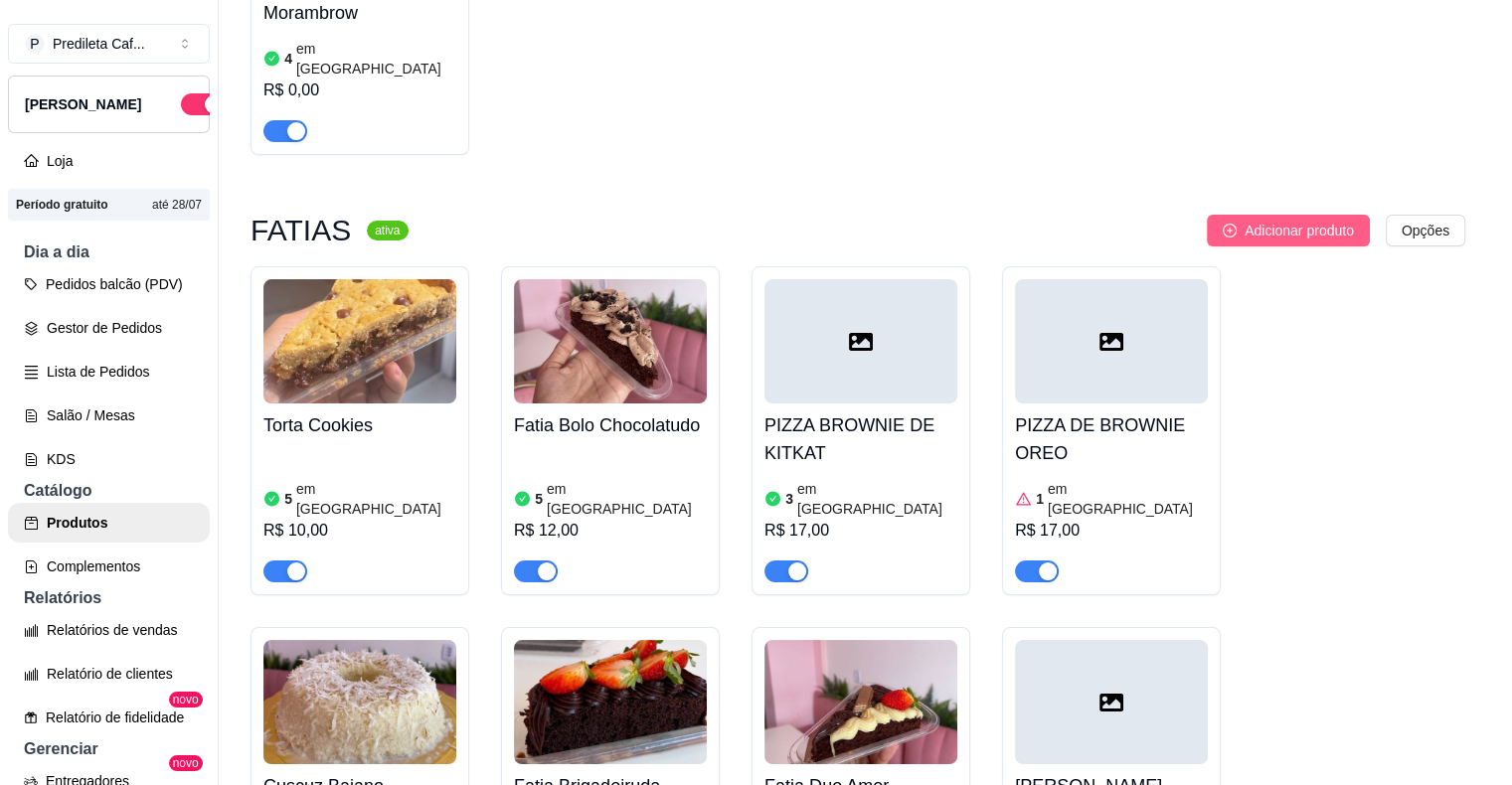 type 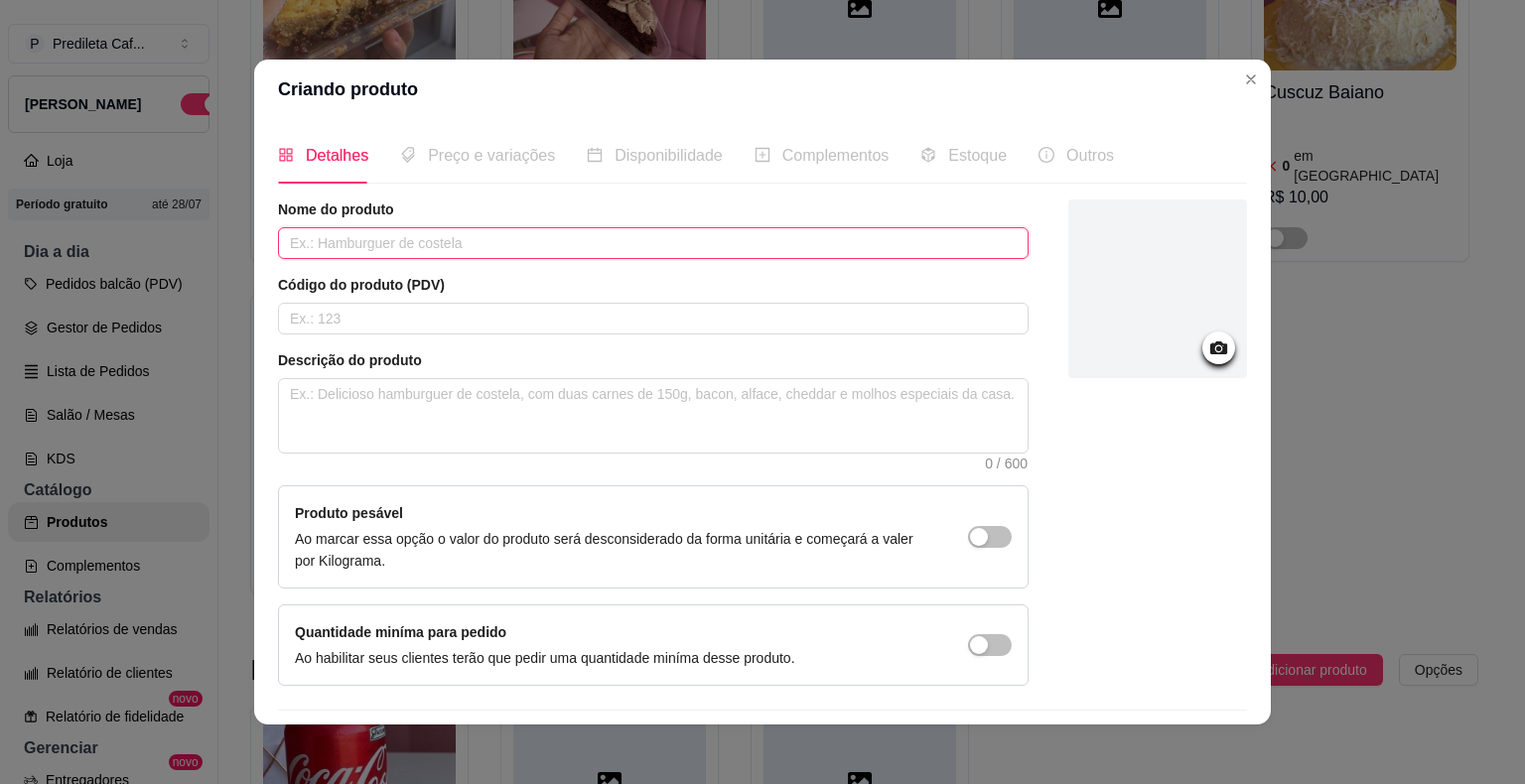 click at bounding box center (653, 243) 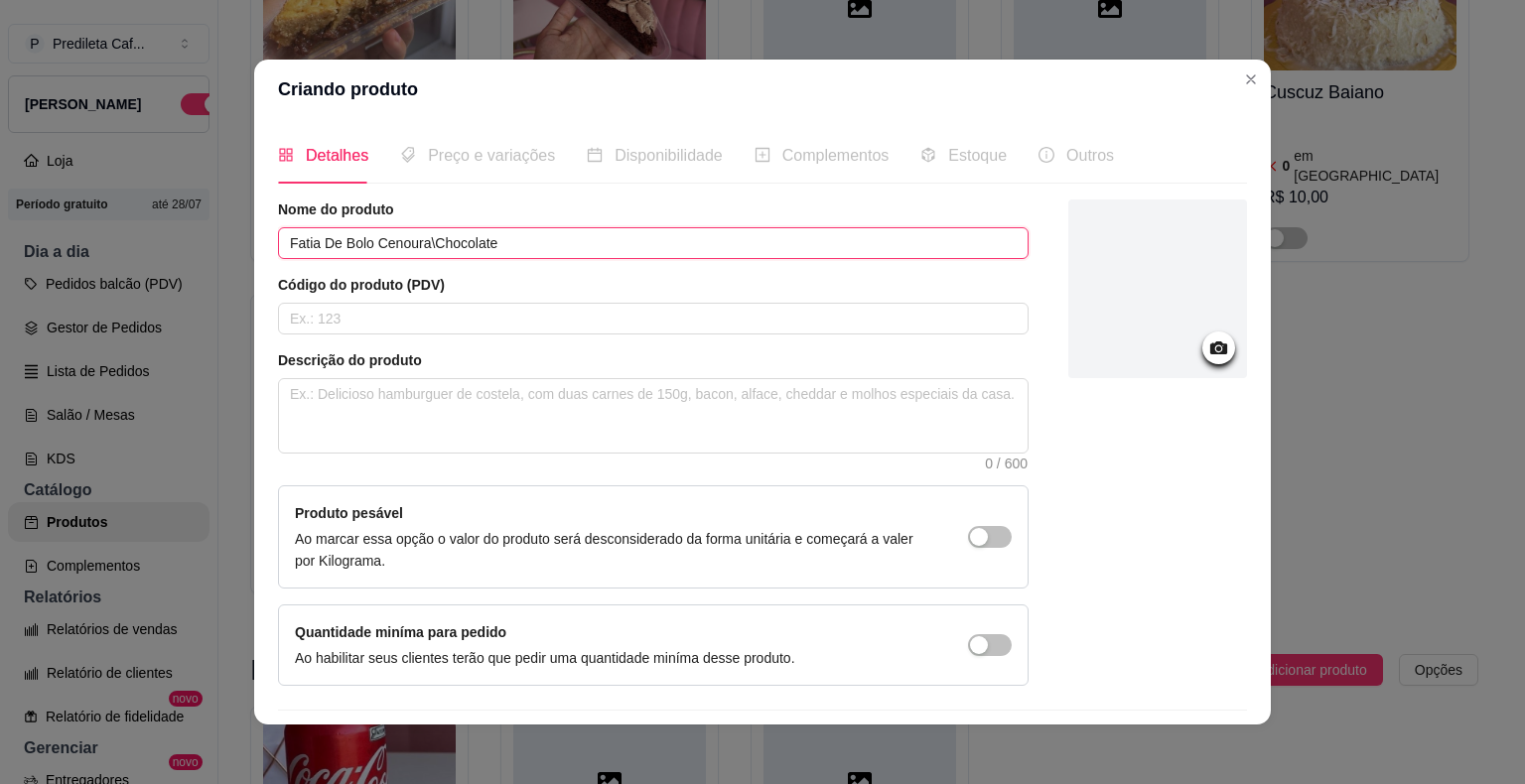 type on "Fatia De Bolo Cenoura\Chocolate" 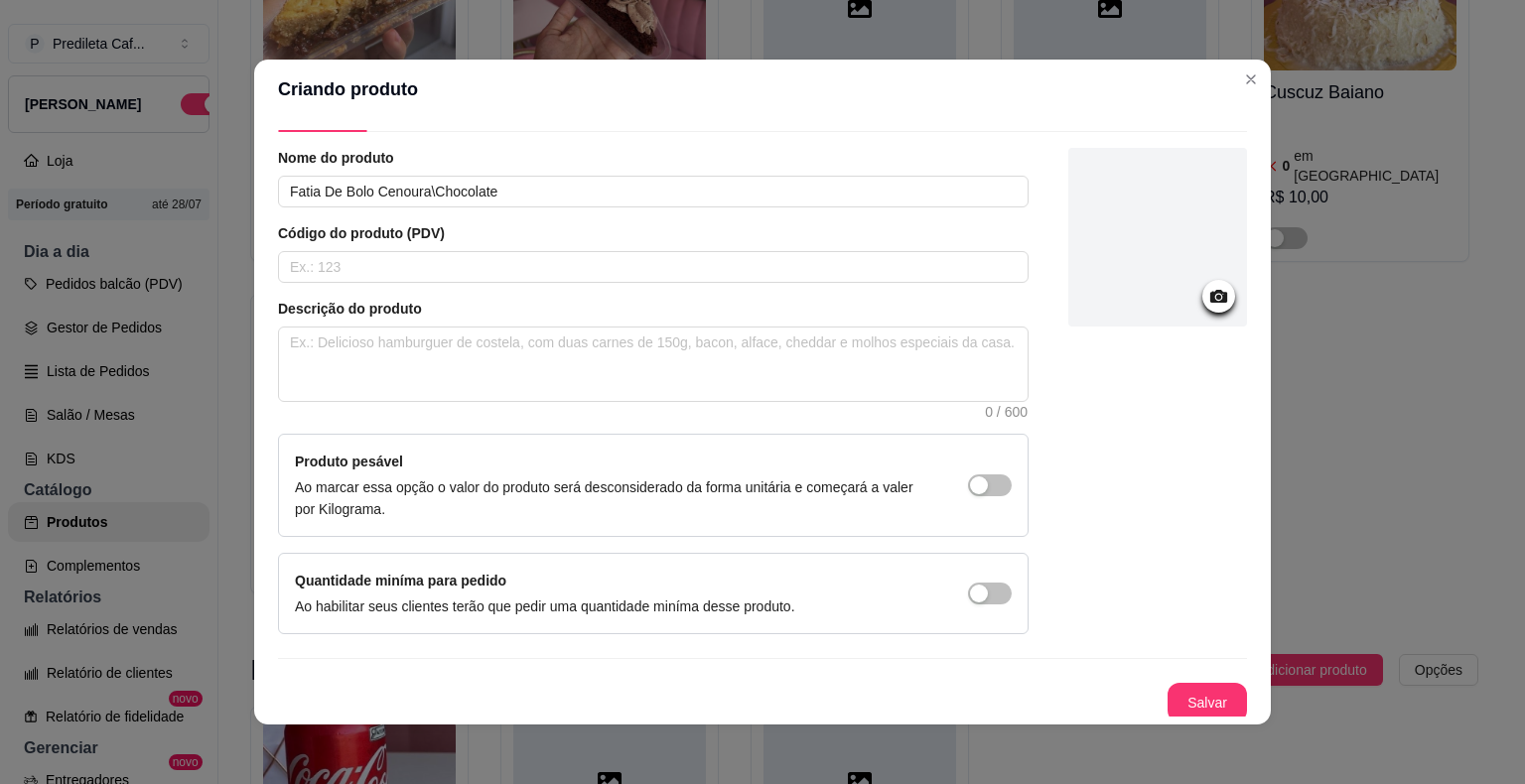 scroll, scrollTop: 55, scrollLeft: 0, axis: vertical 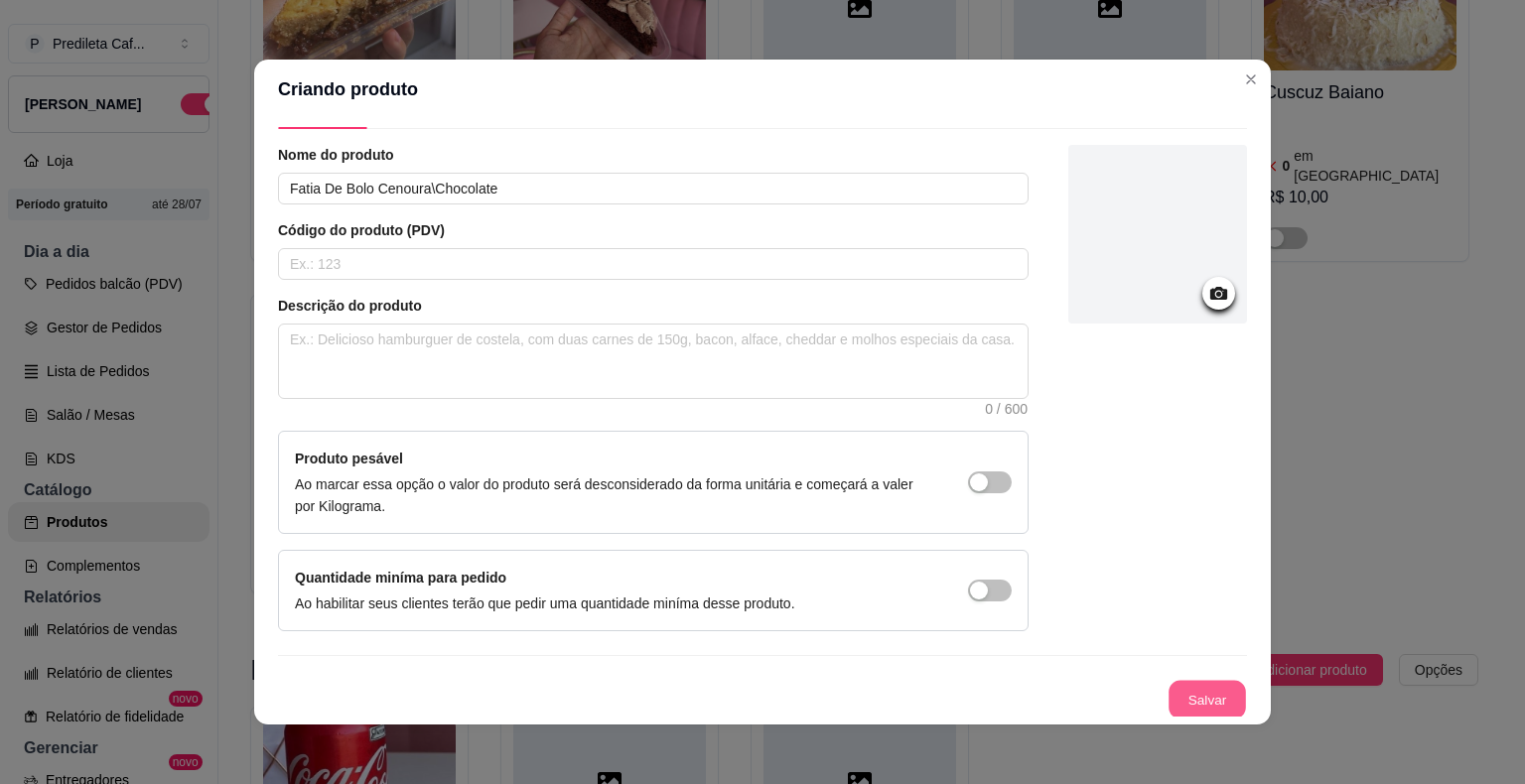 click on "Salvar" at bounding box center [1207, 700] 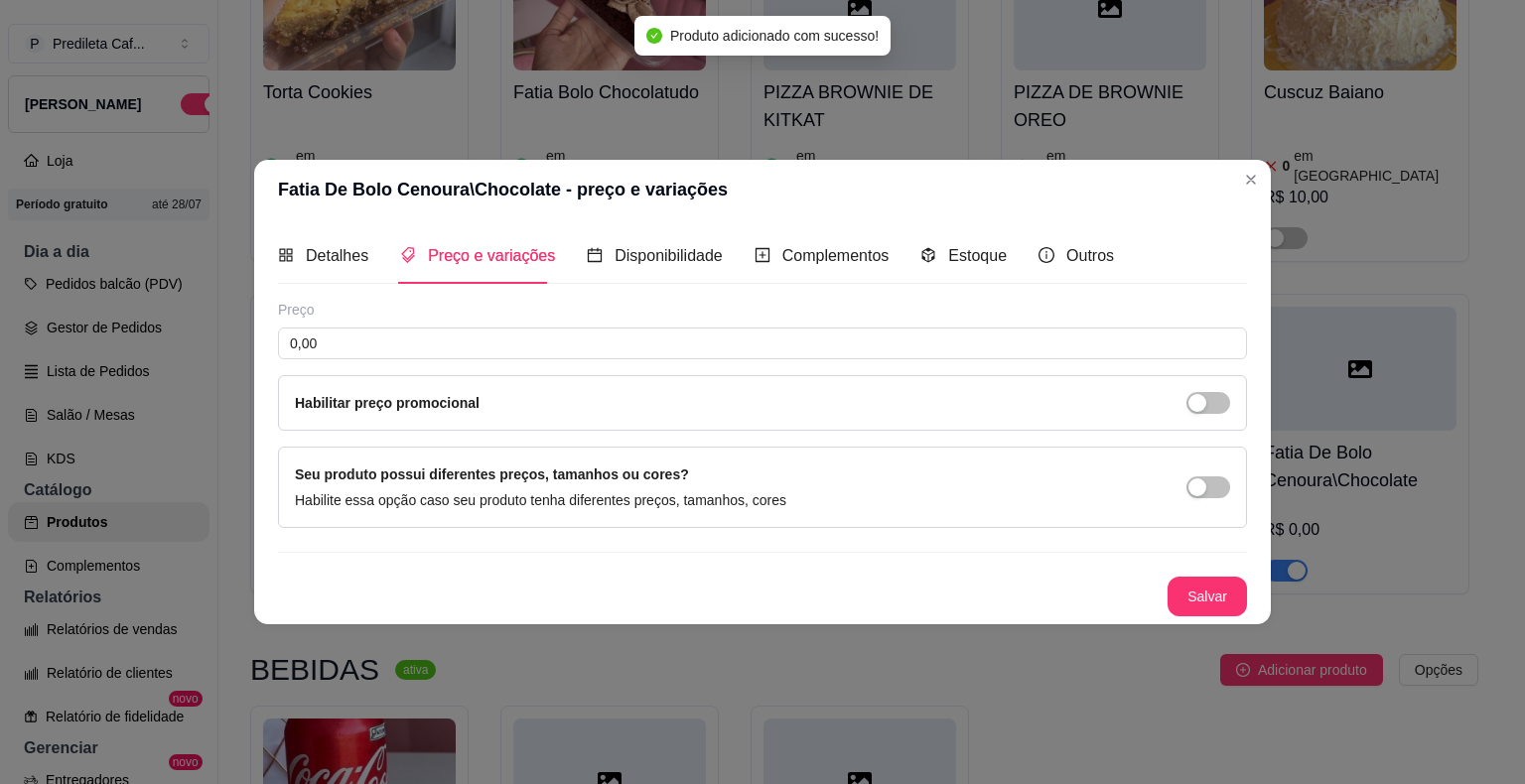type 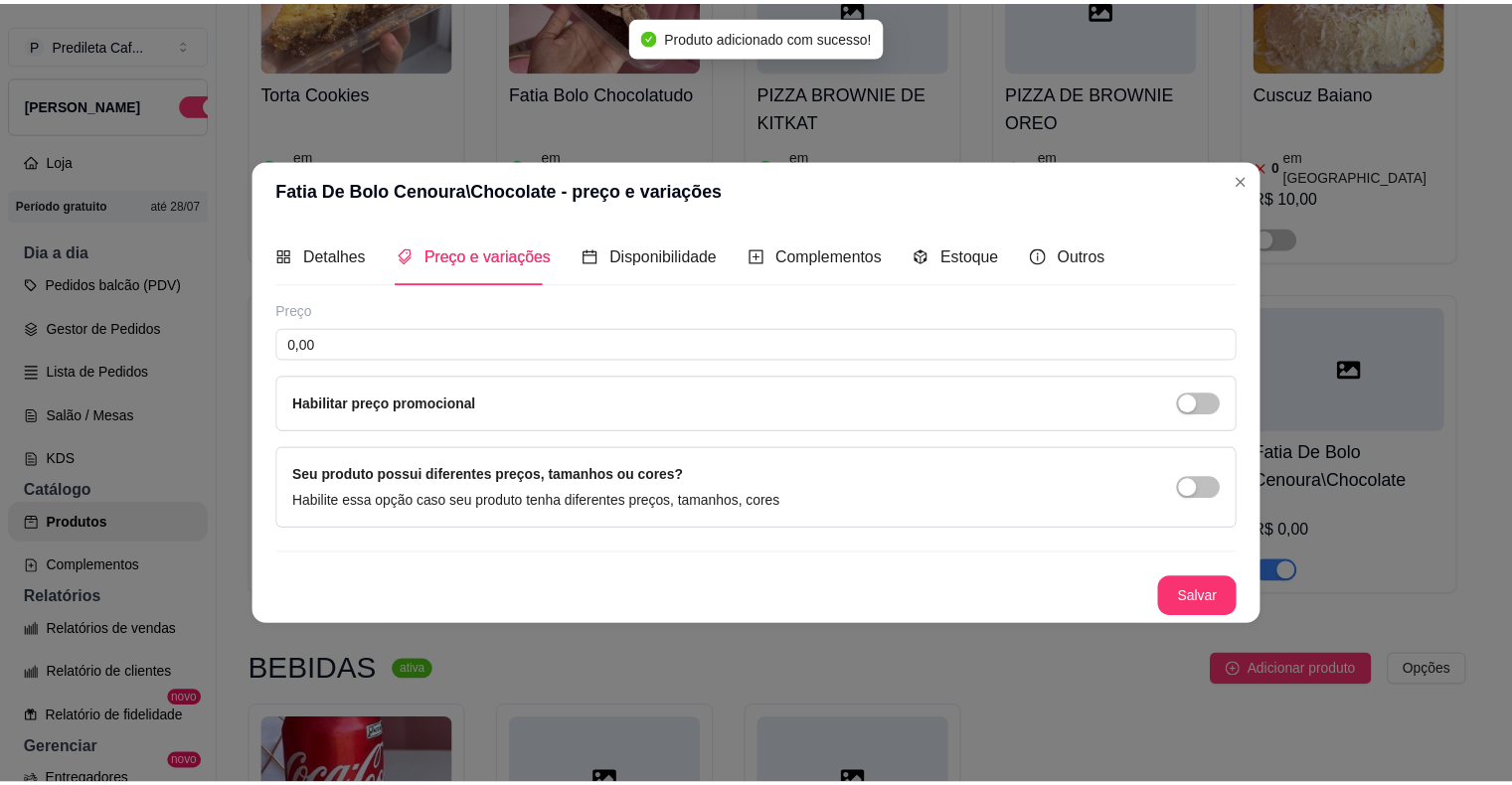 scroll, scrollTop: 0, scrollLeft: 0, axis: both 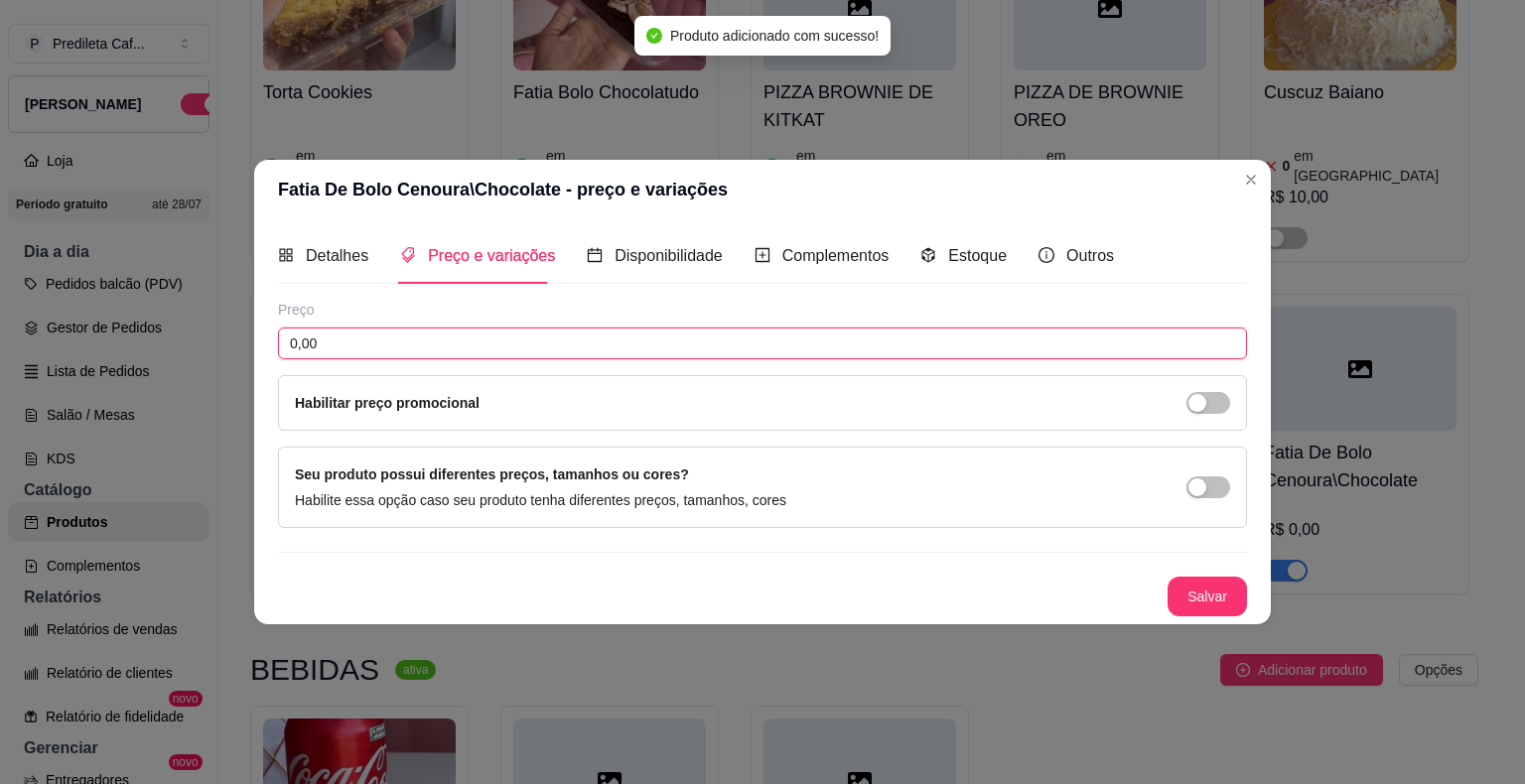 click on "0,00" at bounding box center (762, 343) 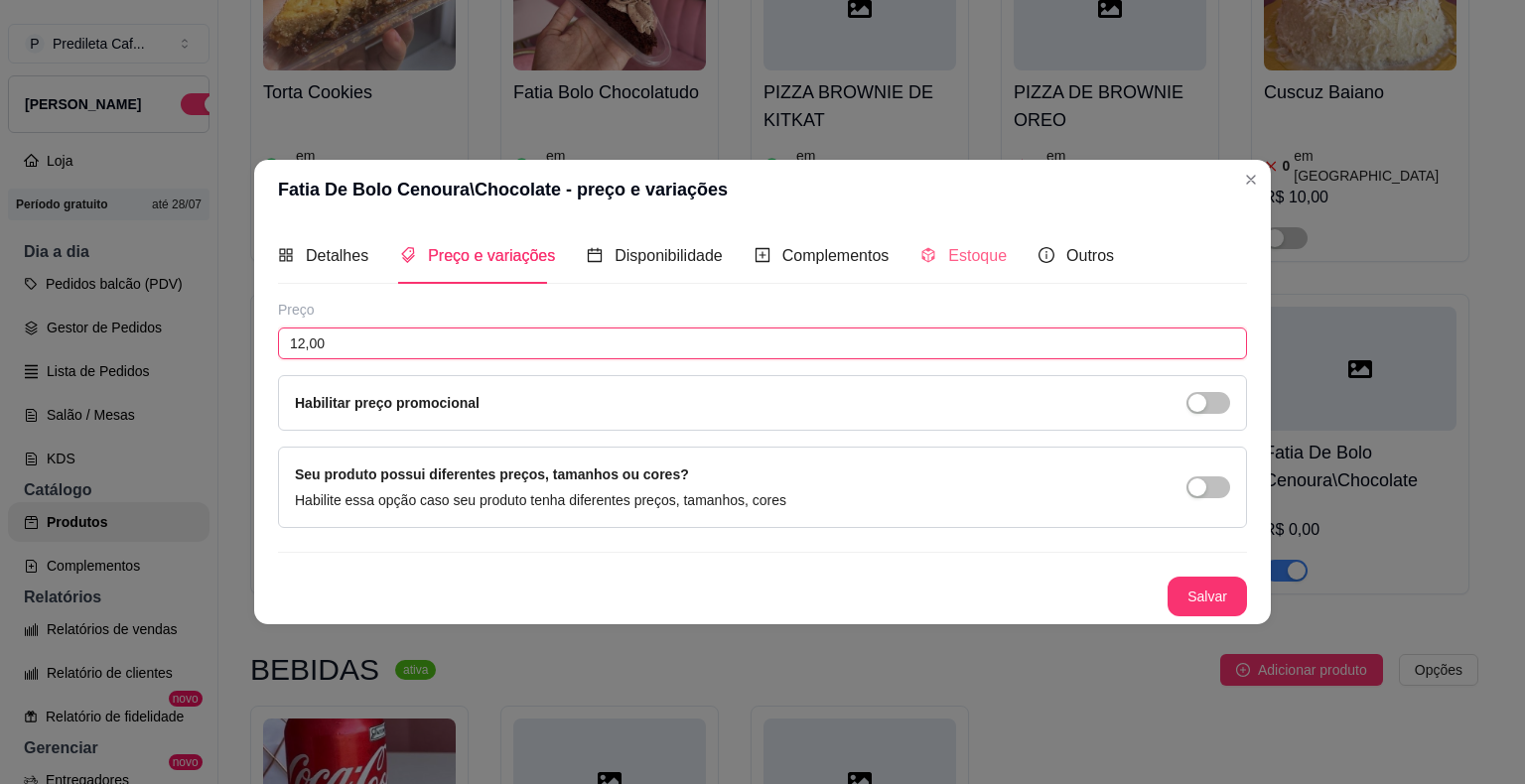 type on "12,00" 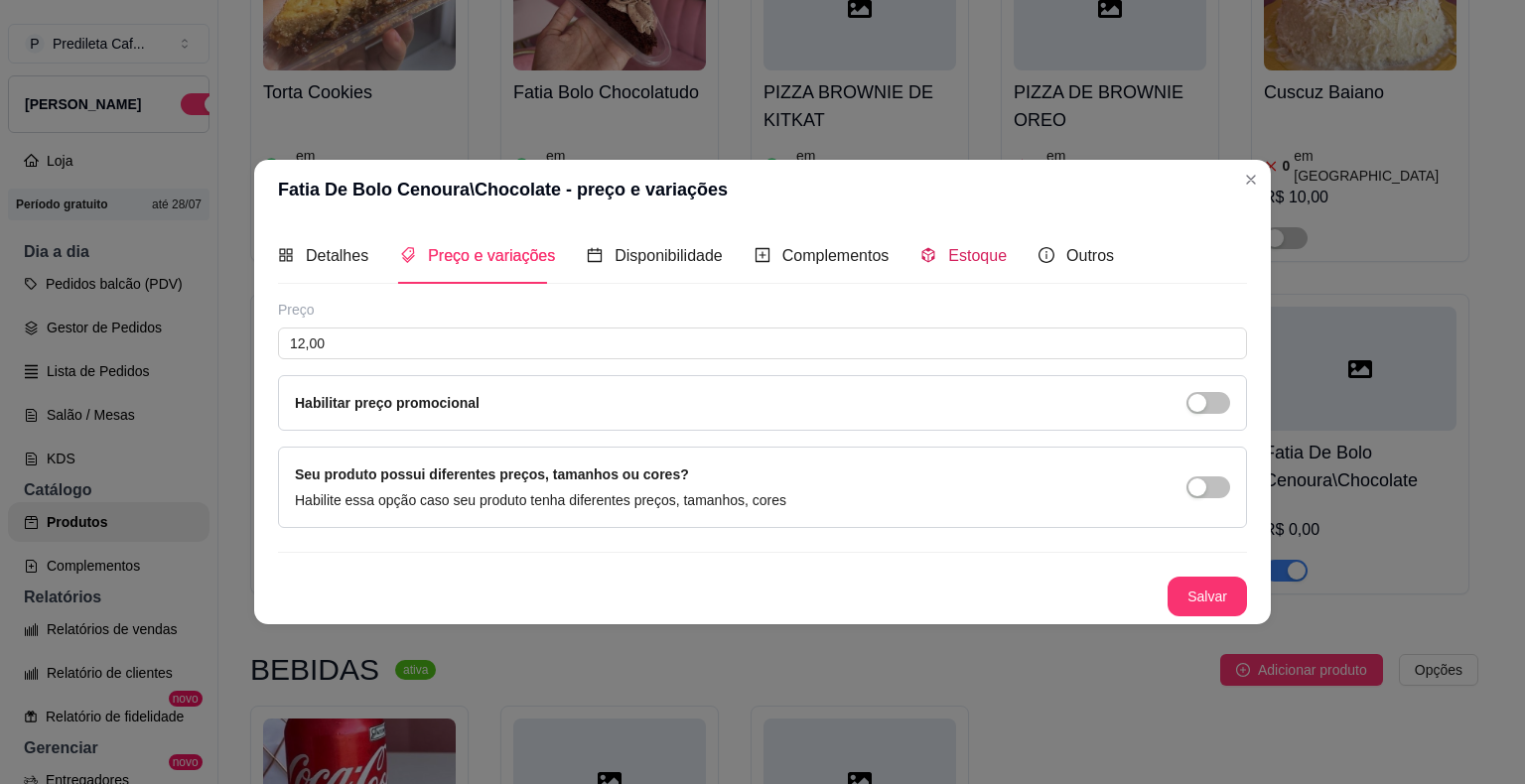 click on "Estoque" at bounding box center (977, 255) 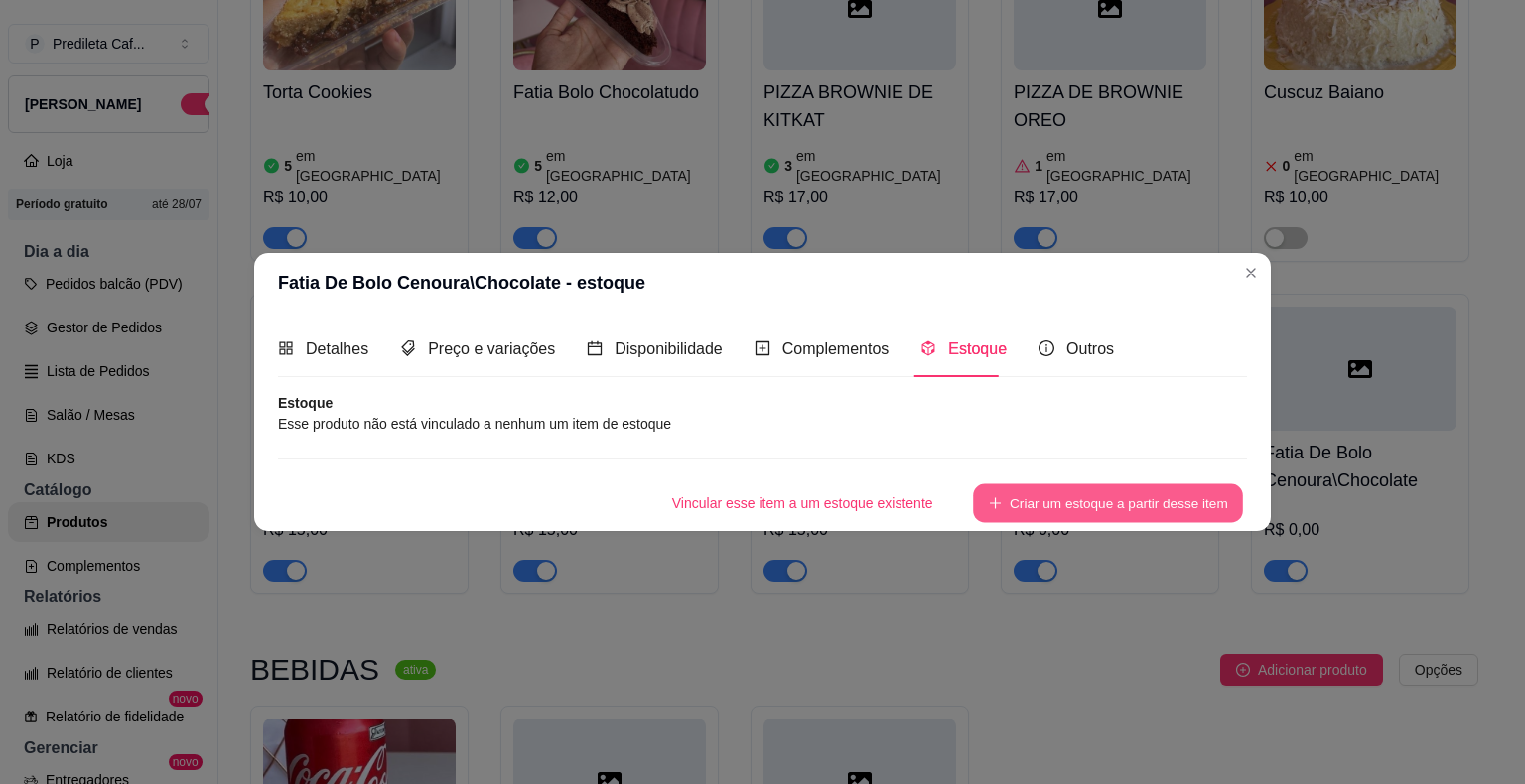 click on "Criar um estoque a partir desse item" at bounding box center [1108, 503] 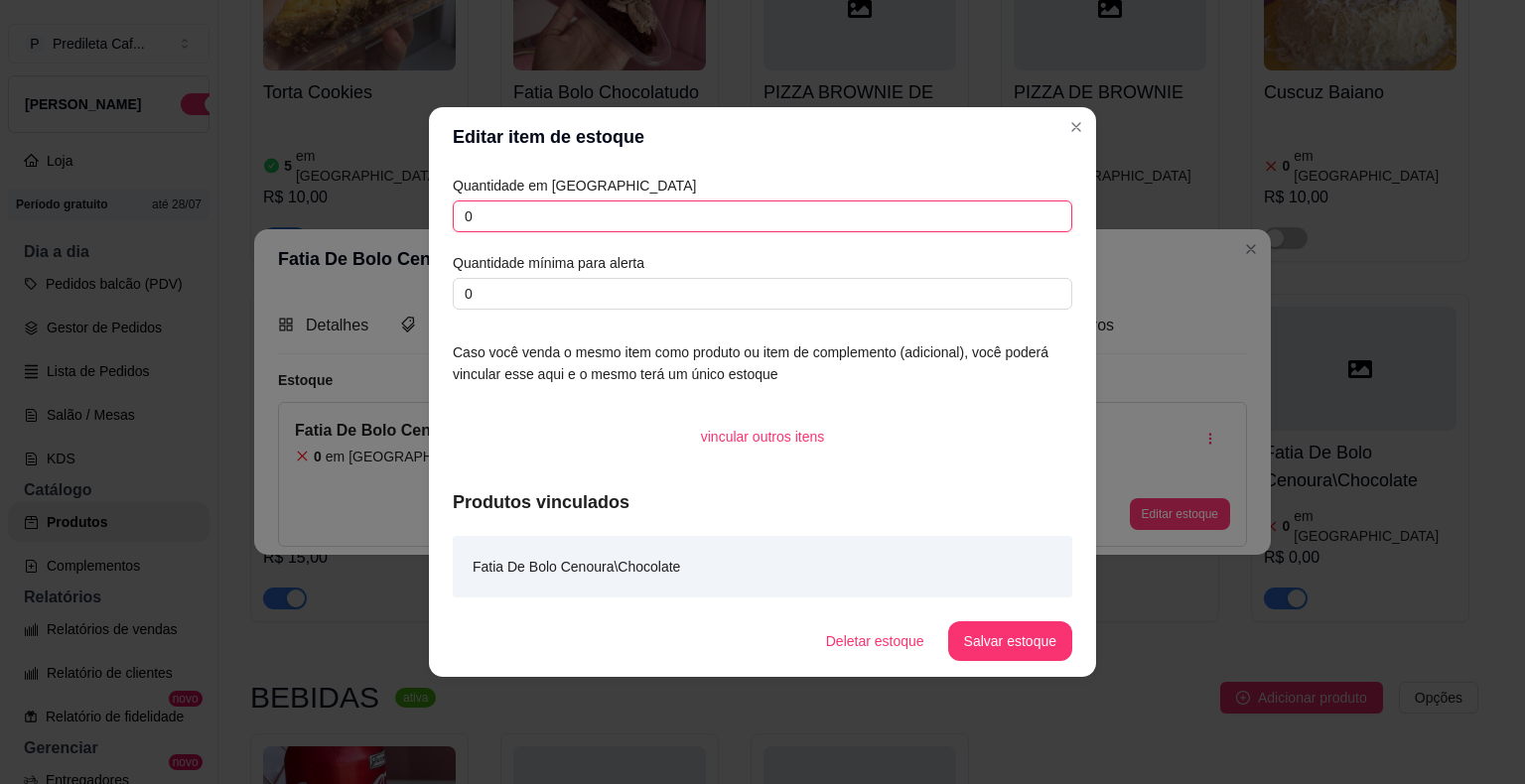 click on "0" at bounding box center [762, 216] 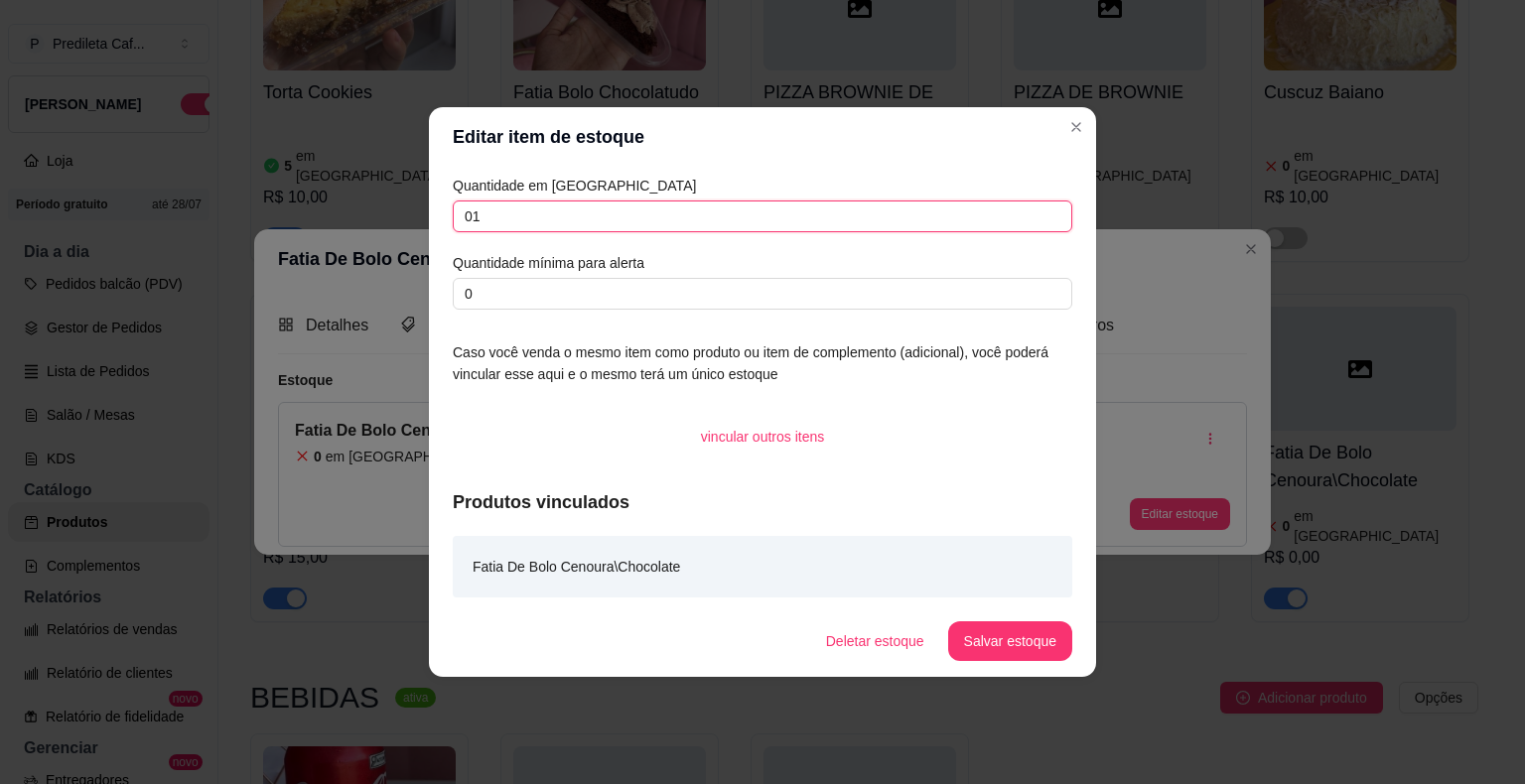 type on "0" 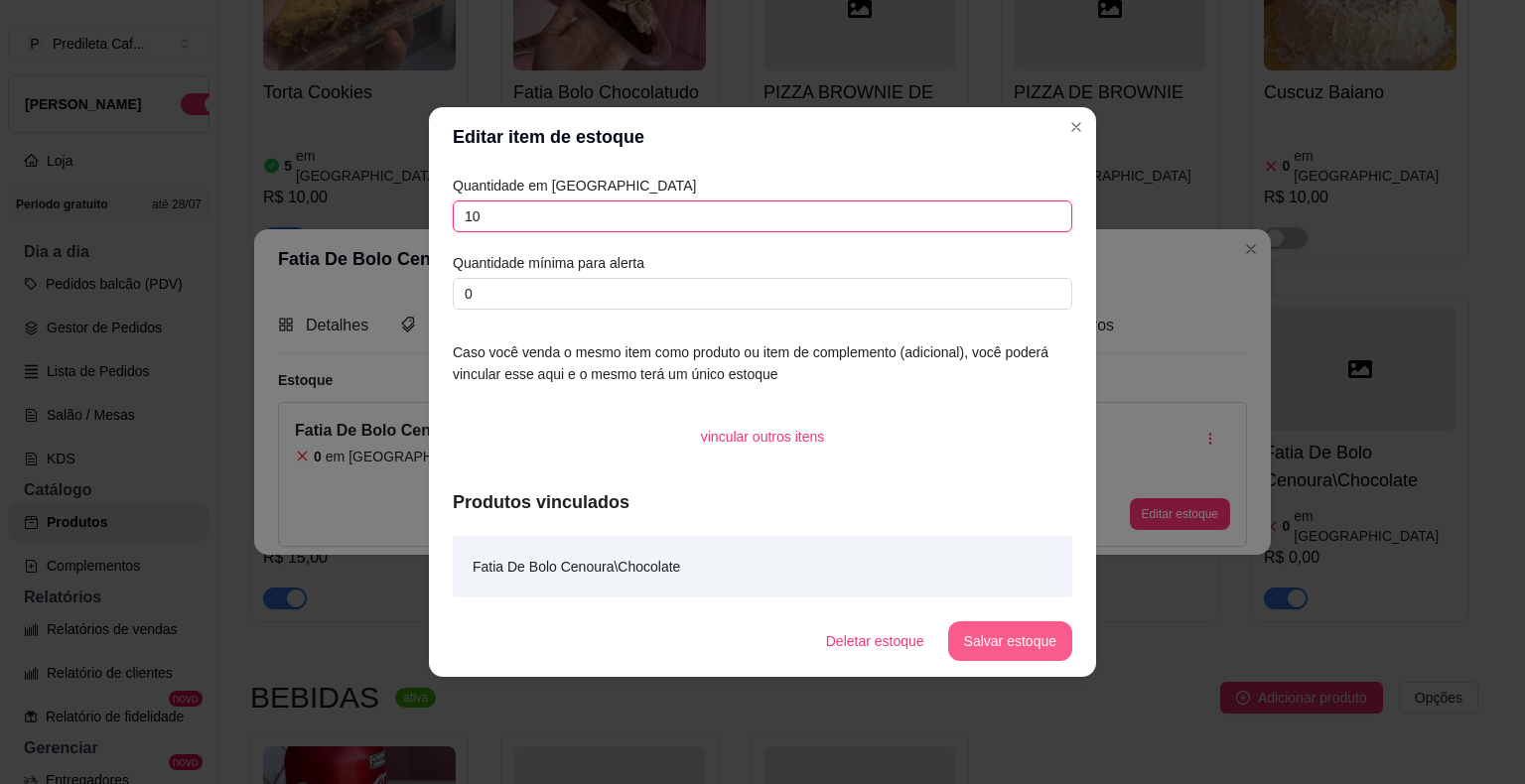 type on "10" 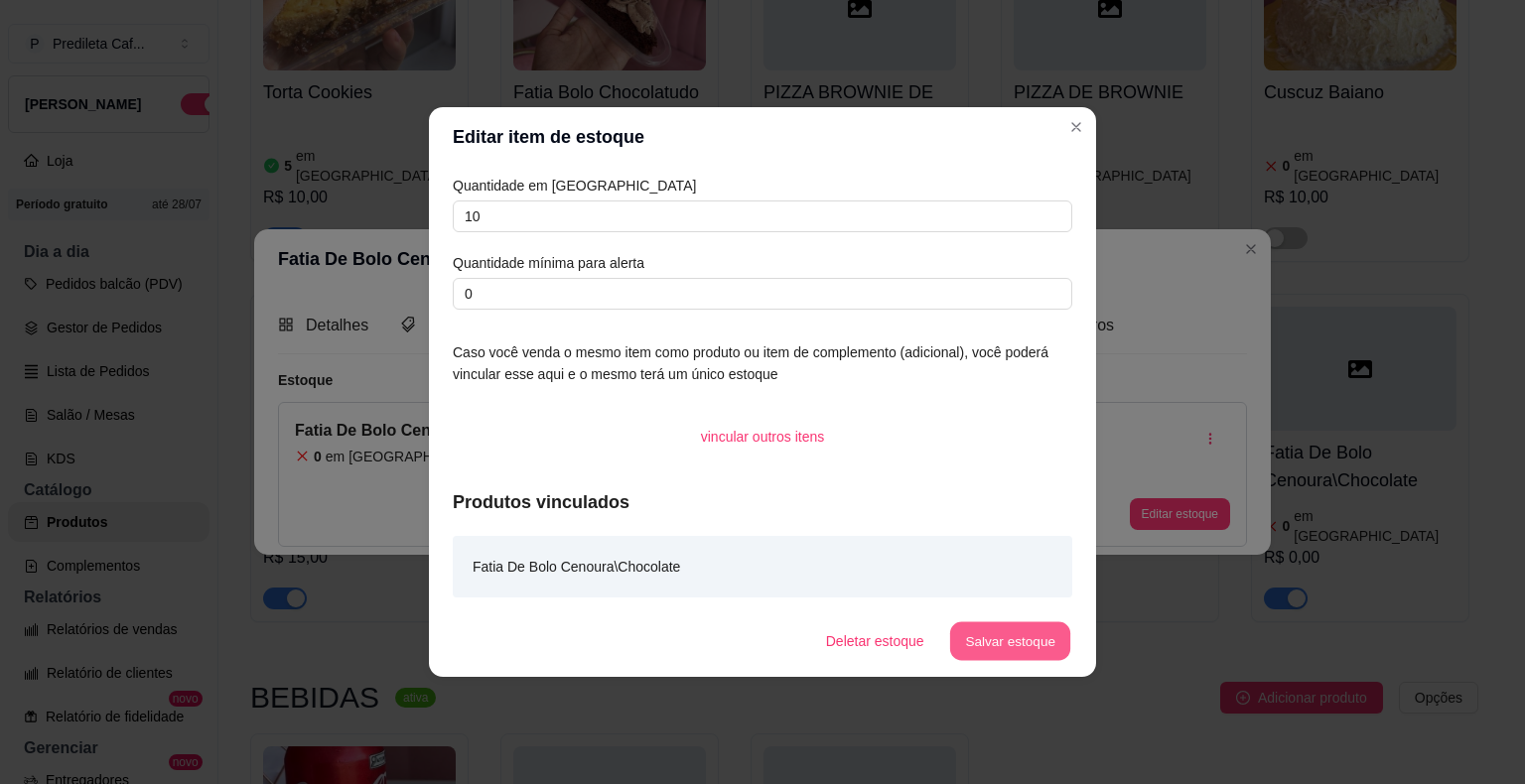click on "Salvar estoque" at bounding box center [1010, 641] 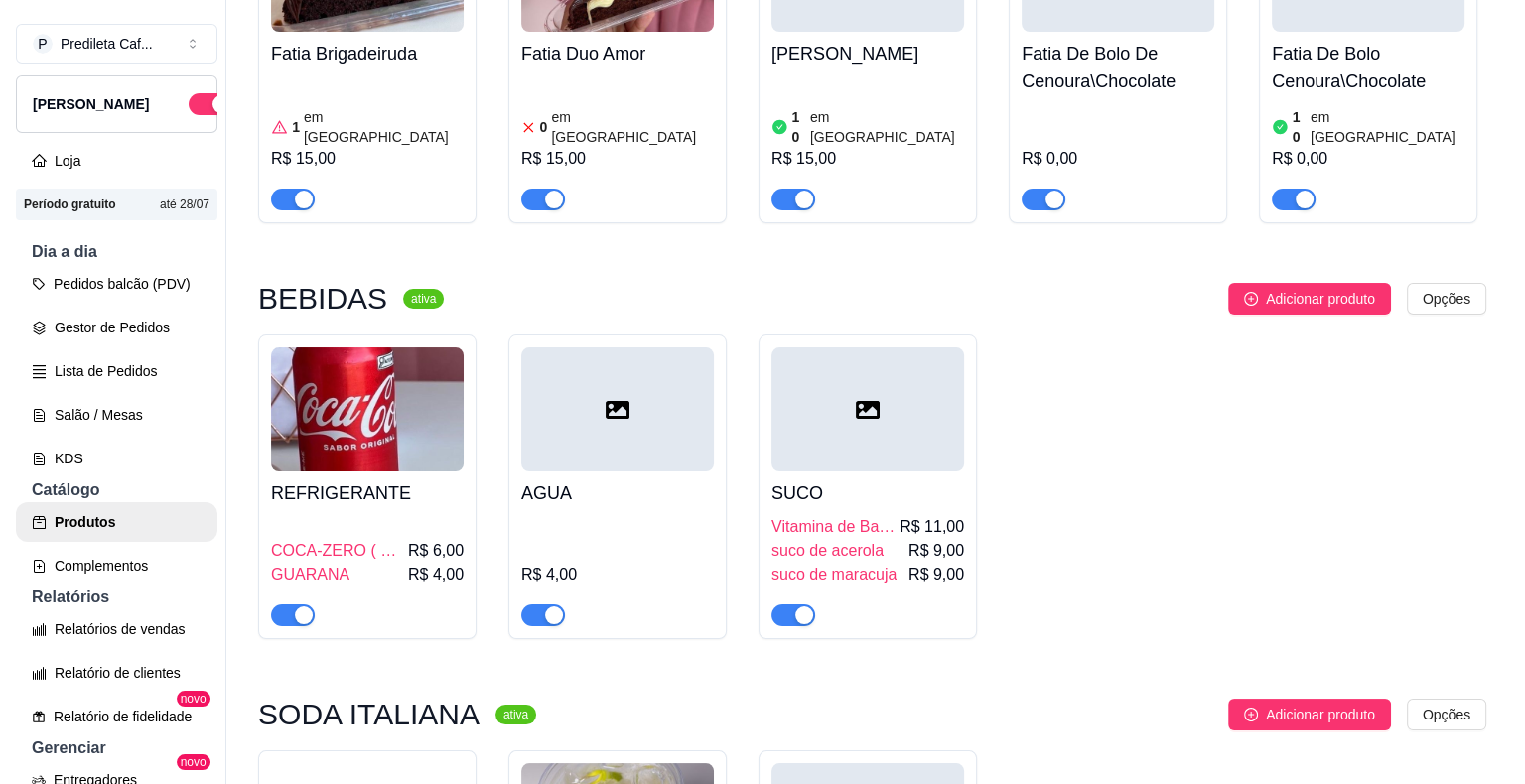 scroll, scrollTop: 3525, scrollLeft: 0, axis: vertical 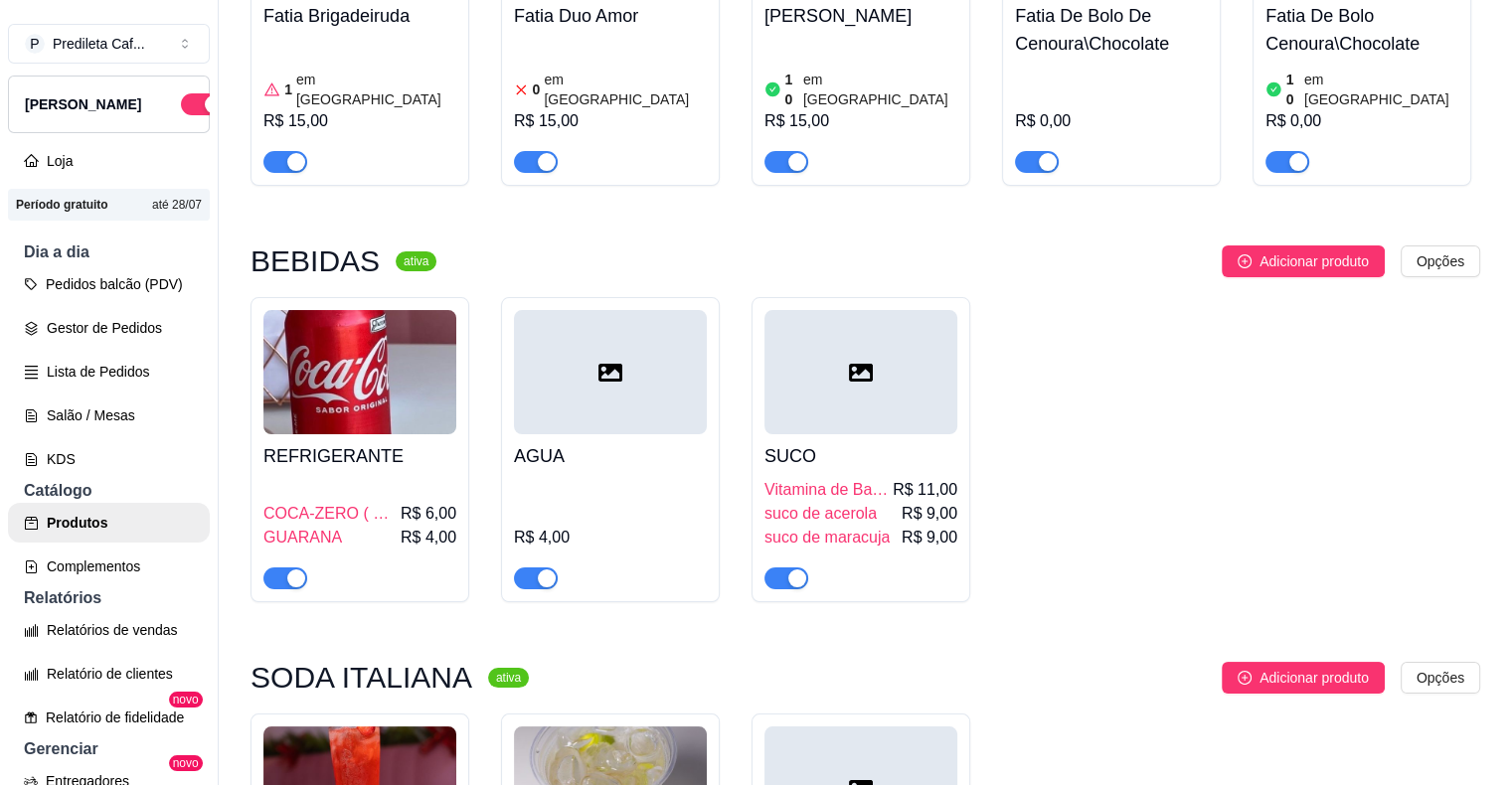 click on "Fatia De Bolo De Cenoura\Chocolate" at bounding box center (1111, 30) 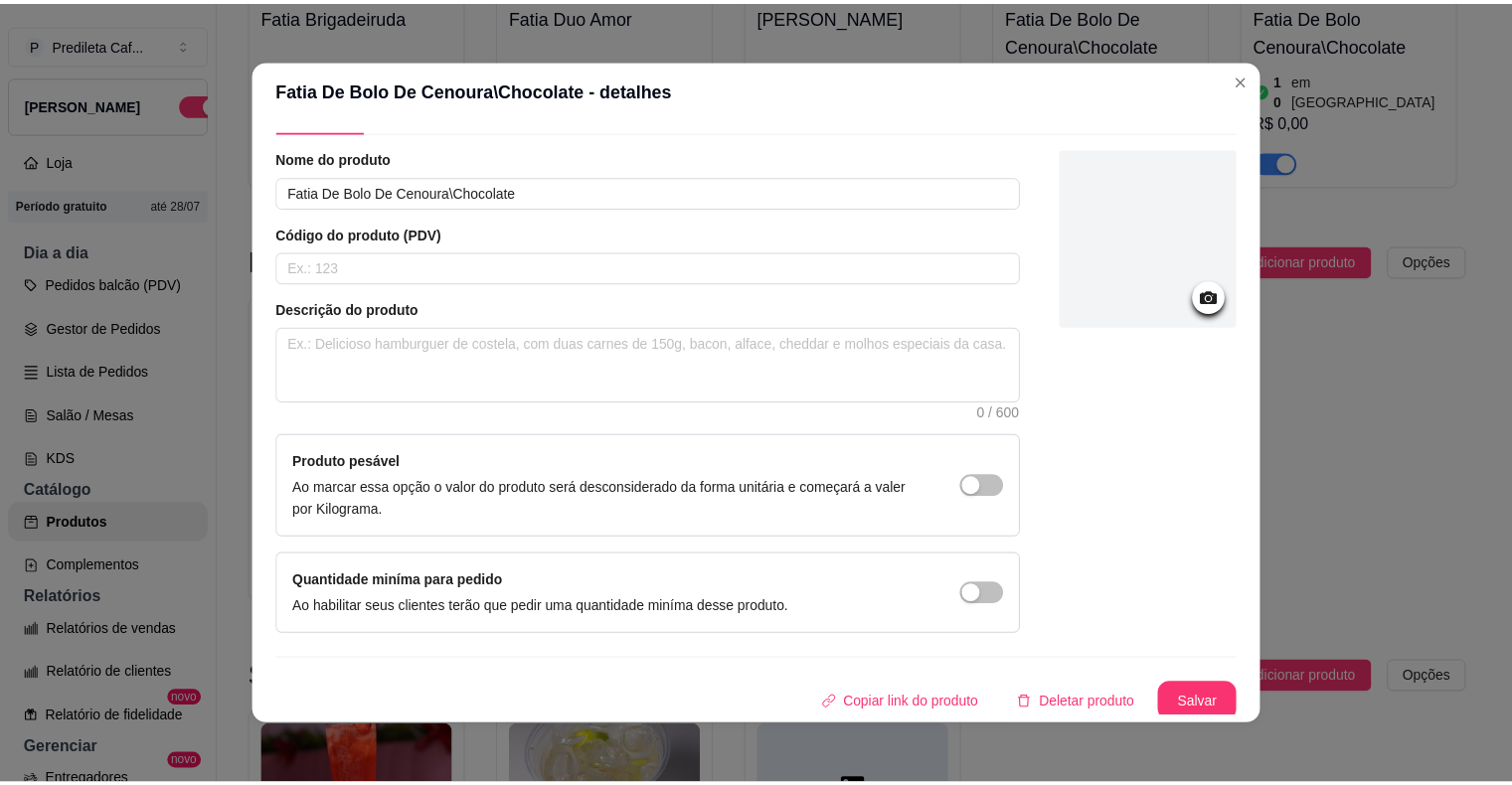 scroll, scrollTop: 55, scrollLeft: 0, axis: vertical 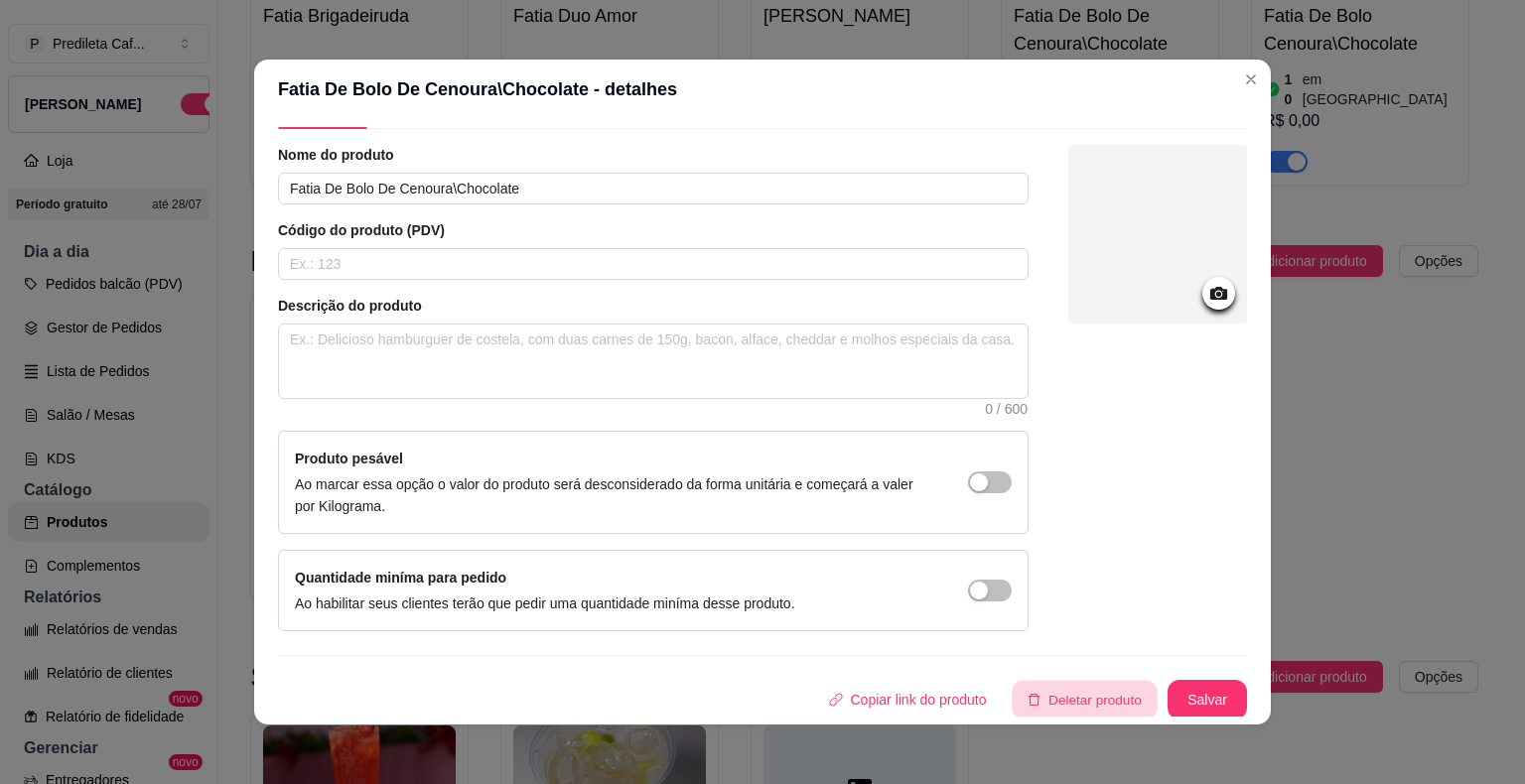 click on "Deletar produto" at bounding box center [1085, 700] 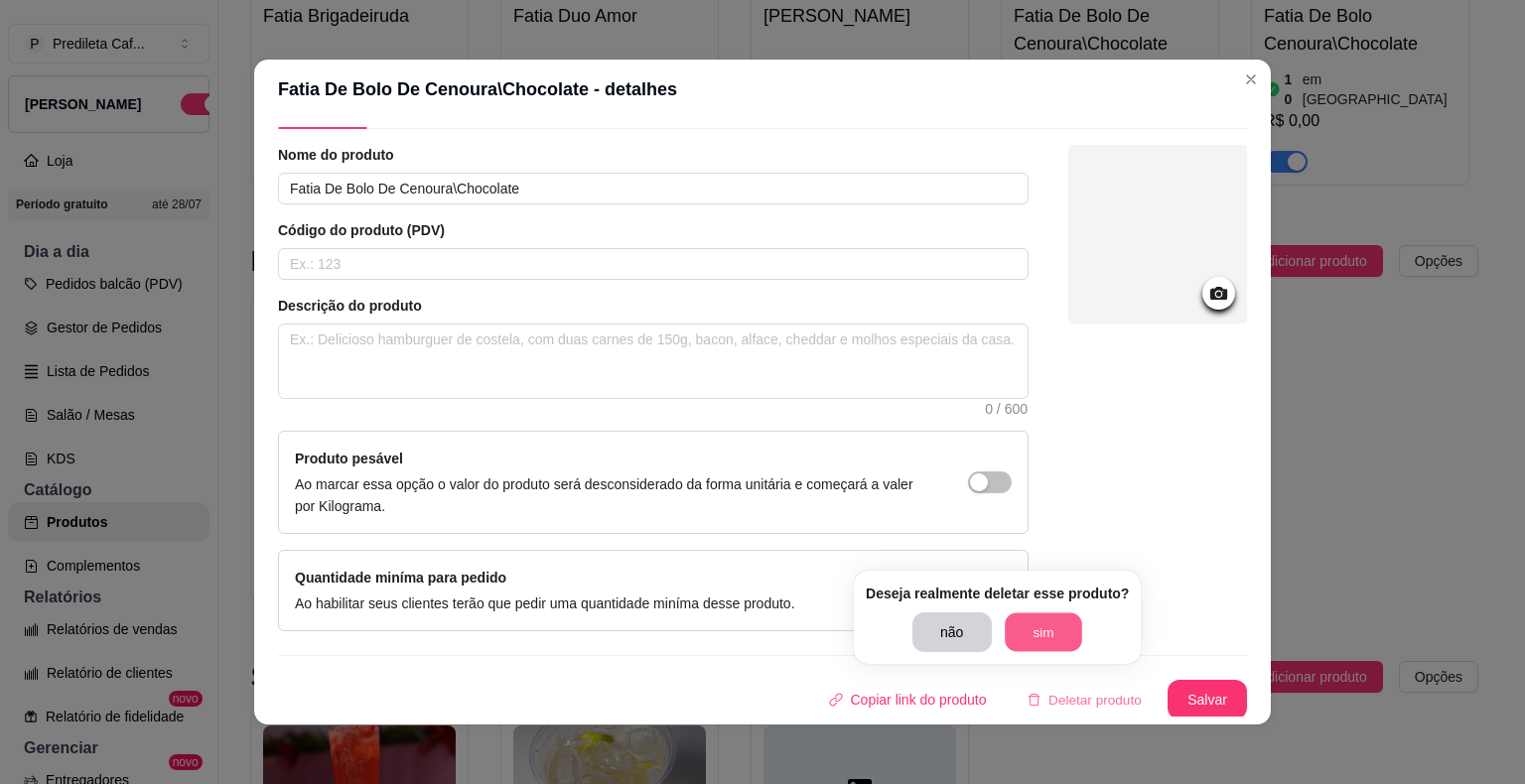 click on "sim" at bounding box center [1043, 632] 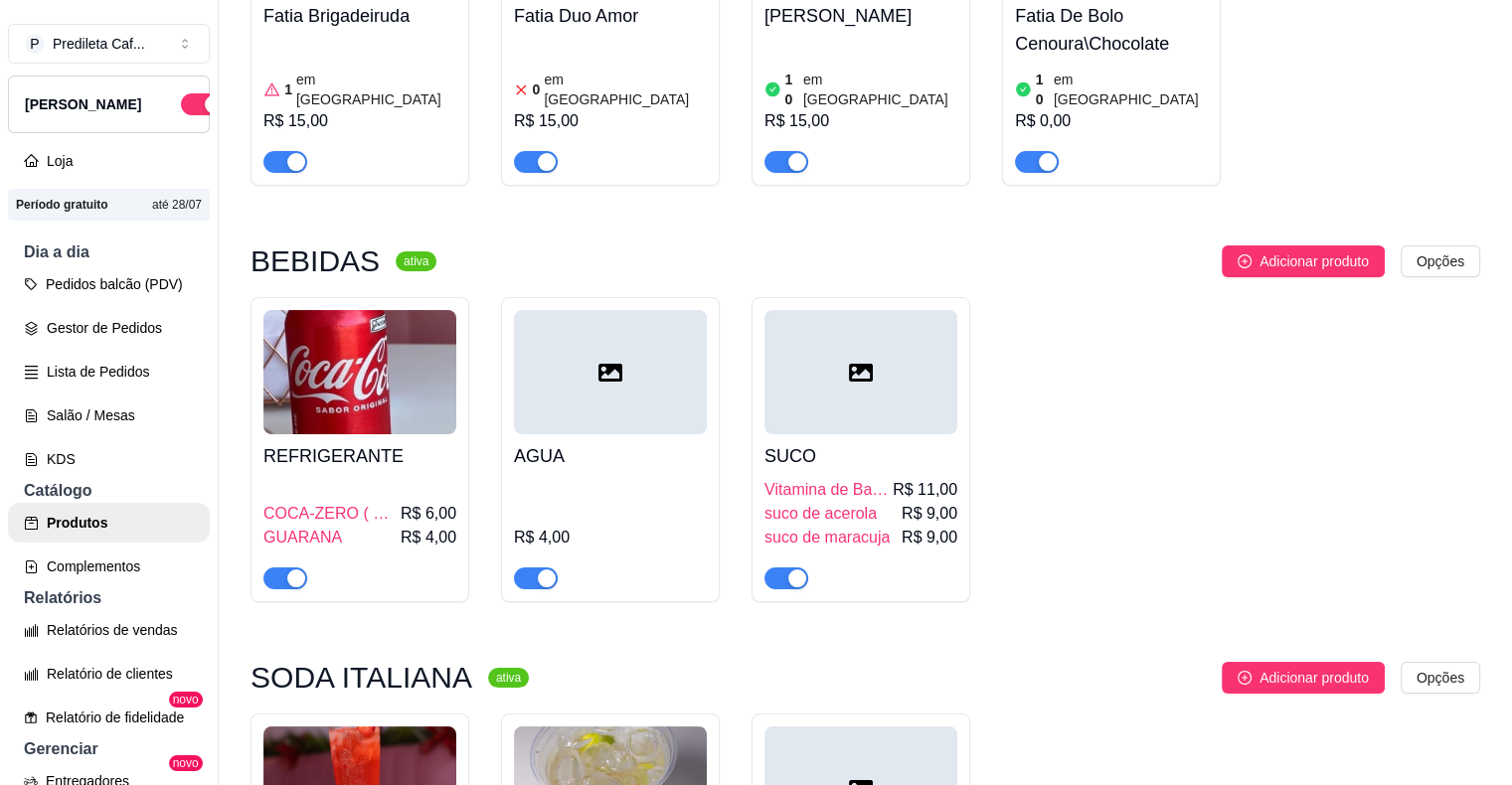click at bounding box center [1111, -69] 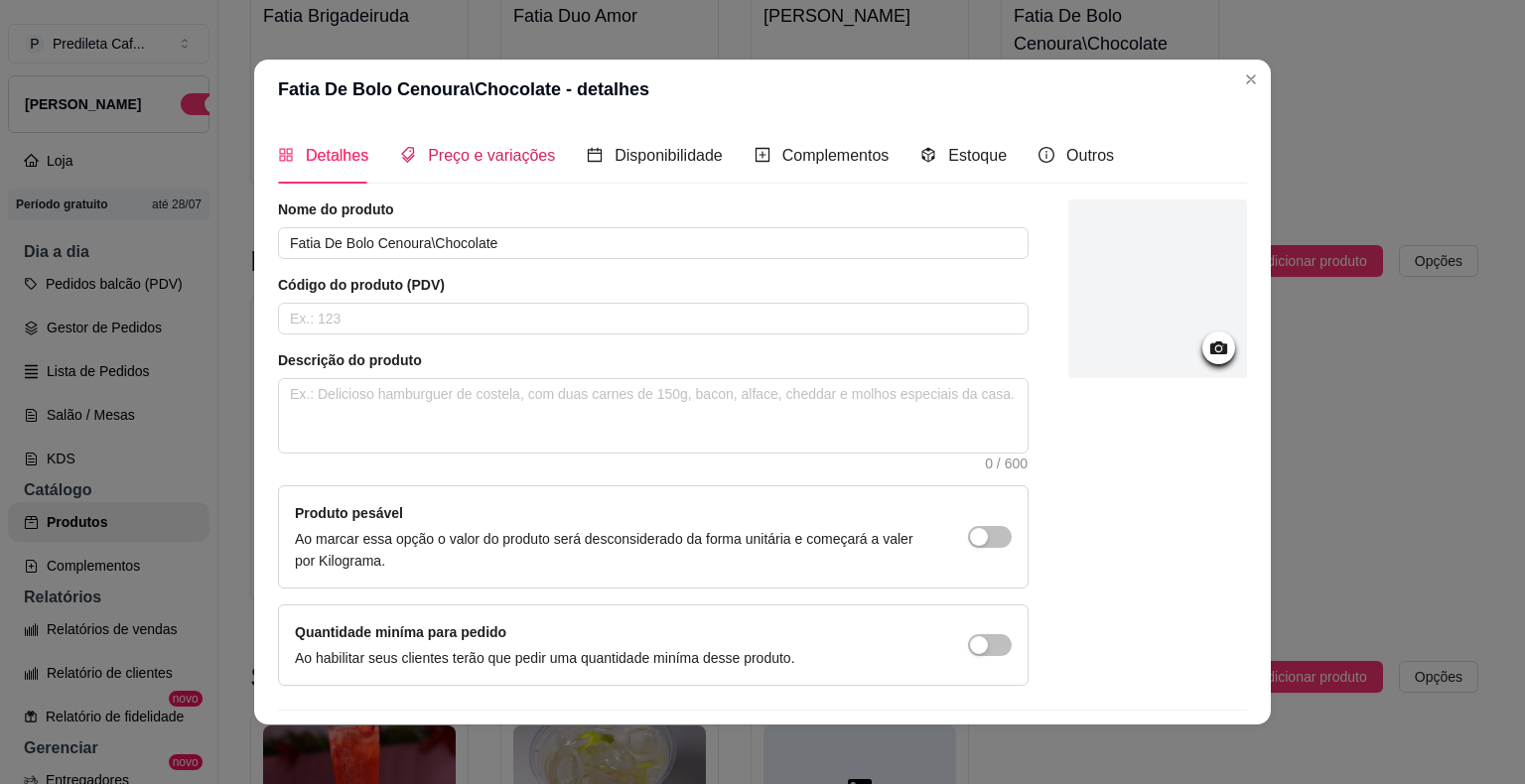 click on "Preço e variações" at bounding box center [491, 155] 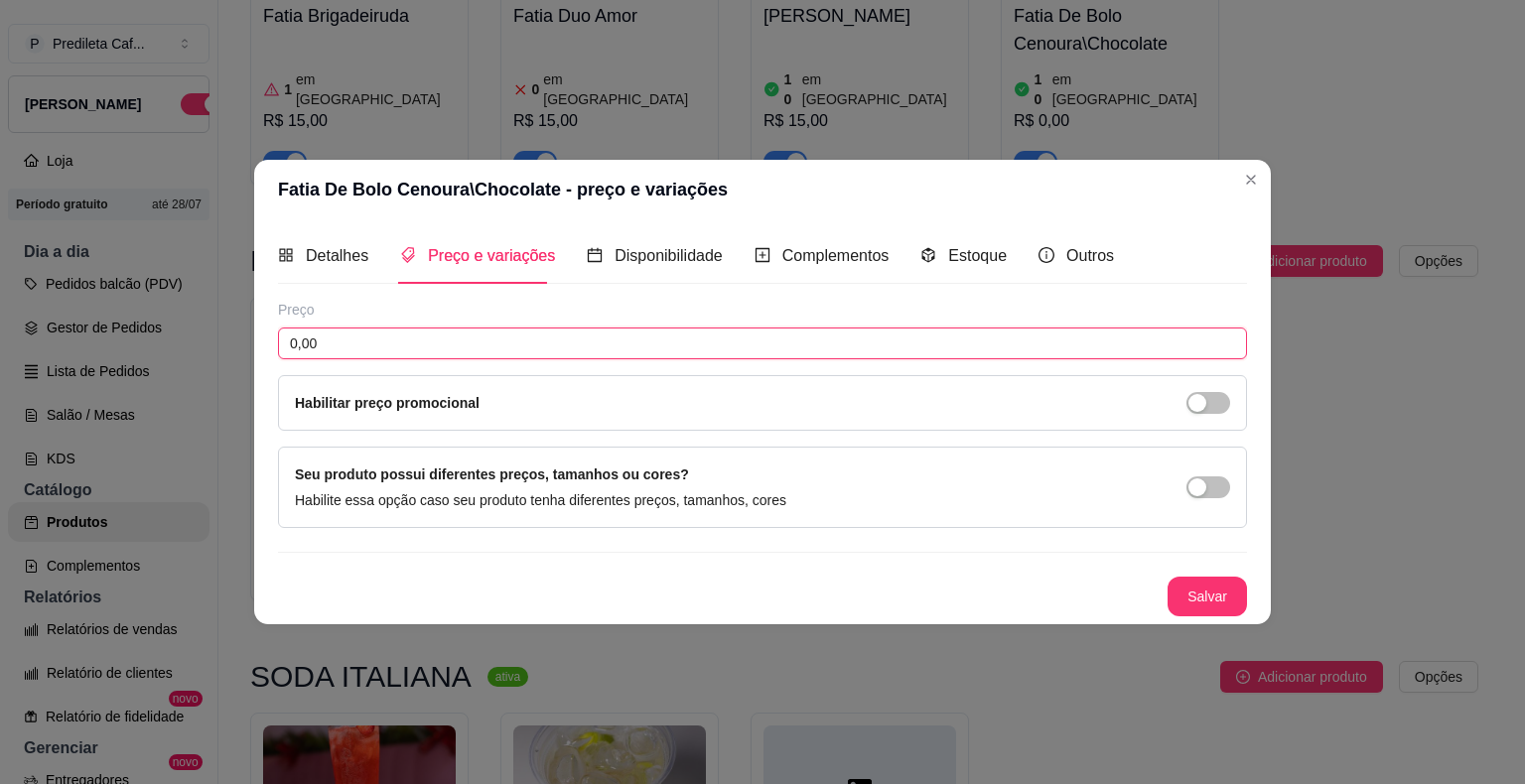 click on "0,00" at bounding box center [762, 343] 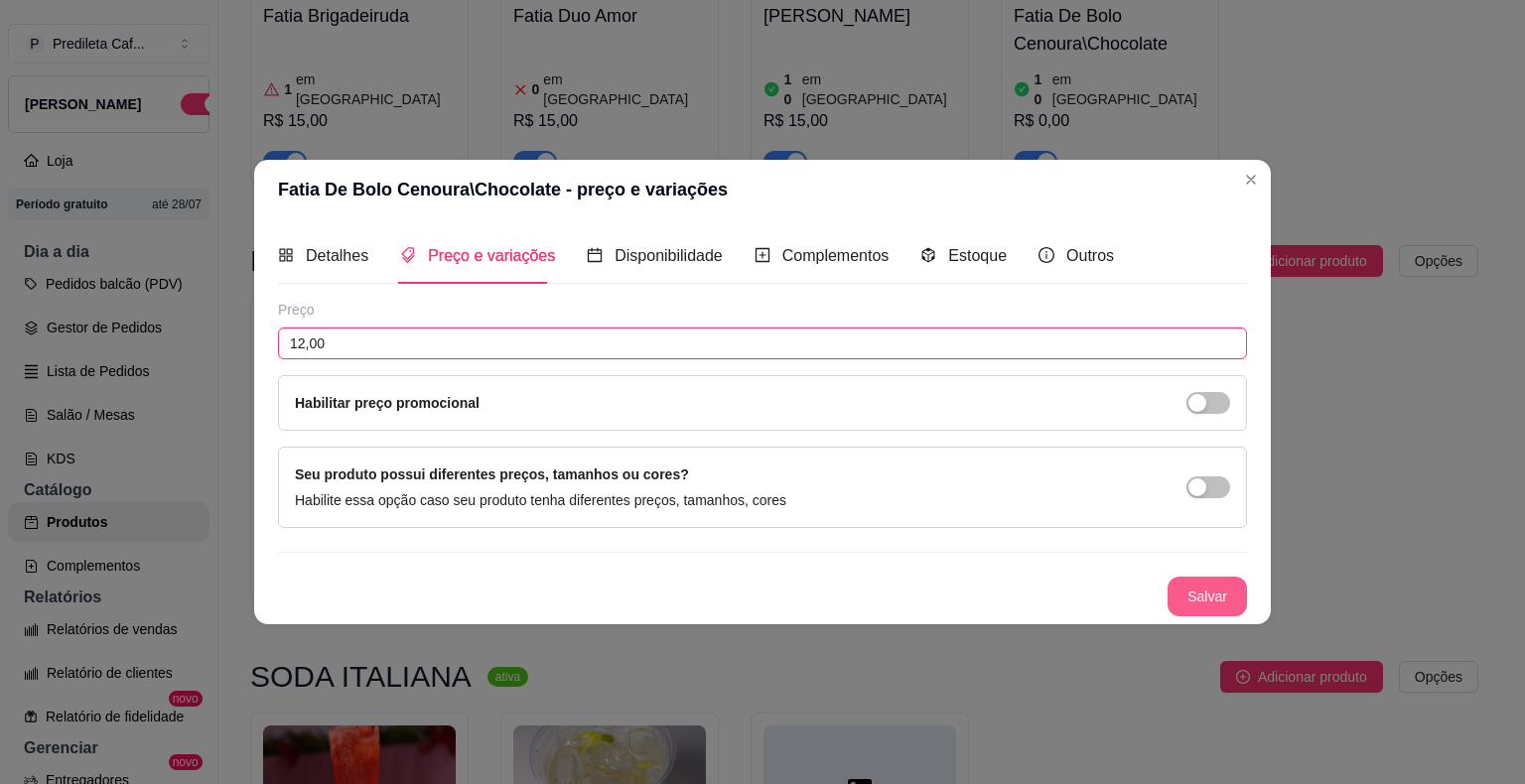 type on "12,00" 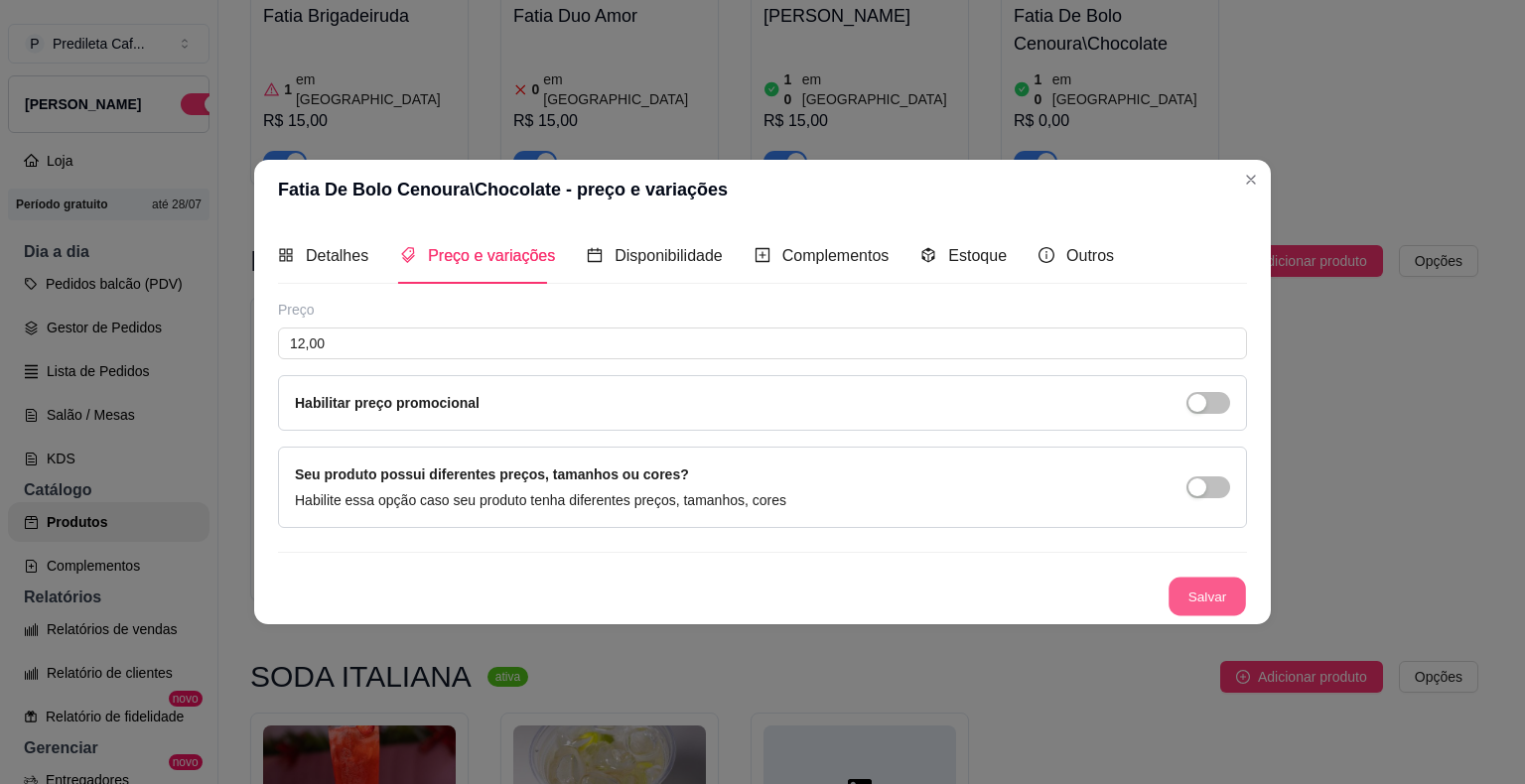 click on "Salvar" at bounding box center (1207, 596) 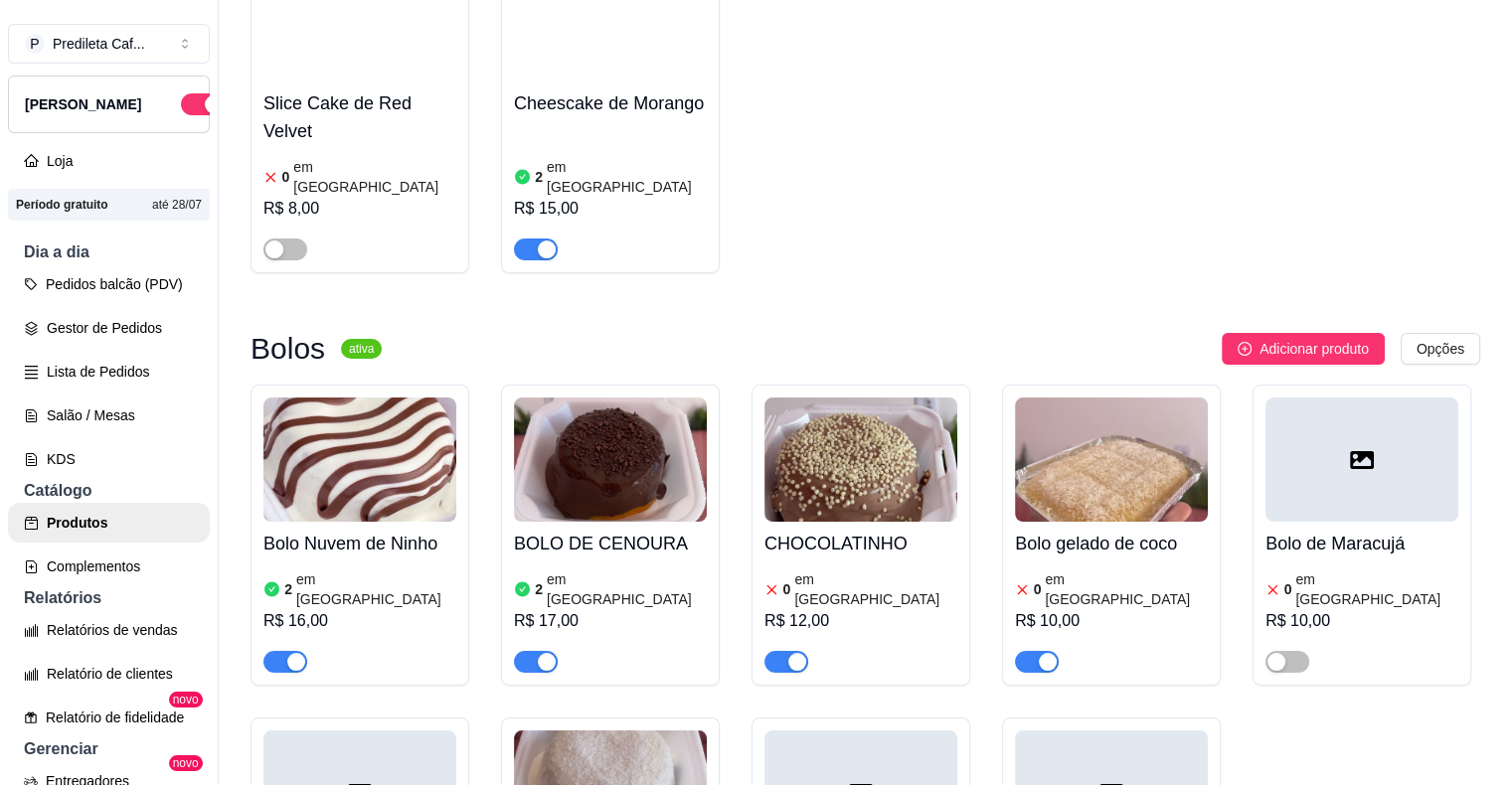 scroll, scrollTop: 1908, scrollLeft: 0, axis: vertical 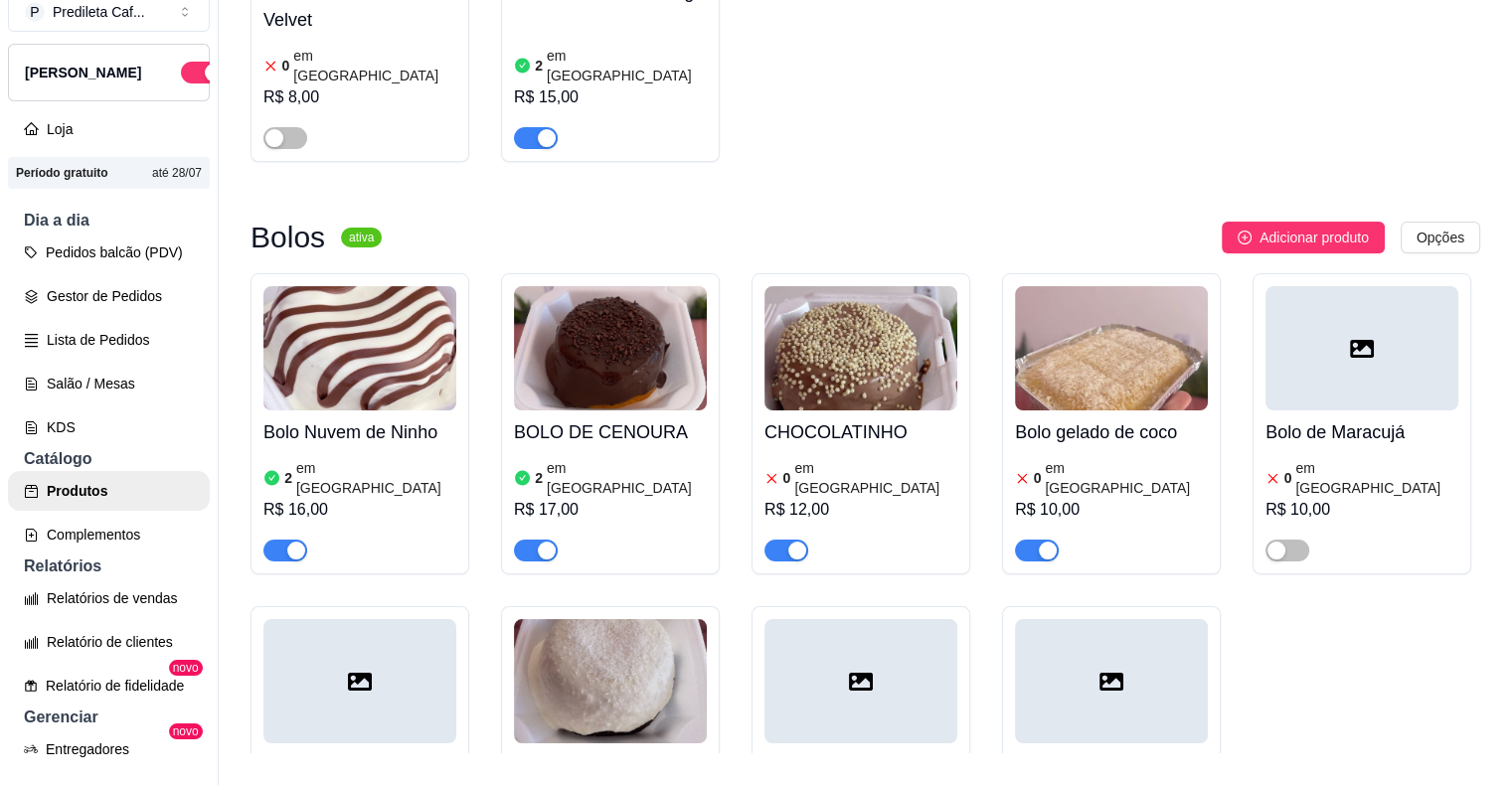 click on "Produtos Adicionar categoria Reodernar categorias Aqui você cadastra e gerencia seu produtos e categorias ZERO LACTOSE  ativa Adicionar produto Opções CAPUCCINO ZERO LACTOSE    Delivery  R$ 12,00 Consumo na loja  R$ 12,00 Bolo de Banana zero lactose    2 em estoque R$ 10,00 CAFÉ ativa Adicionar produto Opções CITRUS COFFE   DELIVERY 500ML R$ 17,00 CONSUMO NA LOJA R$ 15,00 FRAPUCCINO   Consumo na loja  R$ 15,00 Delivery  R$ 15,00 CAFÉ GELADO   CONSUMO NA LOJA  R$ 12,00 DELIVERY R$ 12,00 CAPUCCINO   DELIVERY R$ 12,00 CONSUMO NA LOJA R$ 12,00 CAFÉ EXPRESSO   SIMPLES  ( forte ) R$ 6,00 DUPLO ( médio intensidade ) R$ 8,00 CAFÉ COM LEITE   R$ 10,00 CAFÉ TRADICIONAL   CAFÉ R$ 4,00 CAFÉ COM LEITE R$ 6,00 CHOCOLATE ativa Adicionar produto Opções CHOCOLATE QUENTE   PARA DELIVERY  R$ 14,00 CONSUMO NA LOJA 170 ML R$ 17,00 CONSUMO NA LOJA 130 R$ 14,00  Slice Cake ativa Adicionar produto Opções Slice Cake de Red Velvet    0 em estoque R$ 8,00 Cheescake de Morango   2 em estoque Bolos" at bounding box center (865, 361) 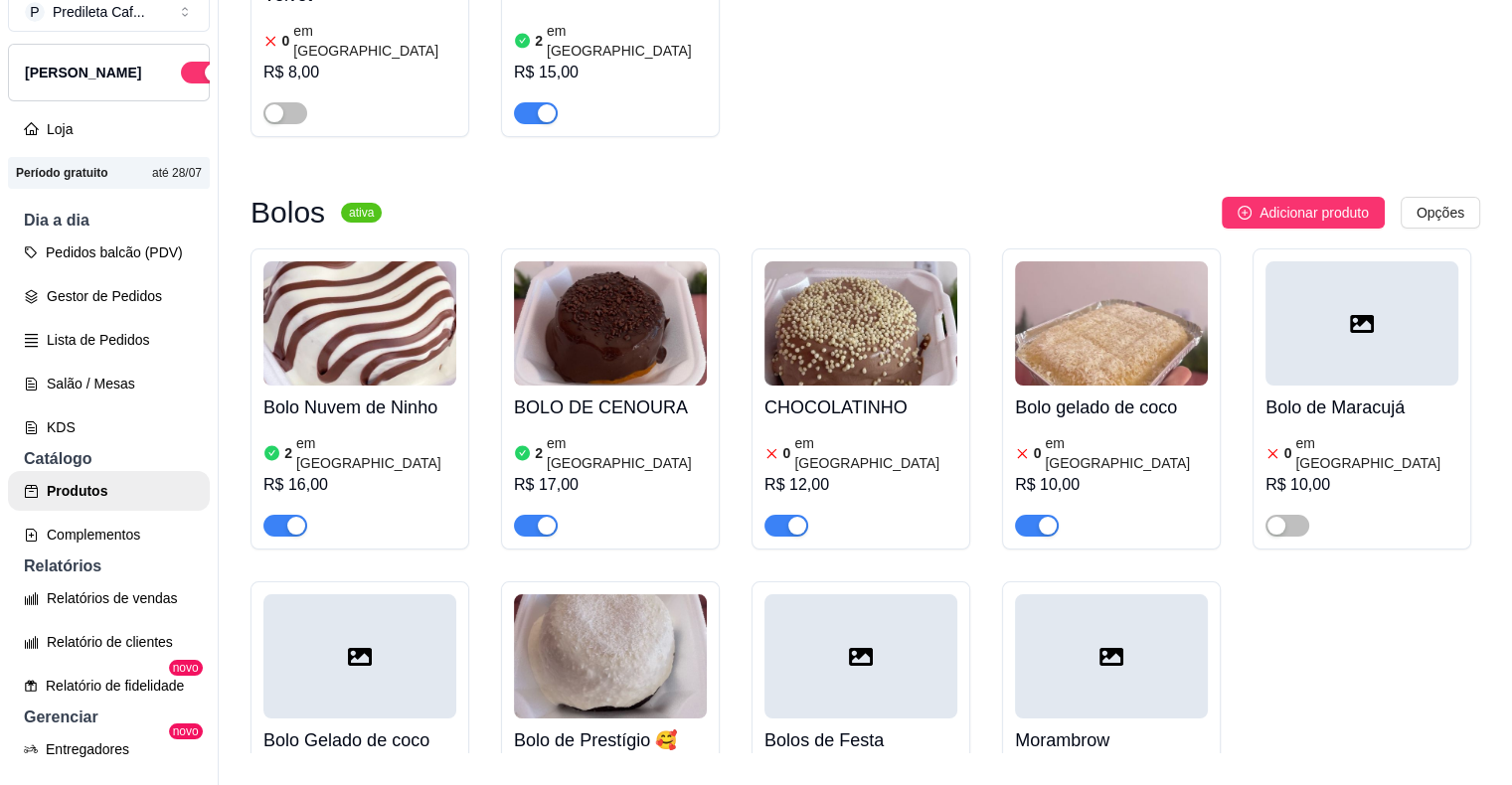 click on "Produtos Adicionar categoria Reodernar categorias Aqui você cadastra e gerencia seu produtos e categorias ZERO LACTOSE  ativa Adicionar produto Opções CAPUCCINO ZERO LACTOSE    Delivery  R$ 12,00 Consumo na loja  R$ 12,00 Bolo de Banana zero lactose    2 em estoque R$ 10,00 CAFÉ ativa Adicionar produto Opções CITRUS COFFE   DELIVERY 500ML R$ 17,00 CONSUMO NA LOJA R$ 15,00 FRAPUCCINO   Consumo na loja  R$ 15,00 Delivery  R$ 15,00 CAFÉ GELADO   CONSUMO NA LOJA  R$ 12,00 DELIVERY R$ 12,00 CAPUCCINO   DELIVERY R$ 12,00 CONSUMO NA LOJA R$ 12,00 CAFÉ EXPRESSO   SIMPLES  ( forte ) R$ 6,00 DUPLO ( médio intensidade ) R$ 8,00 CAFÉ COM LEITE   R$ 10,00 CAFÉ TRADICIONAL   CAFÉ R$ 4,00 CAFÉ COM LEITE R$ 6,00 CHOCOLATE ativa Adicionar produto Opções CHOCOLATE QUENTE   PARA DELIVERY  R$ 14,00 CONSUMO NA LOJA 170 ML R$ 17,00 CONSUMO NA LOJA 130 R$ 14,00  Slice Cake ativa Adicionar produto Opções Slice Cake de Red Velvet    0 em estoque R$ 8,00 Cheescake de Morango   2 em estoque Bolos" at bounding box center (865, 361) 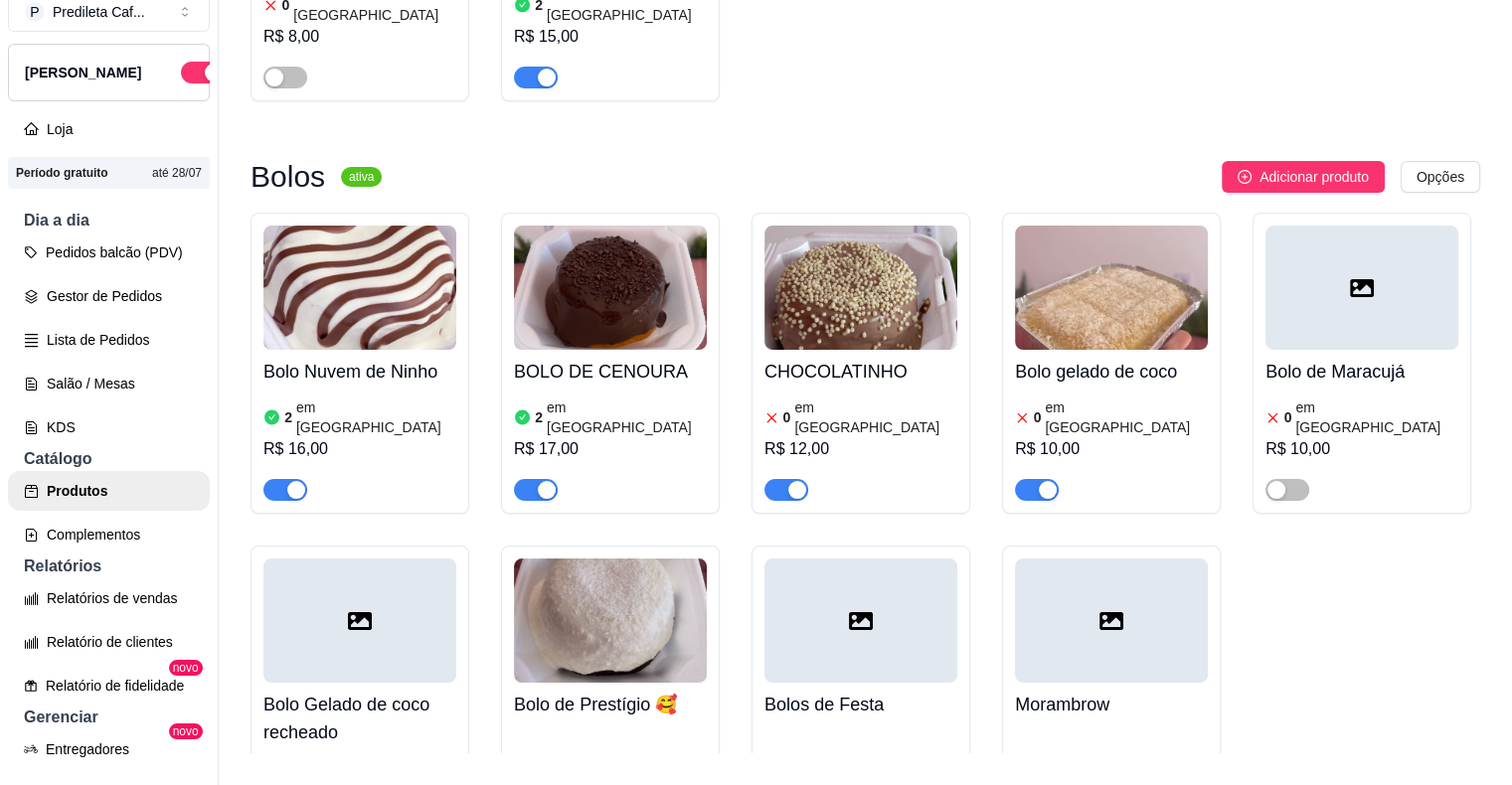 click on "Produtos Adicionar categoria Reodernar categorias Aqui você cadastra e gerencia seu produtos e categorias ZERO LACTOSE  ativa Adicionar produto Opções CAPUCCINO ZERO LACTOSE    Delivery  R$ 12,00 Consumo na loja  R$ 12,00 Bolo de Banana zero lactose    2 em estoque R$ 10,00 CAFÉ ativa Adicionar produto Opções CITRUS COFFE   DELIVERY 500ML R$ 17,00 CONSUMO NA LOJA R$ 15,00 FRAPUCCINO   Consumo na loja  R$ 15,00 Delivery  R$ 15,00 CAFÉ GELADO   CONSUMO NA LOJA  R$ 12,00 DELIVERY R$ 12,00 CAPUCCINO   DELIVERY R$ 12,00 CONSUMO NA LOJA R$ 12,00 CAFÉ EXPRESSO   SIMPLES  ( forte ) R$ 6,00 DUPLO ( médio intensidade ) R$ 8,00 CAFÉ COM LEITE   R$ 10,00 CAFÉ TRADICIONAL   CAFÉ R$ 4,00 CAFÉ COM LEITE R$ 6,00 CHOCOLATE ativa Adicionar produto Opções CHOCOLATE QUENTE   PARA DELIVERY  R$ 14,00 CONSUMO NA LOJA 170 ML R$ 17,00 CONSUMO NA LOJA 130 R$ 14,00  Slice Cake ativa Adicionar produto Opções Slice Cake de Red Velvet    0 em estoque R$ 8,00 Cheescake de Morango   2 em estoque Bolos" at bounding box center [865, 361] 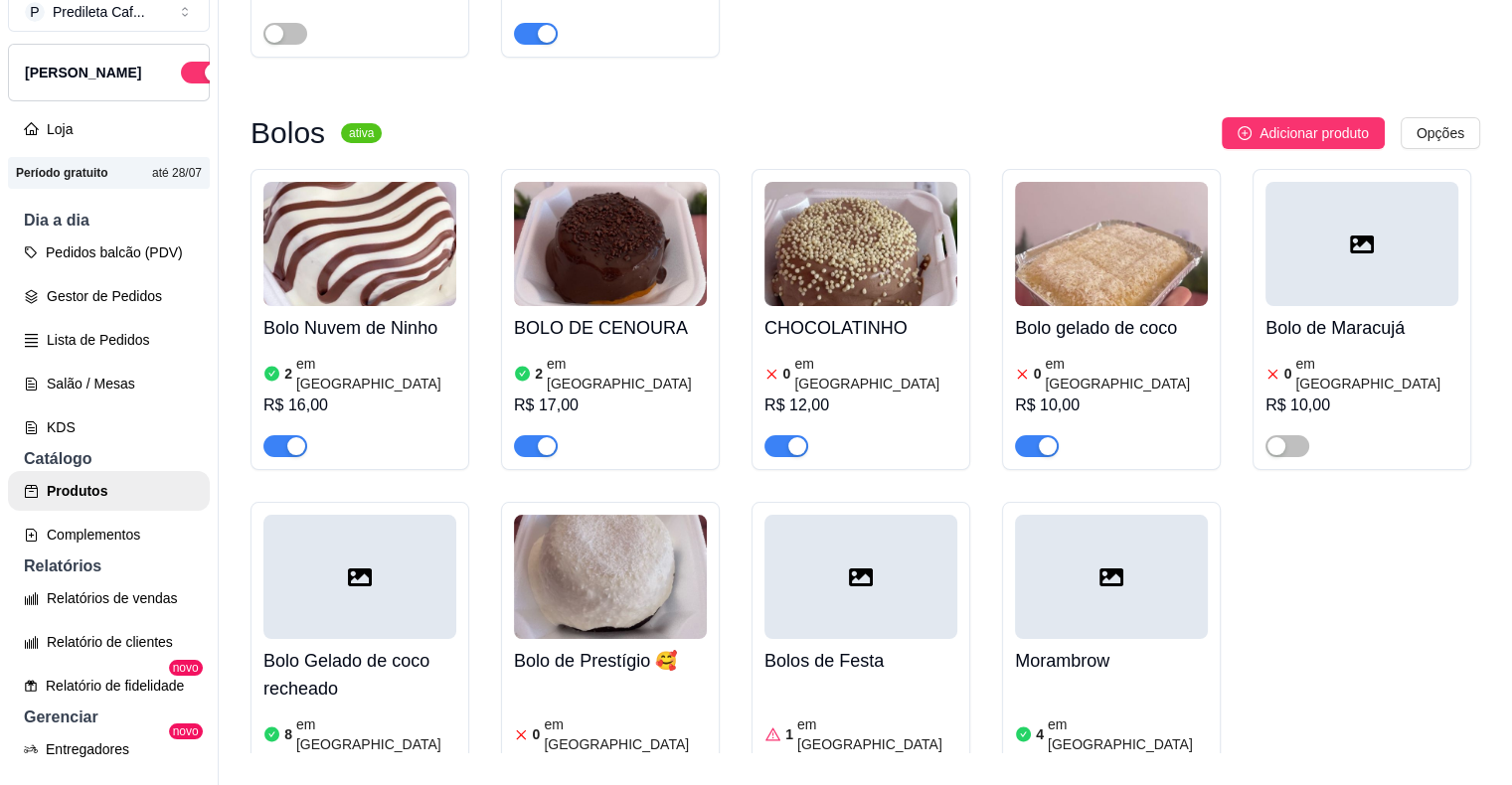 click on "Produtos Adicionar categoria Reodernar categorias Aqui você cadastra e gerencia seu produtos e categorias ZERO LACTOSE  ativa Adicionar produto Opções CAPUCCINO ZERO LACTOSE    Delivery  R$ 12,00 Consumo na loja  R$ 12,00 Bolo de Banana zero lactose    2 em estoque R$ 10,00 CAFÉ ativa Adicionar produto Opções CITRUS COFFE   DELIVERY 500ML R$ 17,00 CONSUMO NA LOJA R$ 15,00 FRAPUCCINO   Consumo na loja  R$ 15,00 Delivery  R$ 15,00 CAFÉ GELADO   CONSUMO NA LOJA  R$ 12,00 DELIVERY R$ 12,00 CAPUCCINO   DELIVERY R$ 12,00 CONSUMO NA LOJA R$ 12,00 CAFÉ EXPRESSO   SIMPLES  ( forte ) R$ 6,00 DUPLO ( médio intensidade ) R$ 8,00 CAFÉ COM LEITE   R$ 10,00 CAFÉ TRADICIONAL   CAFÉ R$ 4,00 CAFÉ COM LEITE R$ 6,00 CHOCOLATE ativa Adicionar produto Opções CHOCOLATE QUENTE   PARA DELIVERY  R$ 14,00 CONSUMO NA LOJA 170 ML R$ 17,00 CONSUMO NA LOJA 130 R$ 14,00  Slice Cake ativa Adicionar produto Opções Slice Cake de Red Velvet    0 em estoque R$ 8,00 Cheescake de Morango   2 em estoque Bolos" at bounding box center [865, 361] 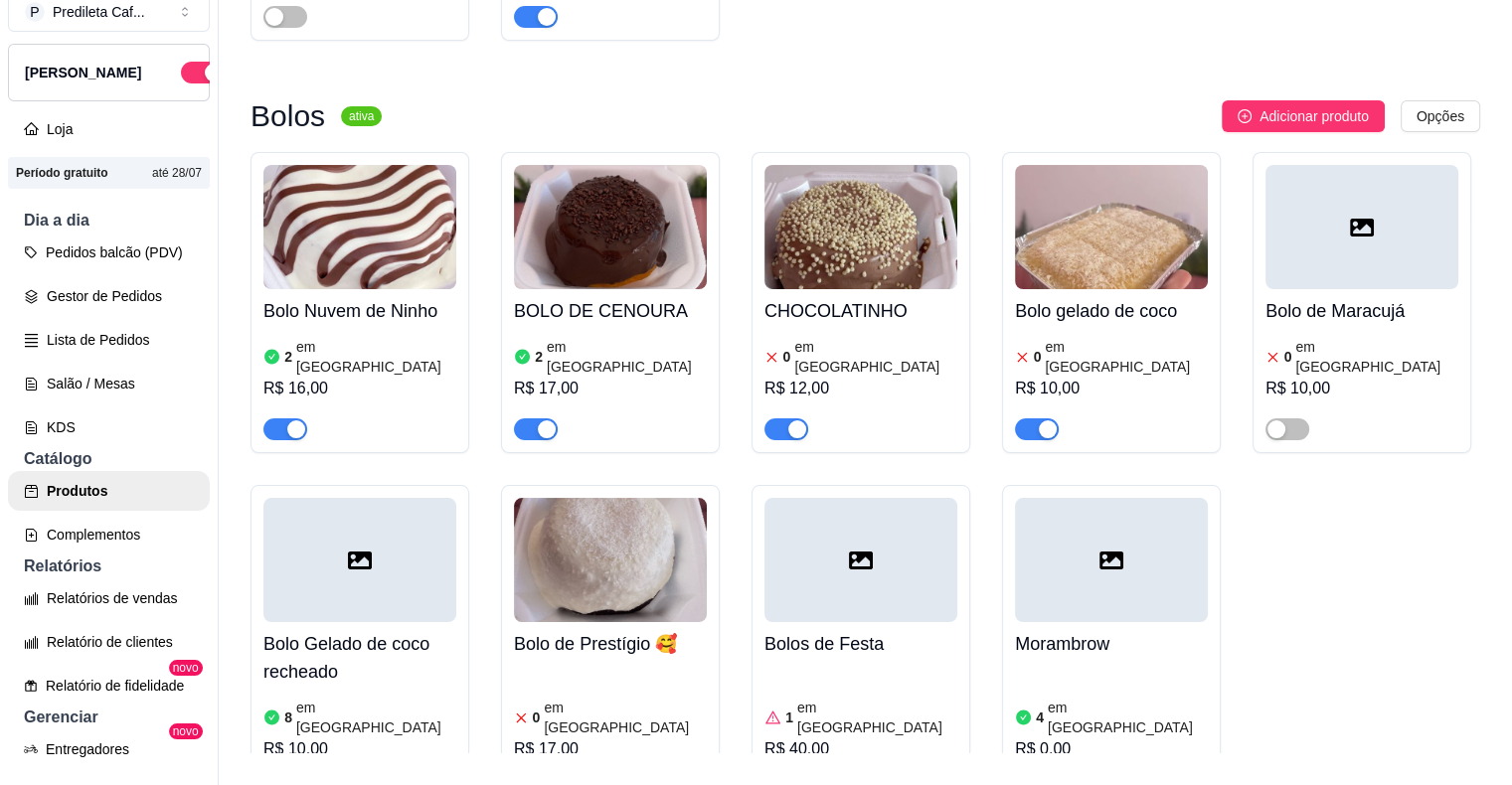 click on "Produtos Adicionar categoria Reodernar categorias Aqui você cadastra e gerencia seu produtos e categorias ZERO LACTOSE  ativa Adicionar produto Opções CAPUCCINO ZERO LACTOSE    Delivery  R$ 12,00 Consumo na loja  R$ 12,00 Bolo de Banana zero lactose    2 em estoque R$ 10,00 CAFÉ ativa Adicionar produto Opções CITRUS COFFE   DELIVERY 500ML R$ 17,00 CONSUMO NA LOJA R$ 15,00 FRAPUCCINO   Consumo na loja  R$ 15,00 Delivery  R$ 15,00 CAFÉ GELADO   CONSUMO NA LOJA  R$ 12,00 DELIVERY R$ 12,00 CAPUCCINO   DELIVERY R$ 12,00 CONSUMO NA LOJA R$ 12,00 CAFÉ EXPRESSO   SIMPLES  ( forte ) R$ 6,00 DUPLO ( médio intensidade ) R$ 8,00 CAFÉ COM LEITE   R$ 10,00 CAFÉ TRADICIONAL   CAFÉ R$ 4,00 CAFÉ COM LEITE R$ 6,00 CHOCOLATE ativa Adicionar produto Opções CHOCOLATE QUENTE   PARA DELIVERY  R$ 14,00 CONSUMO NA LOJA 170 ML R$ 17,00 CONSUMO NA LOJA 130 R$ 14,00  Slice Cake ativa Adicionar produto Opções Slice Cake de Red Velvet    0 em estoque R$ 8,00 Cheescake de Morango   2 em estoque Bolos" at bounding box center [865, 361] 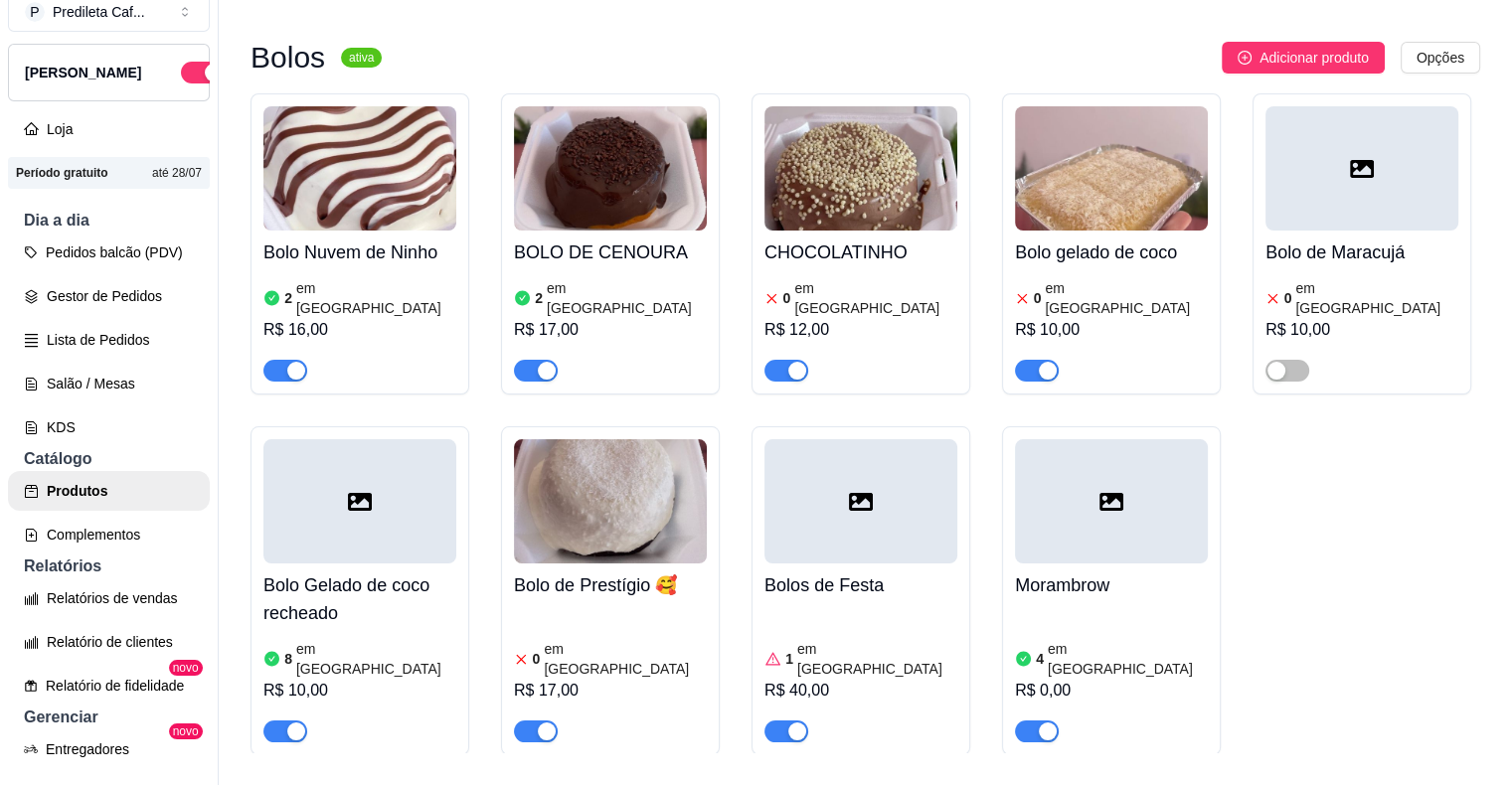 click on "Produtos Adicionar categoria Reodernar categorias Aqui você cadastra e gerencia seu produtos e categorias ZERO LACTOSE  ativa Adicionar produto Opções CAPUCCINO ZERO LACTOSE    Delivery  R$ 12,00 Consumo na loja  R$ 12,00 Bolo de Banana zero lactose    2 em estoque R$ 10,00 CAFÉ ativa Adicionar produto Opções CITRUS COFFE   DELIVERY 500ML R$ 17,00 CONSUMO NA LOJA R$ 15,00 FRAPUCCINO   Consumo na loja  R$ 15,00 Delivery  R$ 15,00 CAFÉ GELADO   CONSUMO NA LOJA  R$ 12,00 DELIVERY R$ 12,00 CAPUCCINO   DELIVERY R$ 12,00 CONSUMO NA LOJA R$ 12,00 CAFÉ EXPRESSO   SIMPLES  ( forte ) R$ 6,00 DUPLO ( médio intensidade ) R$ 8,00 CAFÉ COM LEITE   R$ 10,00 CAFÉ TRADICIONAL   CAFÉ R$ 4,00 CAFÉ COM LEITE R$ 6,00 CHOCOLATE ativa Adicionar produto Opções CHOCOLATE QUENTE   PARA DELIVERY  R$ 14,00 CONSUMO NA LOJA 170 ML R$ 17,00 CONSUMO NA LOJA 130 R$ 14,00  Slice Cake ativa Adicionar produto Opções Slice Cake de Red Velvet    0 em estoque R$ 8,00 Cheescake de Morango   2 em estoque Bolos" at bounding box center [865, 361] 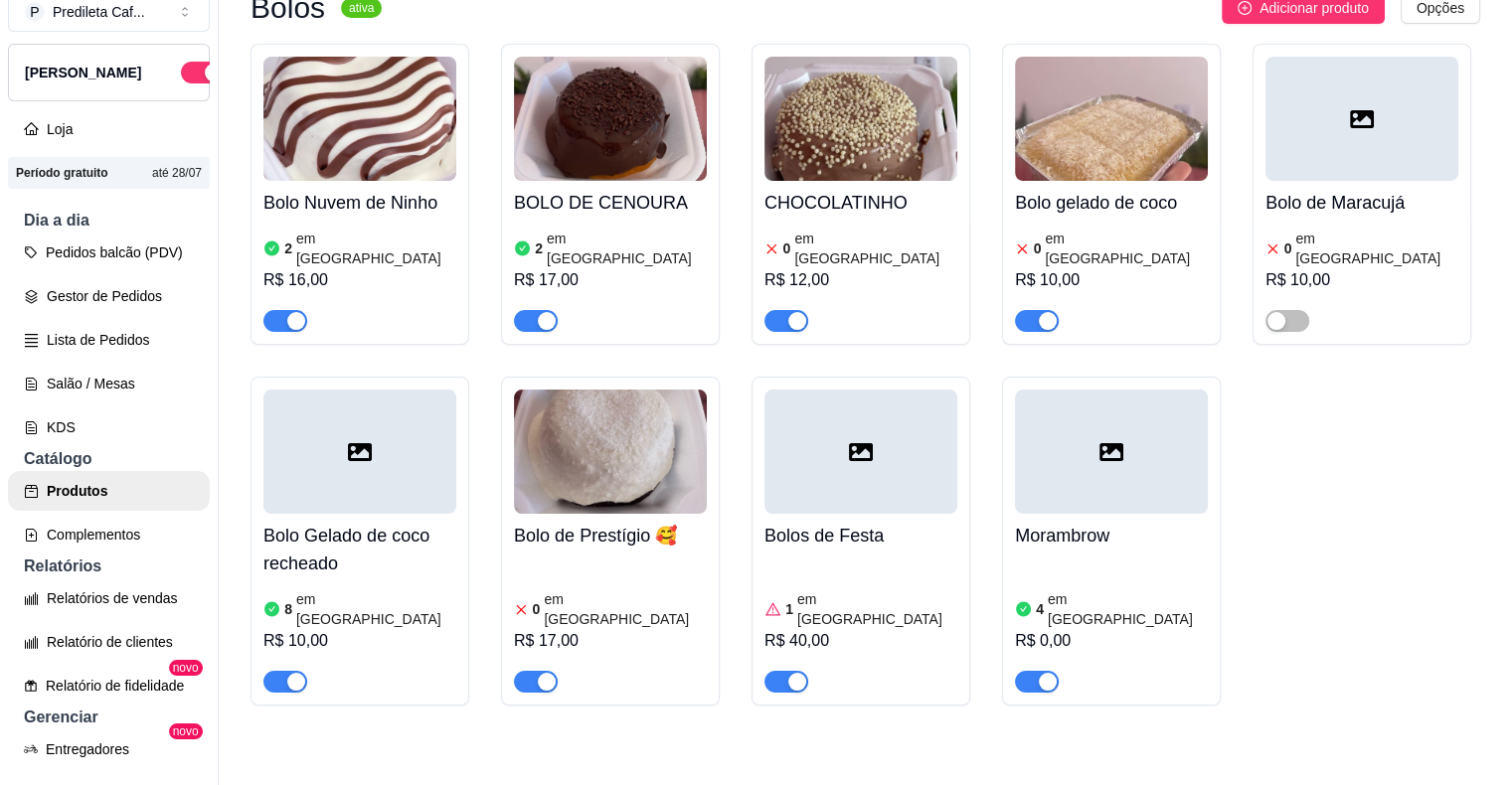 click on "Produtos Adicionar categoria Reodernar categorias Aqui você cadastra e gerencia seu produtos e categorias ZERO LACTOSE  ativa Adicionar produto Opções CAPUCCINO ZERO LACTOSE    Delivery  R$ 12,00 Consumo na loja  R$ 12,00 Bolo de Banana zero lactose    2 em estoque R$ 10,00 CAFÉ ativa Adicionar produto Opções CITRUS COFFE   DELIVERY 500ML R$ 17,00 CONSUMO NA LOJA R$ 15,00 FRAPUCCINO   Consumo na loja  R$ 15,00 Delivery  R$ 15,00 CAFÉ GELADO   CONSUMO NA LOJA  R$ 12,00 DELIVERY R$ 12,00 CAPUCCINO   DELIVERY R$ 12,00 CONSUMO NA LOJA R$ 12,00 CAFÉ EXPRESSO   SIMPLES  ( forte ) R$ 6,00 DUPLO ( médio intensidade ) R$ 8,00 CAFÉ COM LEITE   R$ 10,00 CAFÉ TRADICIONAL   CAFÉ R$ 4,00 CAFÉ COM LEITE R$ 6,00 CHOCOLATE ativa Adicionar produto Opções CHOCOLATE QUENTE   PARA DELIVERY  R$ 14,00 CONSUMO NA LOJA 170 ML R$ 17,00 CONSUMO NA LOJA 130 R$ 14,00  Slice Cake ativa Adicionar produto Opções Slice Cake de Red Velvet    0 em estoque R$ 8,00 Cheescake de Morango   2 em estoque Bolos" at bounding box center [865, 361] 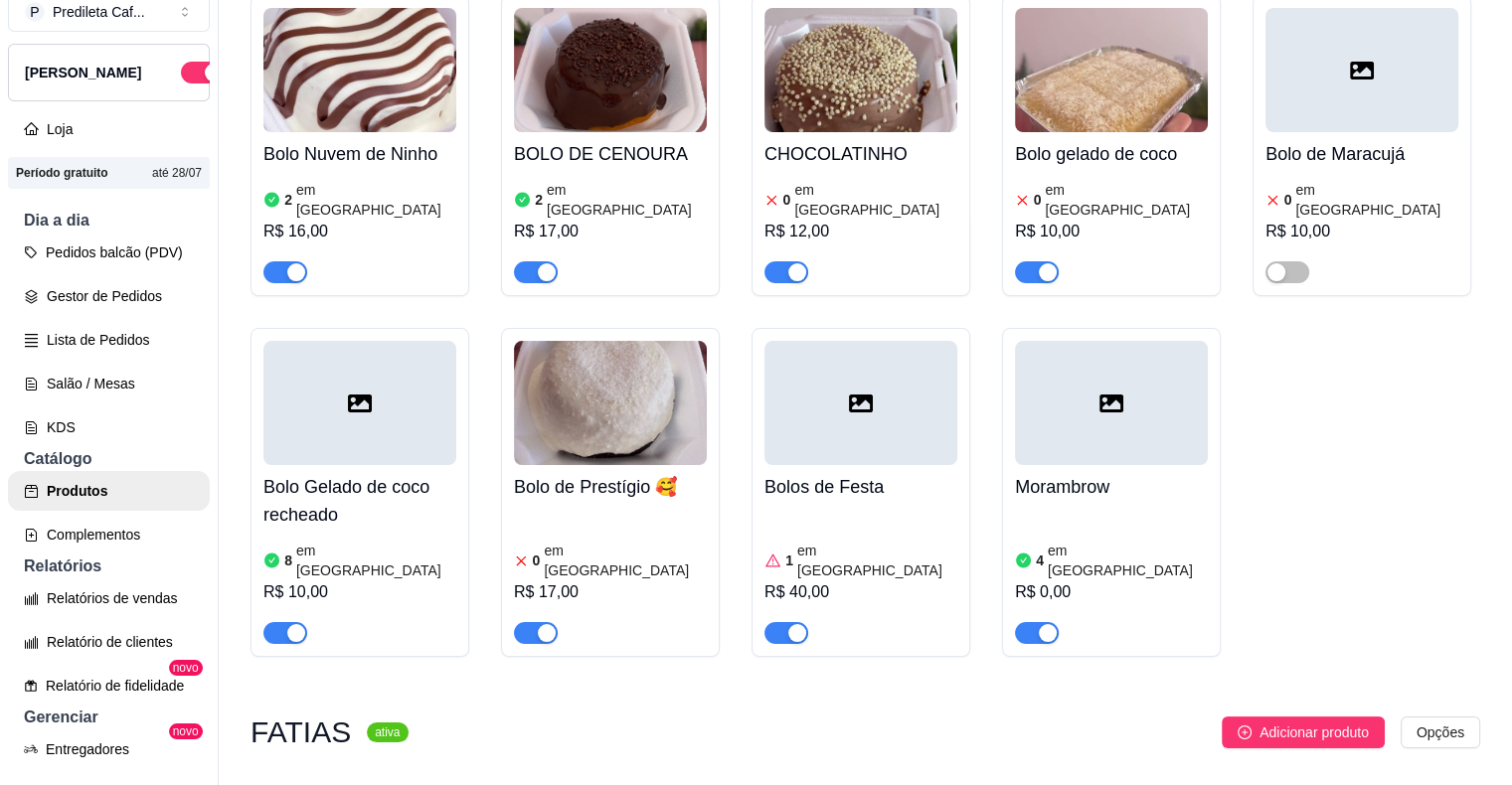 click on "Produtos Adicionar categoria Reodernar categorias Aqui você cadastra e gerencia seu produtos e categorias ZERO LACTOSE  ativa Adicionar produto Opções CAPUCCINO ZERO LACTOSE    Delivery  R$ 12,00 Consumo na loja  R$ 12,00 Bolo de Banana zero lactose    2 em estoque R$ 10,00 CAFÉ ativa Adicionar produto Opções CITRUS COFFE   DELIVERY 500ML R$ 17,00 CONSUMO NA LOJA R$ 15,00 FRAPUCCINO   Consumo na loja  R$ 15,00 Delivery  R$ 15,00 CAFÉ GELADO   CONSUMO NA LOJA  R$ 12,00 DELIVERY R$ 12,00 CAPUCCINO   DELIVERY R$ 12,00 CONSUMO NA LOJA R$ 12,00 CAFÉ EXPRESSO   SIMPLES  ( forte ) R$ 6,00 DUPLO ( médio intensidade ) R$ 8,00 CAFÉ COM LEITE   R$ 10,00 CAFÉ TRADICIONAL   CAFÉ R$ 4,00 CAFÉ COM LEITE R$ 6,00 CHOCOLATE ativa Adicionar produto Opções CHOCOLATE QUENTE   PARA DELIVERY  R$ 14,00 CONSUMO NA LOJA 170 ML R$ 17,00 CONSUMO NA LOJA 130 R$ 14,00  Slice Cake ativa Adicionar produto Opções Slice Cake de Red Velvet    0 em estoque R$ 8,00 Cheescake de Morango   2 em estoque Bolos" at bounding box center [865, 361] 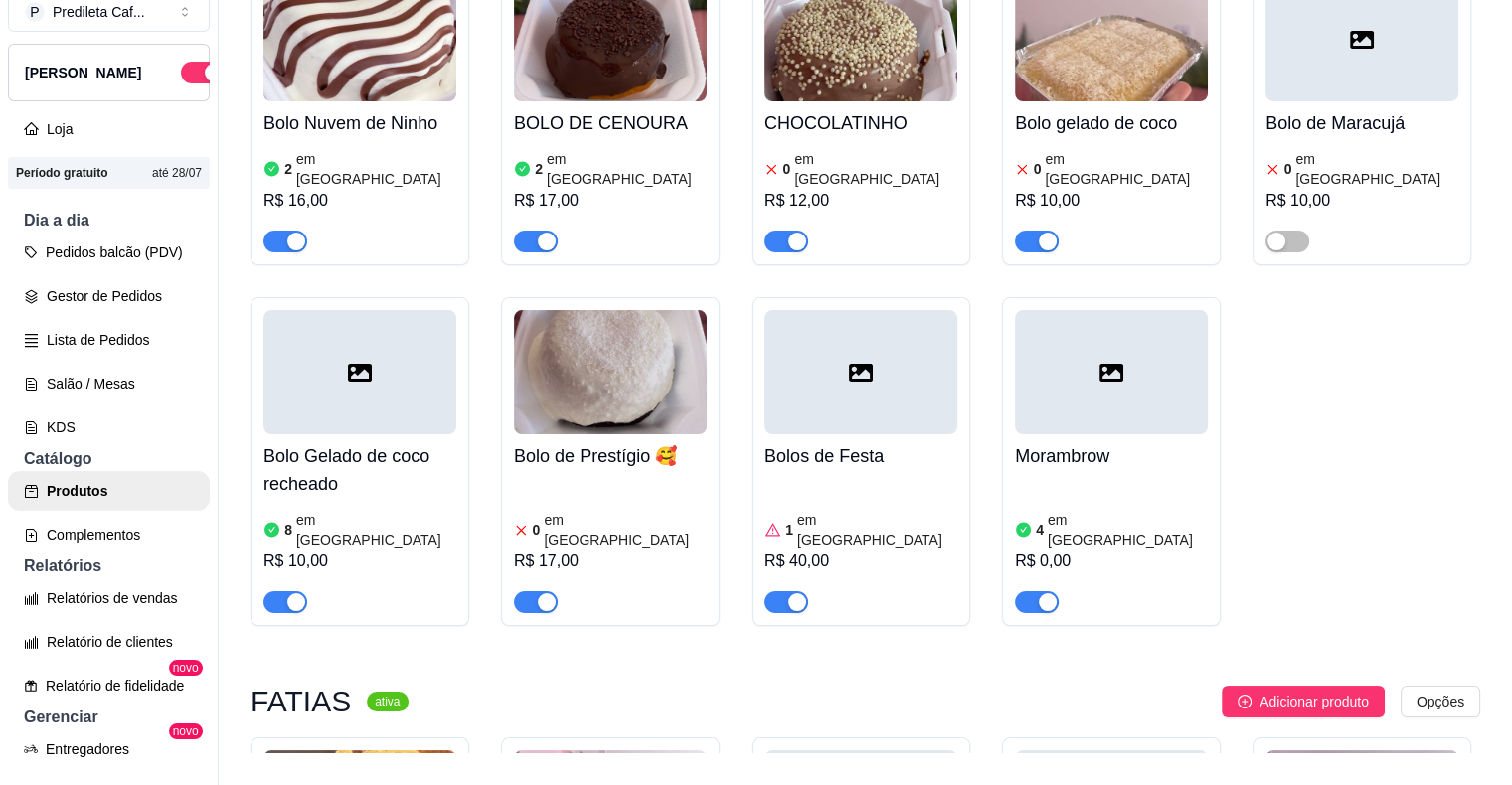 click on "Produtos Adicionar categoria Reodernar categorias Aqui você cadastra e gerencia seu produtos e categorias ZERO LACTOSE  ativa Adicionar produto Opções CAPUCCINO ZERO LACTOSE    Delivery  R$ 12,00 Consumo na loja  R$ 12,00 Bolo de Banana zero lactose    2 em estoque R$ 10,00 CAFÉ ativa Adicionar produto Opções CITRUS COFFE   DELIVERY 500ML R$ 17,00 CONSUMO NA LOJA R$ 15,00 FRAPUCCINO   Consumo na loja  R$ 15,00 Delivery  R$ 15,00 CAFÉ GELADO   CONSUMO NA LOJA  R$ 12,00 DELIVERY R$ 12,00 CAPUCCINO   DELIVERY R$ 12,00 CONSUMO NA LOJA R$ 12,00 CAFÉ EXPRESSO   SIMPLES  ( forte ) R$ 6,00 DUPLO ( médio intensidade ) R$ 8,00 CAFÉ COM LEITE   R$ 10,00 CAFÉ TRADICIONAL   CAFÉ R$ 4,00 CAFÉ COM LEITE R$ 6,00 CHOCOLATE ativa Adicionar produto Opções CHOCOLATE QUENTE   PARA DELIVERY  R$ 14,00 CONSUMO NA LOJA 170 ML R$ 17,00 CONSUMO NA LOJA 130 R$ 14,00  Slice Cake ativa Adicionar produto Opções Slice Cake de Red Velvet    0 em estoque R$ 8,00 Cheescake de Morango   2 em estoque Bolos" at bounding box center (865, 361) 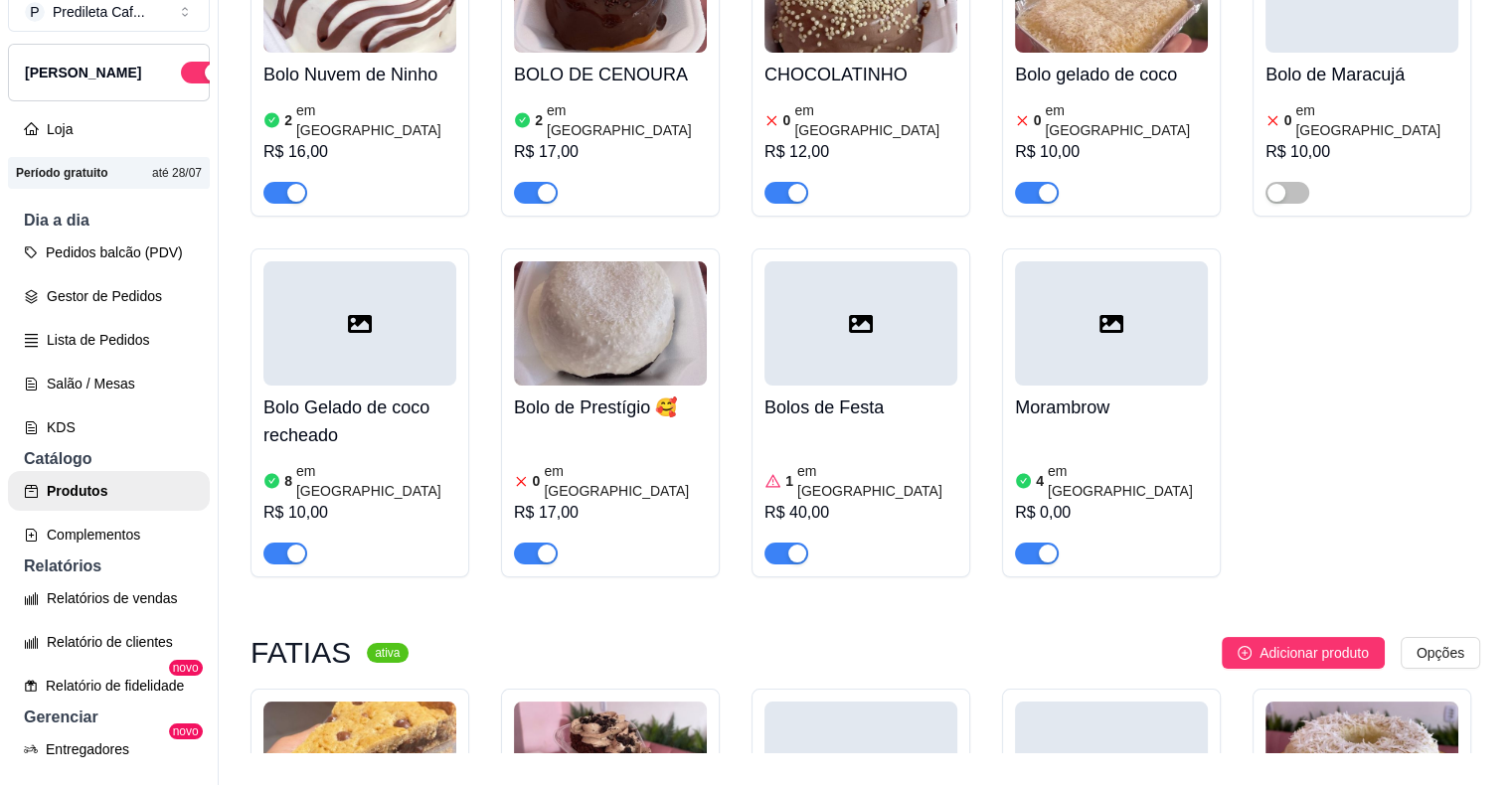 click on "Produtos Adicionar categoria Reodernar categorias Aqui você cadastra e gerencia seu produtos e categorias ZERO LACTOSE  ativa Adicionar produto Opções CAPUCCINO ZERO LACTOSE    Delivery  R$ 12,00 Consumo na loja  R$ 12,00 Bolo de Banana zero lactose    2 em estoque R$ 10,00 CAFÉ ativa Adicionar produto Opções CITRUS COFFE   DELIVERY 500ML R$ 17,00 CONSUMO NA LOJA R$ 15,00 FRAPUCCINO   Consumo na loja  R$ 15,00 Delivery  R$ 15,00 CAFÉ GELADO   CONSUMO NA LOJA  R$ 12,00 DELIVERY R$ 12,00 CAPUCCINO   DELIVERY R$ 12,00 CONSUMO NA LOJA R$ 12,00 CAFÉ EXPRESSO   SIMPLES  ( forte ) R$ 6,00 DUPLO ( médio intensidade ) R$ 8,00 CAFÉ COM LEITE   R$ 10,00 CAFÉ TRADICIONAL   CAFÉ R$ 4,00 CAFÉ COM LEITE R$ 6,00 CHOCOLATE ativa Adicionar produto Opções CHOCOLATE QUENTE   PARA DELIVERY  R$ 14,00 CONSUMO NA LOJA 170 ML R$ 17,00 CONSUMO NA LOJA 130 R$ 14,00  Slice Cake ativa Adicionar produto Opções Slice Cake de Red Velvet    0 em estoque R$ 8,00 Cheescake de Morango   2 em estoque Bolos" at bounding box center (865, 361) 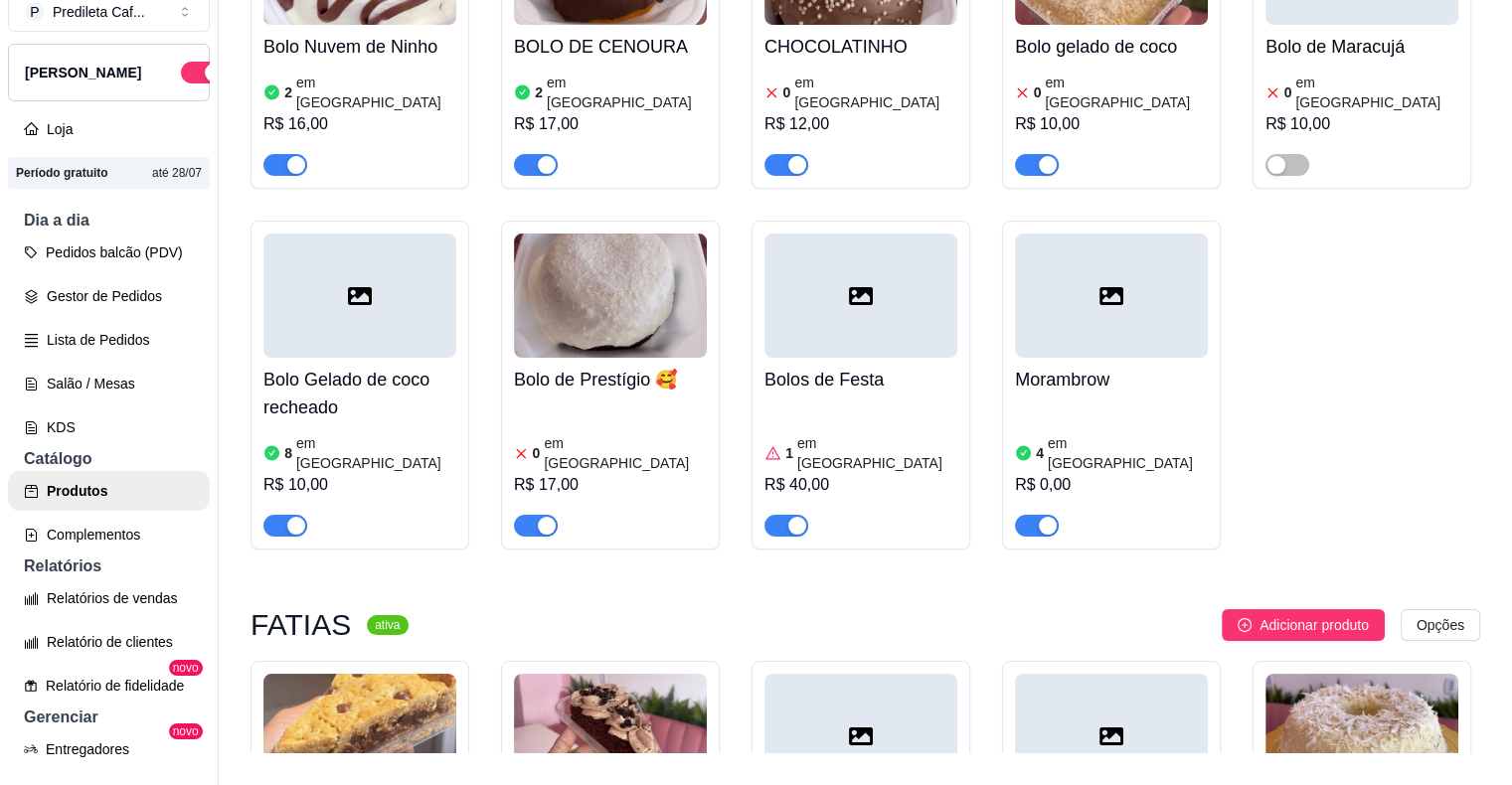 click on "Produtos Adicionar categoria Reodernar categorias Aqui você cadastra e gerencia seu produtos e categorias ZERO LACTOSE  ativa Adicionar produto Opções CAPUCCINO ZERO LACTOSE    Delivery  R$ 12,00 Consumo na loja  R$ 12,00 Bolo de Banana zero lactose    2 em estoque R$ 10,00 CAFÉ ativa Adicionar produto Opções CITRUS COFFE   DELIVERY 500ML R$ 17,00 CONSUMO NA LOJA R$ 15,00 FRAPUCCINO   Consumo na loja  R$ 15,00 Delivery  R$ 15,00 CAFÉ GELADO   CONSUMO NA LOJA  R$ 12,00 DELIVERY R$ 12,00 CAPUCCINO   DELIVERY R$ 12,00 CONSUMO NA LOJA R$ 12,00 CAFÉ EXPRESSO   SIMPLES  ( forte ) R$ 6,00 DUPLO ( médio intensidade ) R$ 8,00 CAFÉ COM LEITE   R$ 10,00 CAFÉ TRADICIONAL   CAFÉ R$ 4,00 CAFÉ COM LEITE R$ 6,00 CHOCOLATE ativa Adicionar produto Opções CHOCOLATE QUENTE   PARA DELIVERY  R$ 14,00 CONSUMO NA LOJA 170 ML R$ 17,00 CONSUMO NA LOJA 130 R$ 14,00  Slice Cake ativa Adicionar produto Opções Slice Cake de Red Velvet    0 em estoque R$ 8,00 Cheescake de Morango   2 em estoque Bolos" at bounding box center (865, 361) 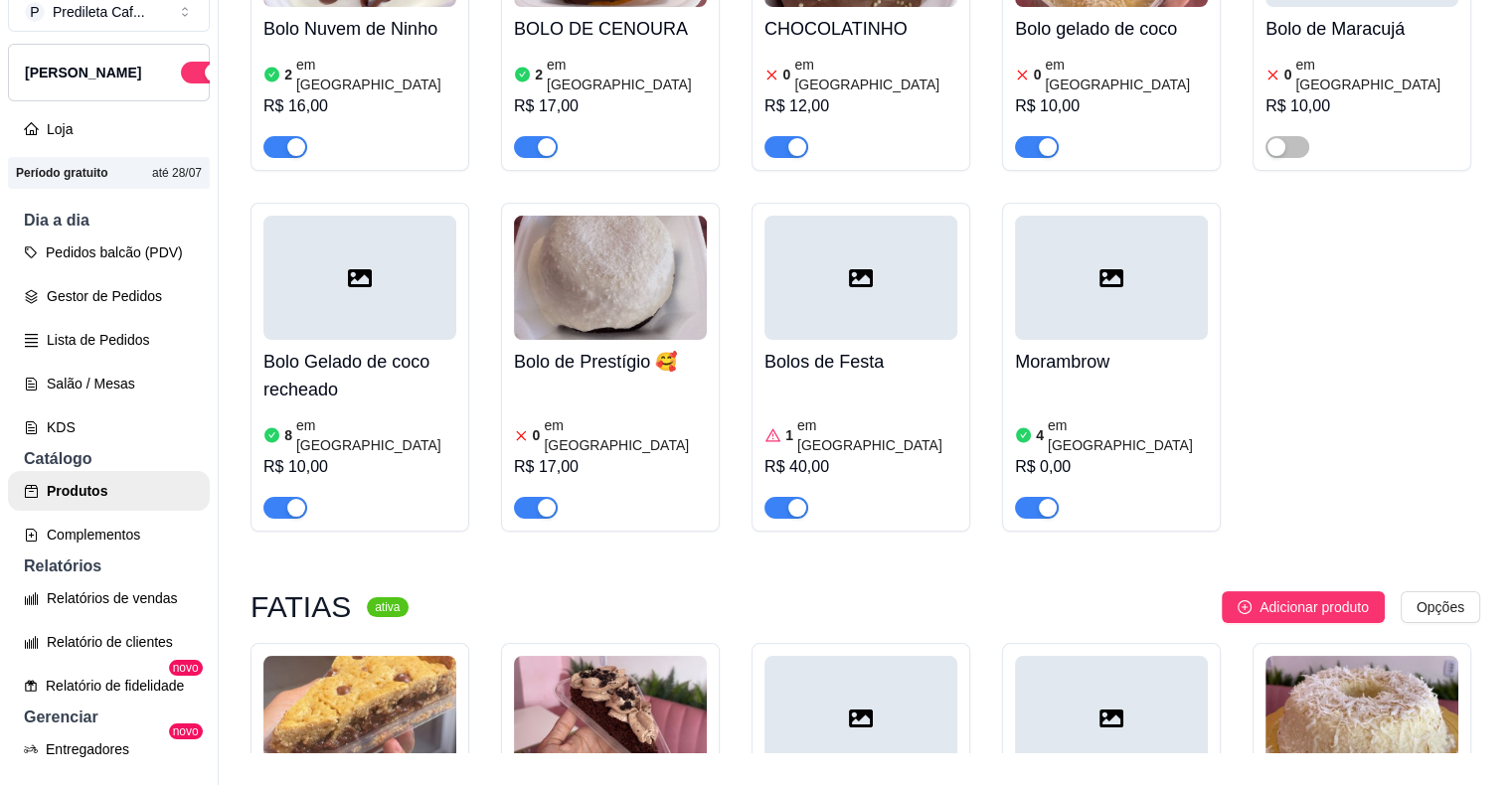 click on "Produtos Adicionar categoria Reodernar categorias Aqui você cadastra e gerencia seu produtos e categorias ZERO LACTOSE  ativa Adicionar produto Opções CAPUCCINO ZERO LACTOSE    Delivery  R$ 12,00 Consumo na loja  R$ 12,00 Bolo de Banana zero lactose    2 em estoque R$ 10,00 CAFÉ ativa Adicionar produto Opções CITRUS COFFE   DELIVERY 500ML R$ 17,00 CONSUMO NA LOJA R$ 15,00 FRAPUCCINO   Consumo na loja  R$ 15,00 Delivery  R$ 15,00 CAFÉ GELADO   CONSUMO NA LOJA  R$ 12,00 DELIVERY R$ 12,00 CAPUCCINO   DELIVERY R$ 12,00 CONSUMO NA LOJA R$ 12,00 CAFÉ EXPRESSO   SIMPLES  ( forte ) R$ 6,00 DUPLO ( médio intensidade ) R$ 8,00 CAFÉ COM LEITE   R$ 10,00 CAFÉ TRADICIONAL   CAFÉ R$ 4,00 CAFÉ COM LEITE R$ 6,00 CHOCOLATE ativa Adicionar produto Opções CHOCOLATE QUENTE   PARA DELIVERY  R$ 14,00 CONSUMO NA LOJA 170 ML R$ 17,00 CONSUMO NA LOJA 130 R$ 14,00  Slice Cake ativa Adicionar produto Opções Slice Cake de Red Velvet    0 em estoque R$ 8,00 Cheescake de Morango   2 em estoque Bolos" at bounding box center [865, 361] 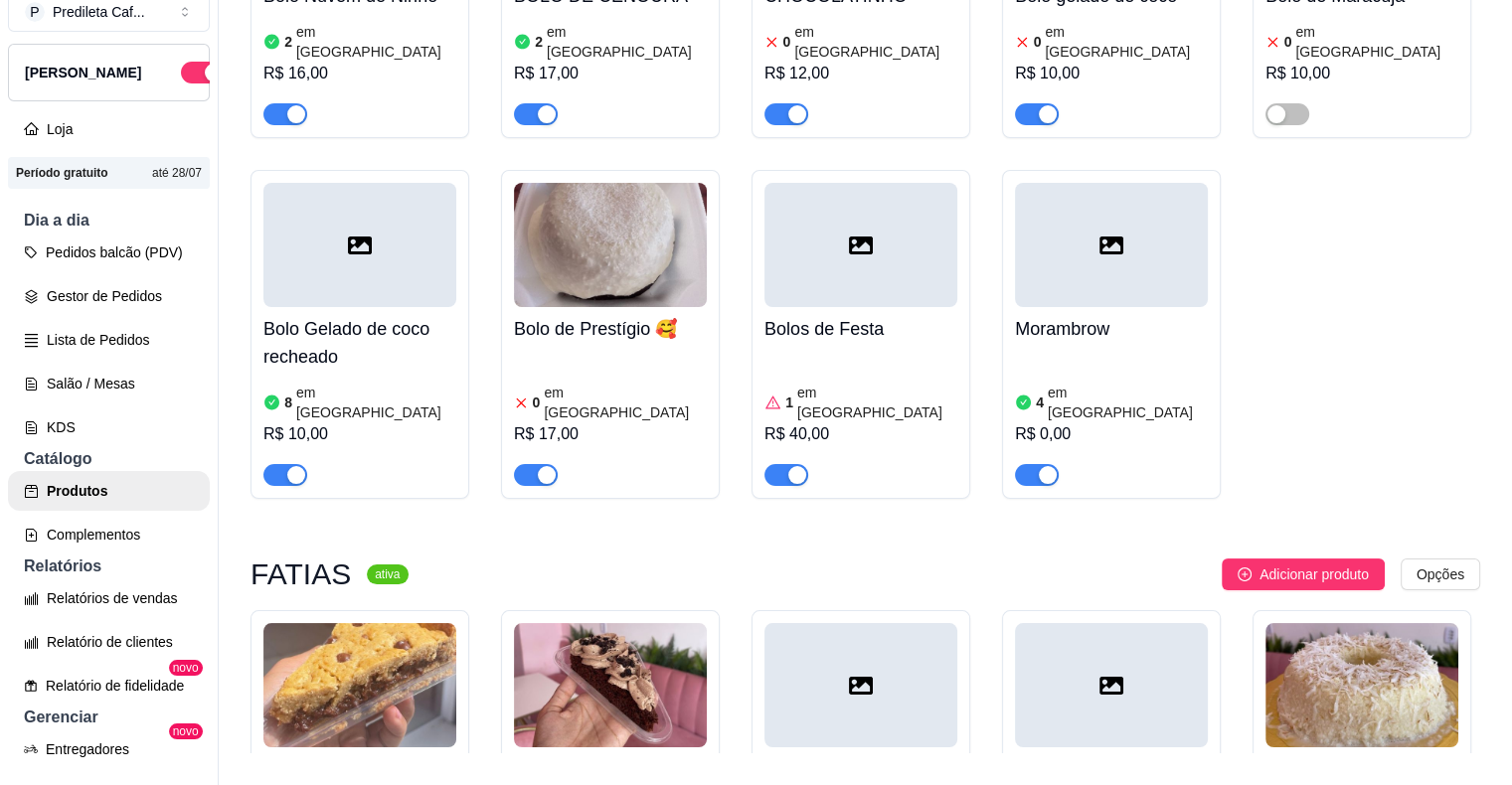 scroll, scrollTop: 2385, scrollLeft: 0, axis: vertical 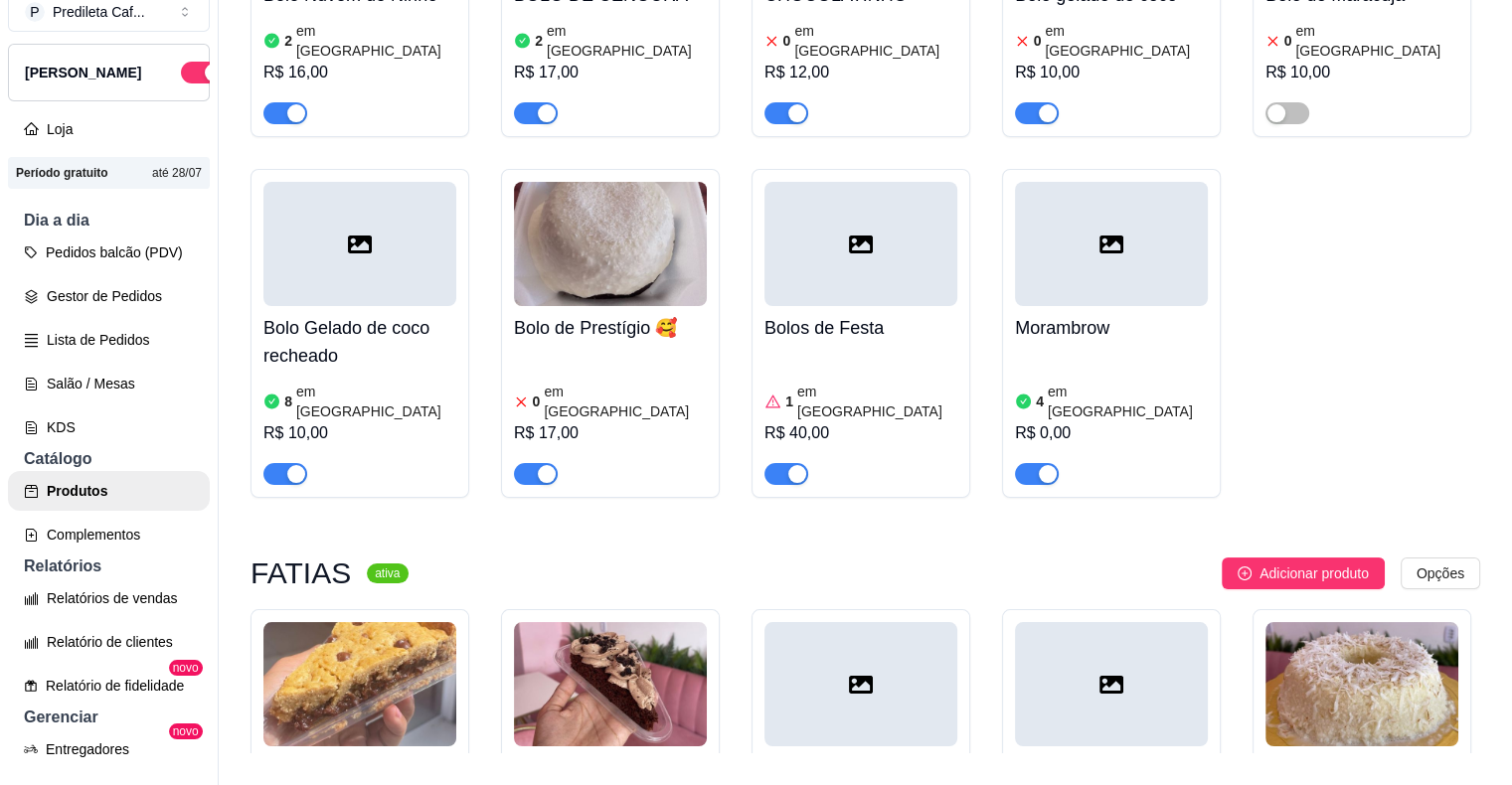 click at bounding box center [1111, 243] 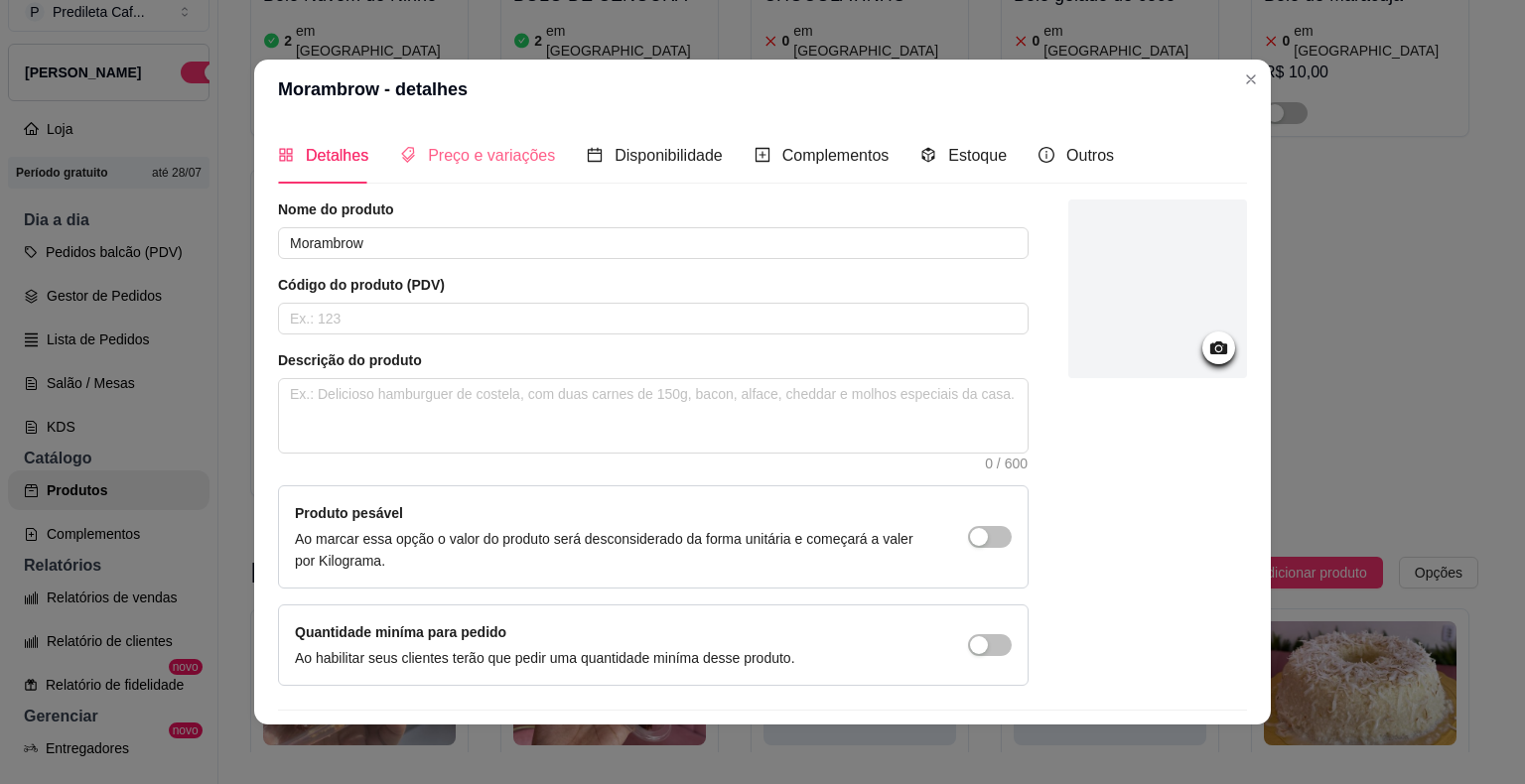 click on "Preço e variações" at bounding box center (478, 155) 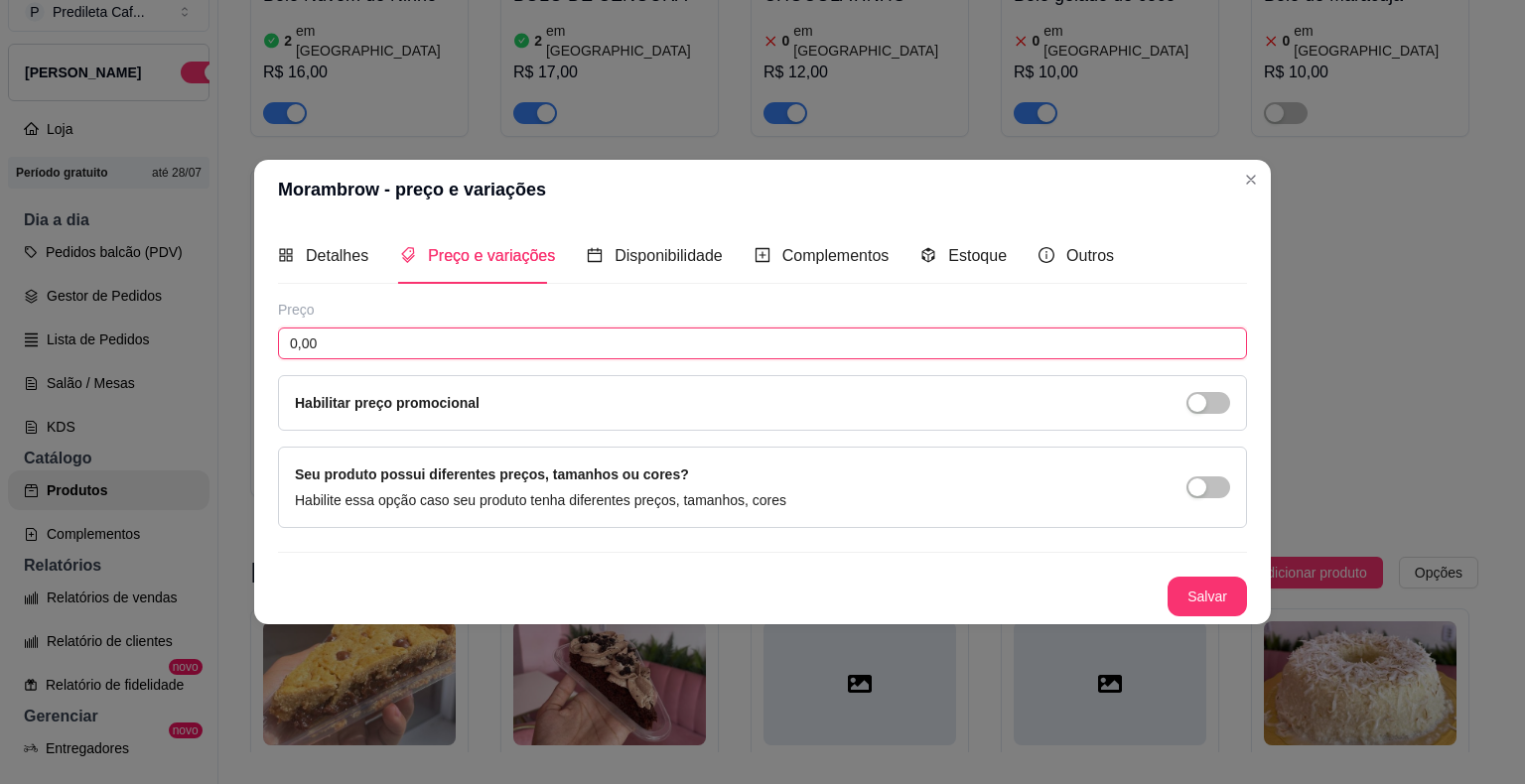 click on "0,00" at bounding box center [762, 343] 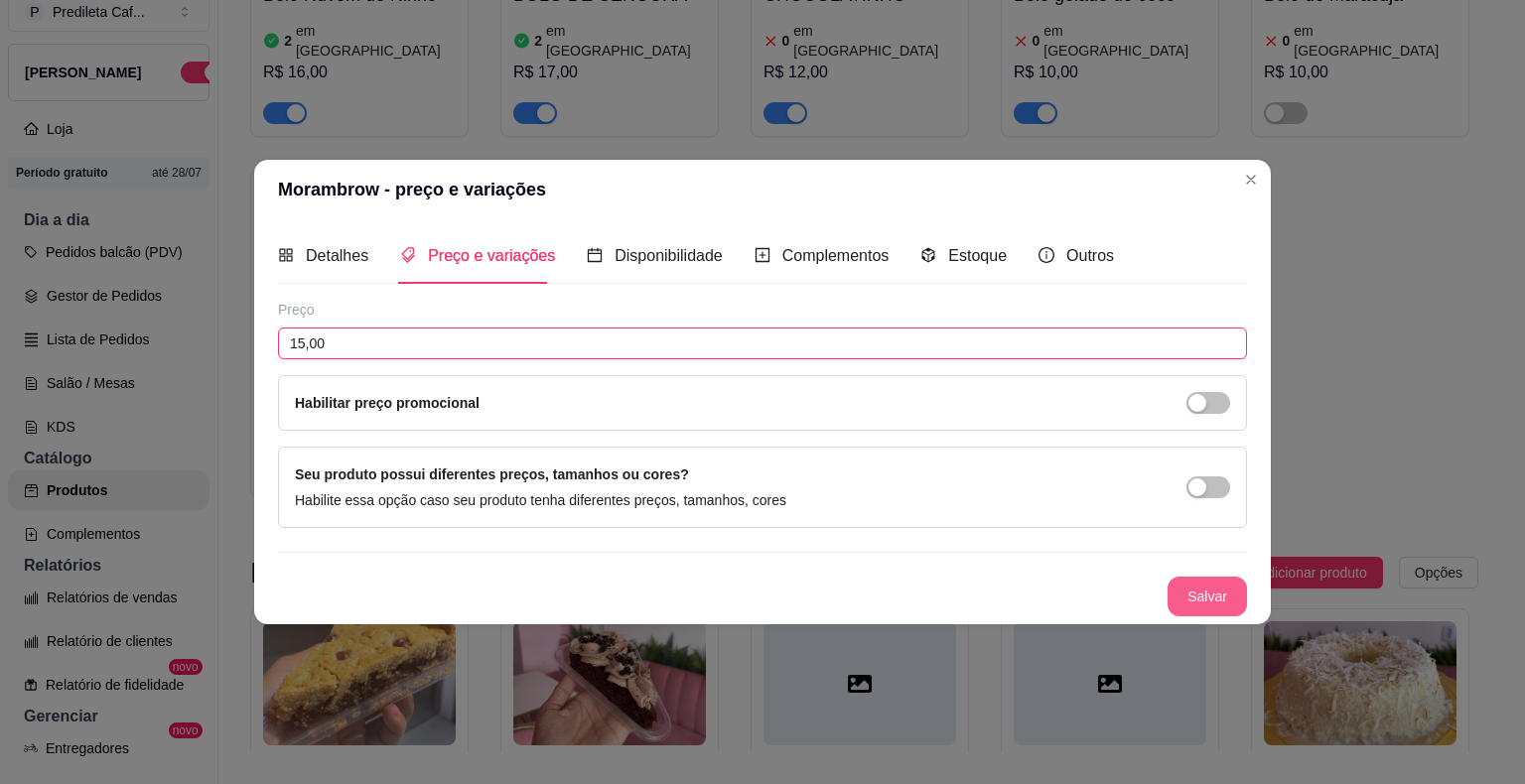 type on "15,00" 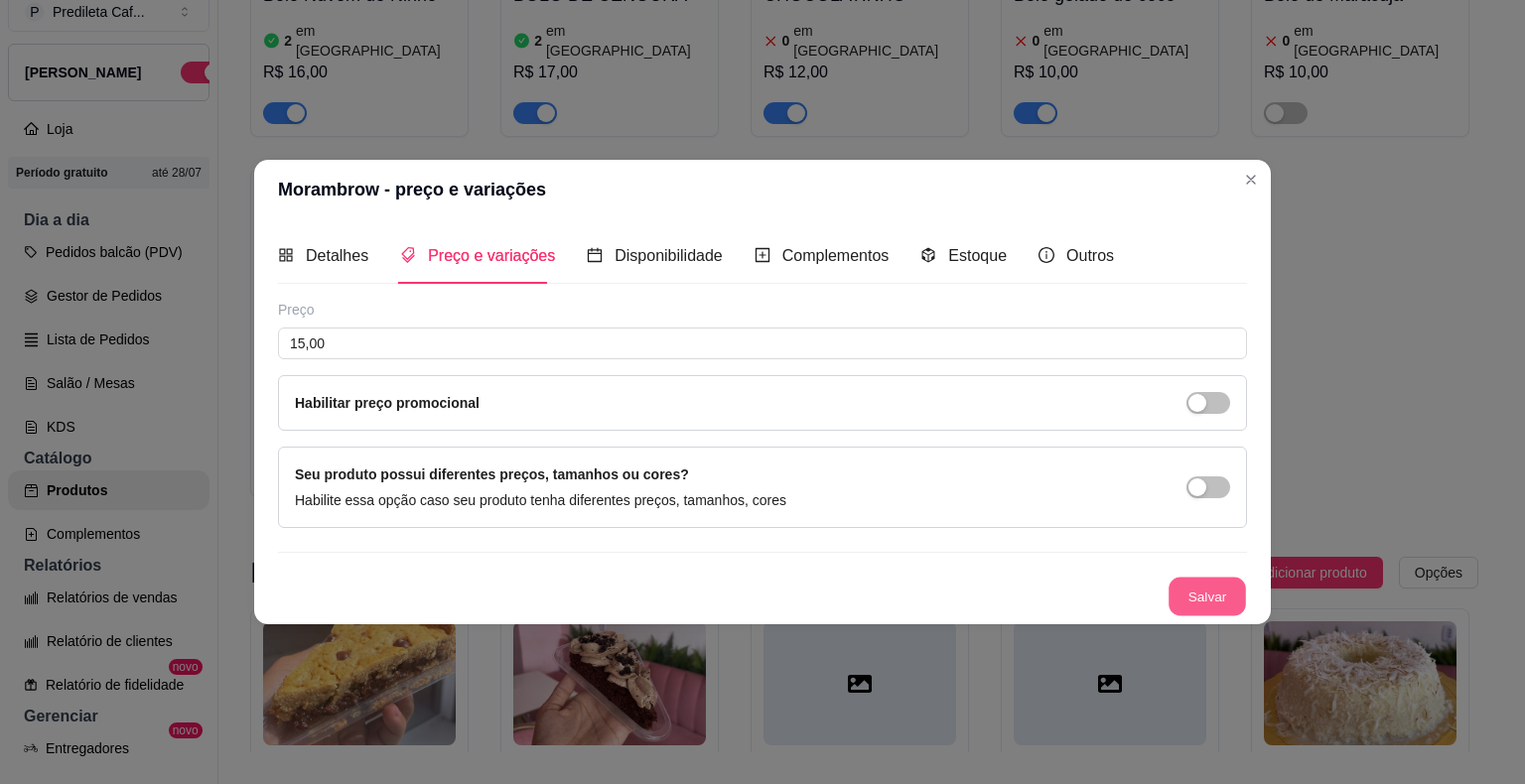 click on "Salvar" at bounding box center [1207, 596] 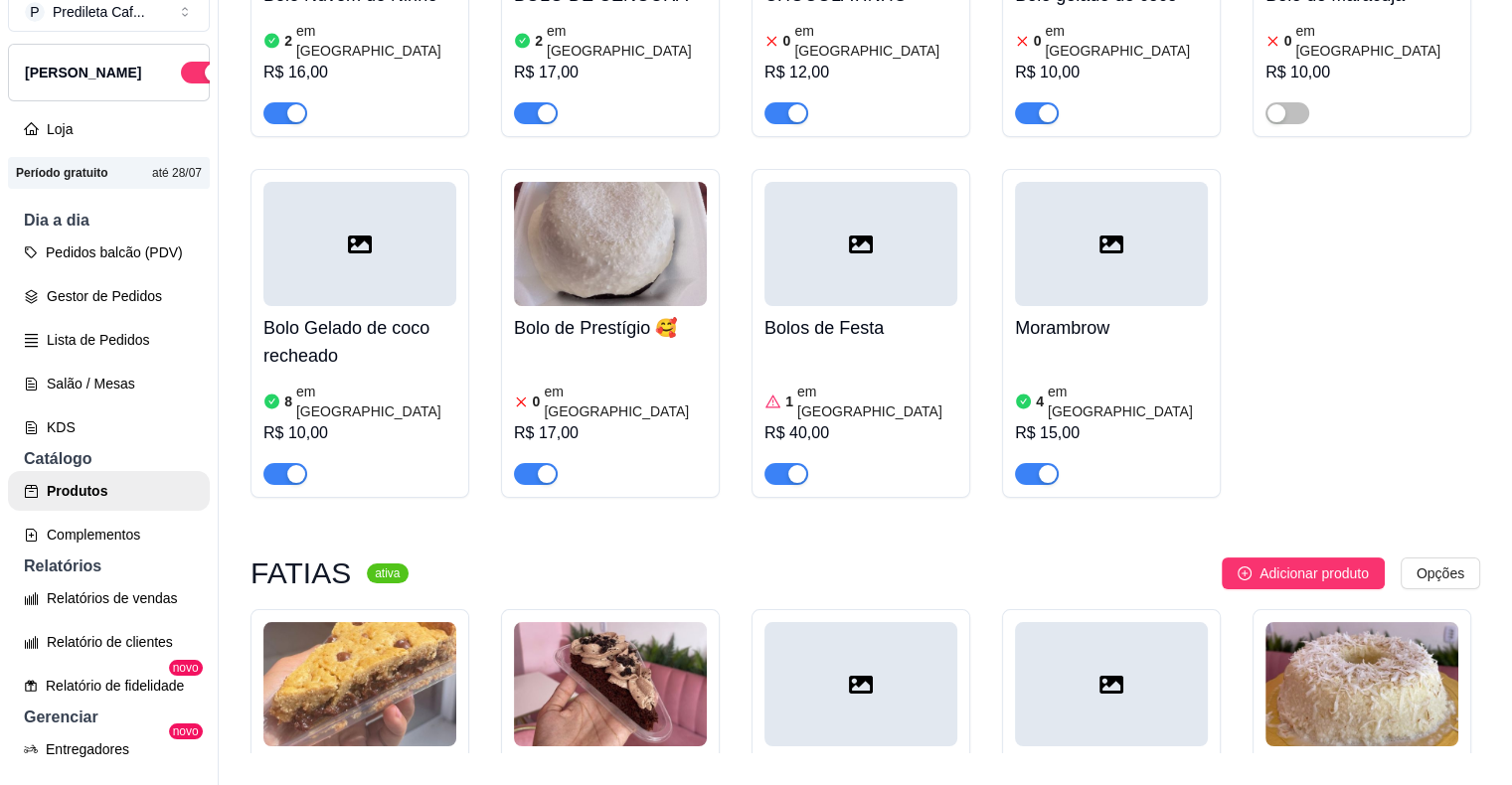 click at bounding box center [861, 243] 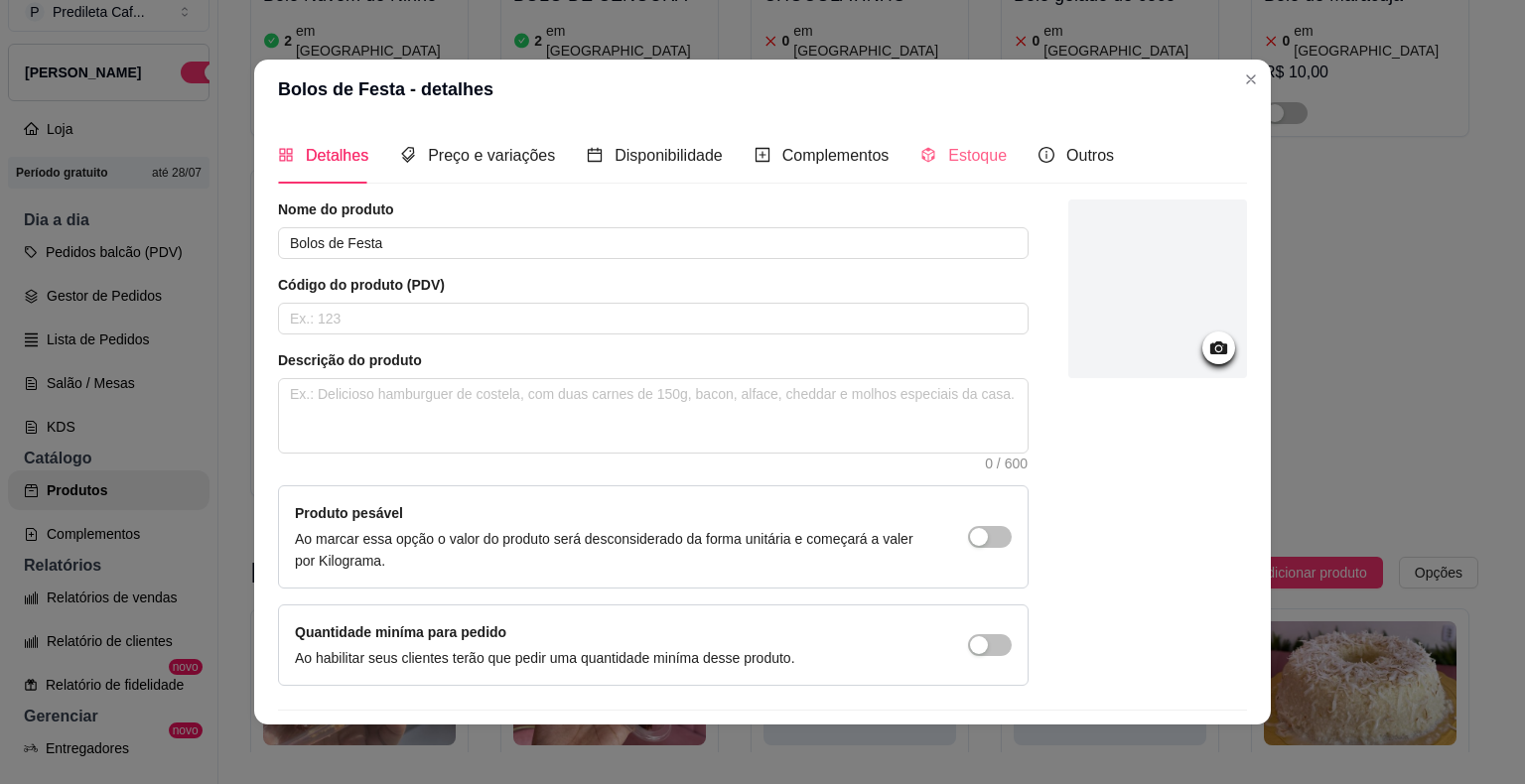 click on "Estoque" at bounding box center (963, 155) 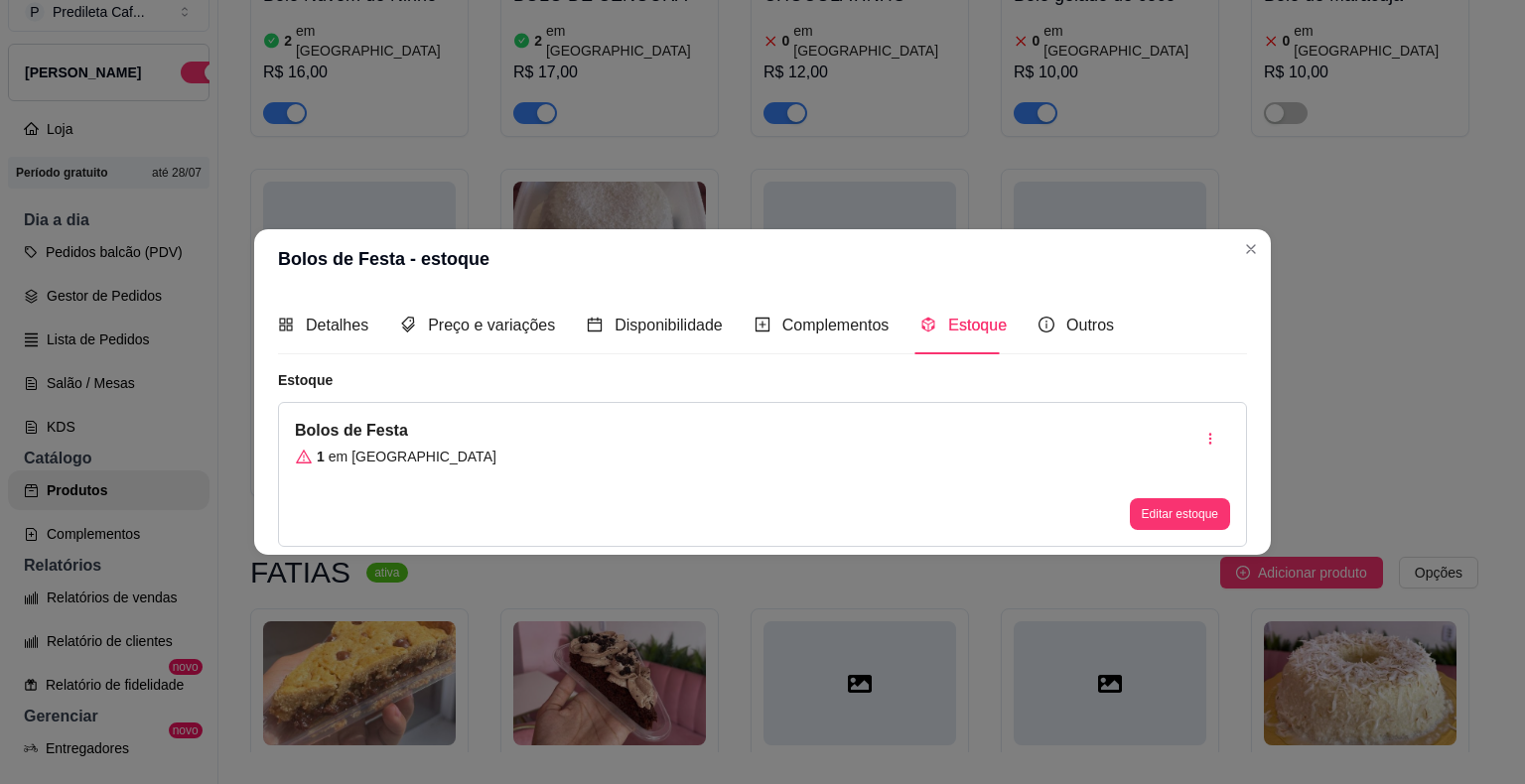 type 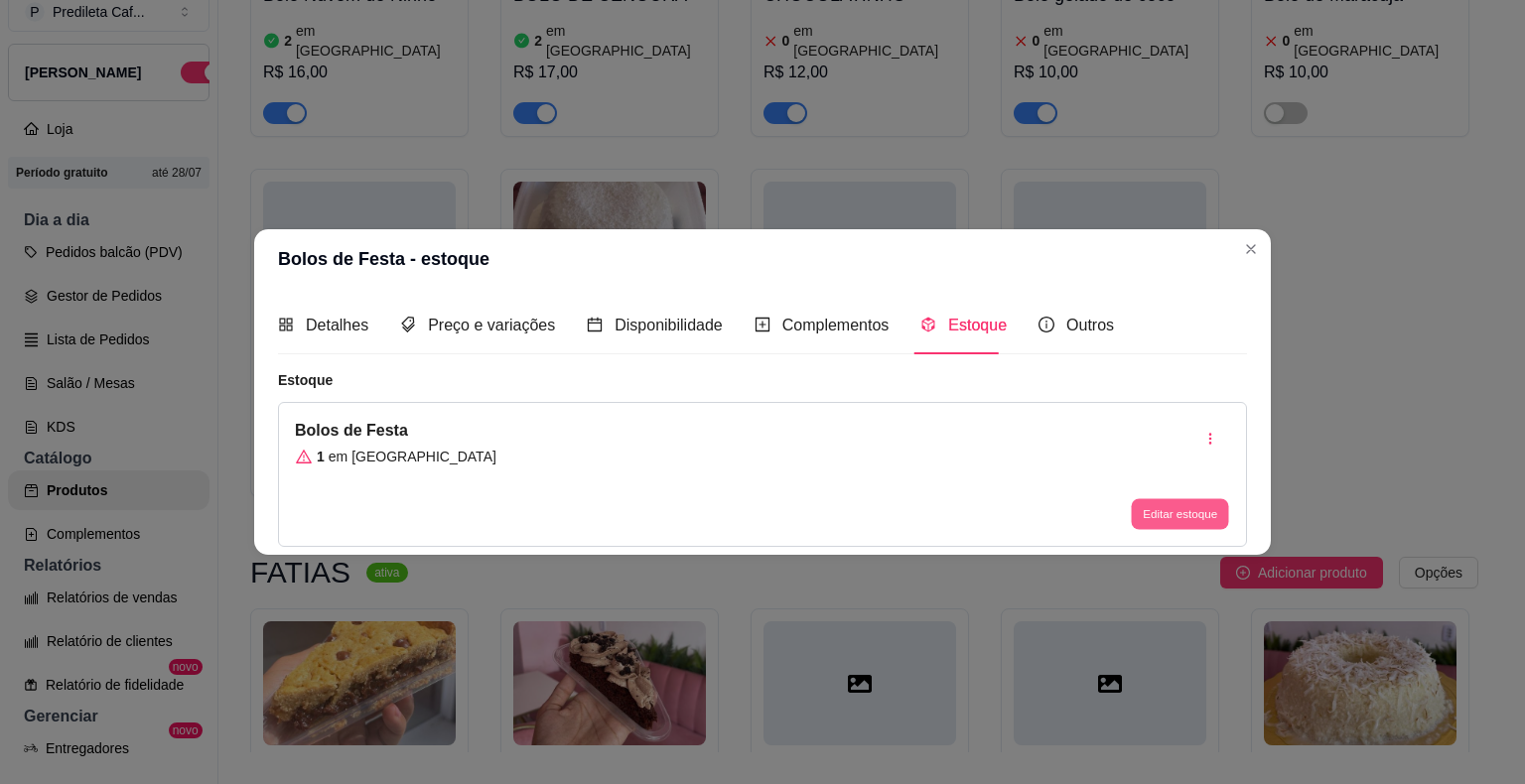click on "Editar estoque" at bounding box center [1179, 513] 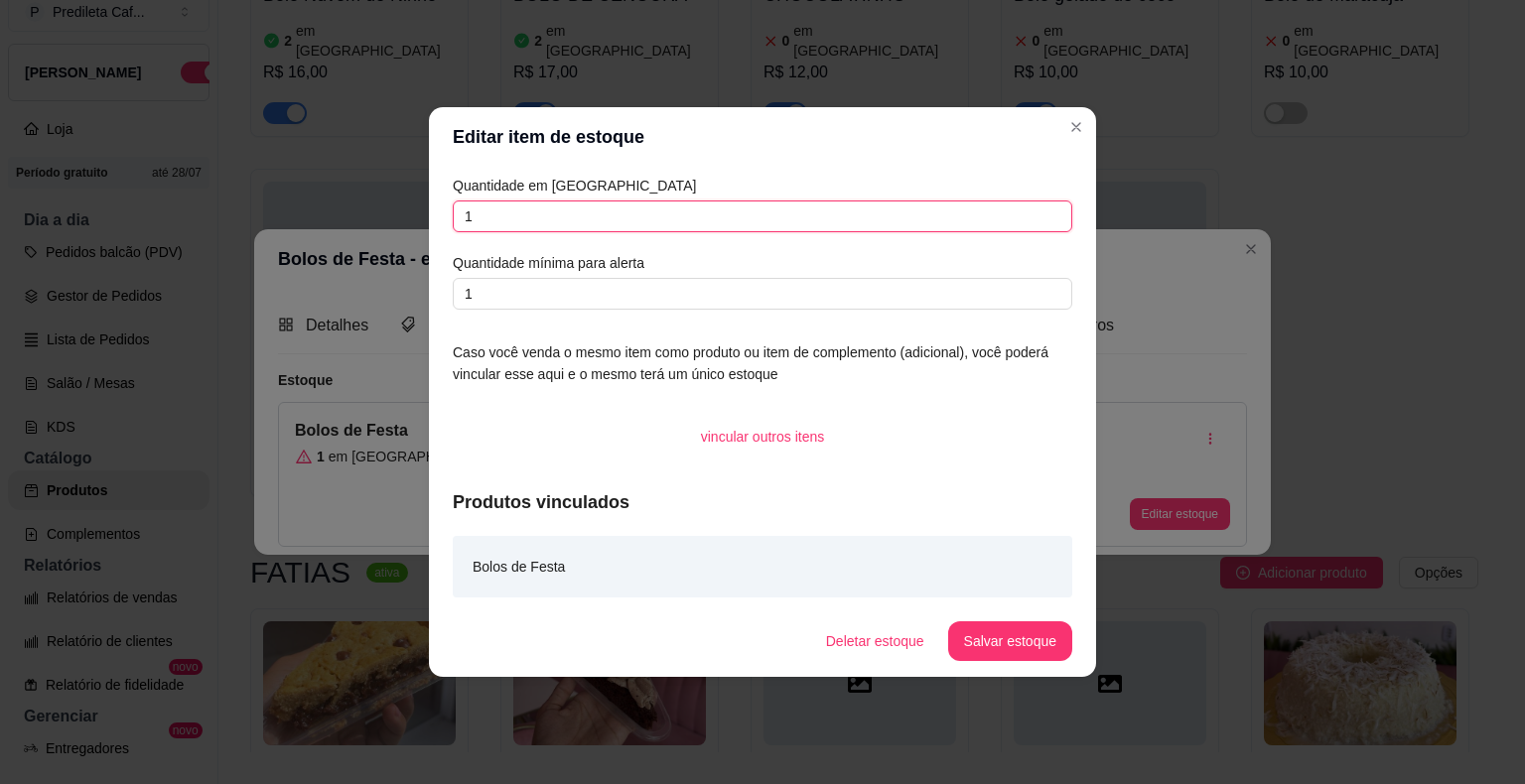 click on "1" at bounding box center [762, 216] 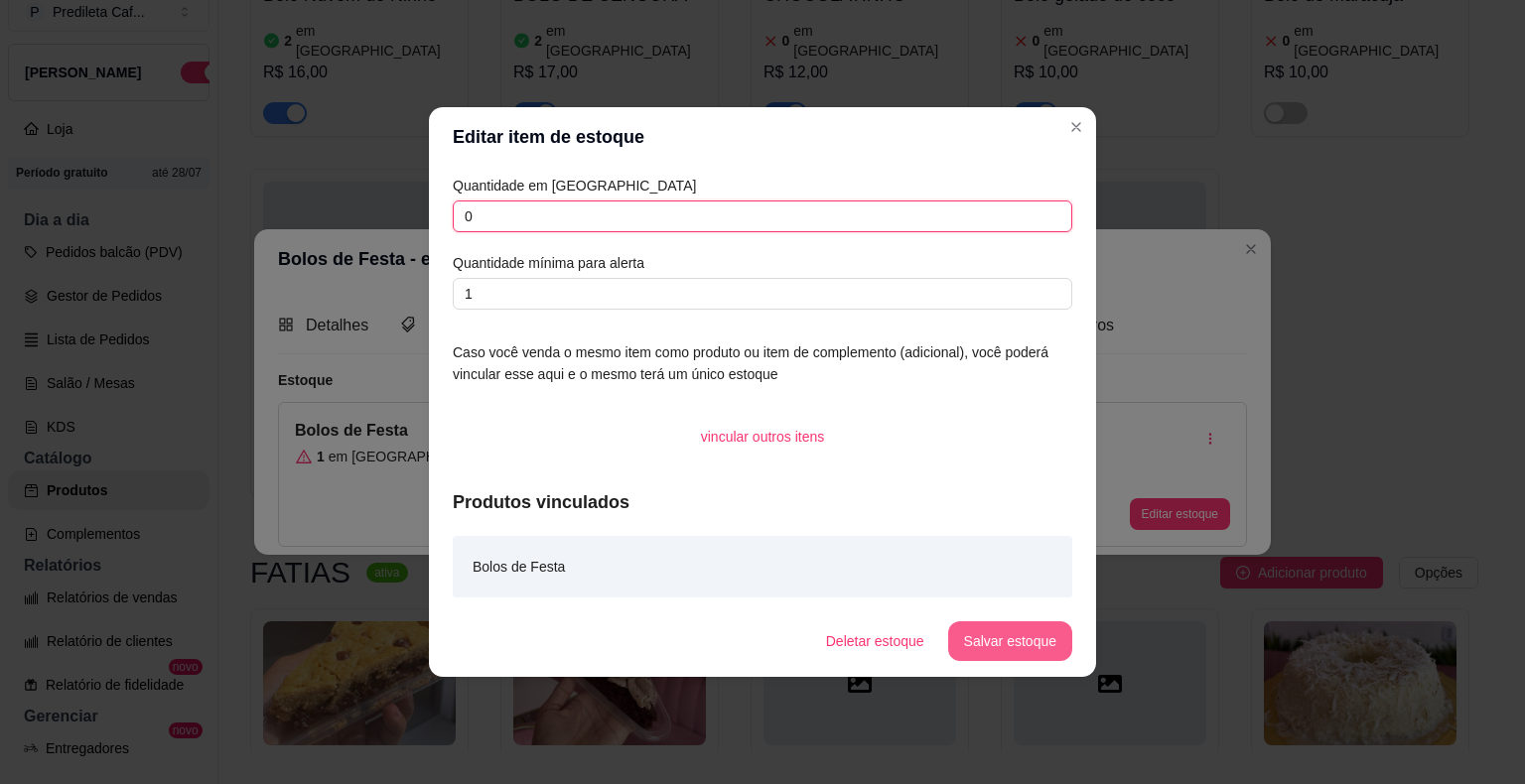 type on "0" 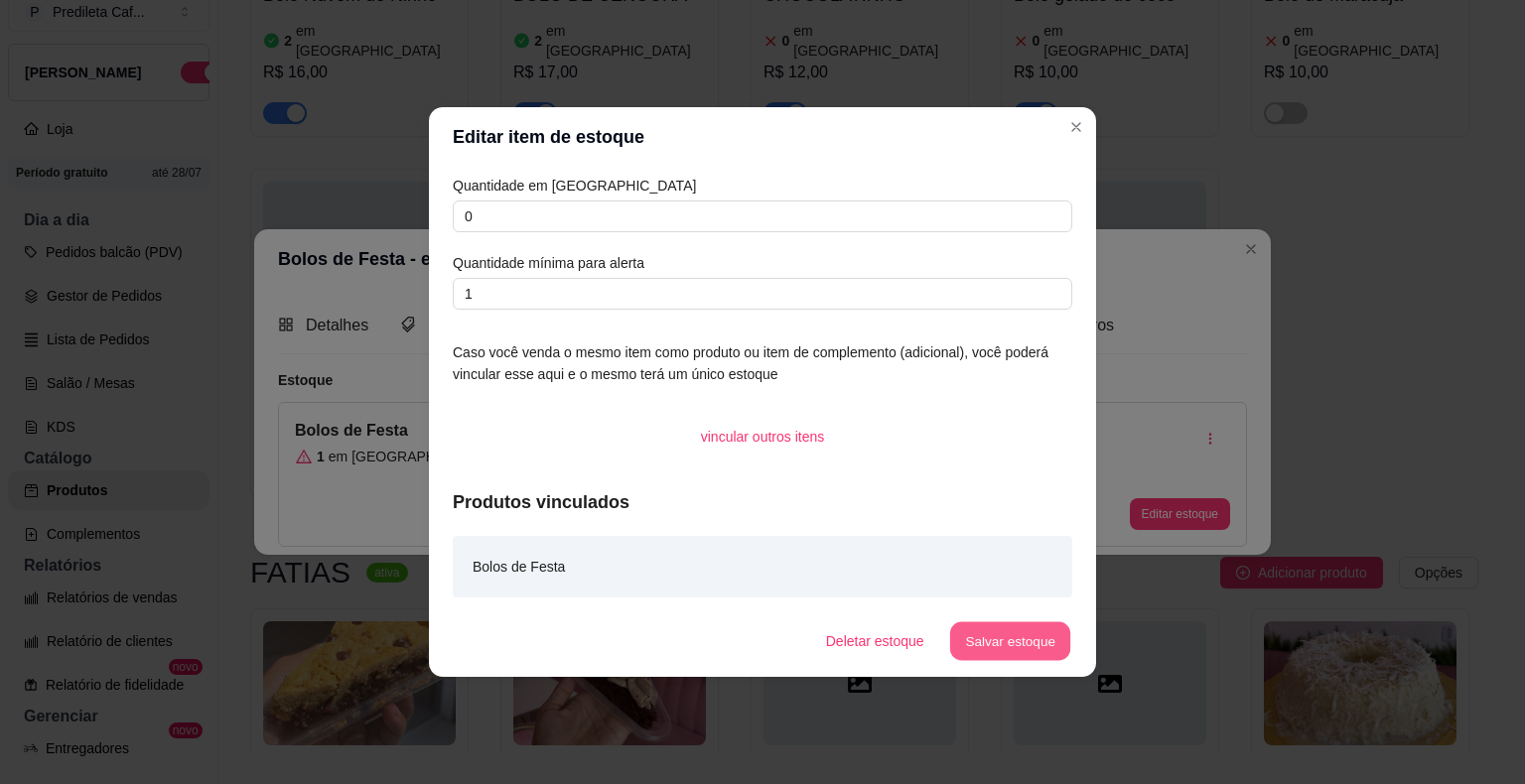 click on "Salvar estoque" at bounding box center [1010, 641] 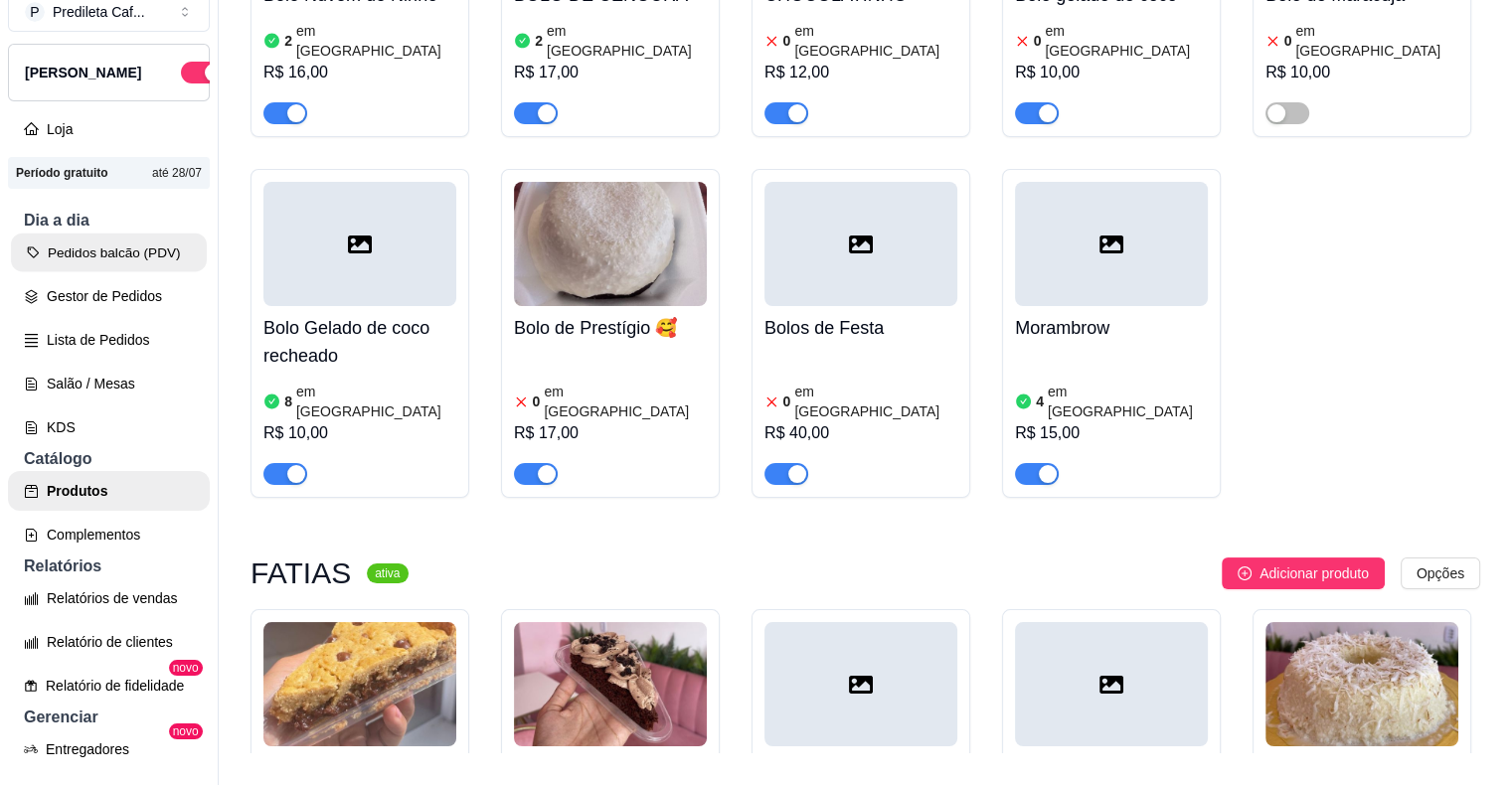click on "Pedidos balcão (PDV)" at bounding box center [108, 252] 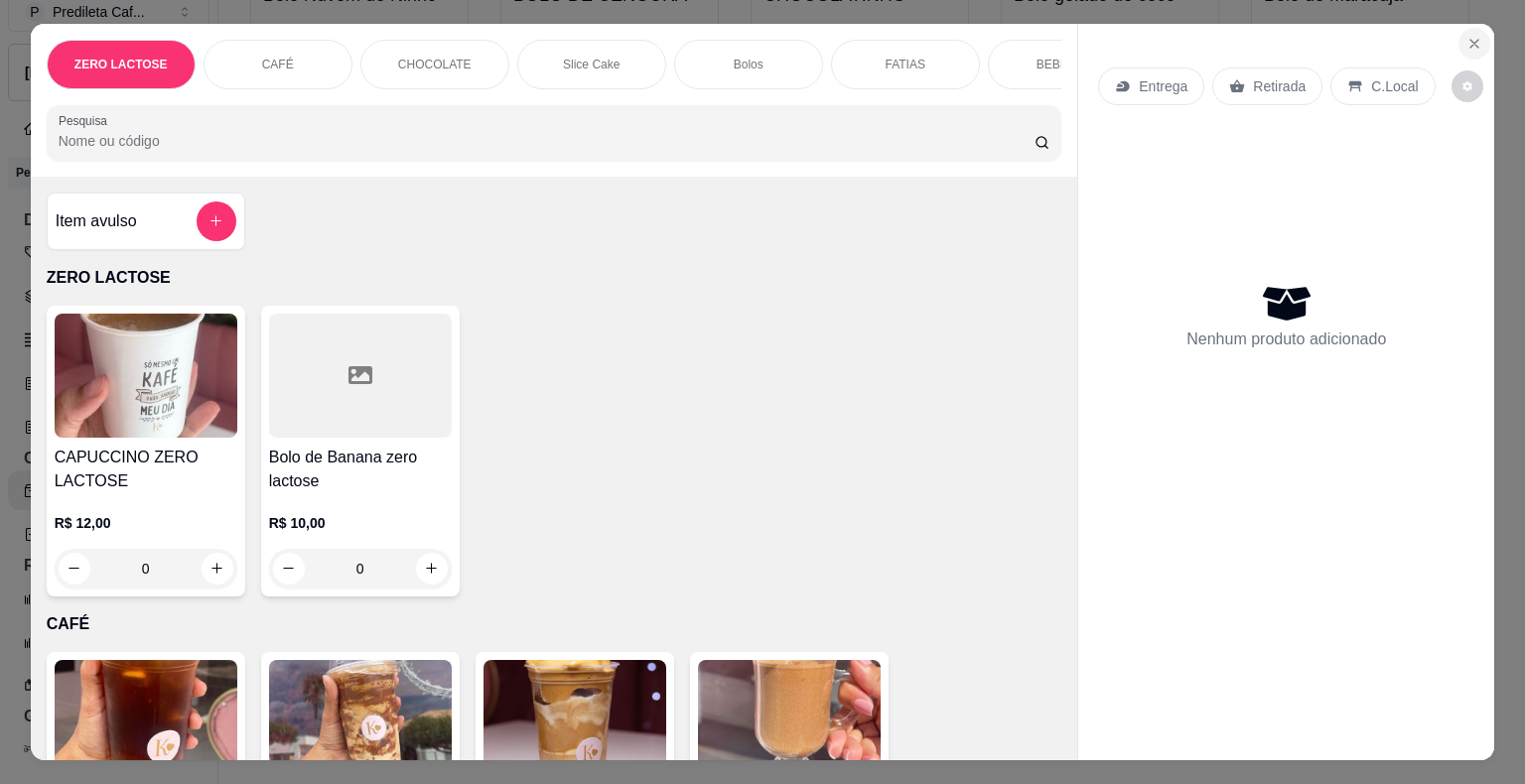 click at bounding box center (1474, 44) 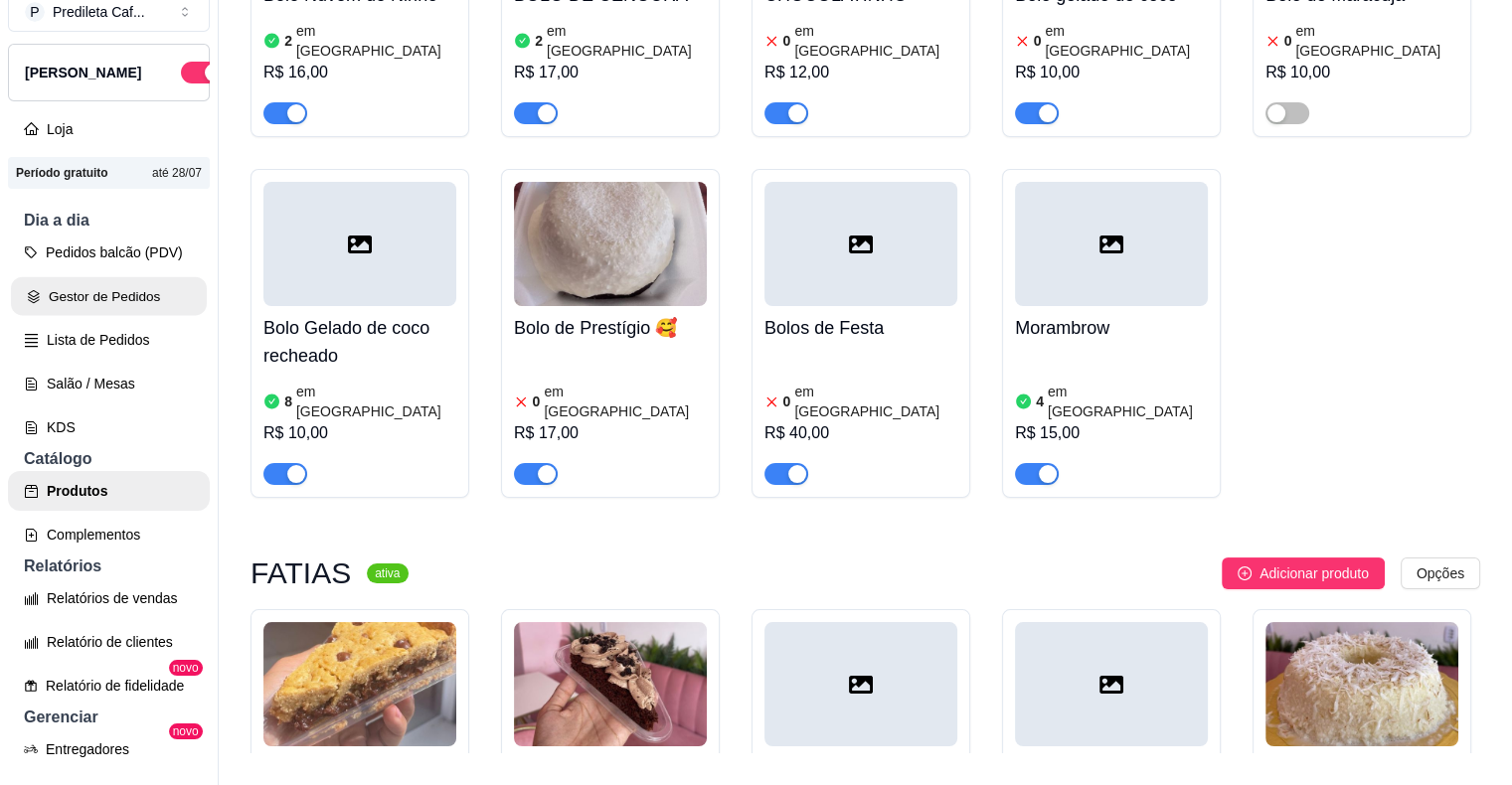 click on "Gestor de Pedidos" at bounding box center [108, 296] 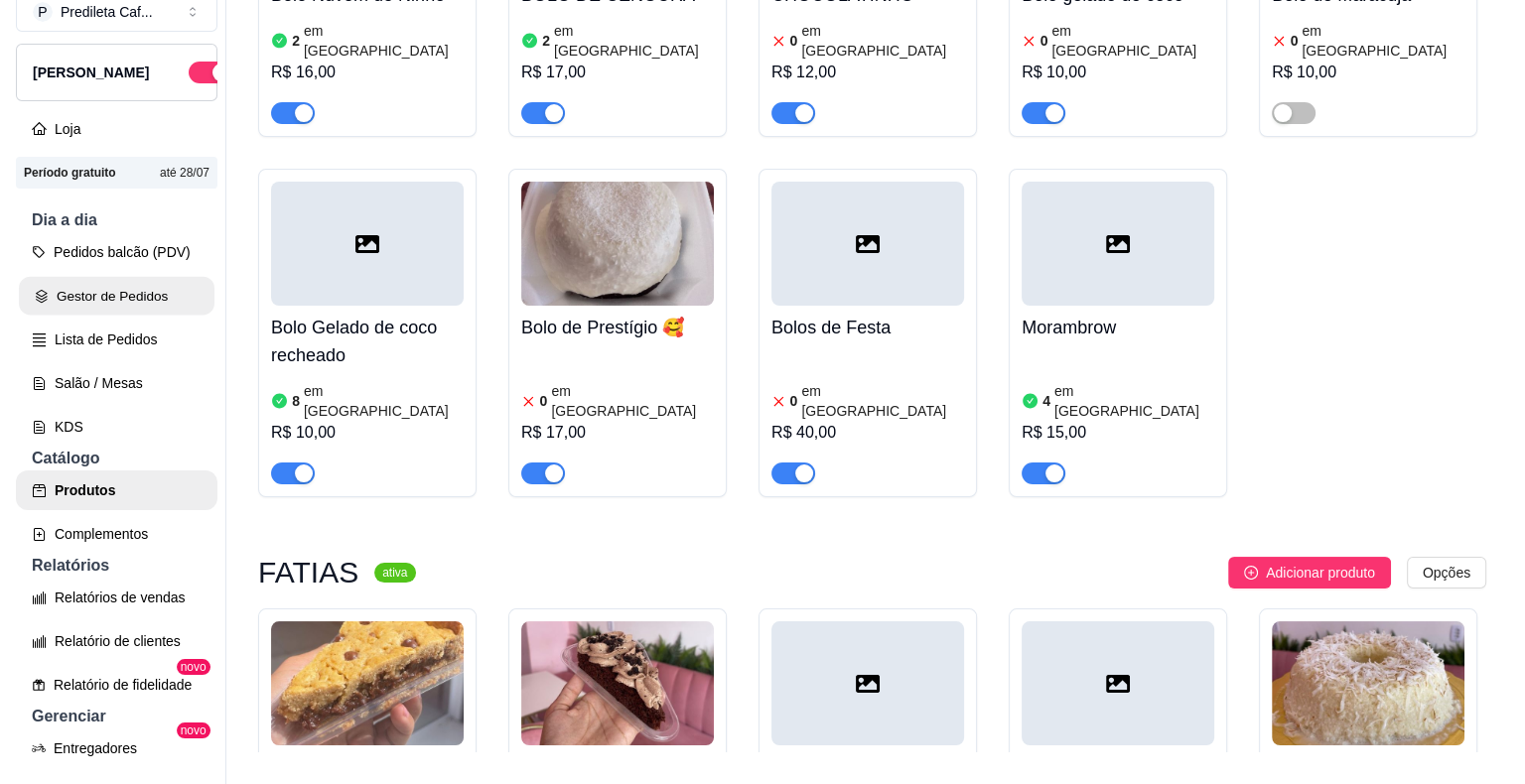 scroll, scrollTop: 0, scrollLeft: 0, axis: both 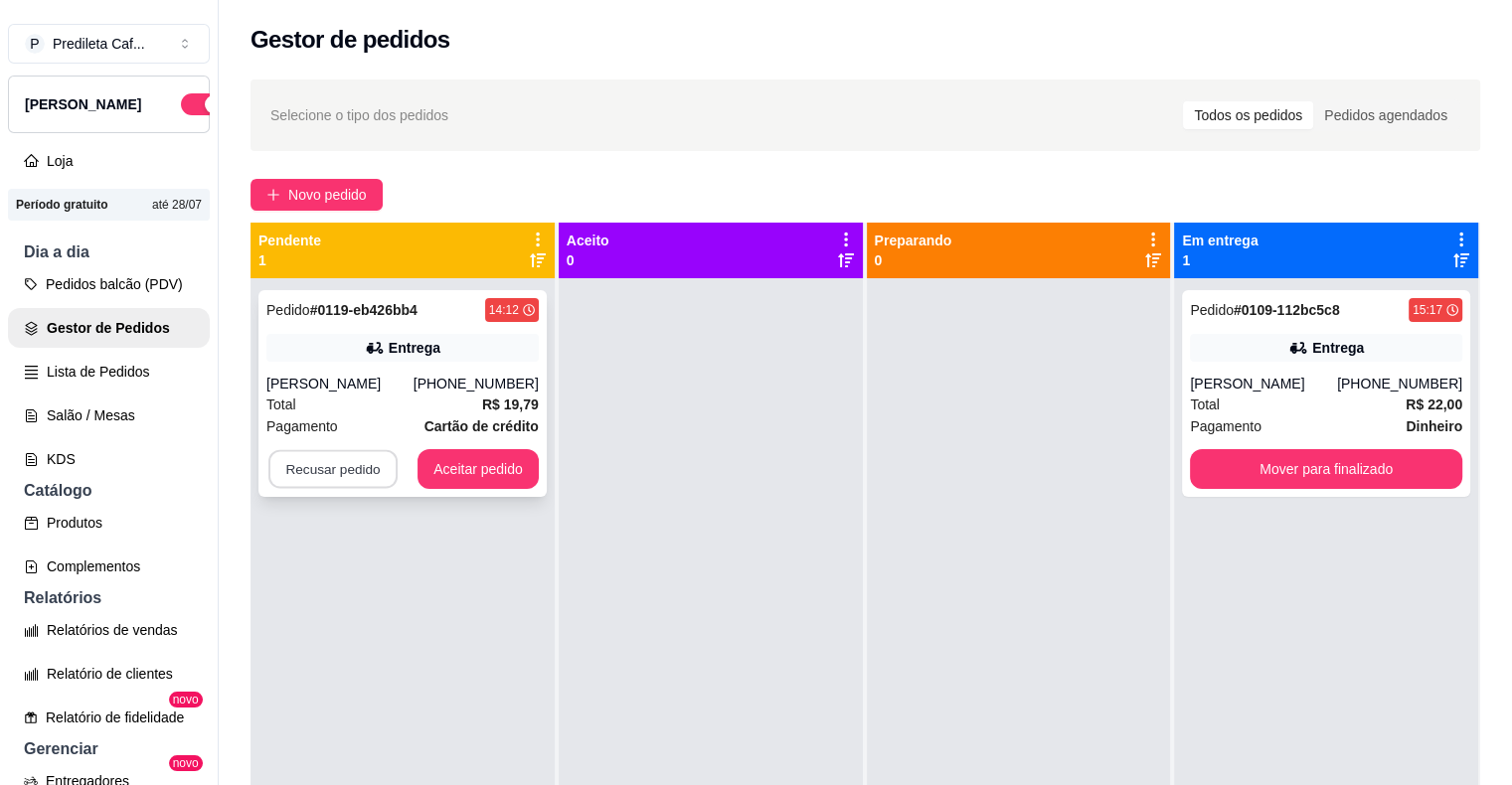 click on "Recusar pedido" at bounding box center [333, 469] 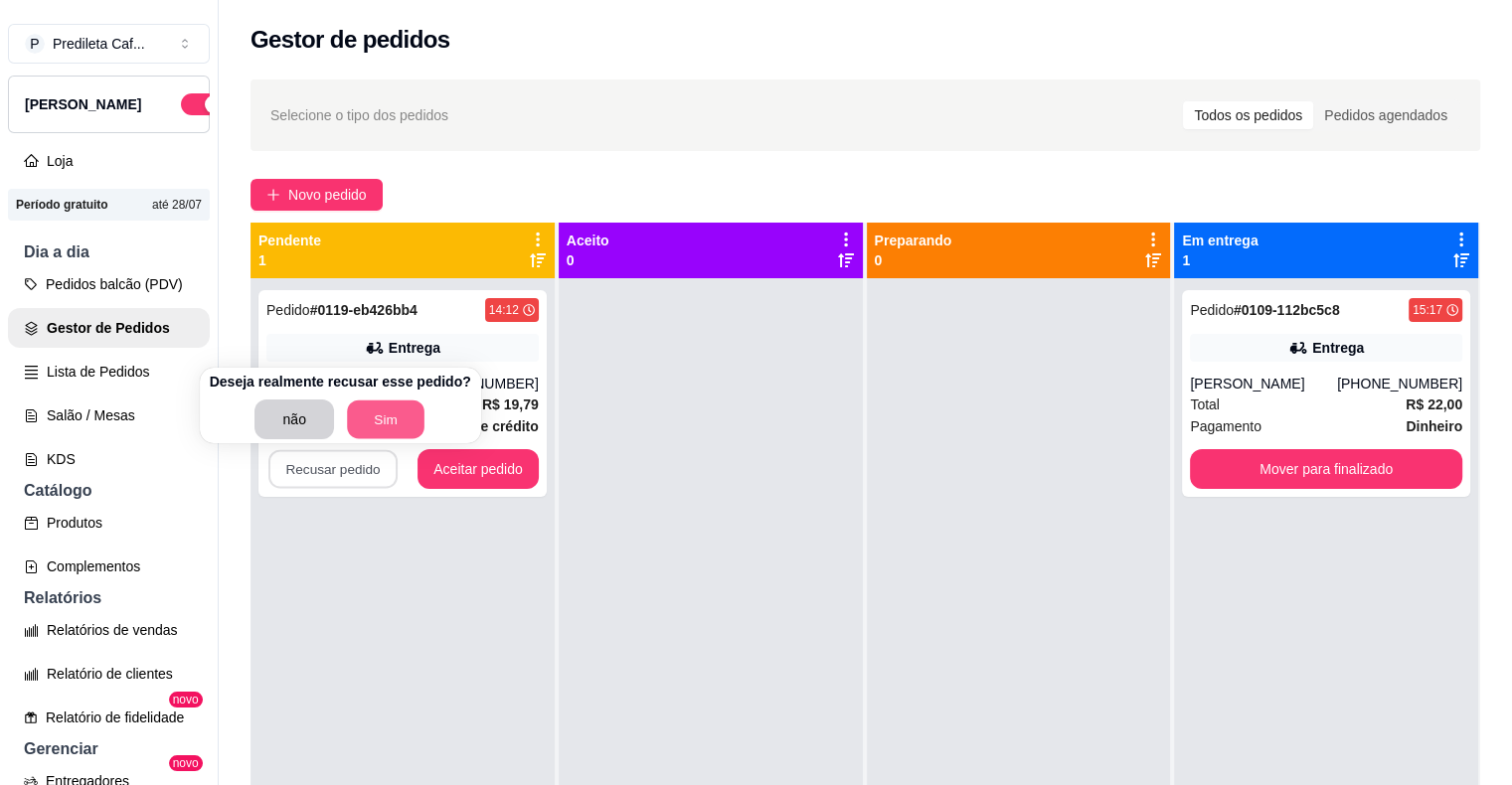 click on "Sim" at bounding box center [386, 419] 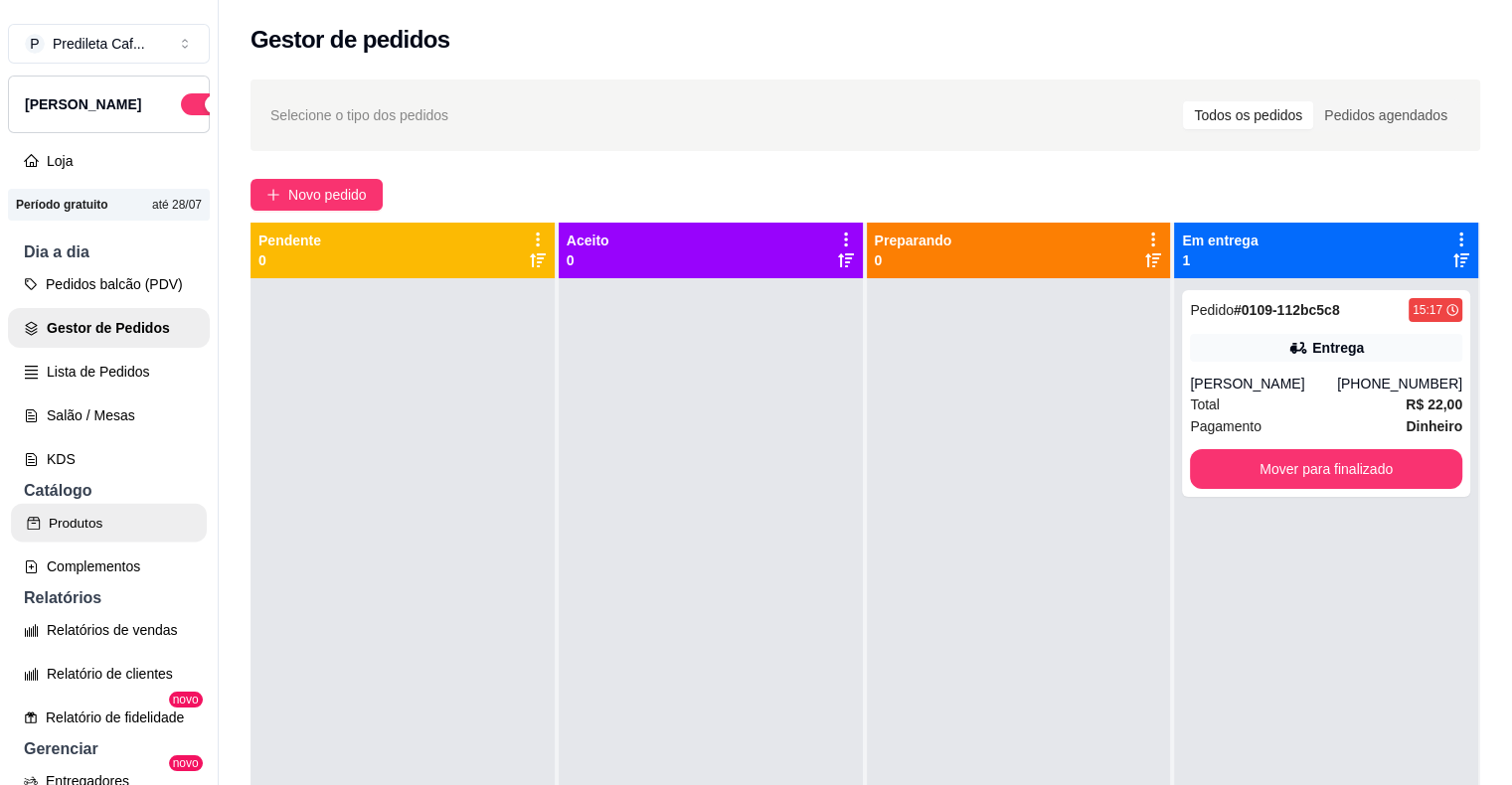 click on "Produtos" at bounding box center [108, 523] 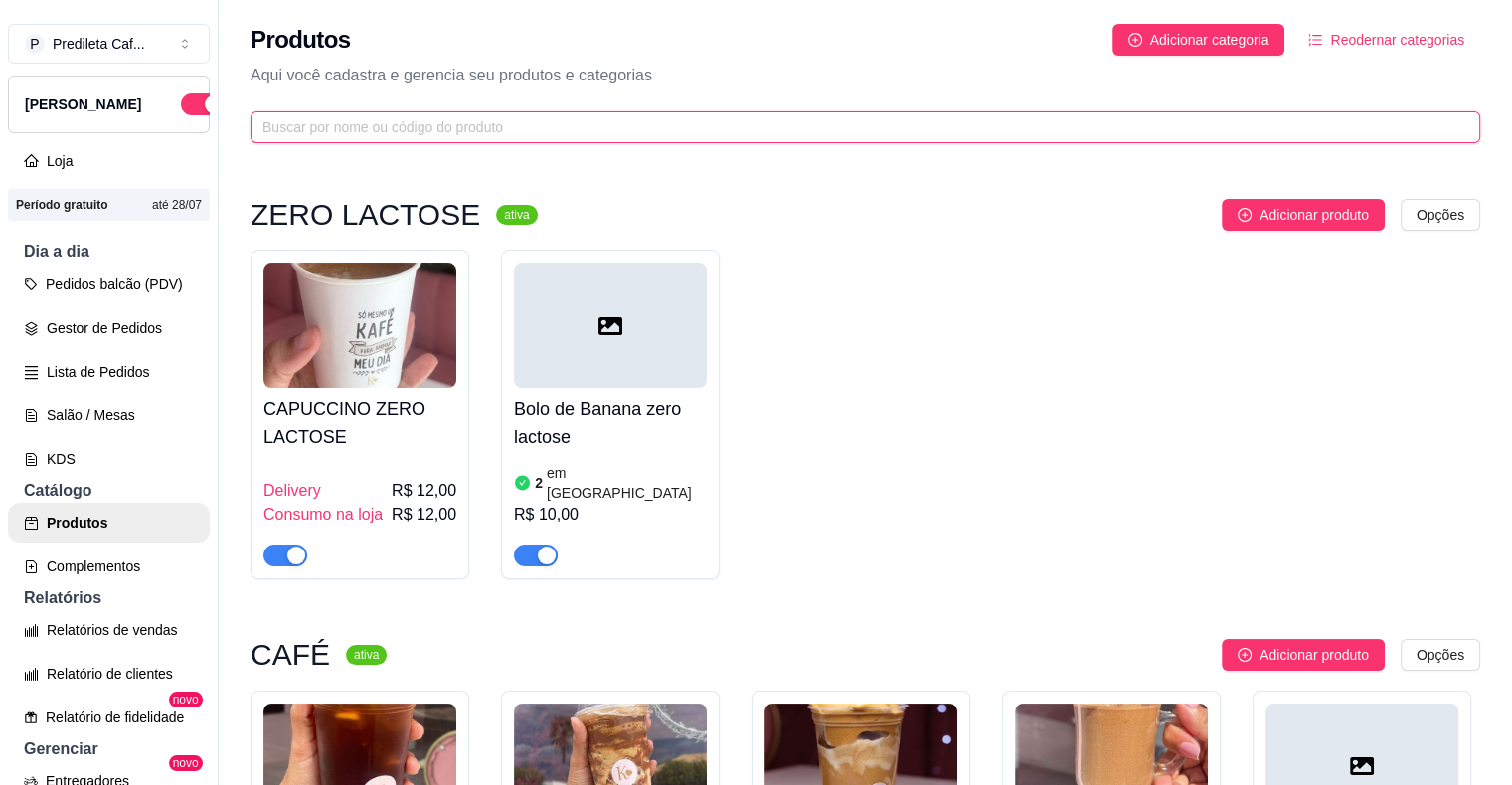 click at bounding box center (857, 127) 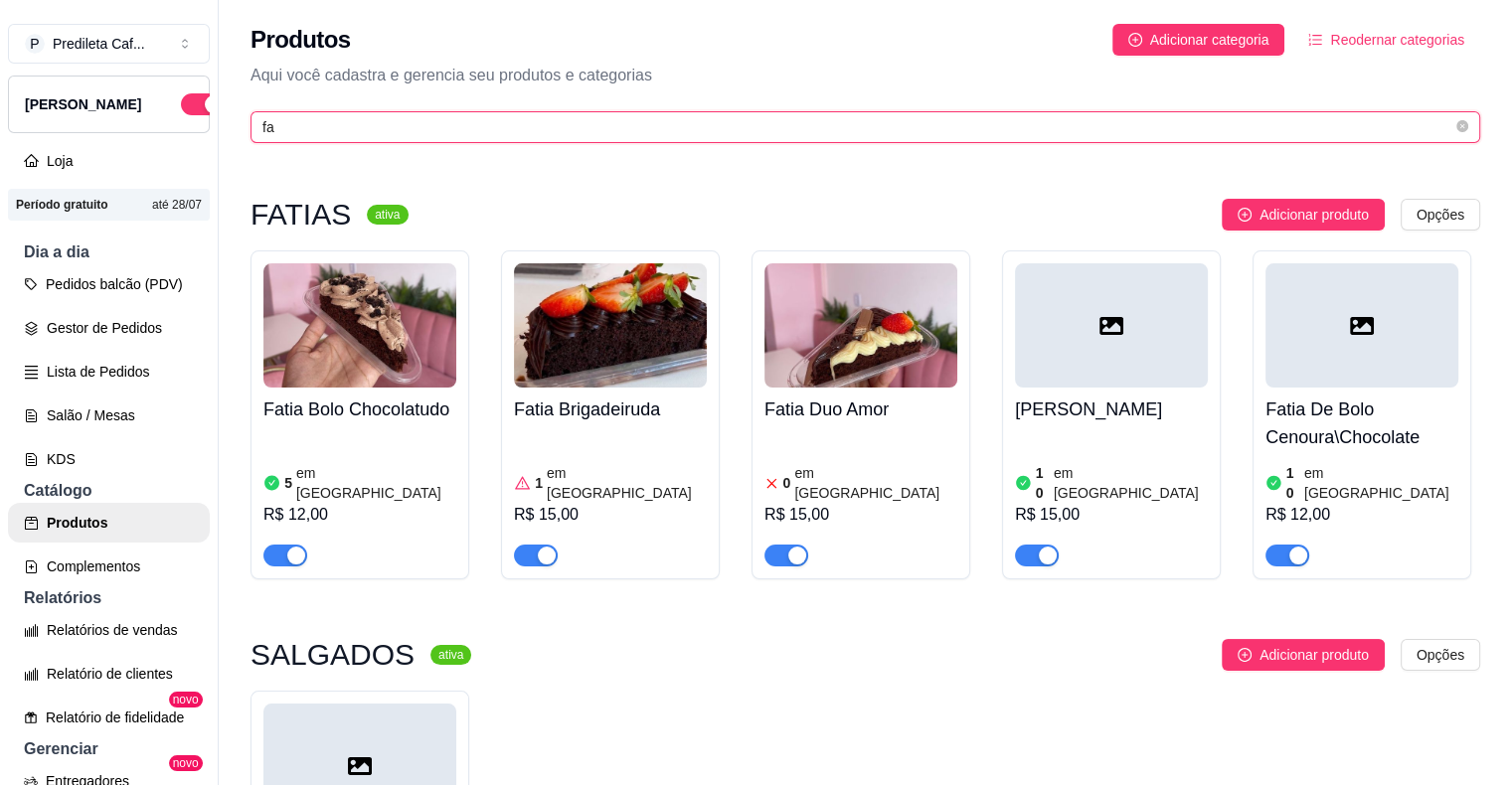 type on "f" 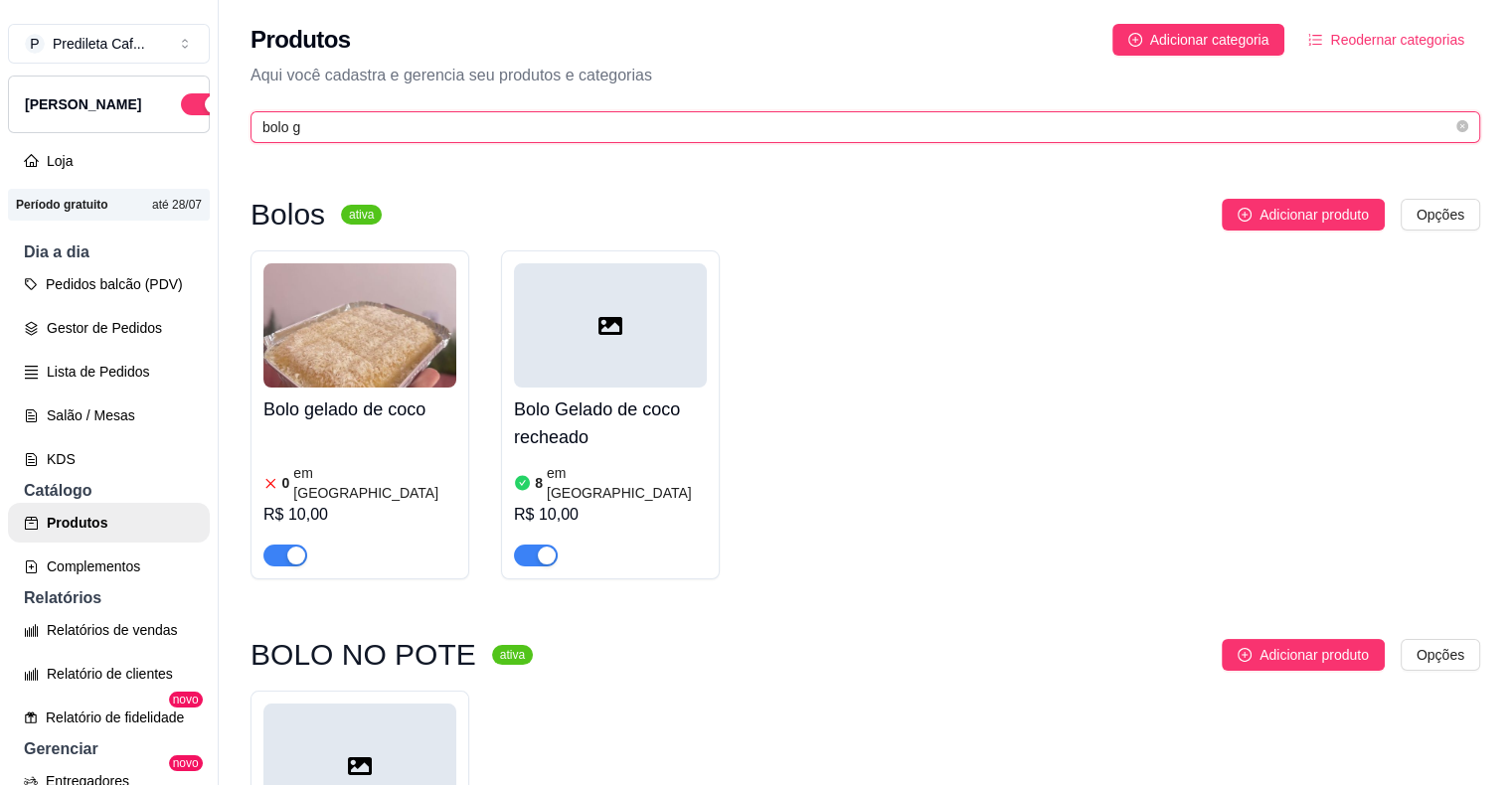 type on "bolo g" 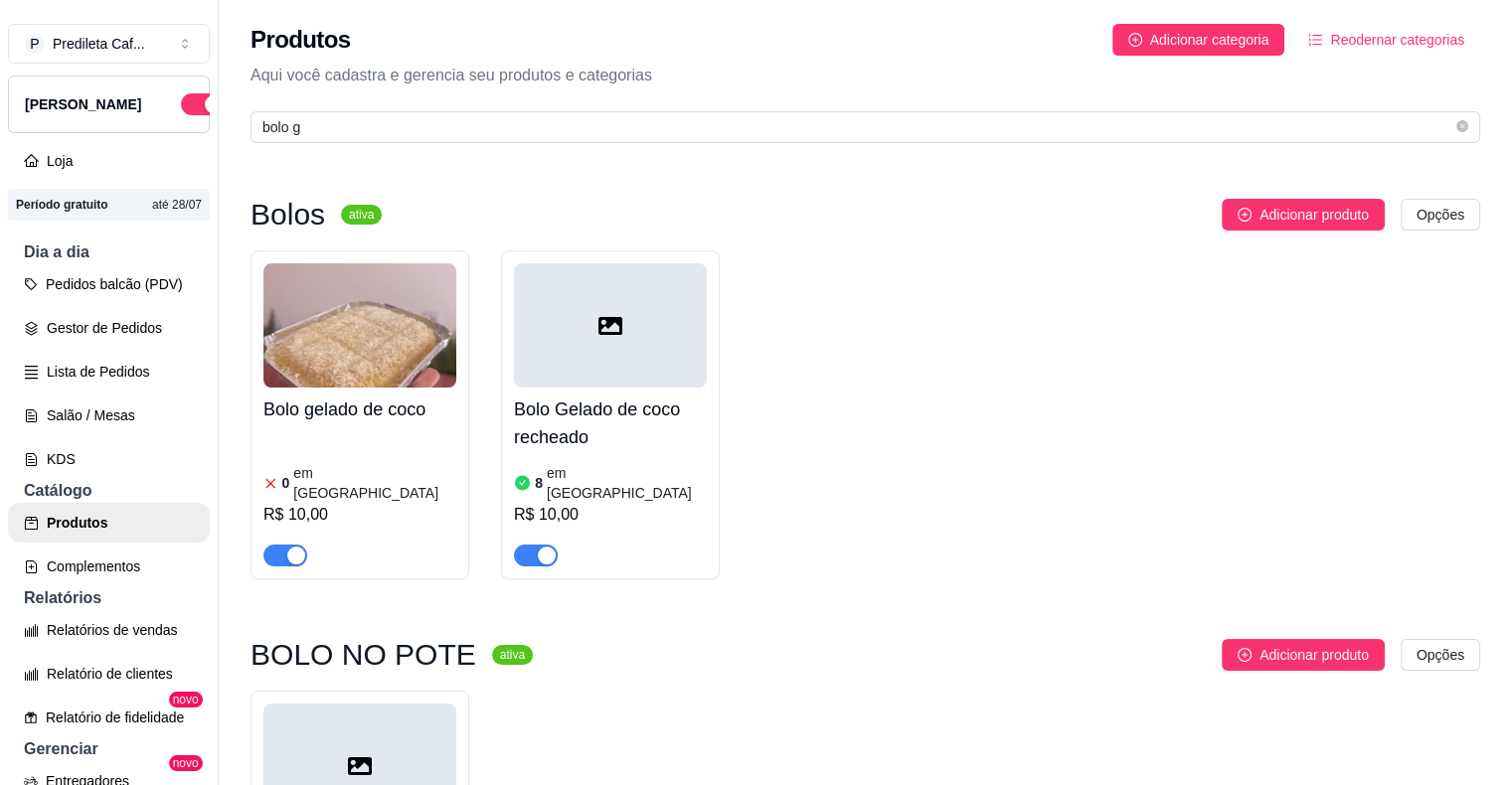 click on "Bolo Gelado de coco recheado" at bounding box center [610, 423] 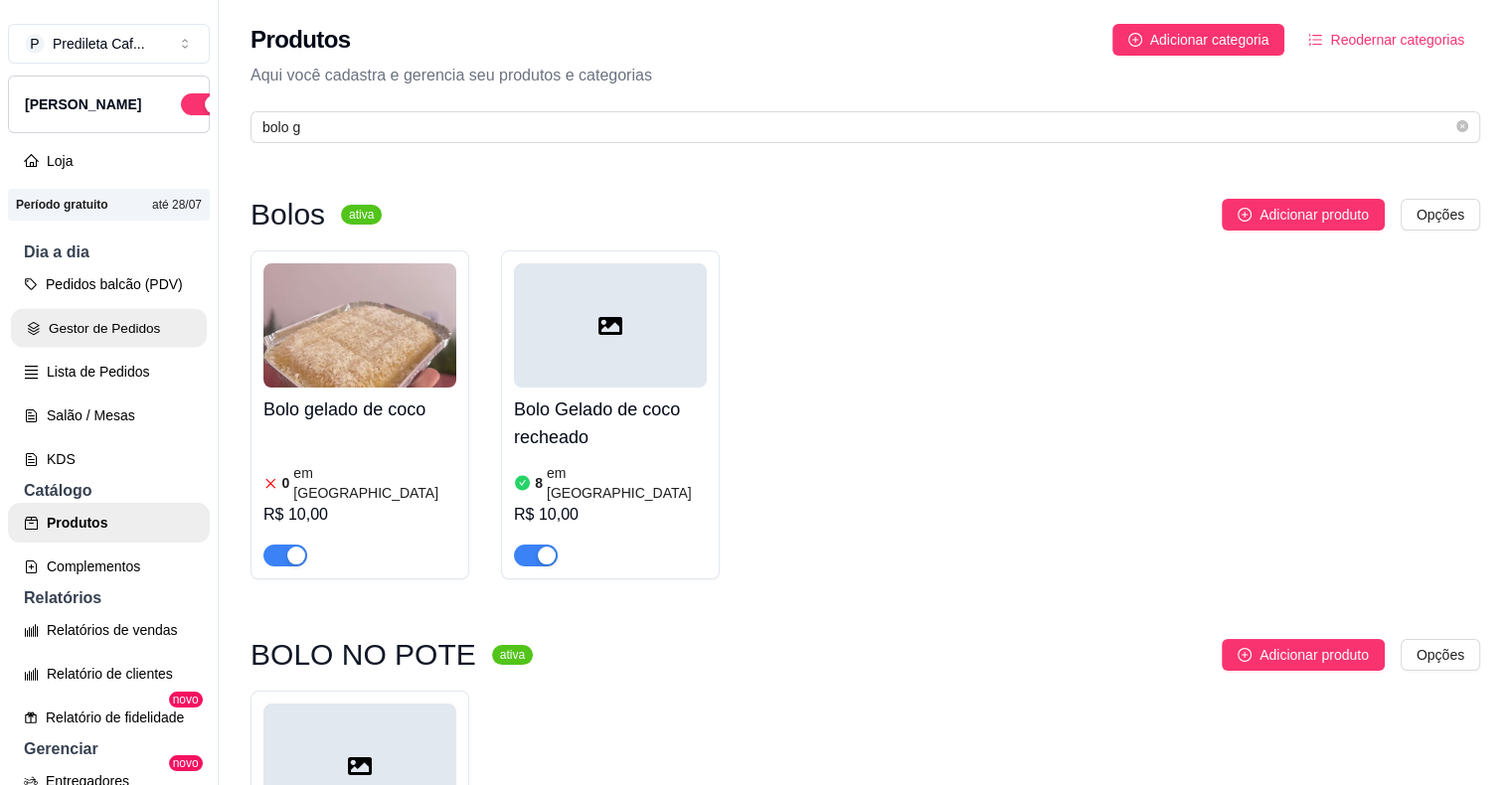 click on "Gestor de Pedidos" at bounding box center [108, 328] 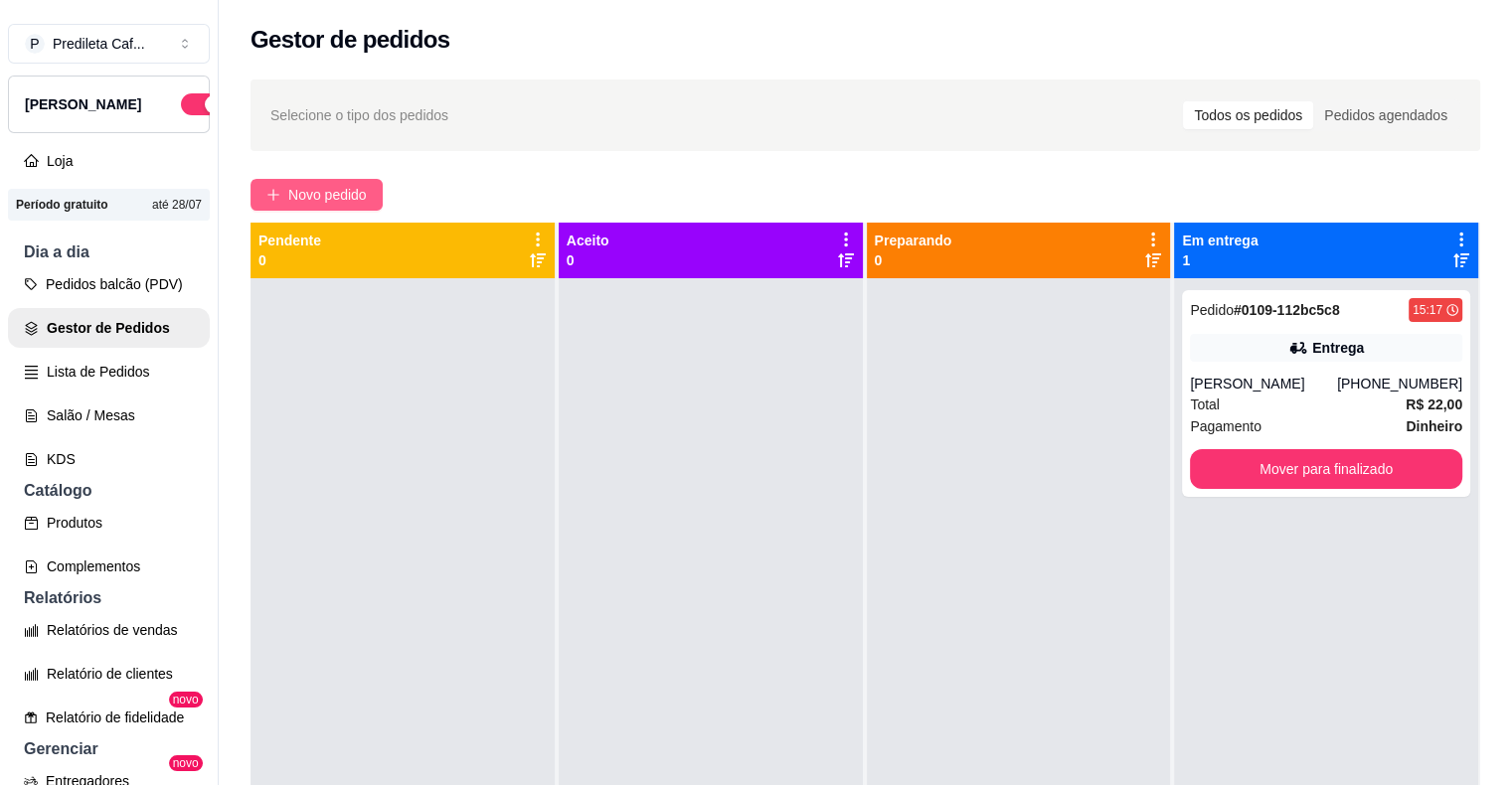 click on "Novo pedido" at bounding box center (327, 195) 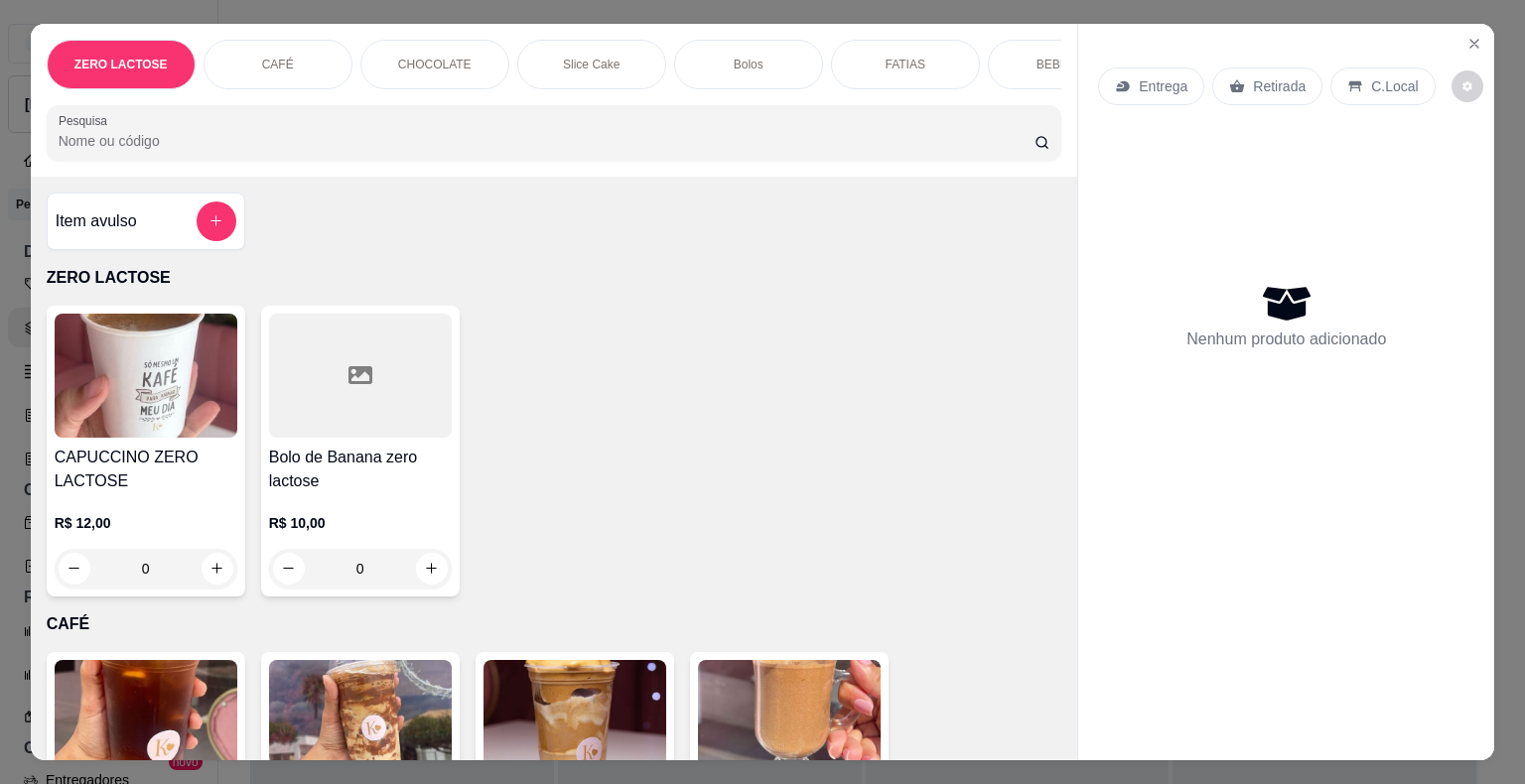 scroll, scrollTop: 40, scrollLeft: 0, axis: vertical 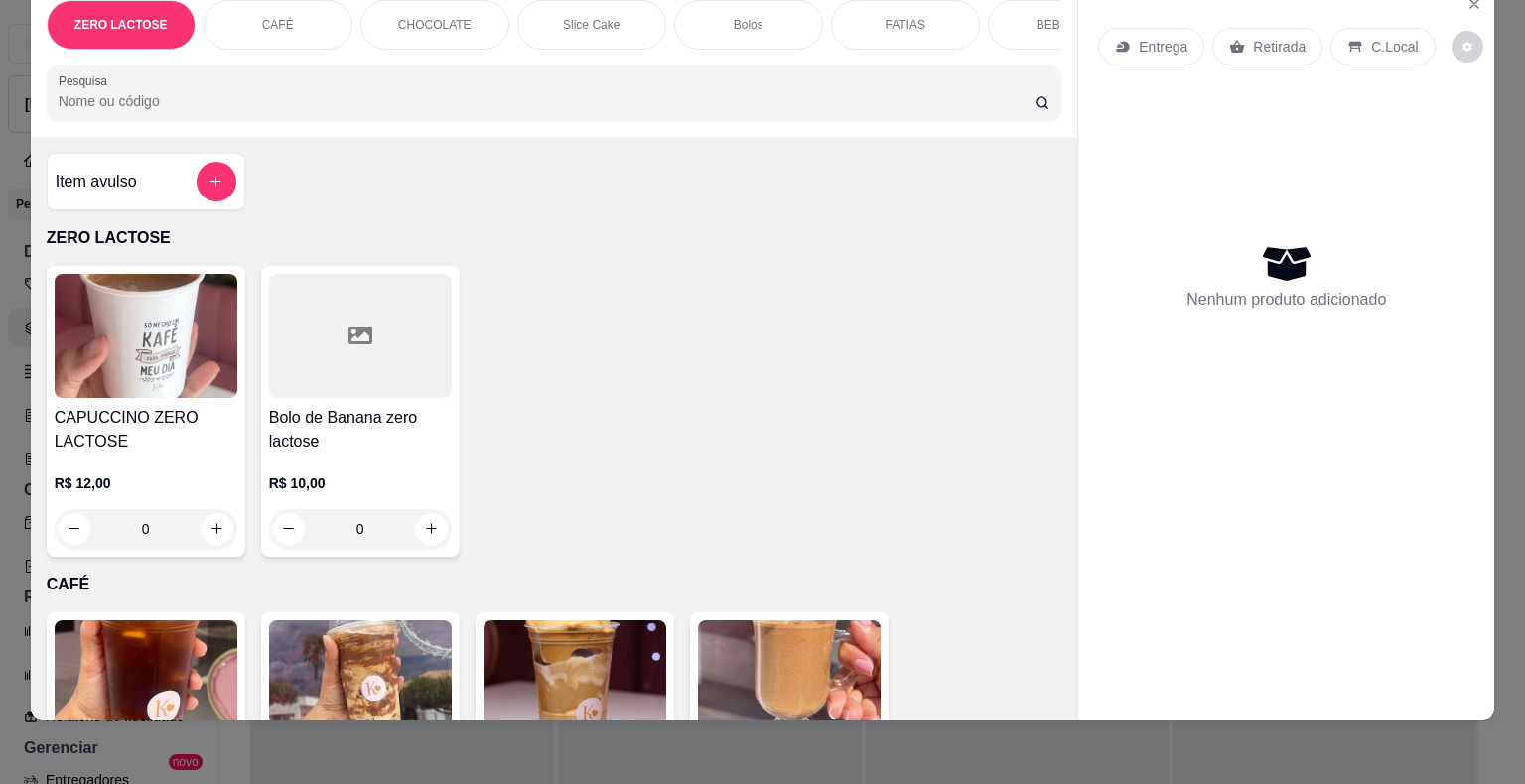 click on "ZERO LACTOSE  CAFÉ CHOCOLATE  Slice Cake Bolos FATIAS BEBIDAS SODA ITALIANA SALGADOS ROCAMBOLE BROWNIE RECHEADO BOLO NO POTE TRADICIONAIS Tortelete Pesquisa Item avulso ZERO LACTOSE  CAPUCCINO ZERO LACTOSE    R$ 12,00 0 Bolo de Banana zero lactose    R$ 10,00 0 CAFÉ CITRUS COFFE   R$ 15,00 0 FRAPUCCINO   R$ 15,00 0 CAFÉ GELADO   R$ 12,00 0 CAPUCCINO   R$ 0,00 0 CAFÉ EXPRESSO   R$ 0,00 0 CAFÉ COM LEITE   R$ 10,00 0 CAFÉ TRADICIONAL   R$ 0,00 0 CHOCOLATE CHOCOLATE QUENTE   R$ 0,00 0  Slice Cake Cheescake de Morango   R$ 15,00 0 Bolos Bolo Nuvem de Ninho   R$ 16,00 0 BOLO DE CENOURA    R$ 17,00 0 Esgotado CHOCOLATINHO   R$ 12,00 0 Esgotado Bolo gelado de coco    R$ 10,00 0 Bolo Gelado de coco recheado   R$ 10,00 0 Esgotado Bolo de Prestígio 🥰   R$ 17,00 0 Esgotado Bolos de Festa   R$ 40,00 0 Morambrow   R$ 15,00 0 FATIAS Torta Cookies   R$ 10,00 0 Fatia Bolo Chocolatudo   R$ 12,00 0 PIZZA BROWNIE DE KITKAT   R$ 17,00 0 PIZZA DE BROWNIE OREO   R$ 17,00 0 Fatia Brigadeiruda   0   0" at bounding box center (762, 392) 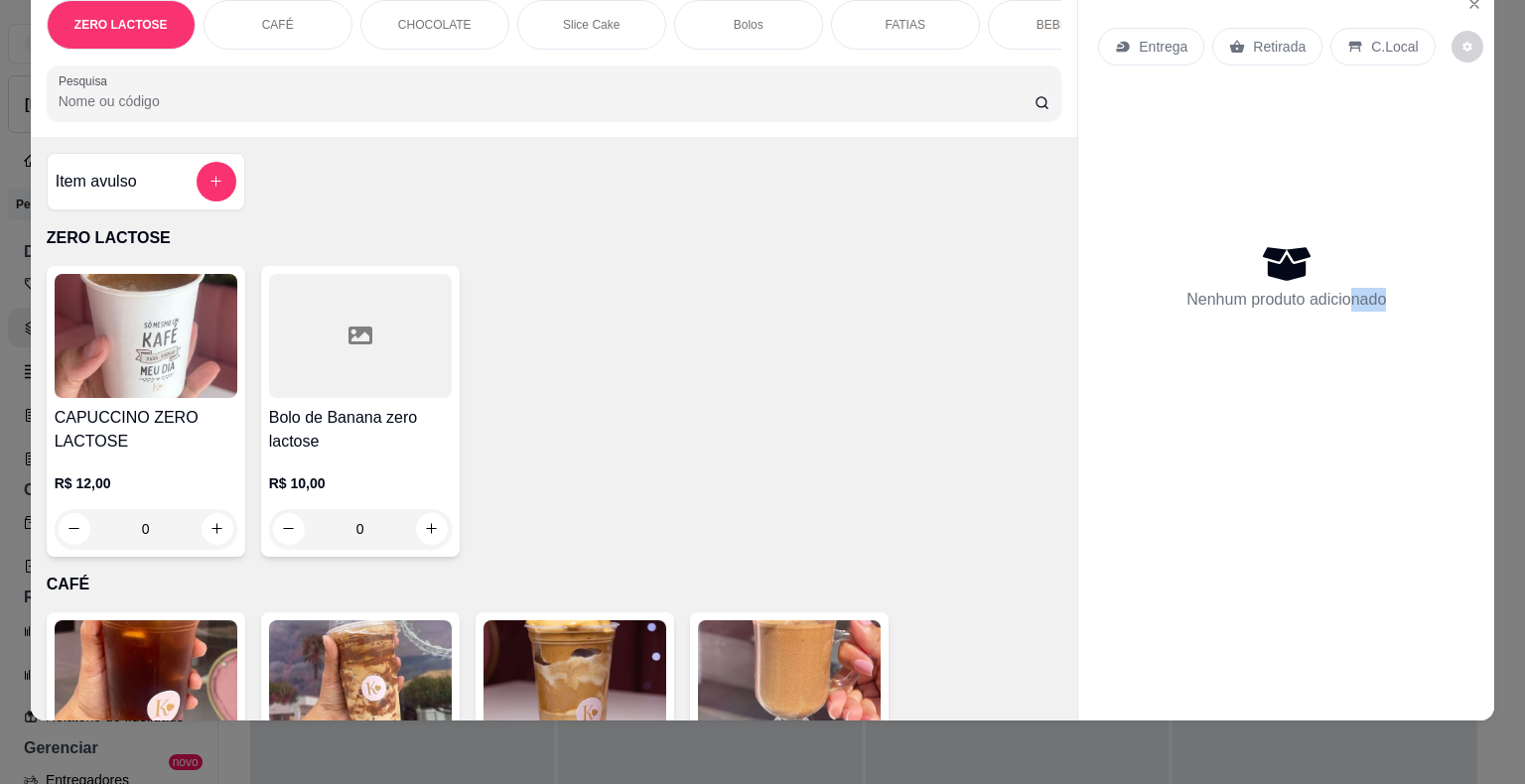 drag, startPoint x: 1501, startPoint y: 755, endPoint x: 1344, endPoint y: 633, distance: 198.82907 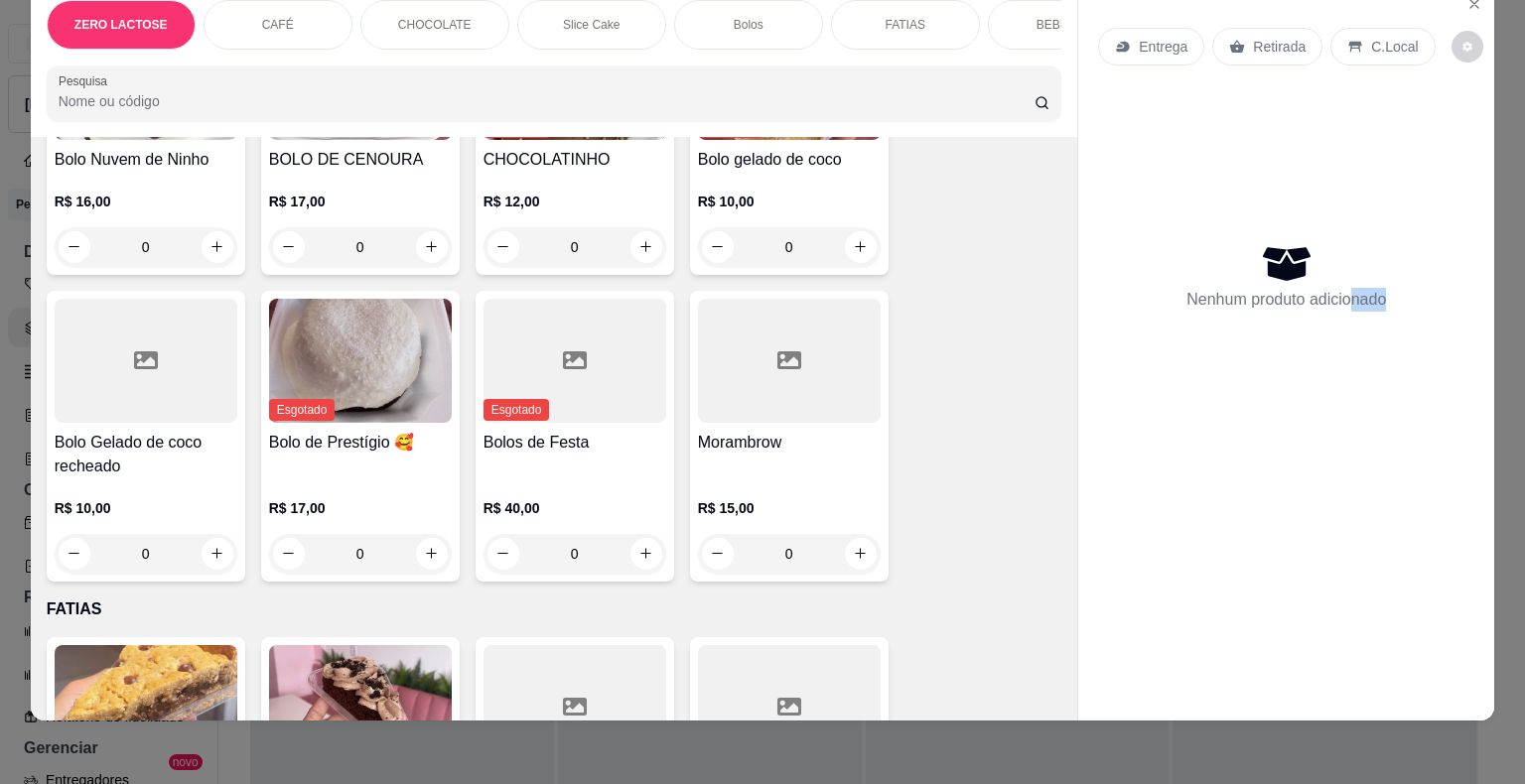 scroll, scrollTop: 1866, scrollLeft: 0, axis: vertical 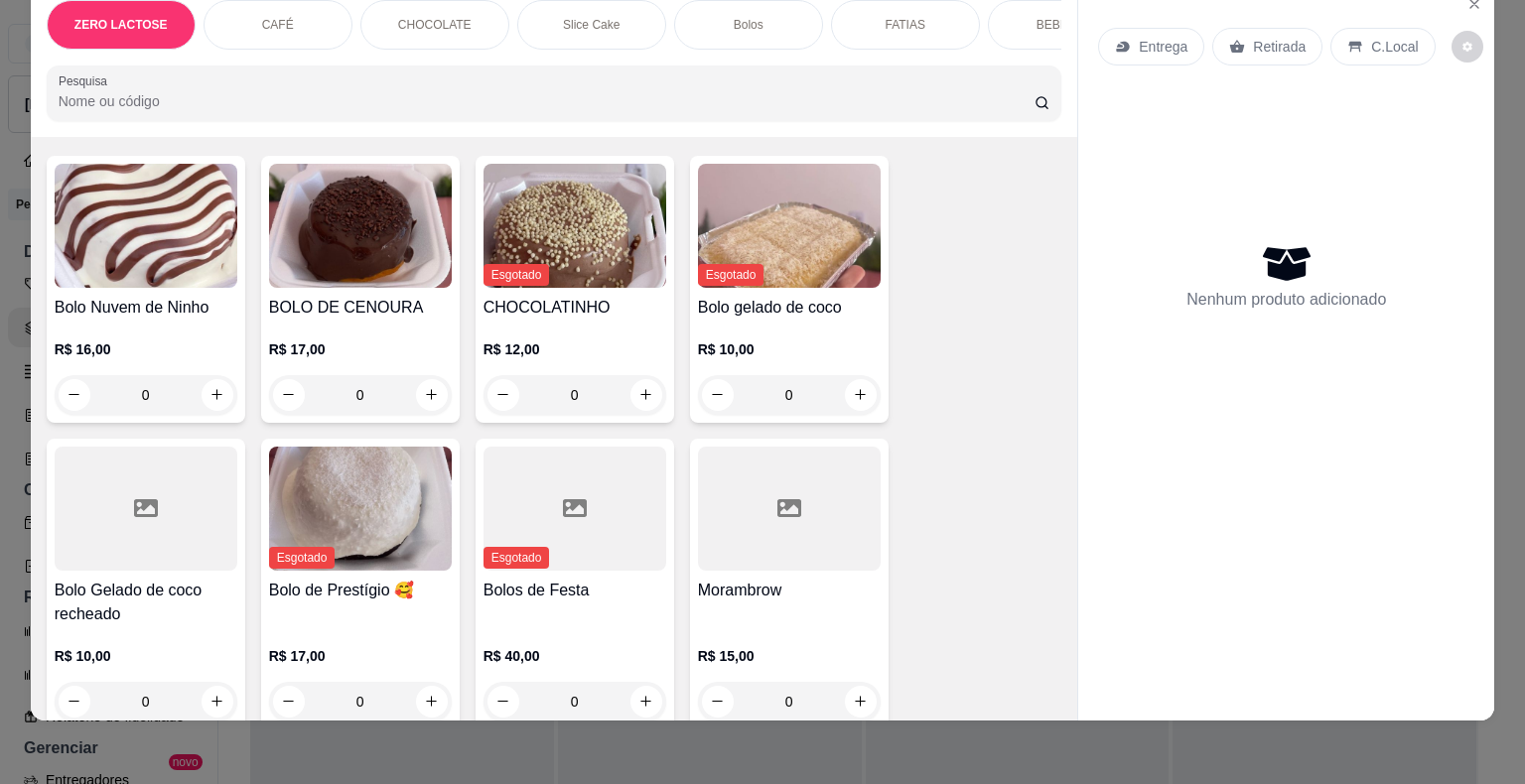 click at bounding box center [146, 508] 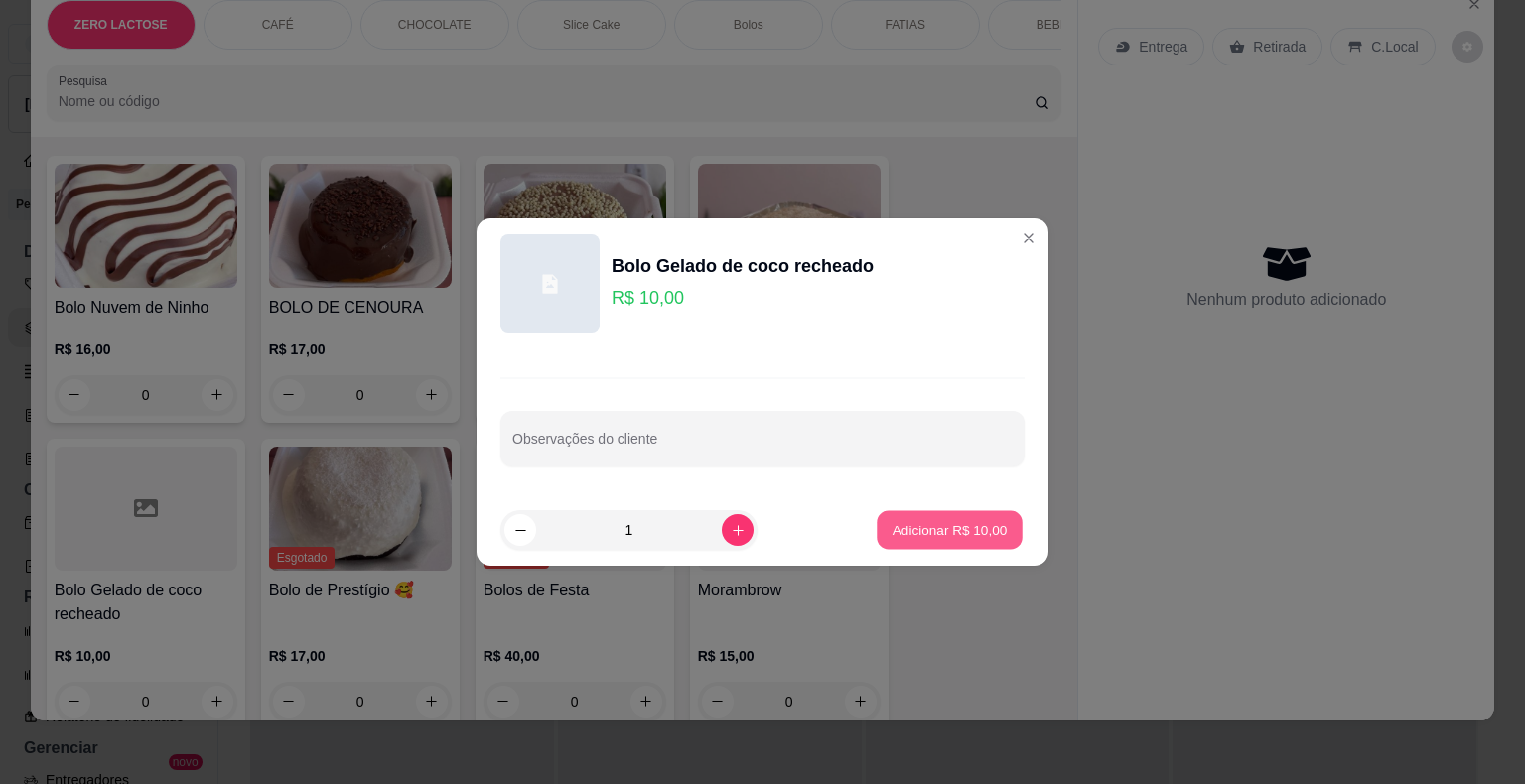 click on "Adicionar   R$ 10,00" at bounding box center [950, 529] 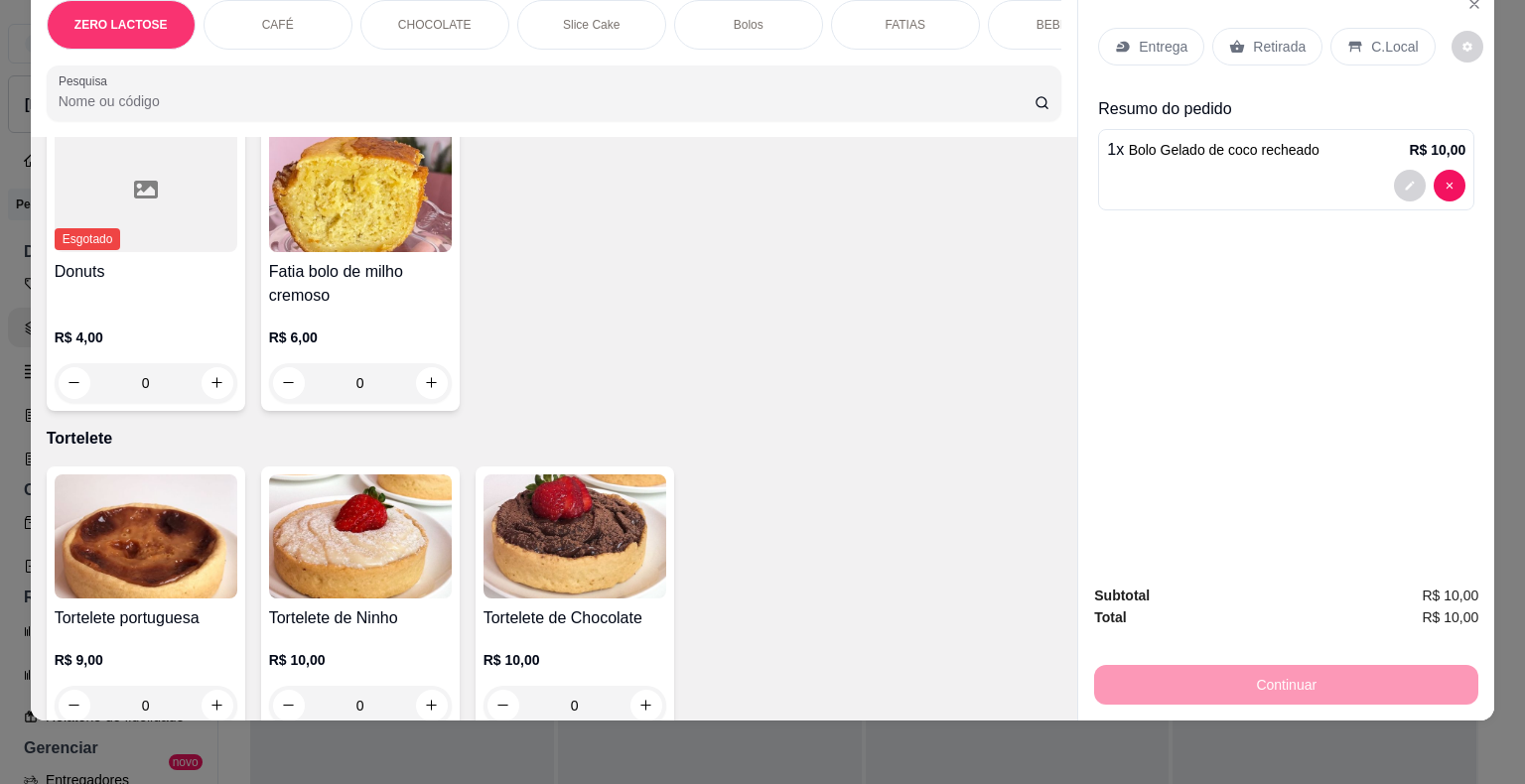 scroll, scrollTop: 5883, scrollLeft: 0, axis: vertical 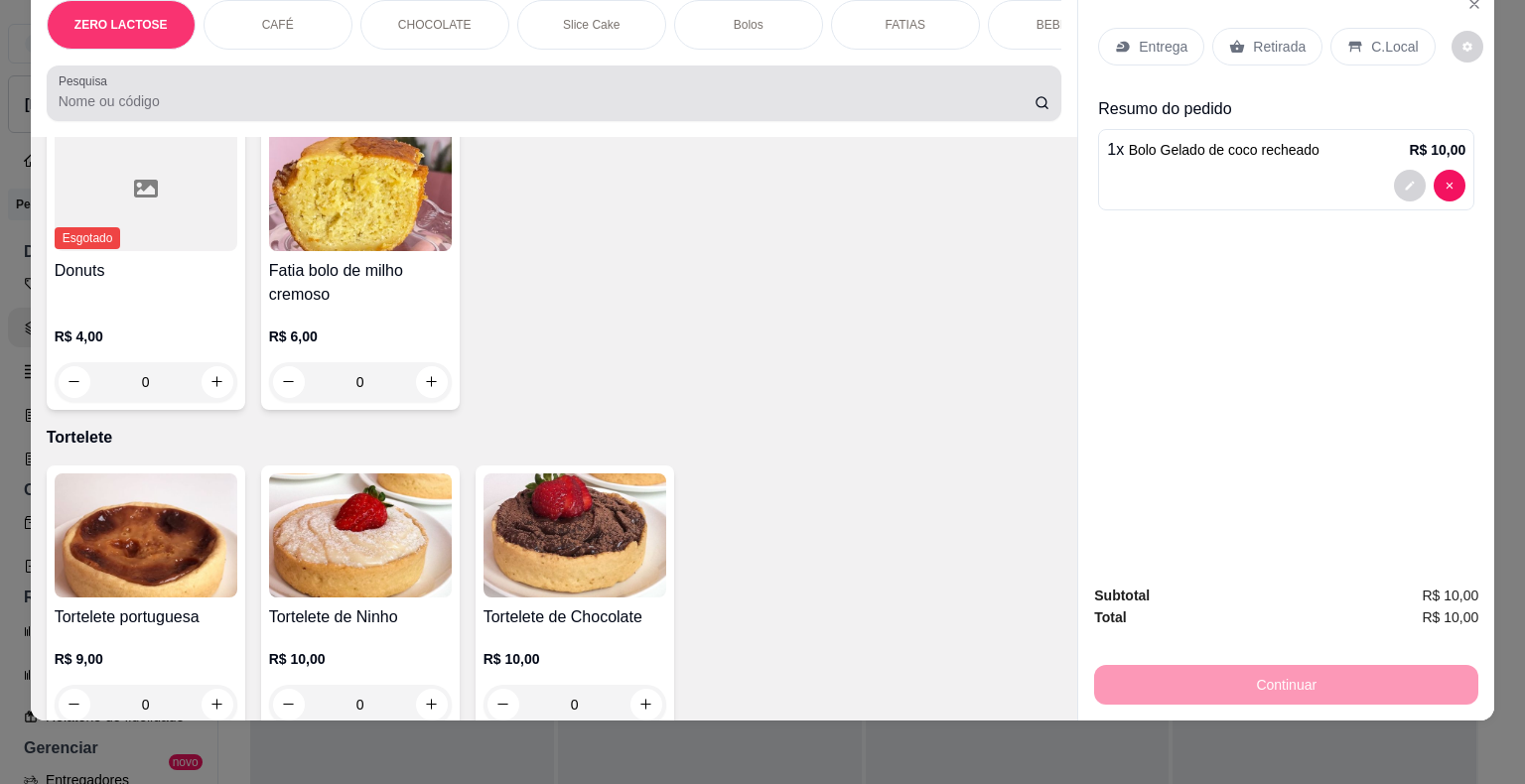 click at bounding box center [554, 93] 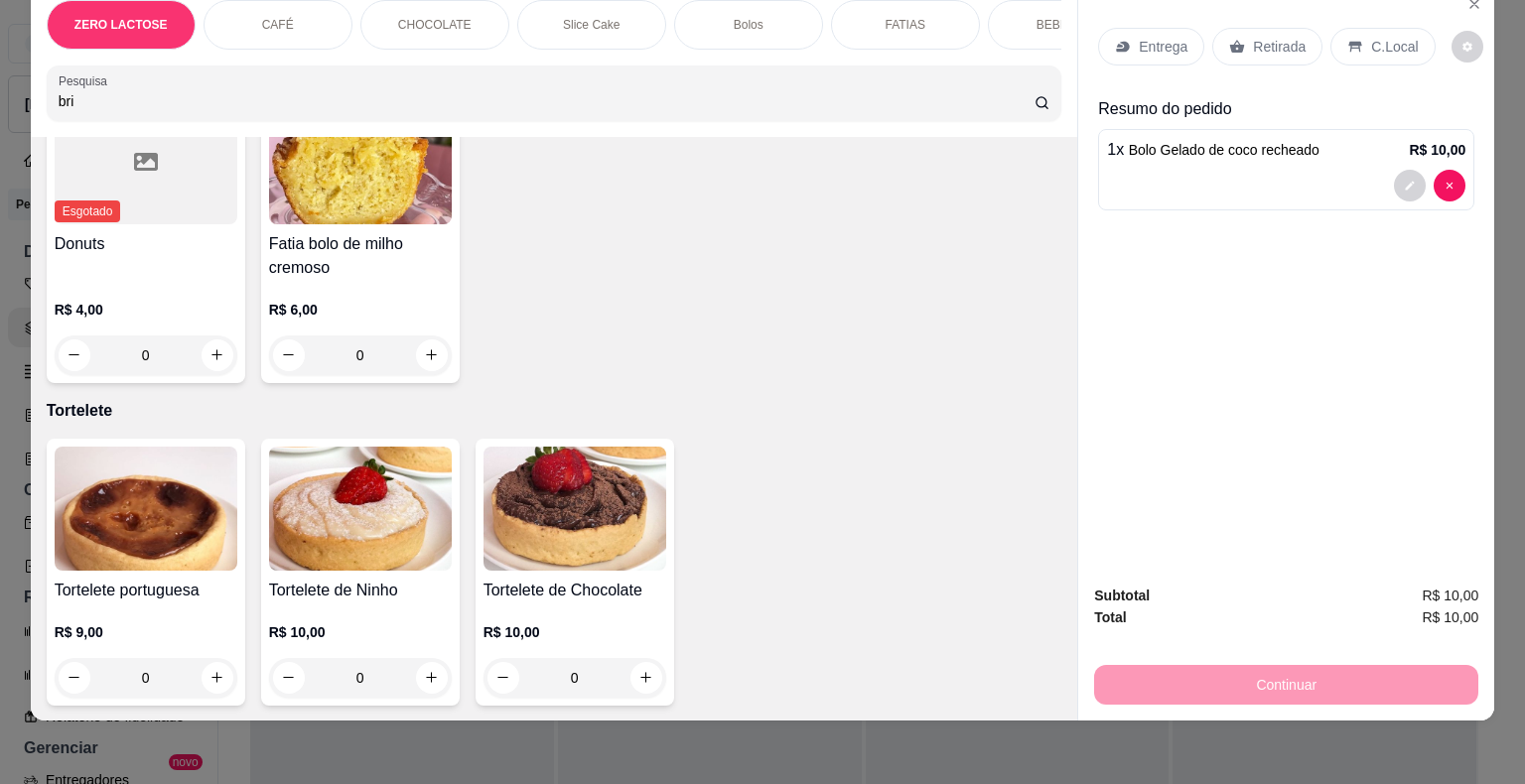 scroll, scrollTop: 6229, scrollLeft: 0, axis: vertical 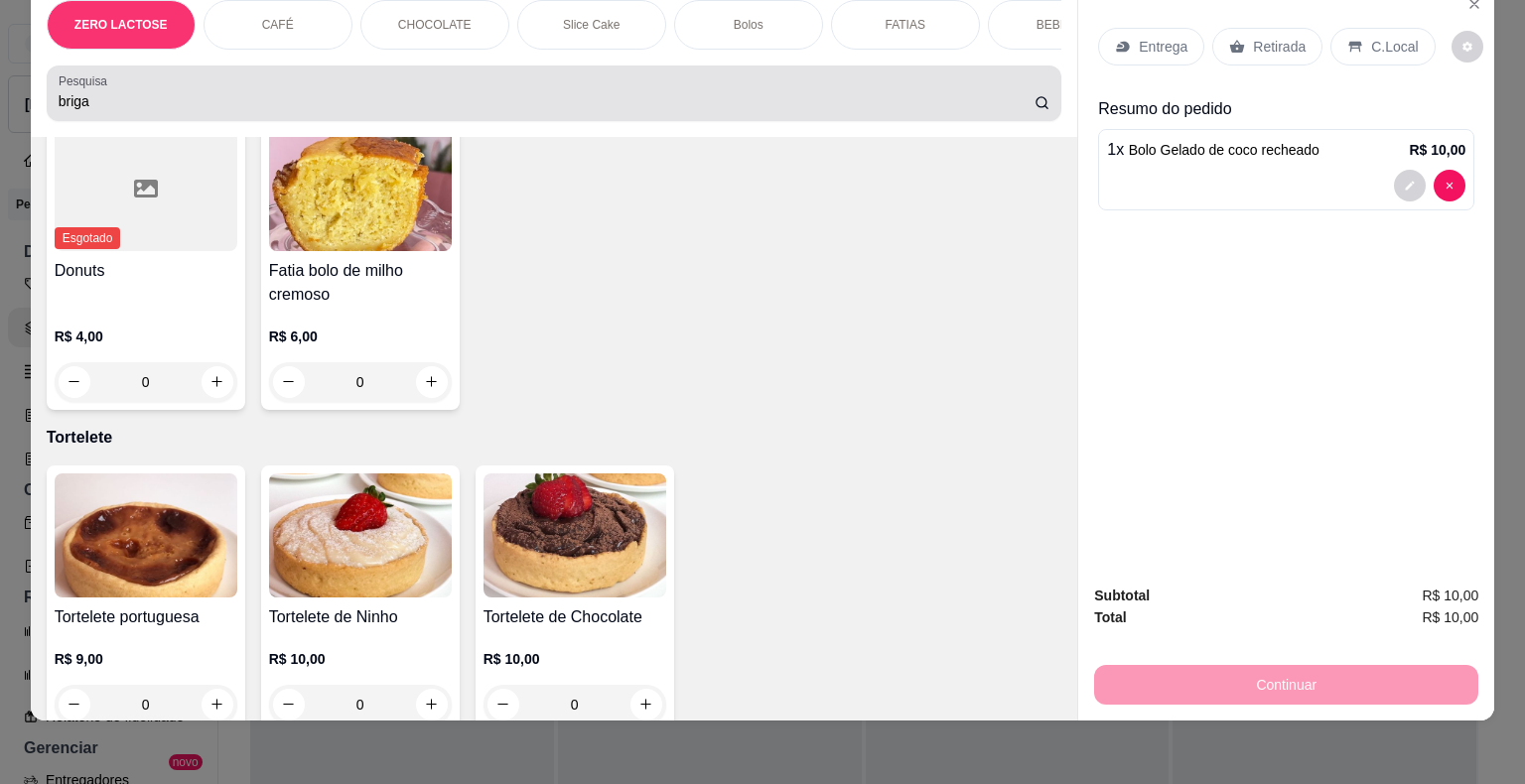 click 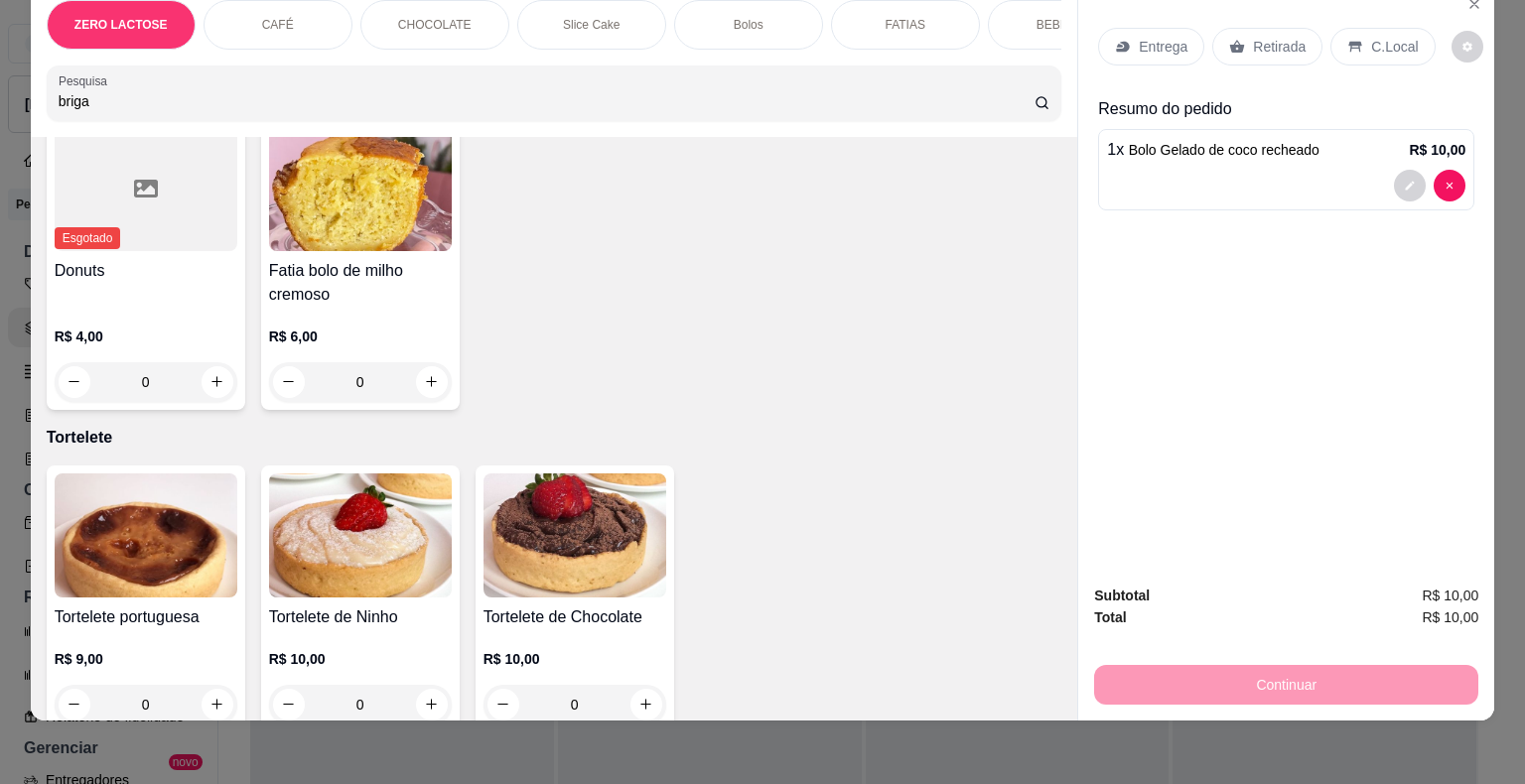 click on "briga" at bounding box center [546, 101] 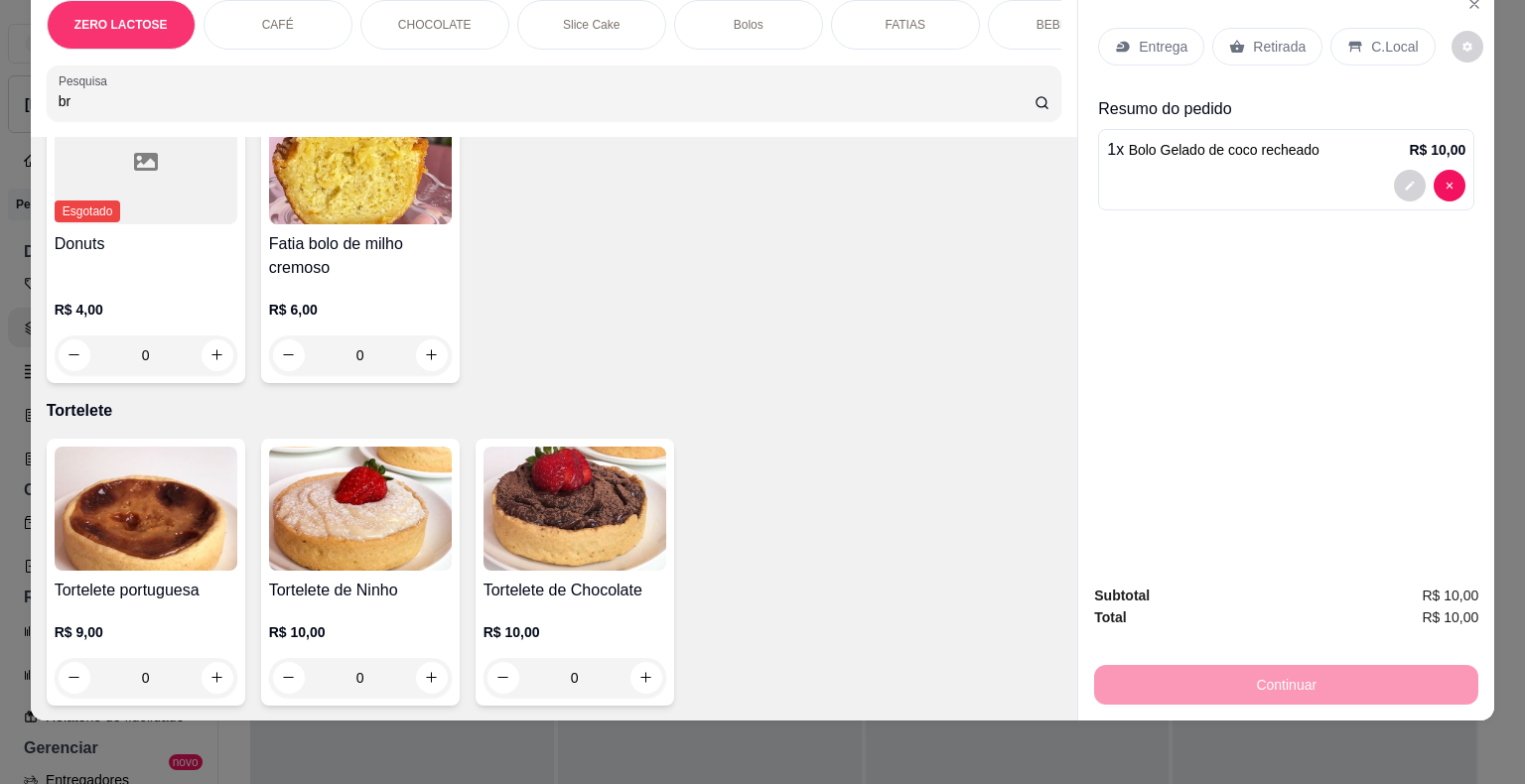 type on "b" 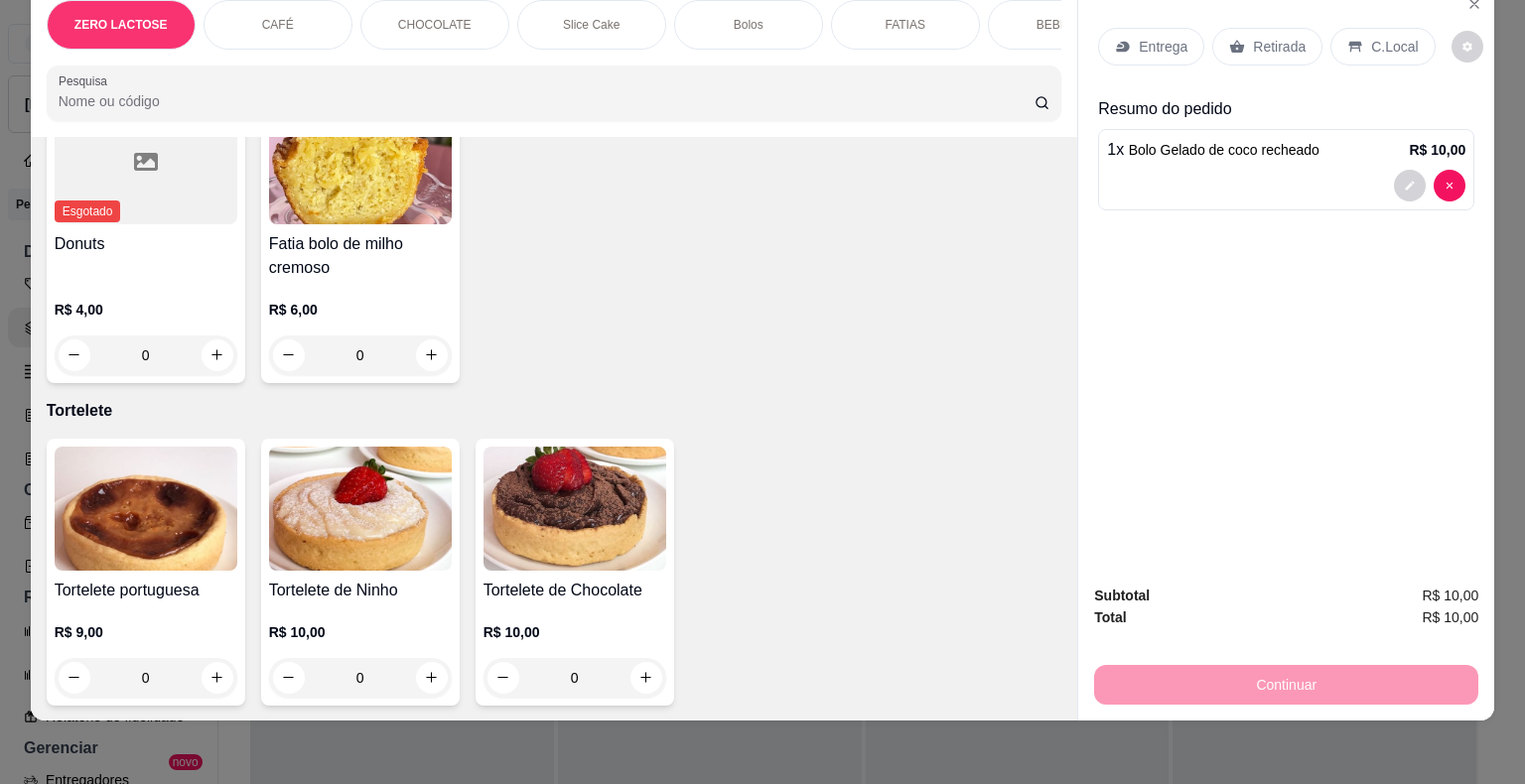 scroll, scrollTop: 5883, scrollLeft: 0, axis: vertical 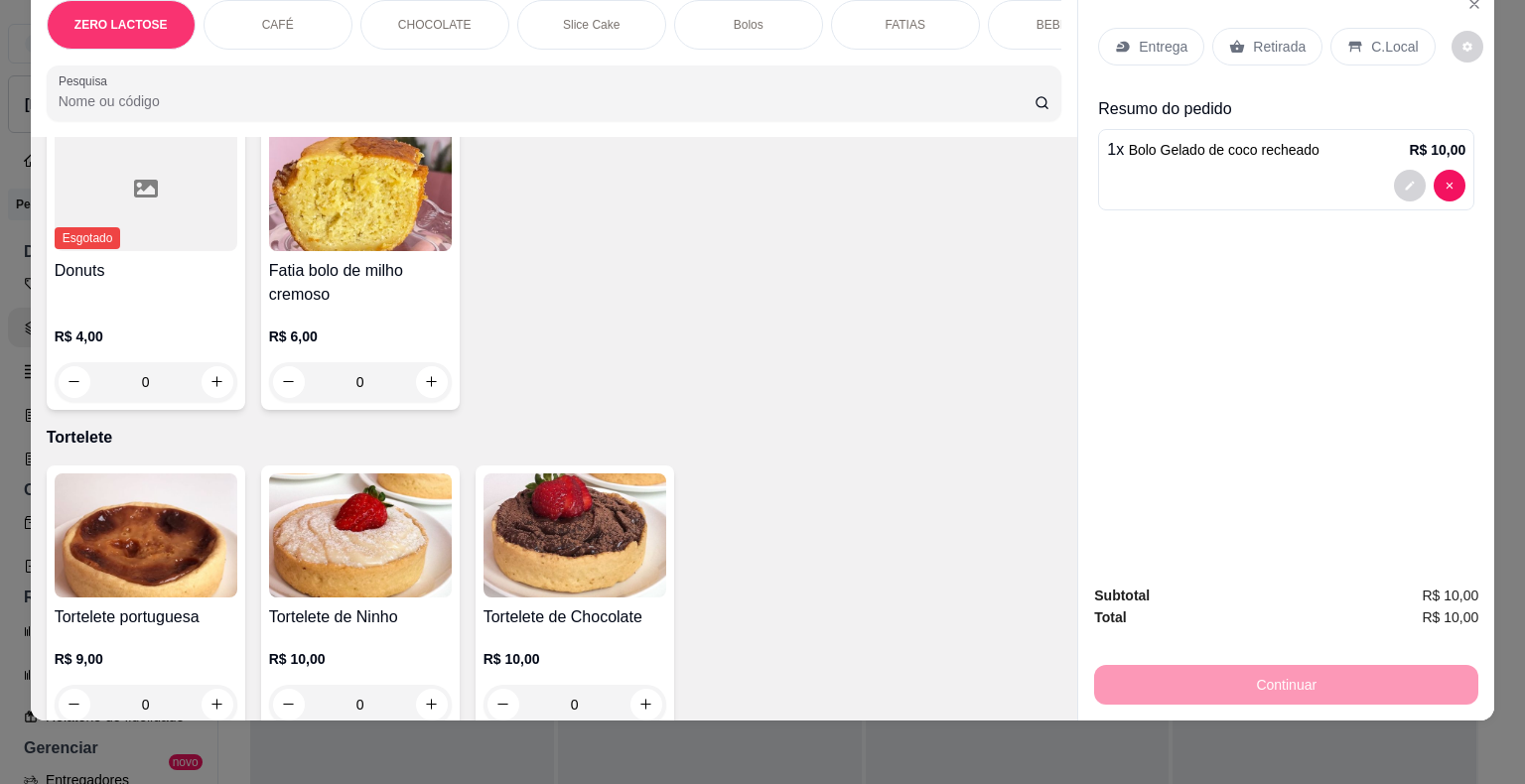type 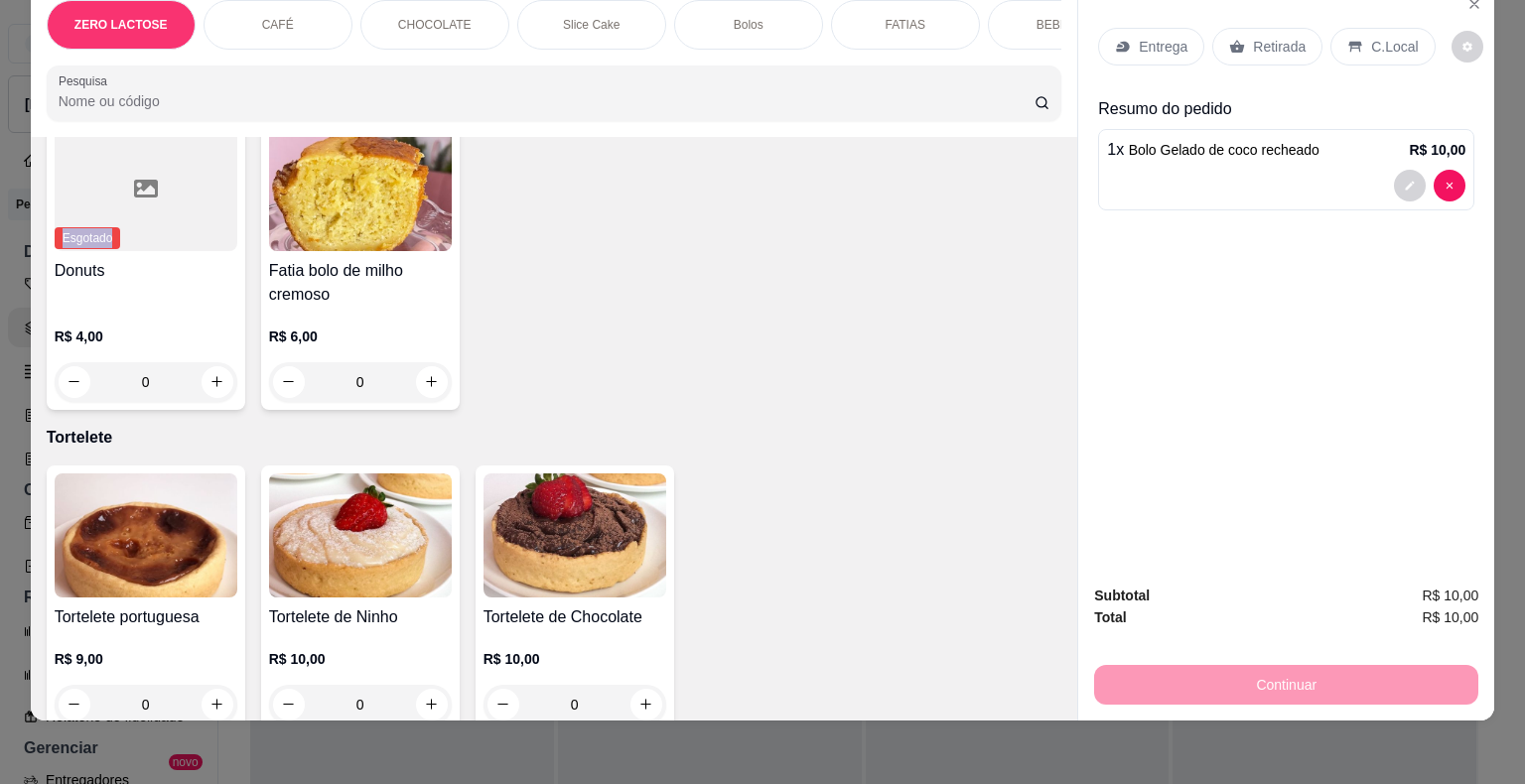 click on "Item avulso ZERO LACTOSE  CAPUCCINO ZERO LACTOSE    R$ 12,00 0 Bolo de Banana zero lactose    R$ 10,00 0 CAFÉ CITRUS COFFE   R$ 15,00 0 FRAPUCCINO   R$ 15,00 0 CAFÉ GELADO   R$ 12,00 0 CAPUCCINO   R$ 0,00 0 CAFÉ EXPRESSO   R$ 0,00 0 CAFÉ COM LEITE   R$ 10,00 0 CAFÉ TRADICIONAL   R$ 0,00 0 CHOCOLATE CHOCOLATE QUENTE   R$ 0,00 0  Slice Cake Cheescake de Morango   R$ 15,00 0 Bolos Bolo Nuvem de Ninho   R$ 16,00 0 BOLO DE CENOURA    R$ 17,00 0 Esgotado CHOCOLATINHO   R$ 12,00 0 Esgotado Bolo gelado de coco    R$ 10,00 0 Bolo Gelado de coco recheado   R$ 10,00 1 Esgotado Bolo de Prestígio 🥰   R$ 17,00 0 Esgotado Bolos de Festa   R$ 40,00 0 Morambrow   R$ 15,00 0 FATIAS Torta Cookies   R$ 10,00 0 Fatia Bolo Chocolatudo   R$ 12,00 0 PIZZA BROWNIE DE KITKAT   R$ 17,00 0 PIZZA DE BROWNIE OREO   R$ 17,00 0 Fatia Brigadeiruda   R$ 15,00 0 Esgotado Fatia Duo Amor   R$ 15,00 0 Fatia De Morango   R$ 15,00 0 Fatia De Bolo Cenoura\Chocolate   R$ 12,00 0 BEBIDAS REFRIGERANTE   R$ 0,00 0" at bounding box center [554, 429] 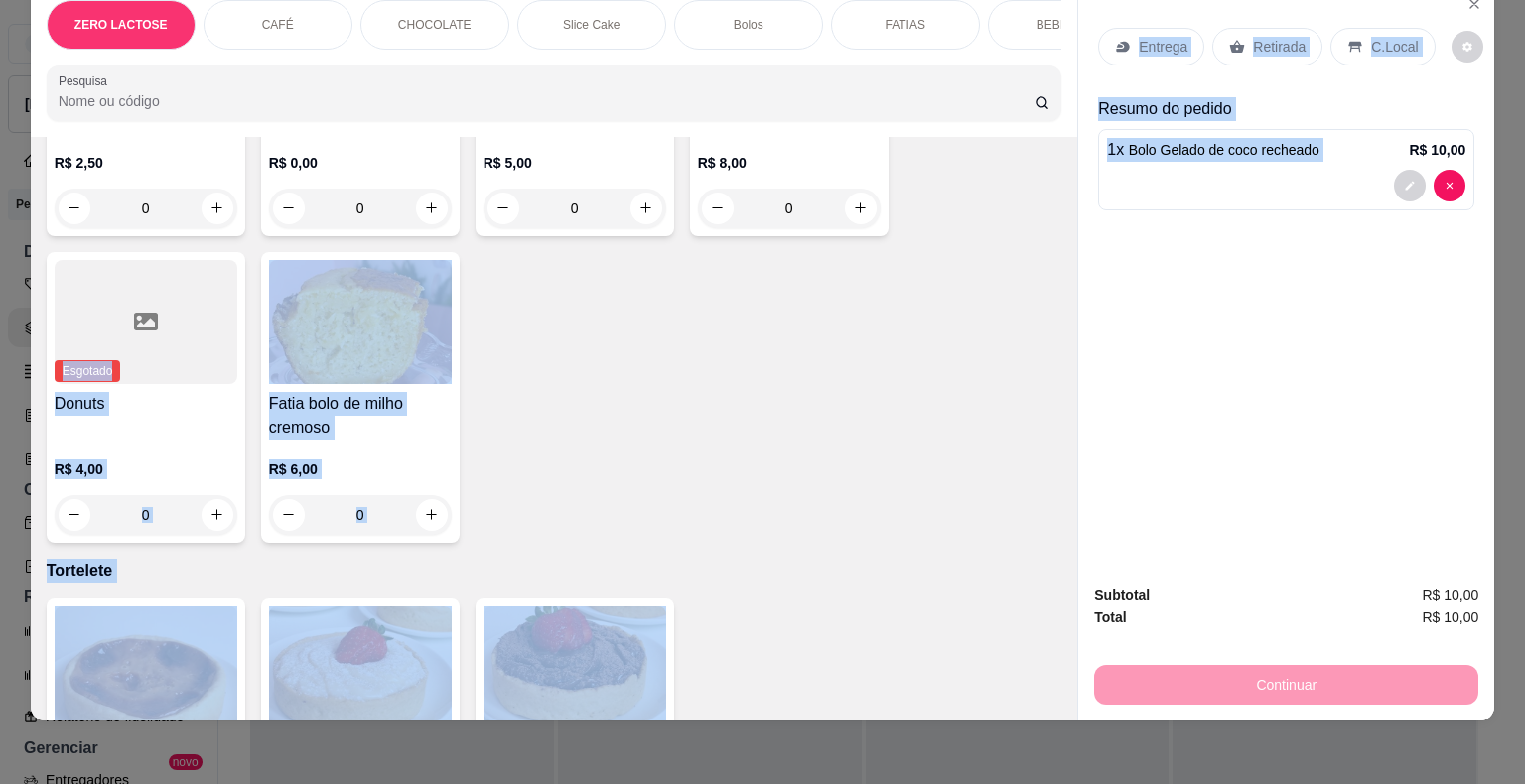 drag, startPoint x: 1052, startPoint y: 134, endPoint x: 1070, endPoint y: 134, distance: 18 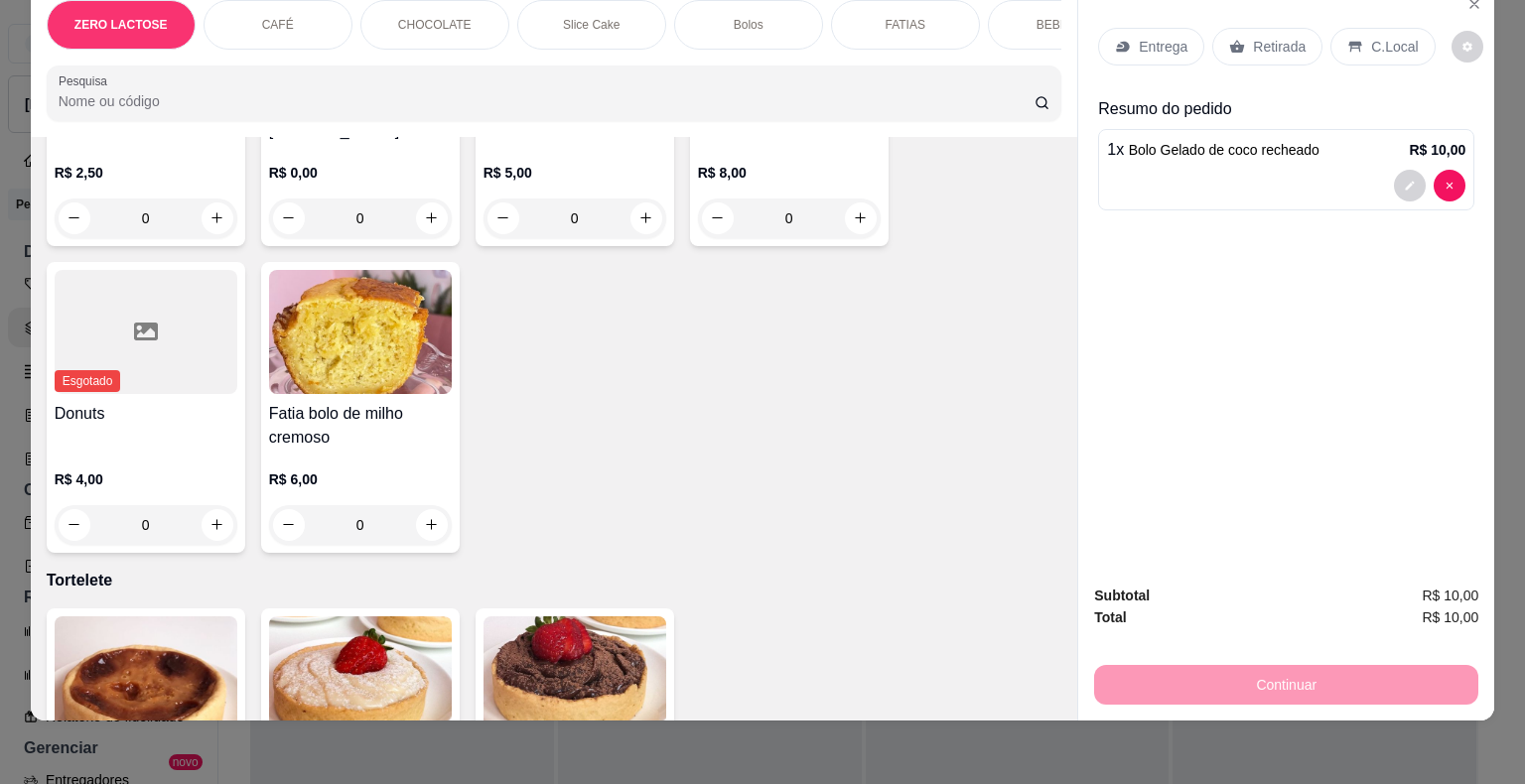 click on "Esgotado BRIGADEIRO    R$ 2,50 0 BRIGADEIRO DE BROWNIE   R$ 0,00 0 Esgotado Cupcake   R$ 5,00 0 Esgotado Sonho Rosa   R$ 8,00 0 Esgotado Donuts   R$ 4,00 0 Fatia bolo de milho cremoso   R$ 6,00 0" at bounding box center (554, 254) 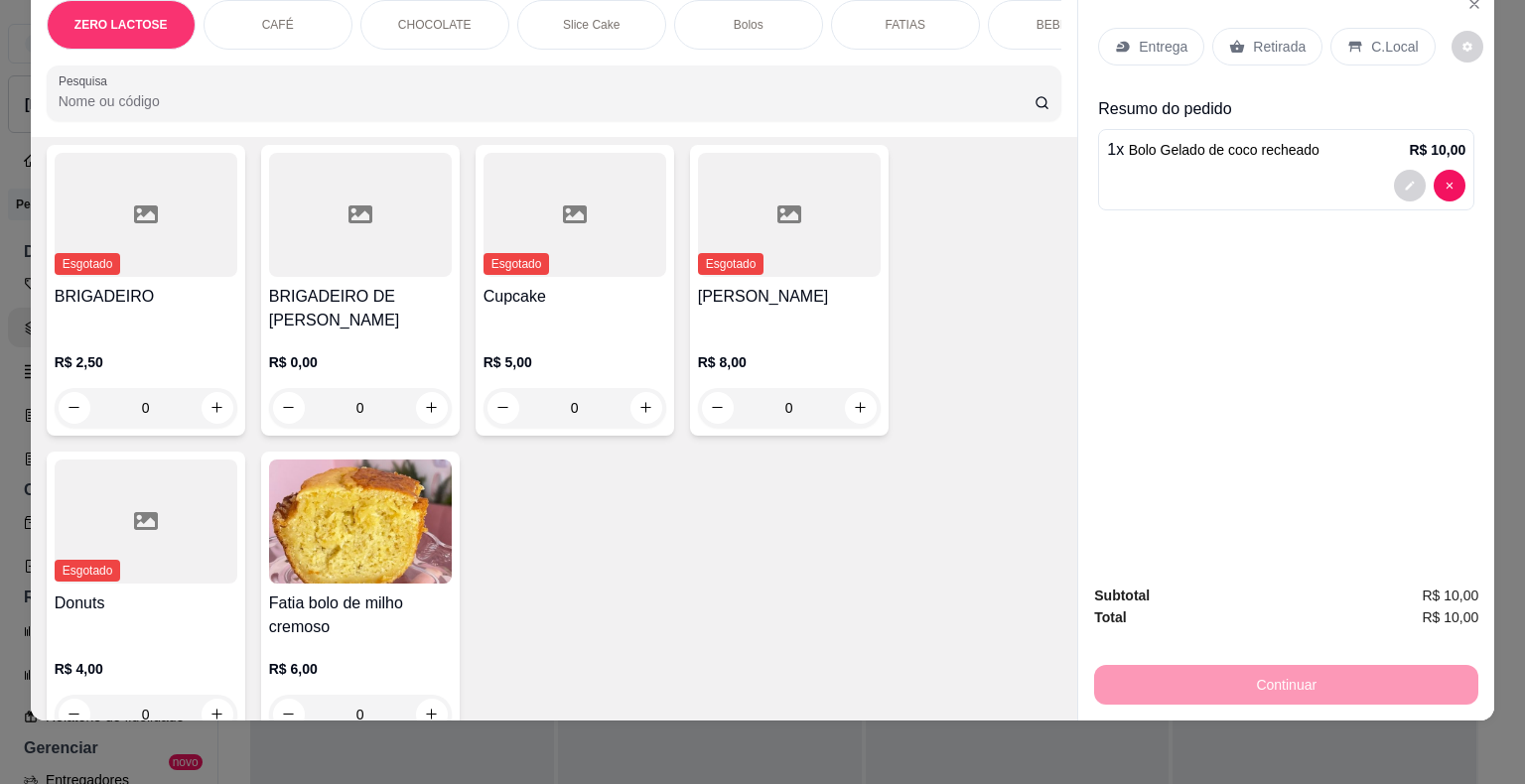 scroll, scrollTop: 5557, scrollLeft: 0, axis: vertical 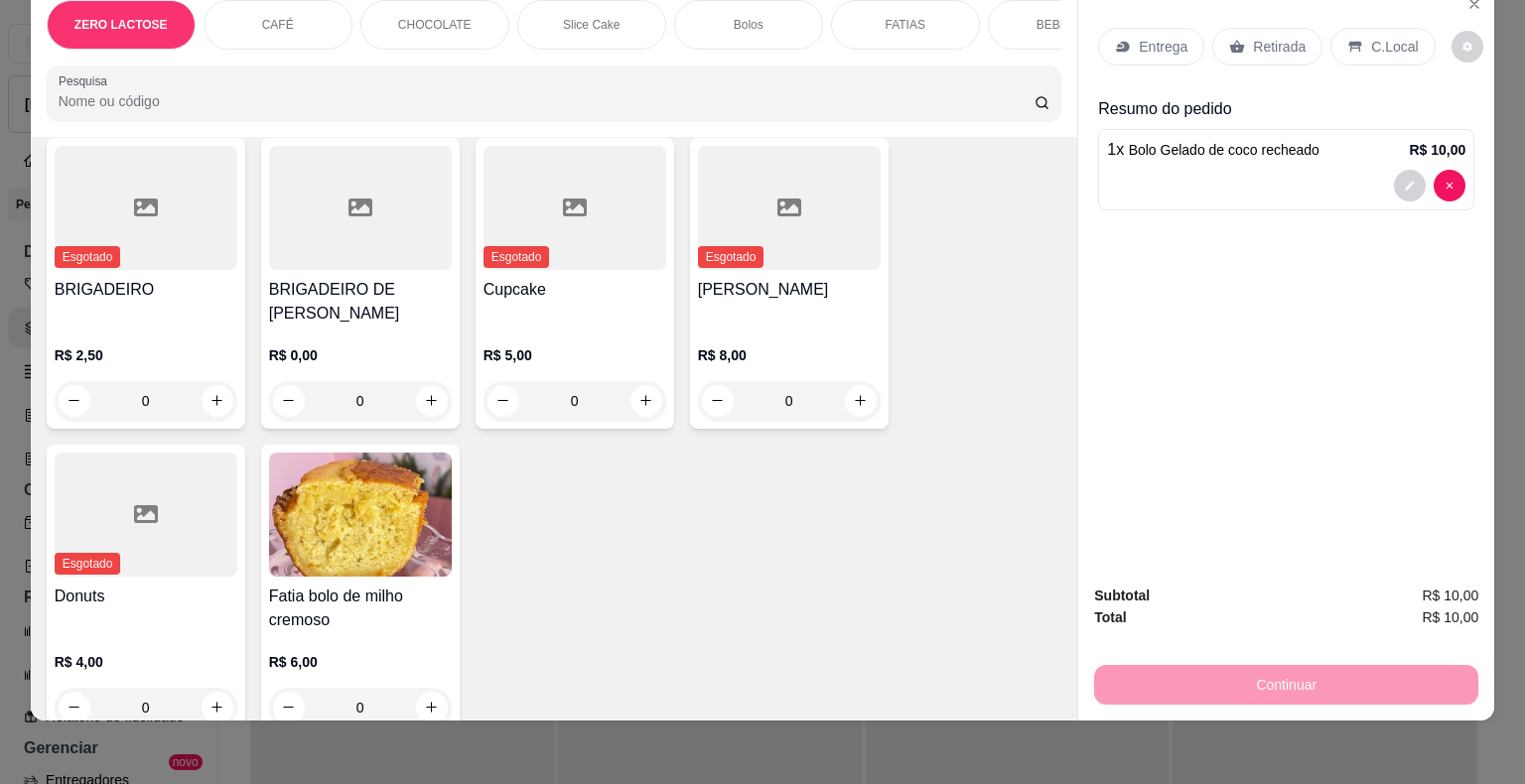 click on "BRIGADEIRO DE [PERSON_NAME]" at bounding box center (360, 302) 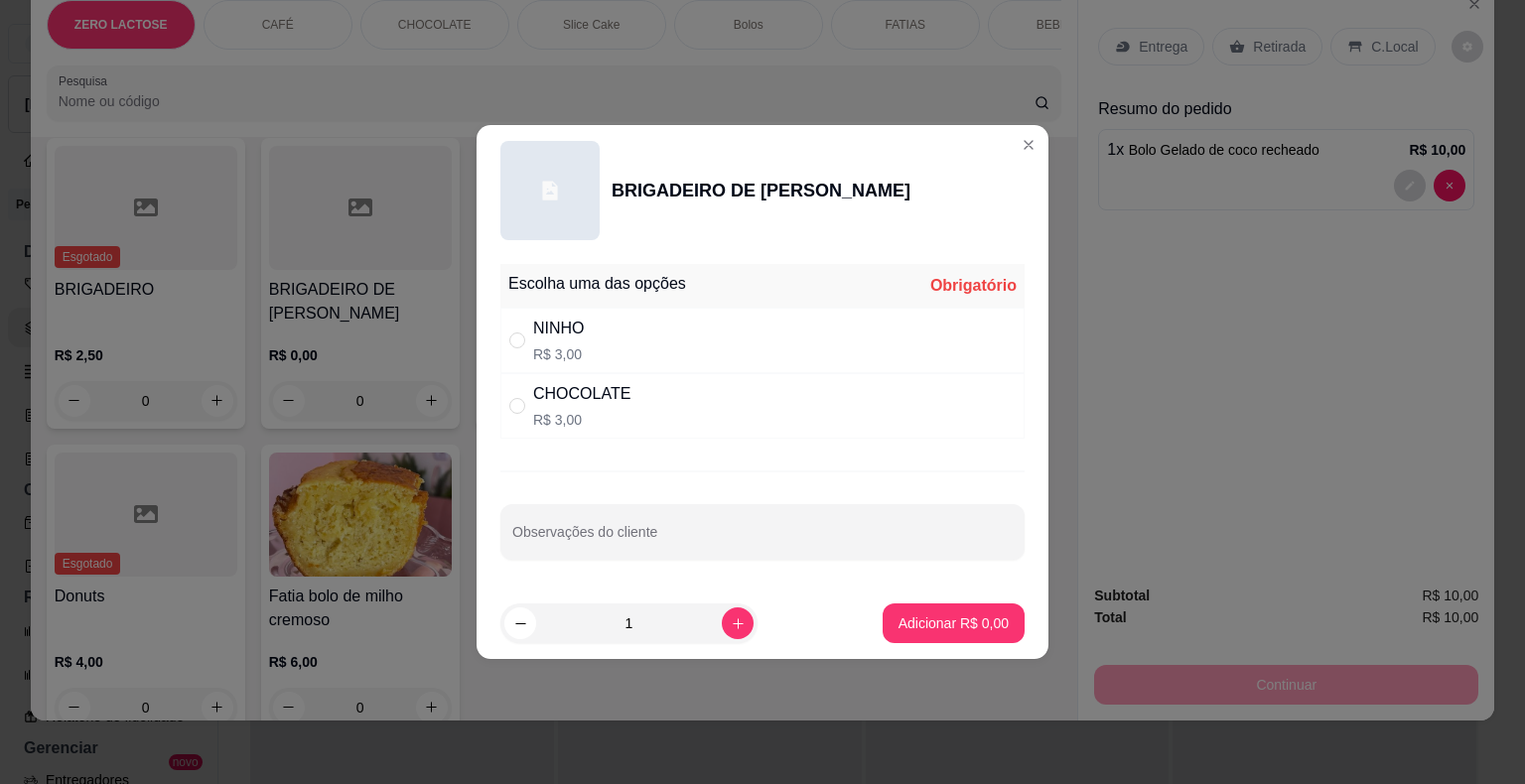 click on "NINHO R$ 3,00" at bounding box center (762, 340) 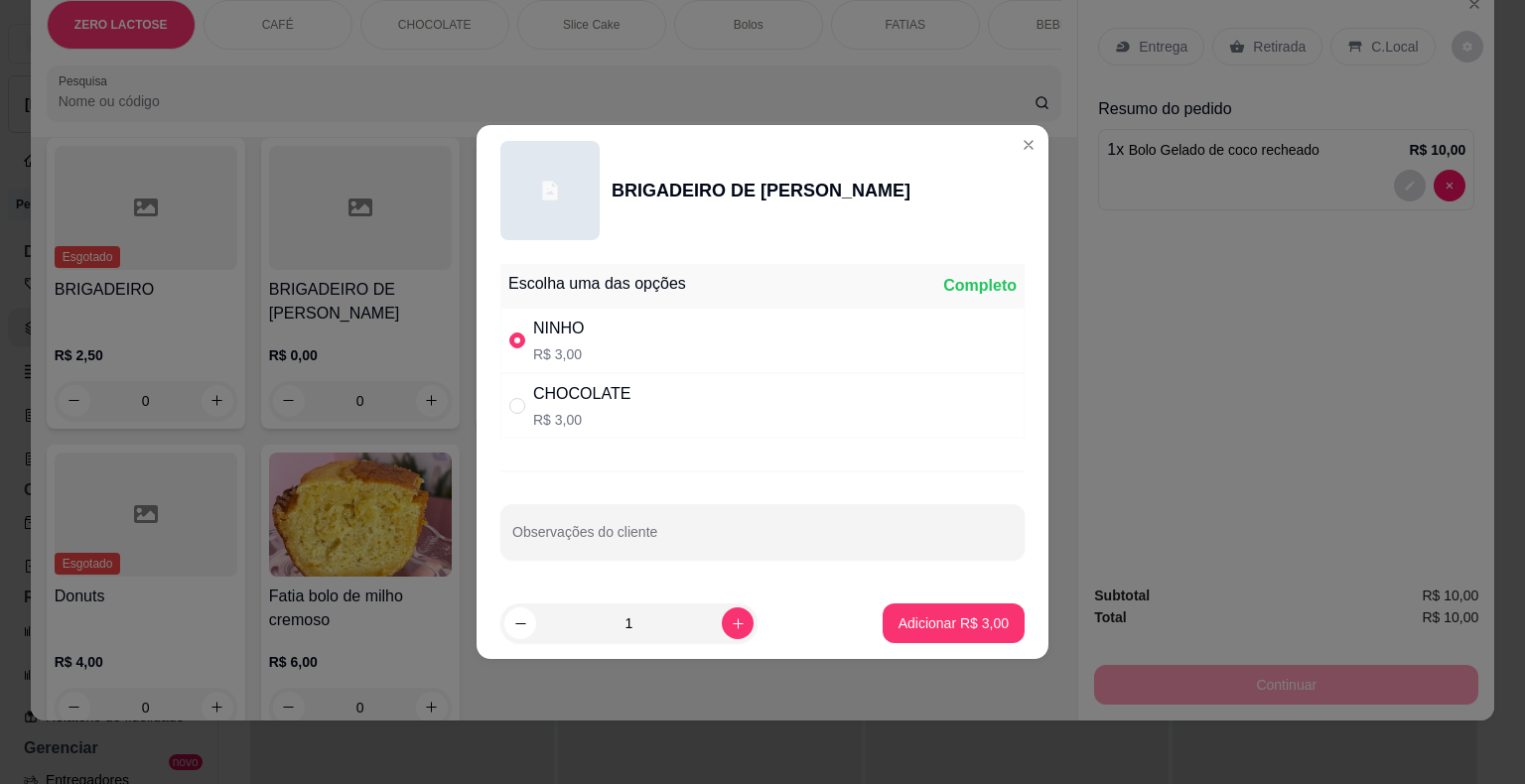 click on "CHOCOLATE R$ 3,00" at bounding box center (762, 406) 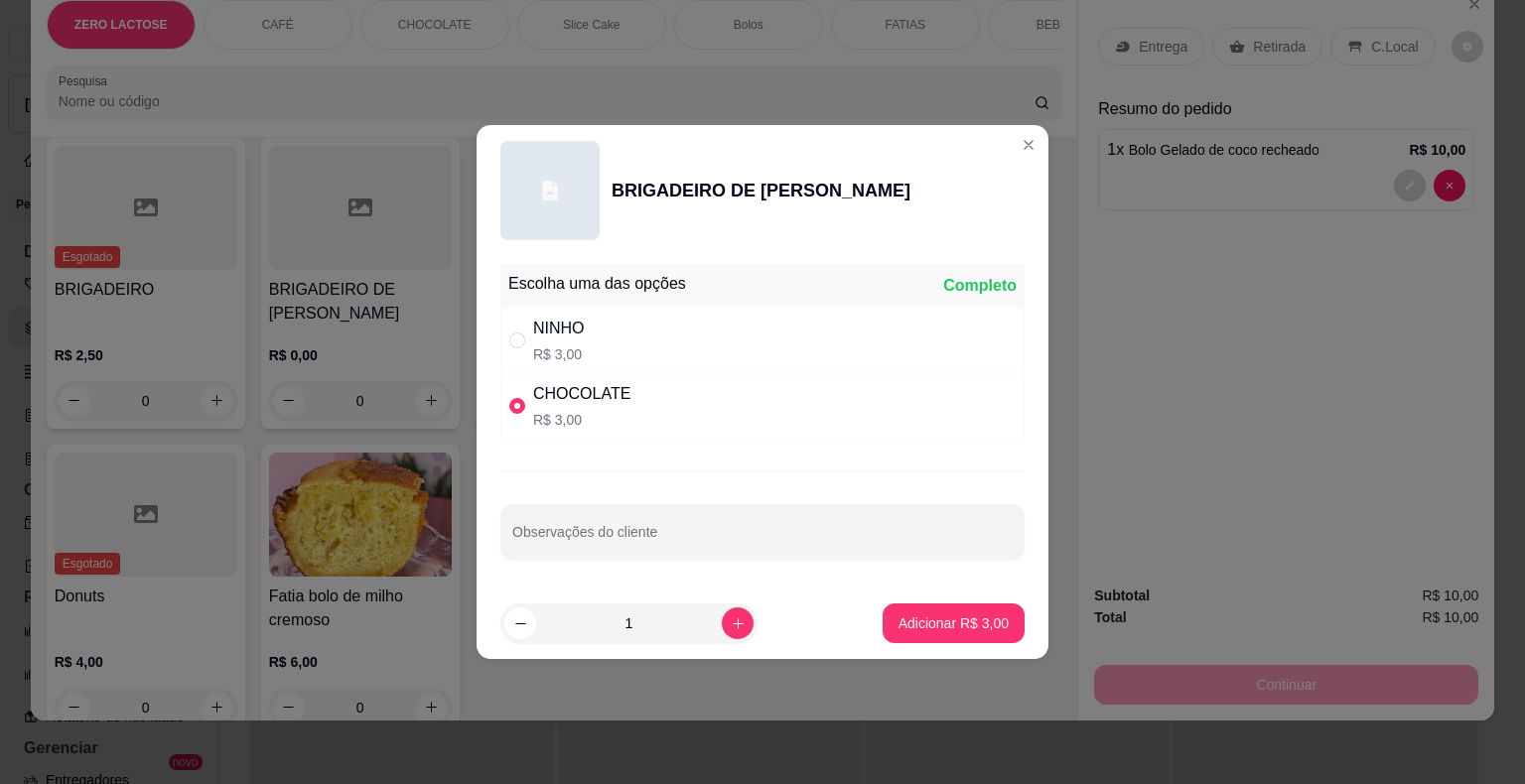 click on "NINHO R$ 3,00" at bounding box center (762, 340) 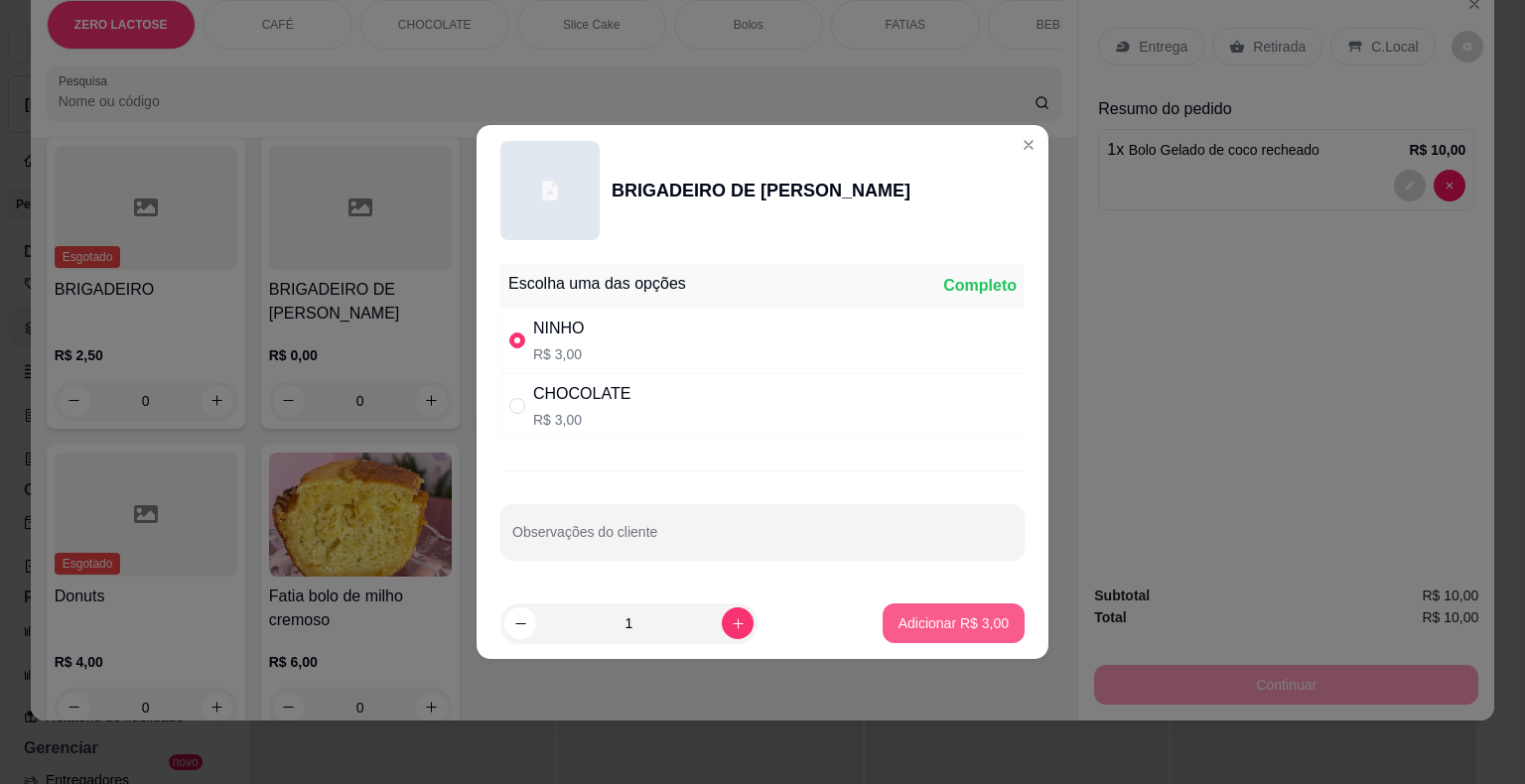 click on "Adicionar   R$ 3,00" at bounding box center (953, 623) 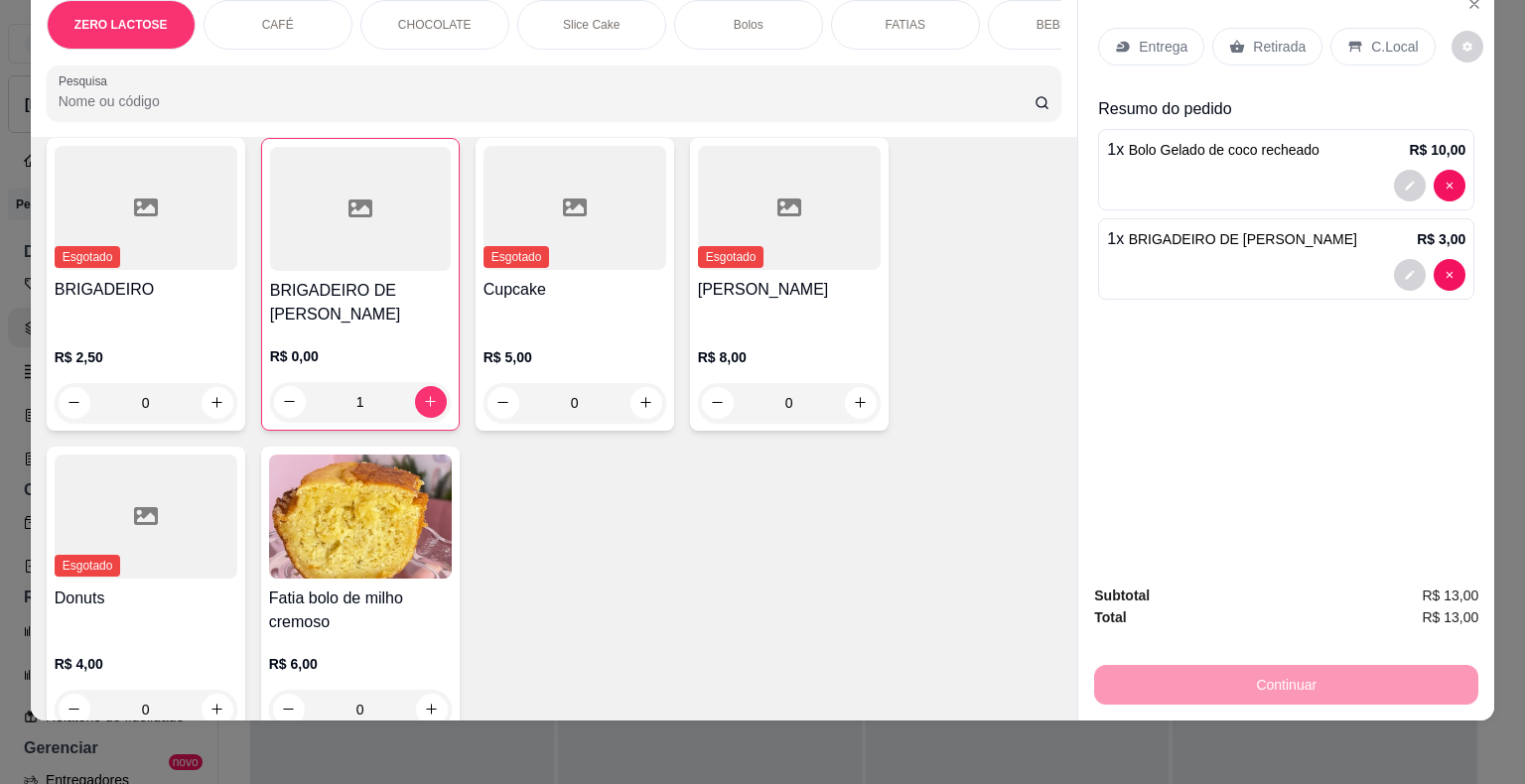 click on "R$ 0,00 1" at bounding box center [360, 374] 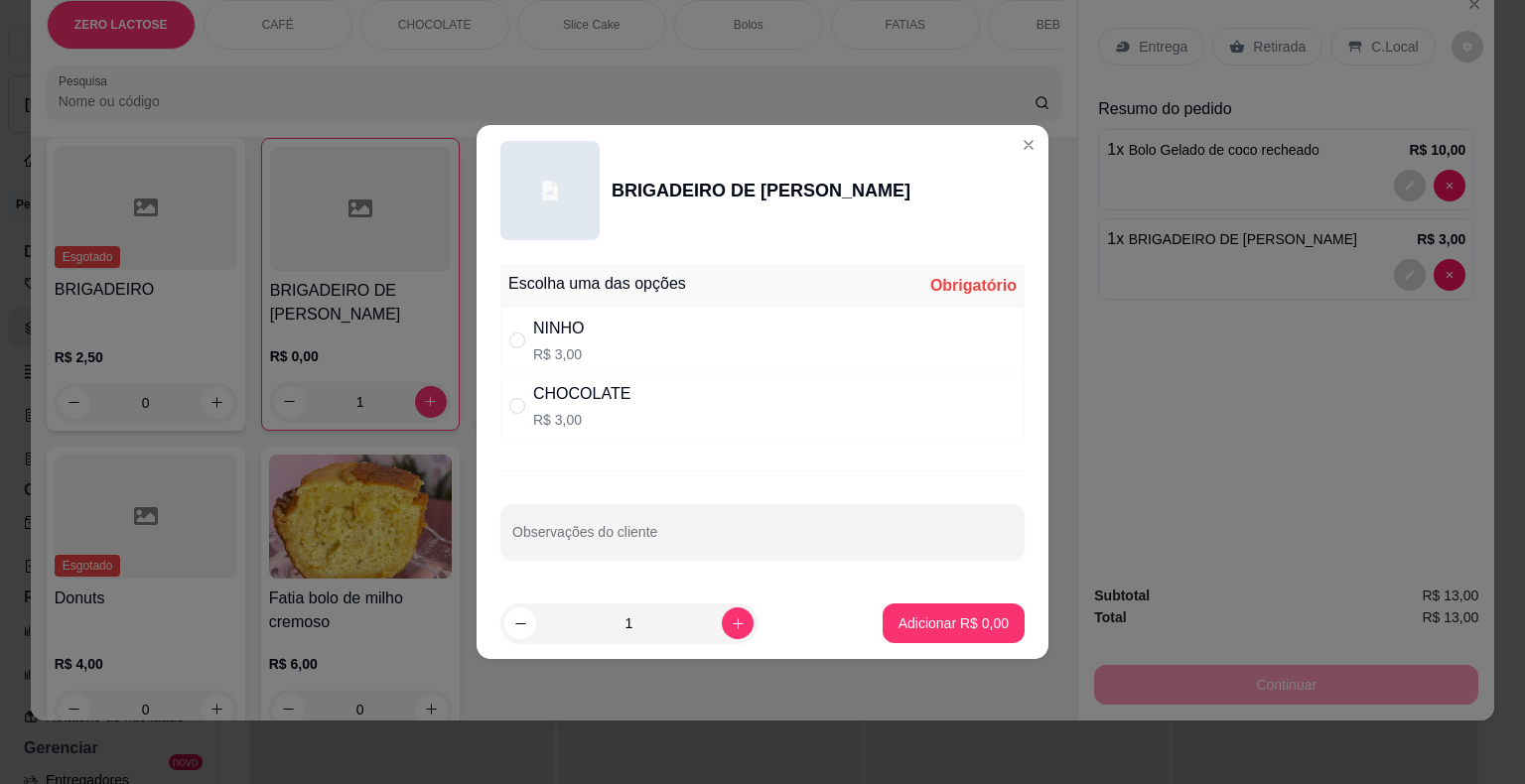 click on "R$ 3,00" at bounding box center [582, 420] 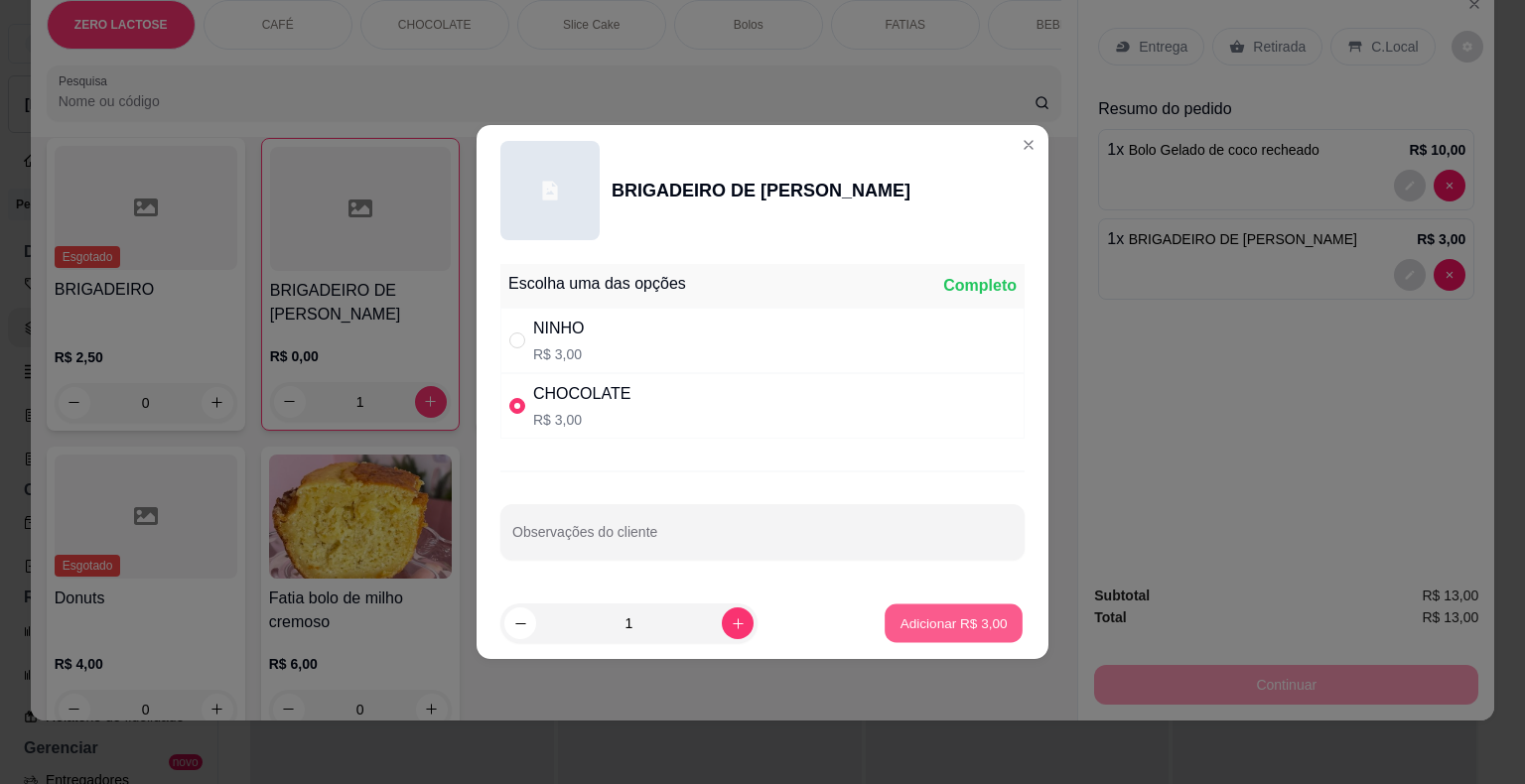 click on "Adicionar   R$ 3,00" at bounding box center (953, 622) 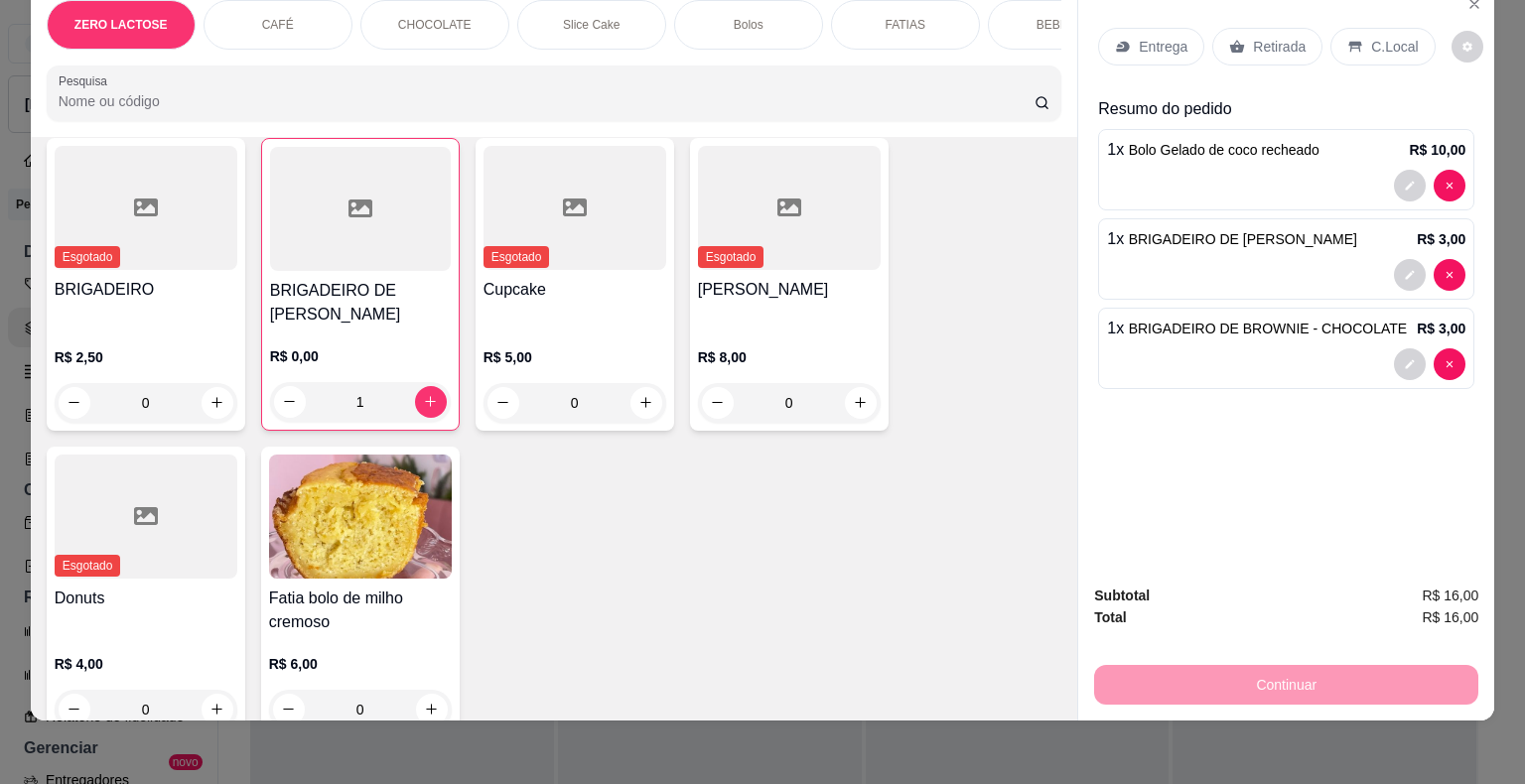 click on "Retirada" at bounding box center [1267, 47] 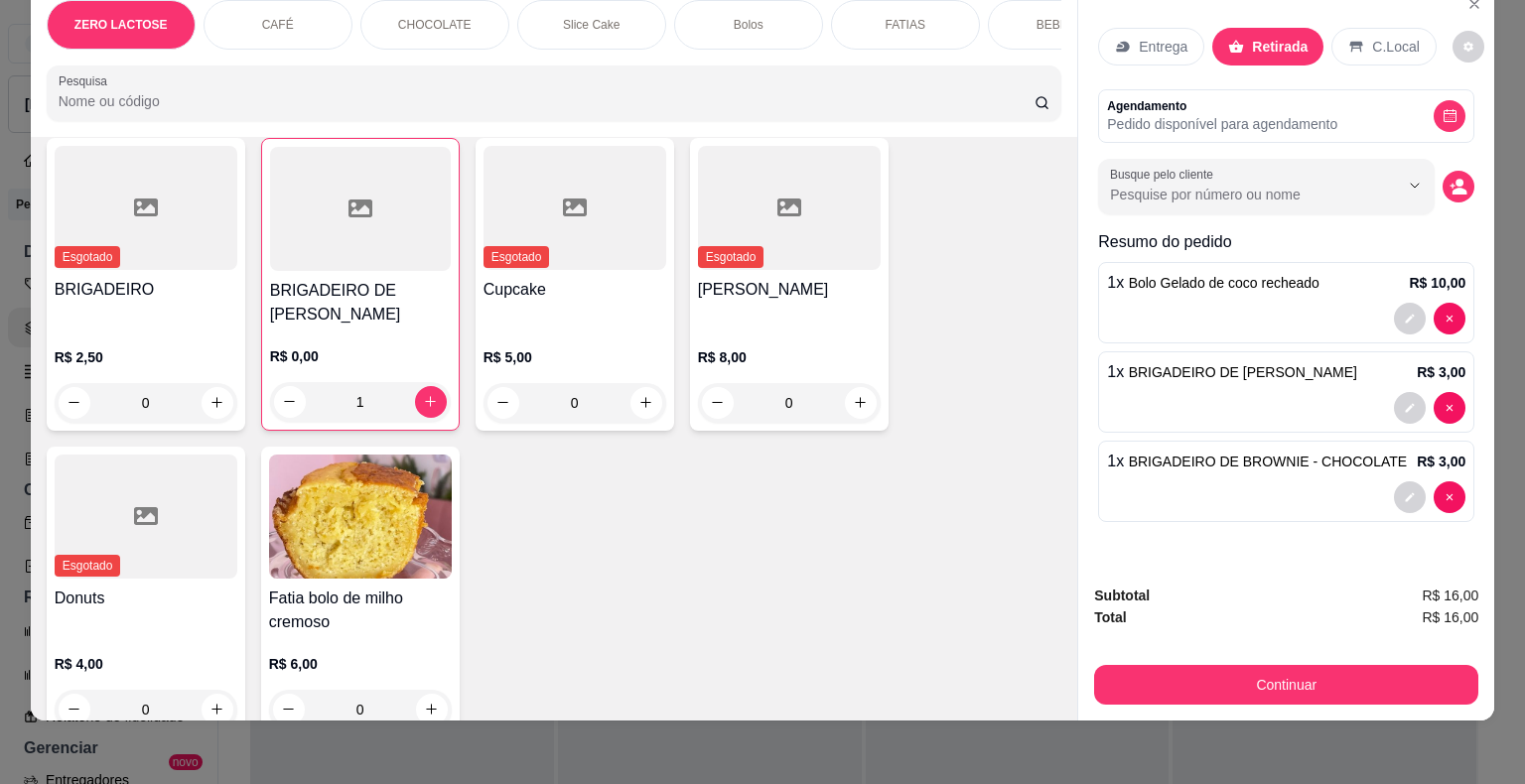 click on "Continuar" at bounding box center [1286, 682] 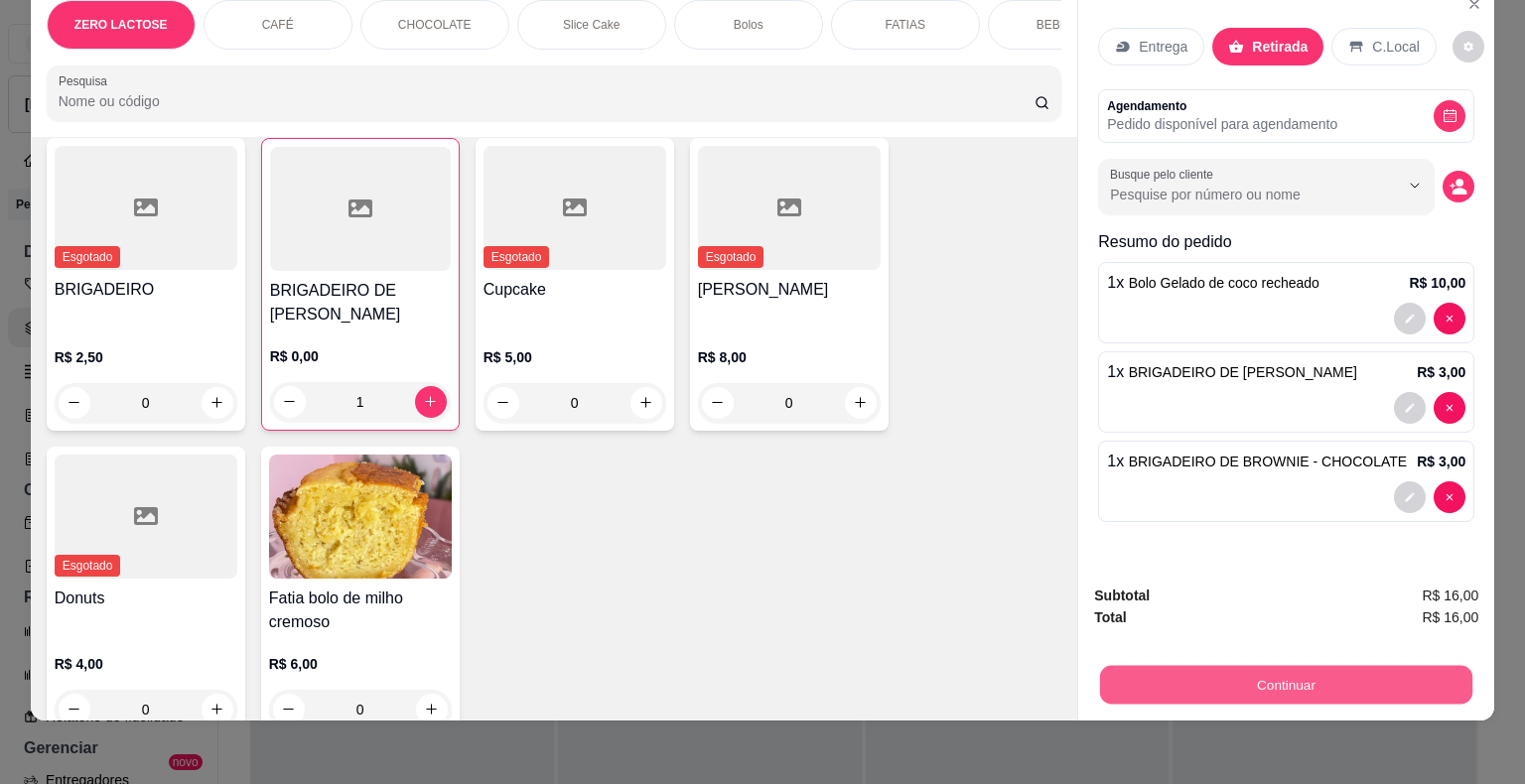 click on "Continuar" at bounding box center [1286, 685] 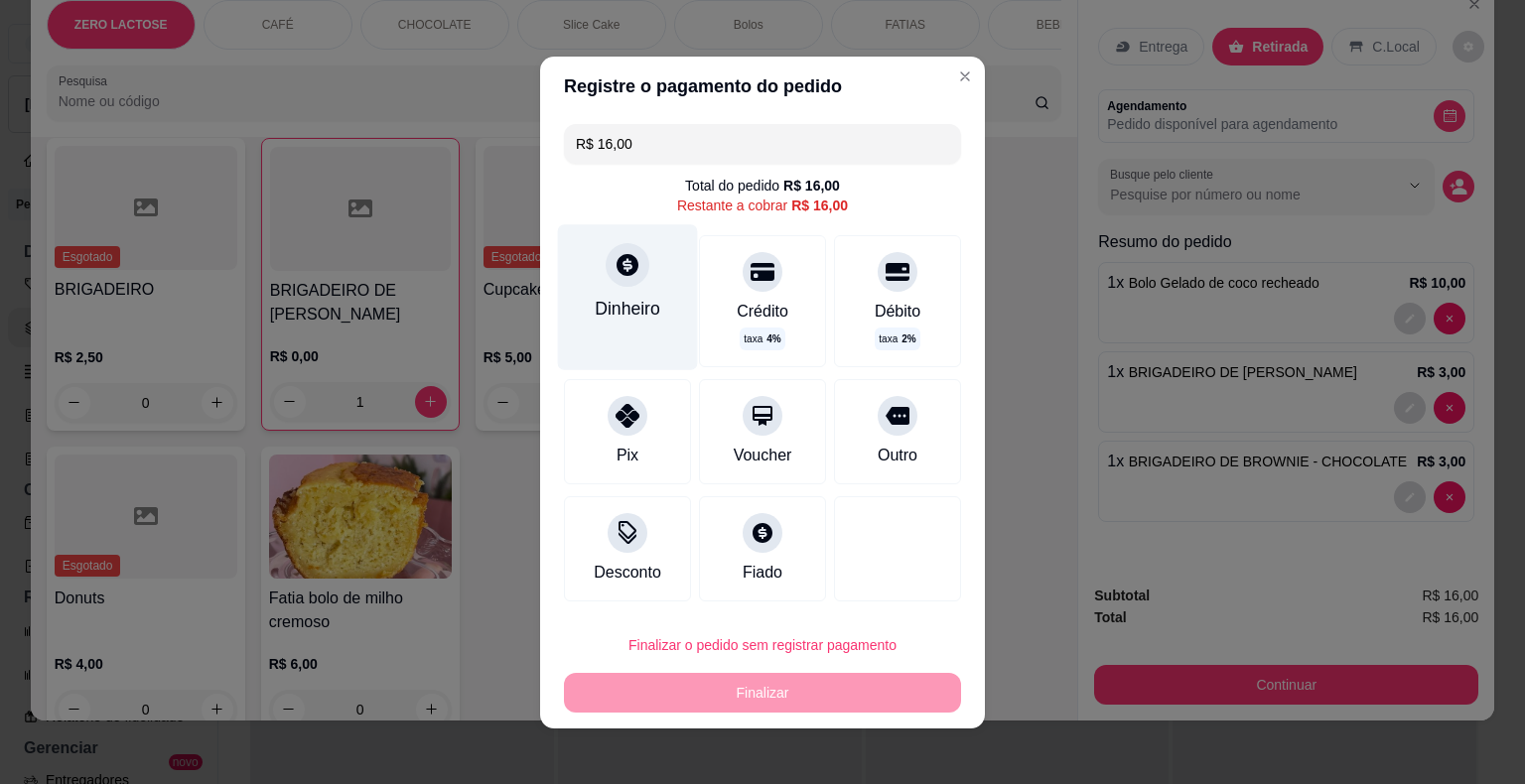 click on "Dinheiro" at bounding box center [627, 308] 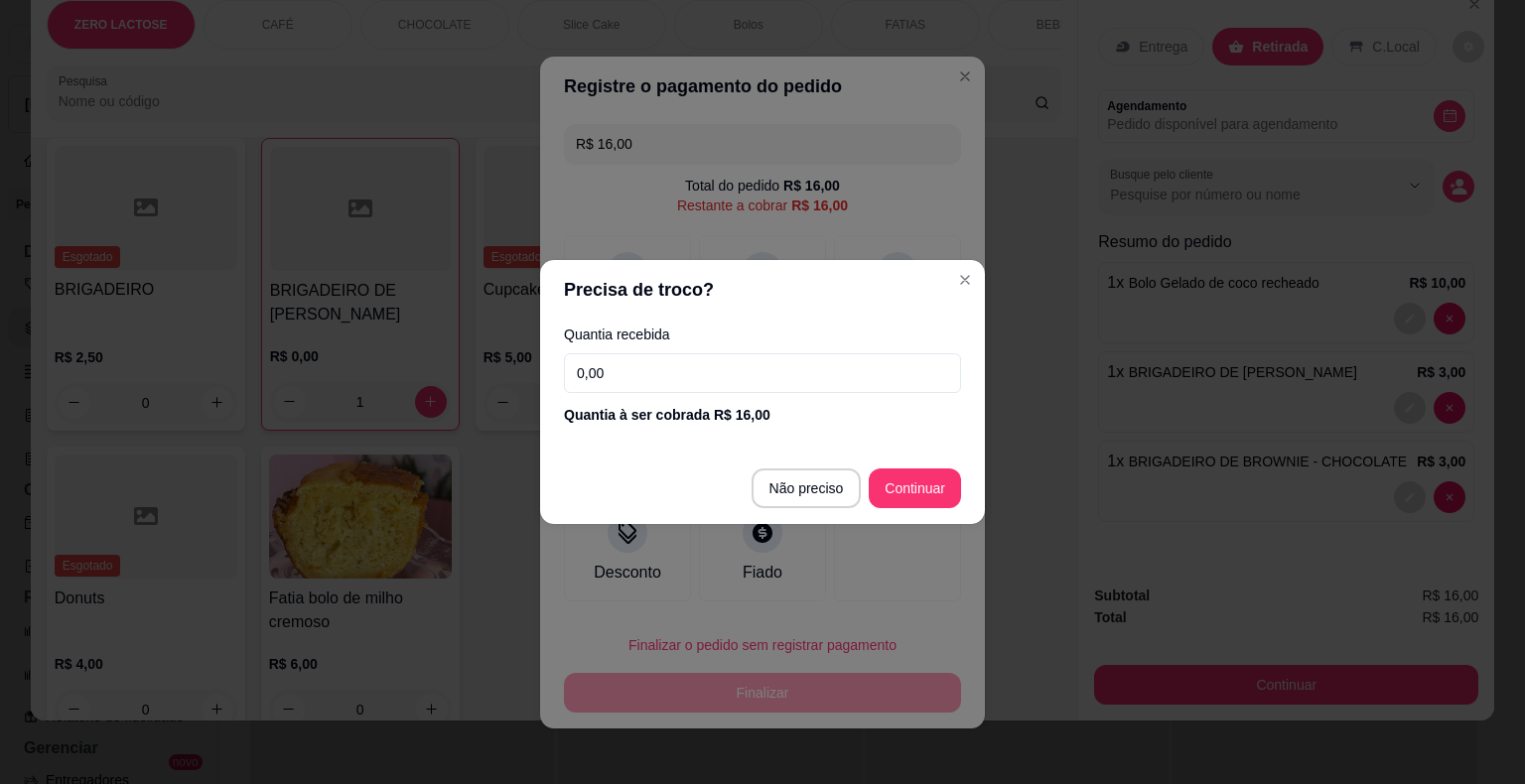 click on "0,00" at bounding box center (762, 373) 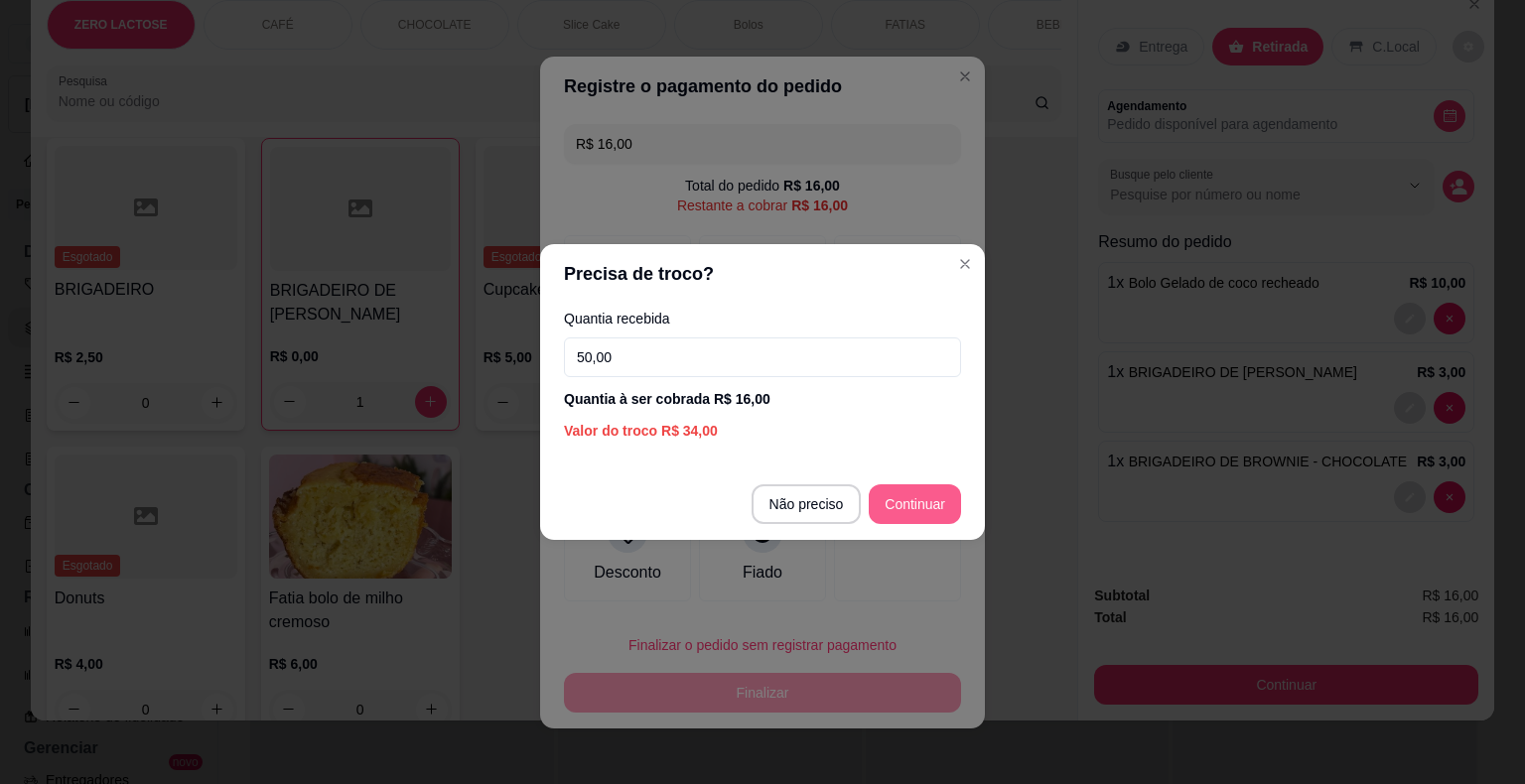 type on "50,00" 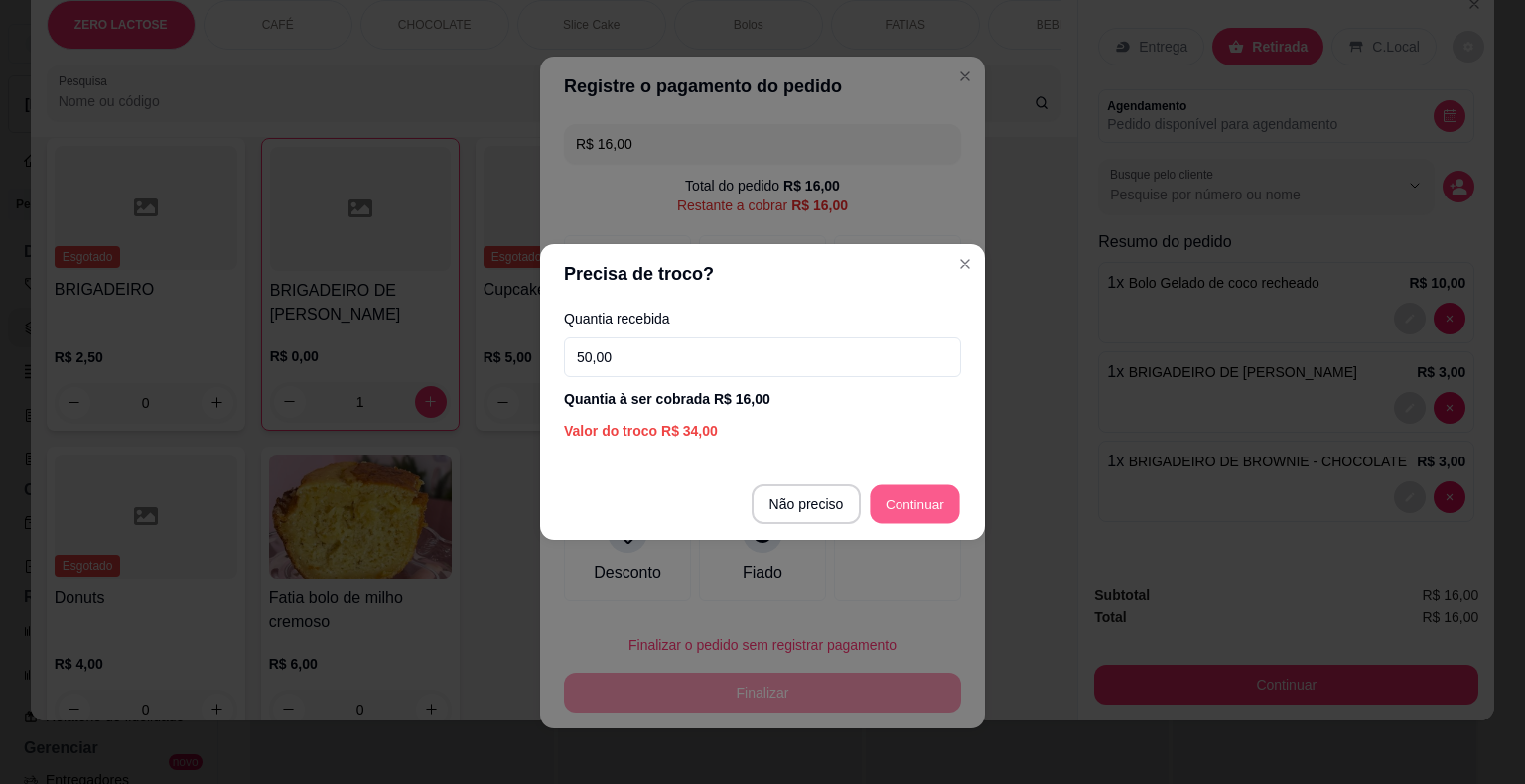 type on "R$ 0,00" 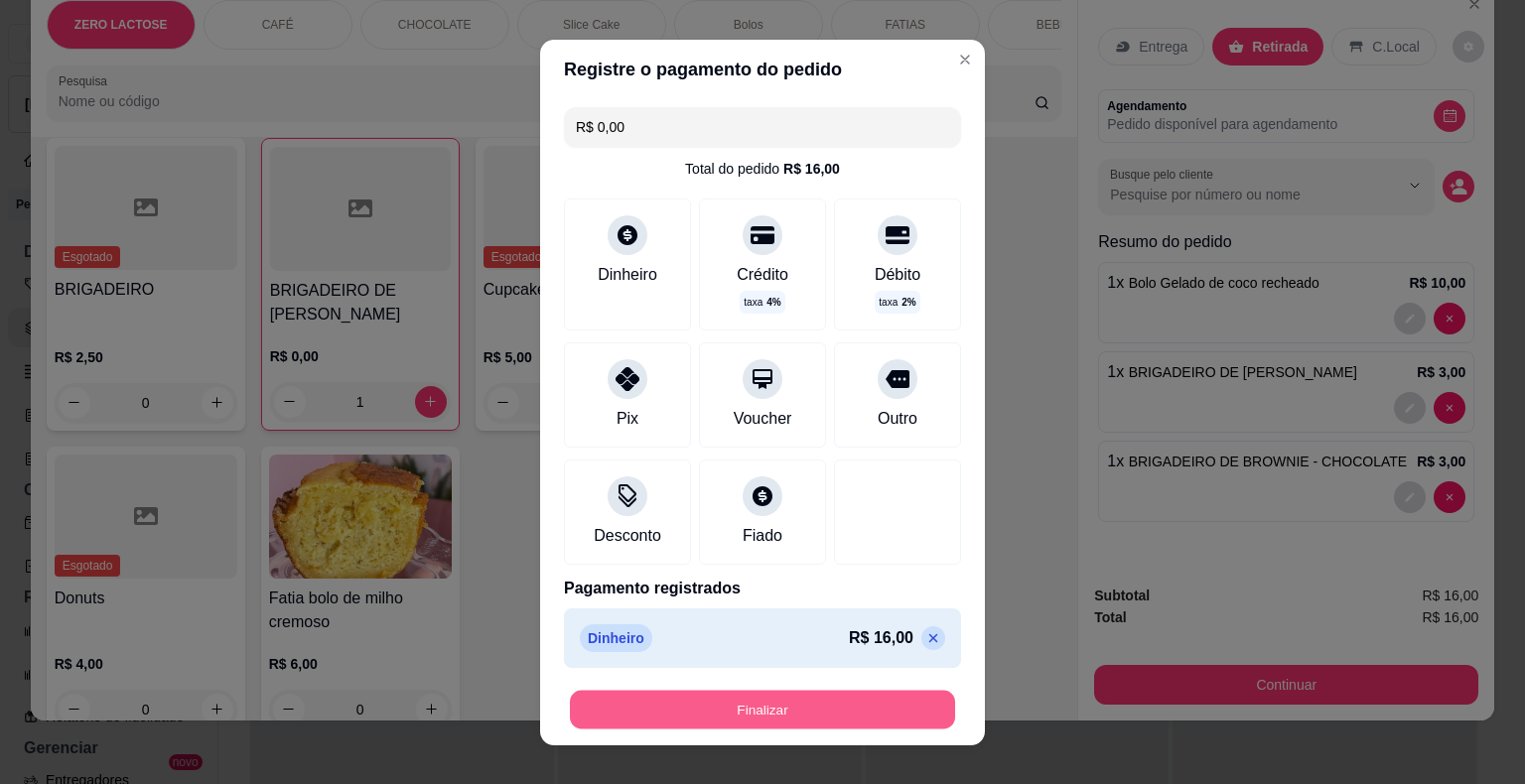 click on "Finalizar" at bounding box center (762, 709) 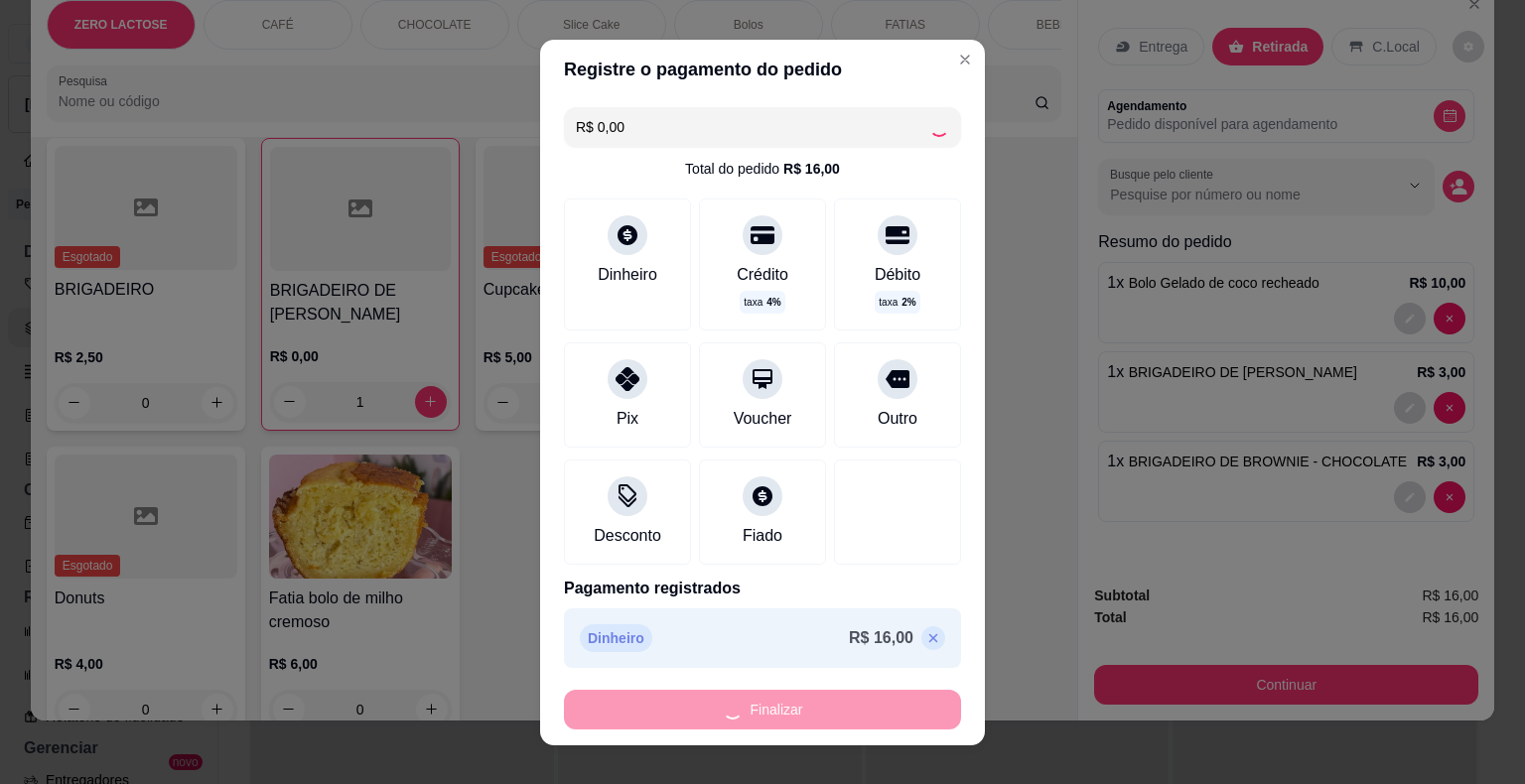 type on "0" 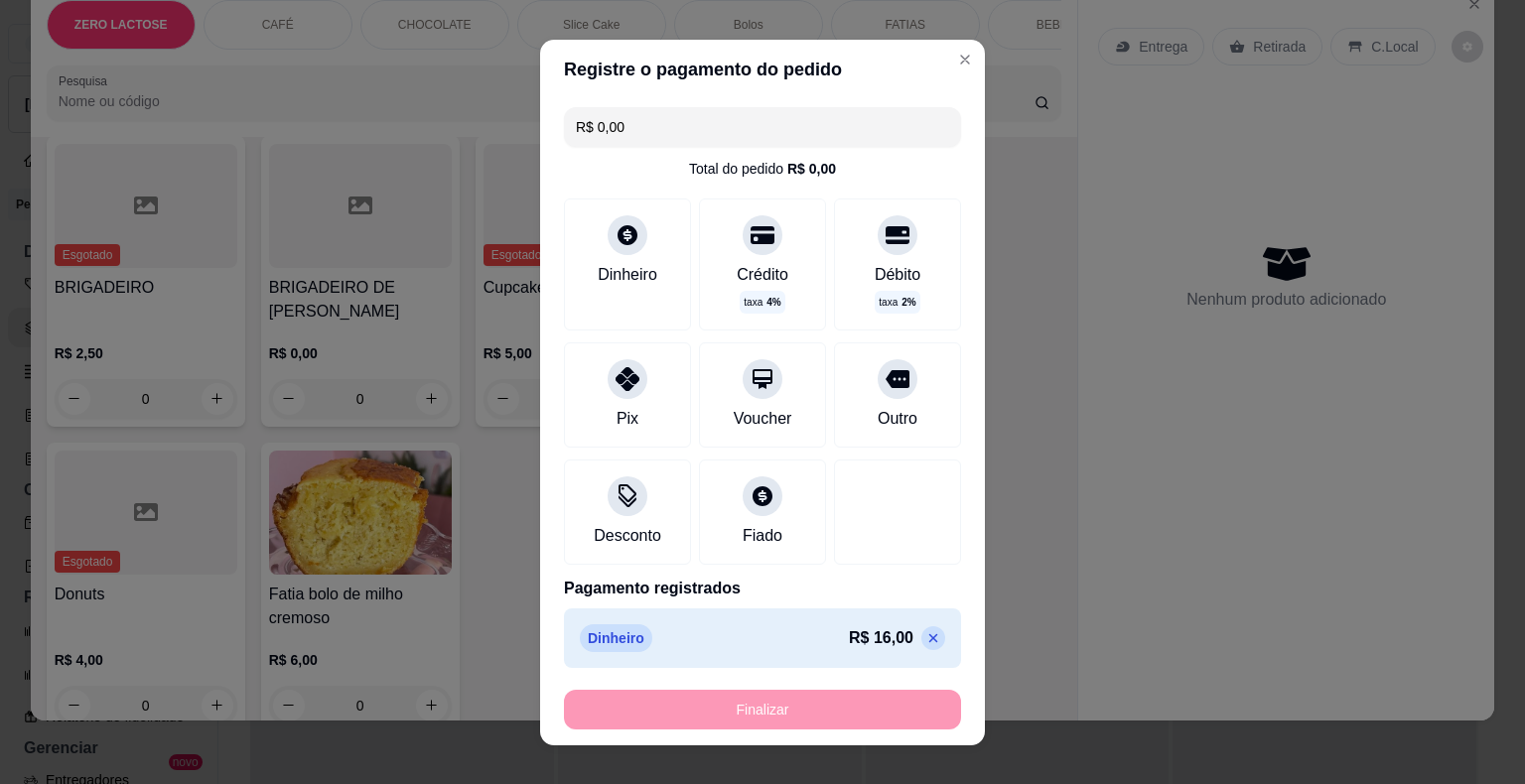 type on "-R$ 16,00" 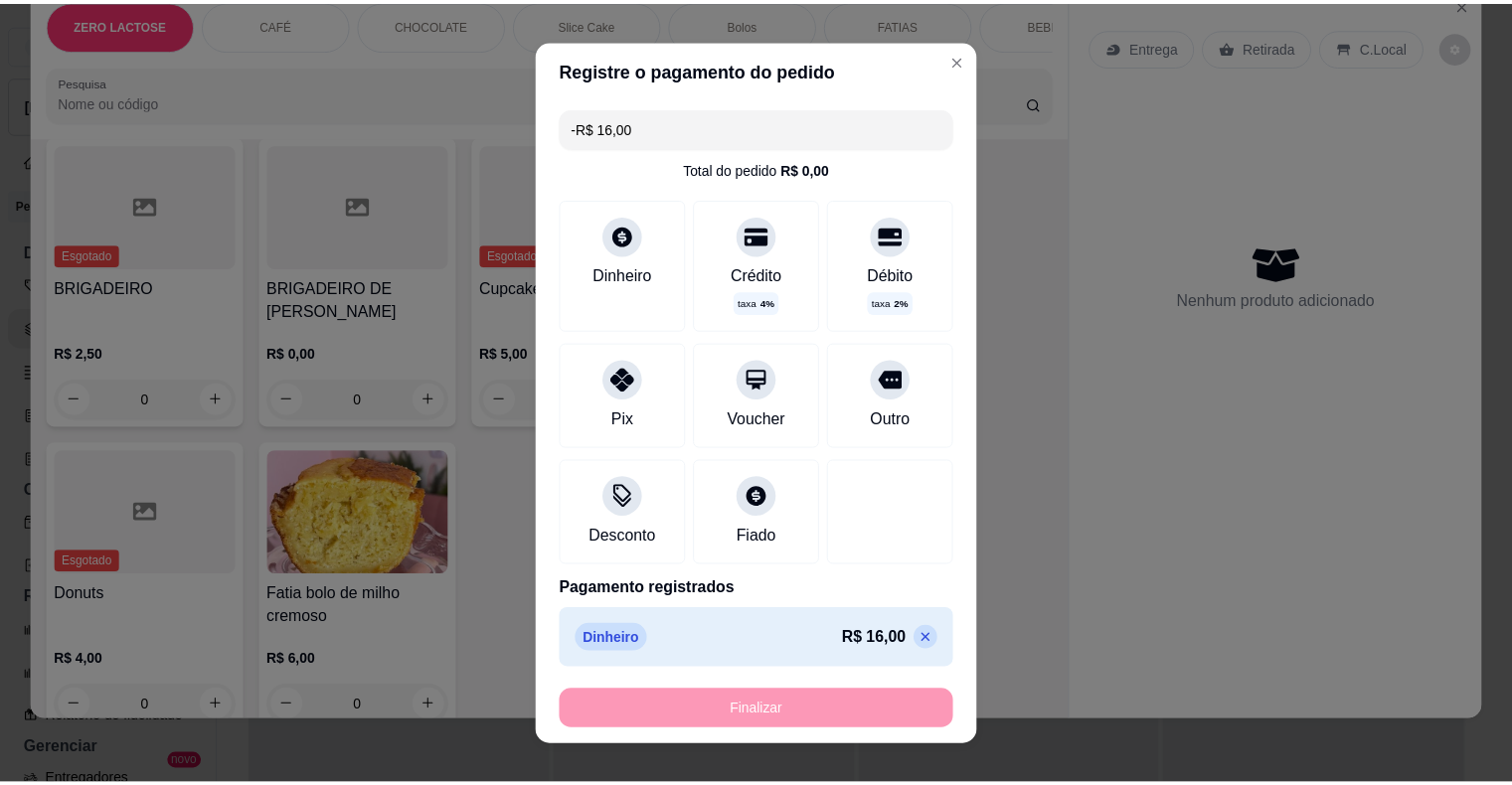 scroll, scrollTop: 5563, scrollLeft: 0, axis: vertical 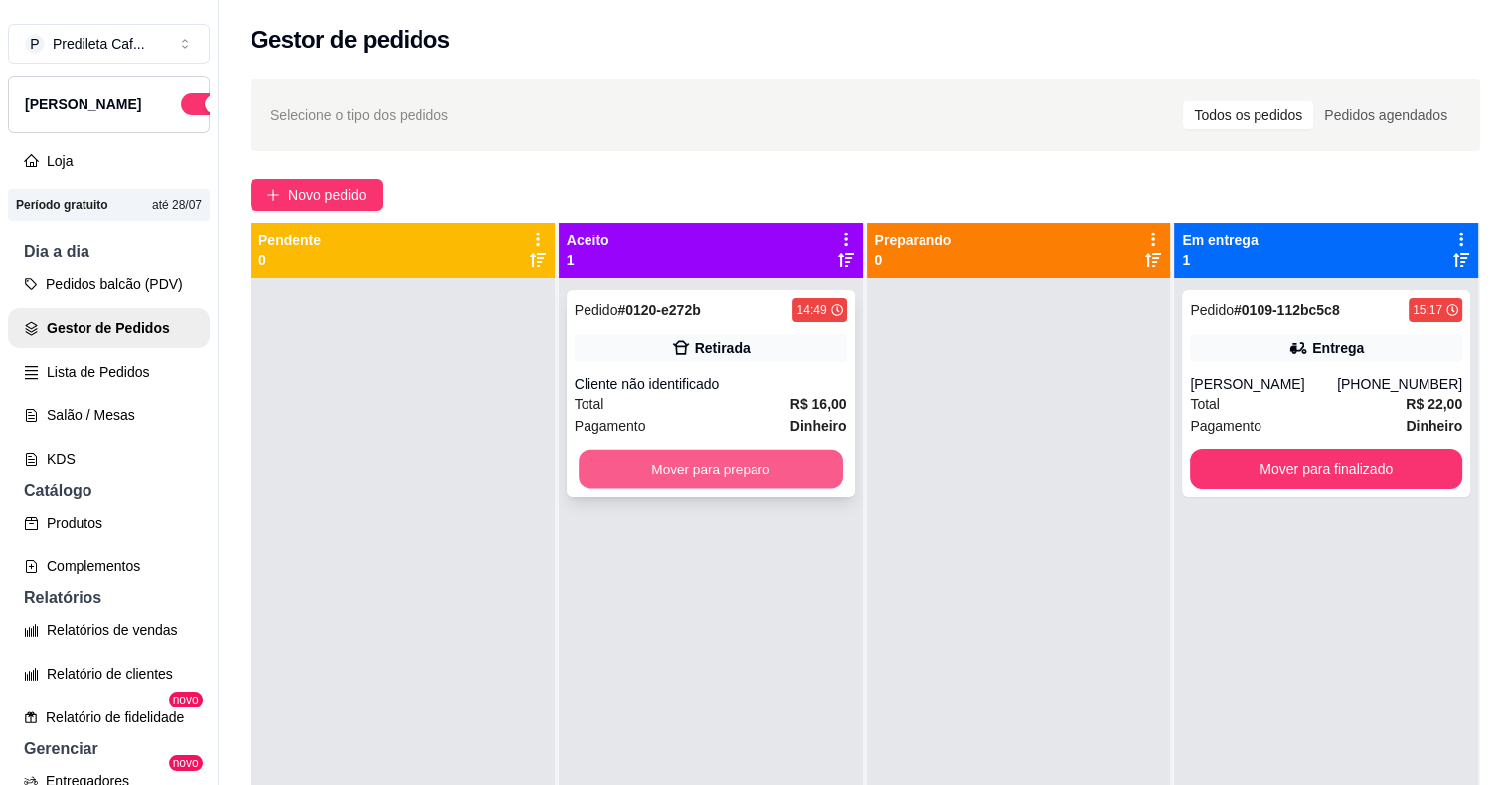 click on "Mover para preparo" at bounding box center (711, 469) 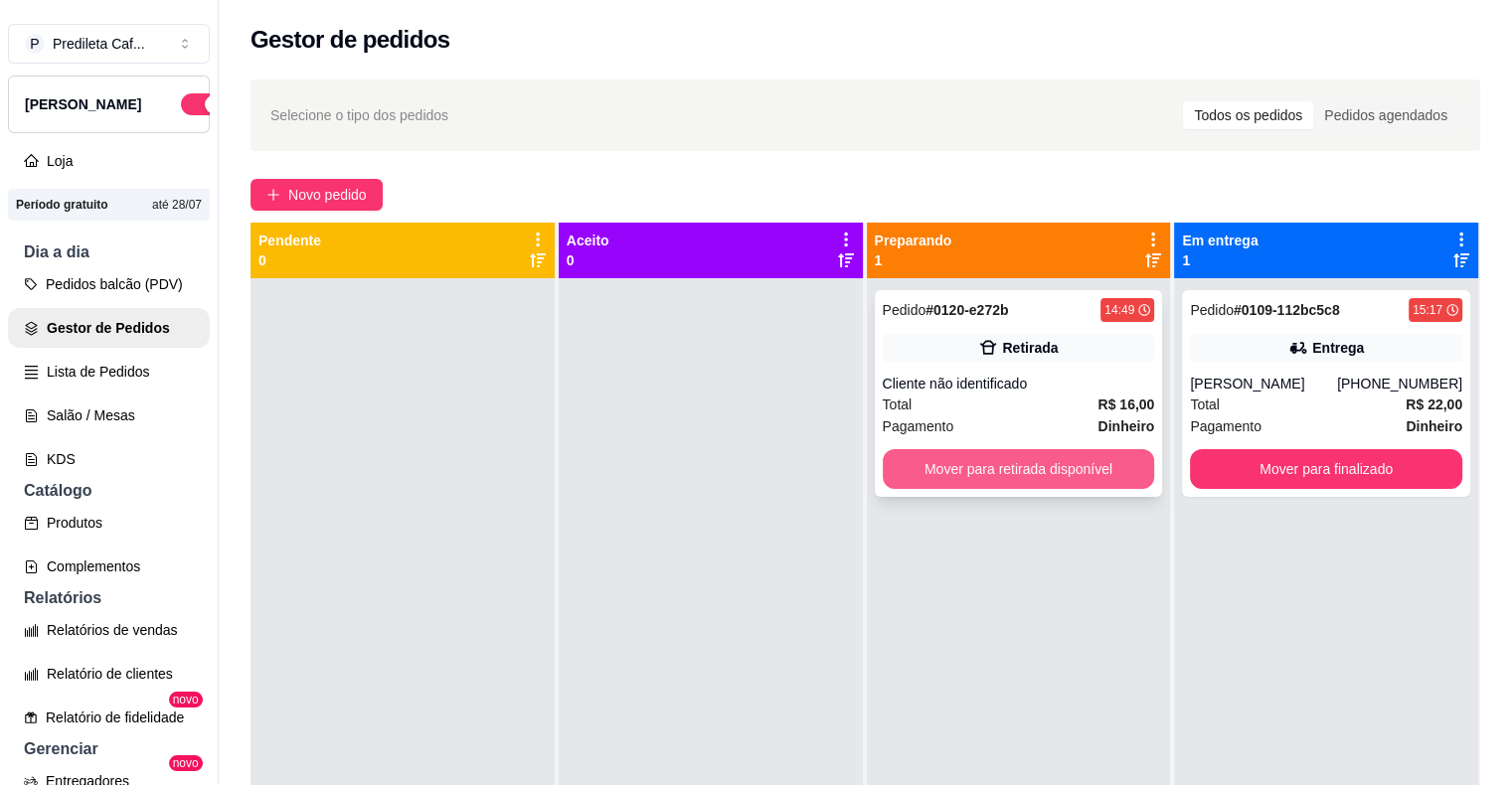 click on "Mover para retirada disponível" at bounding box center [1019, 469] 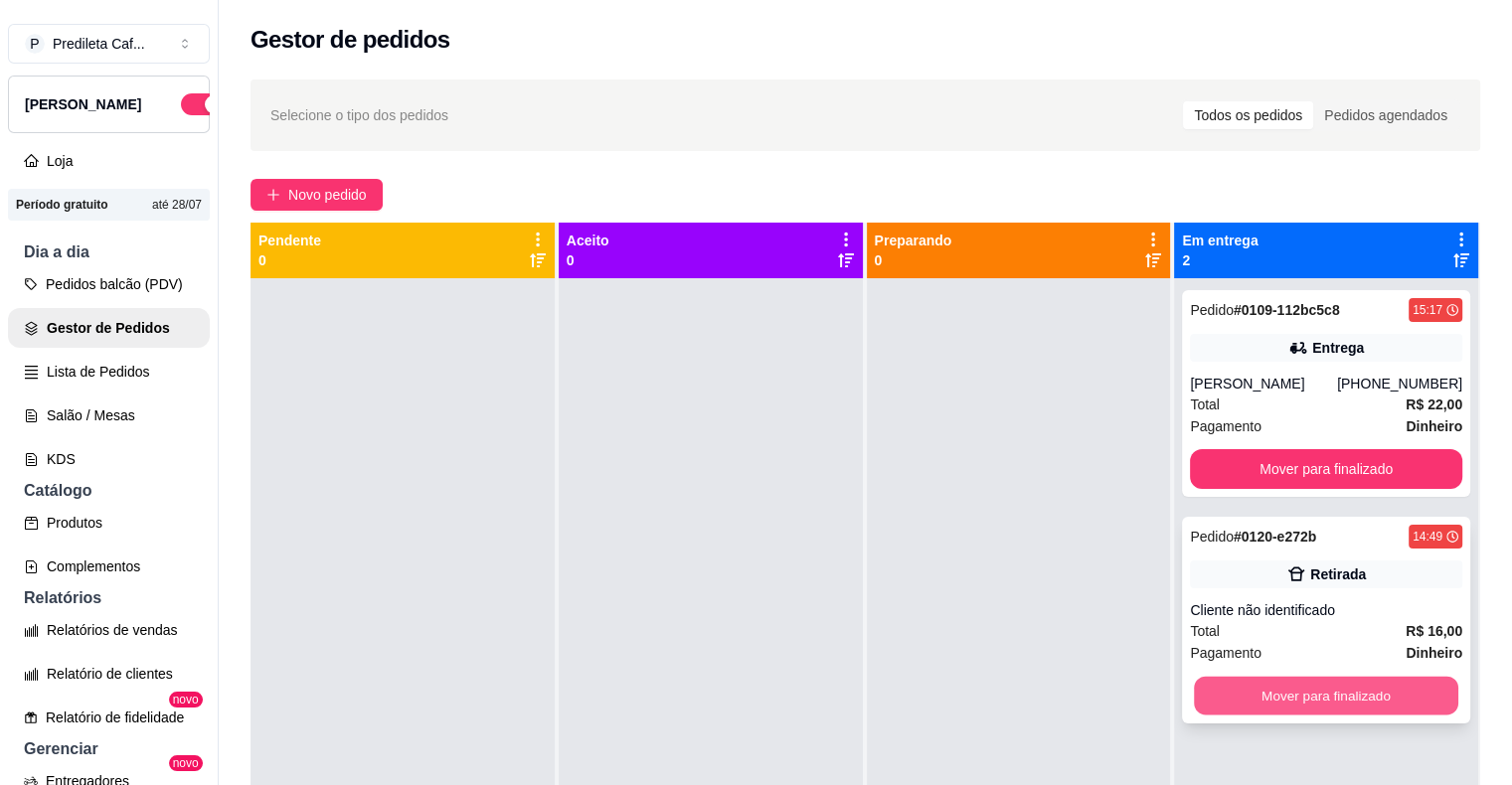 click on "Mover para finalizado" at bounding box center (1326, 696) 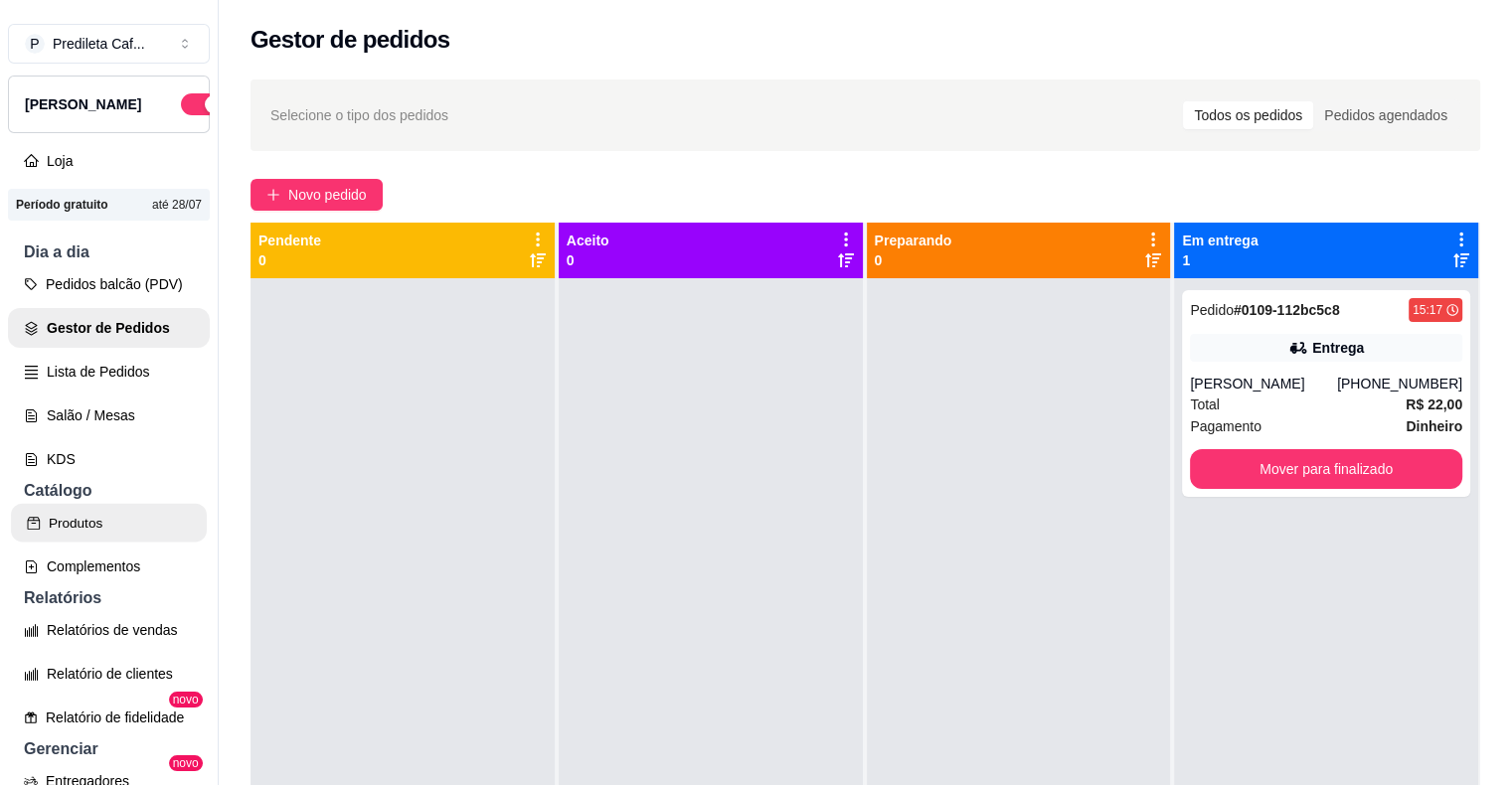 click on "Produtos" at bounding box center (108, 523) 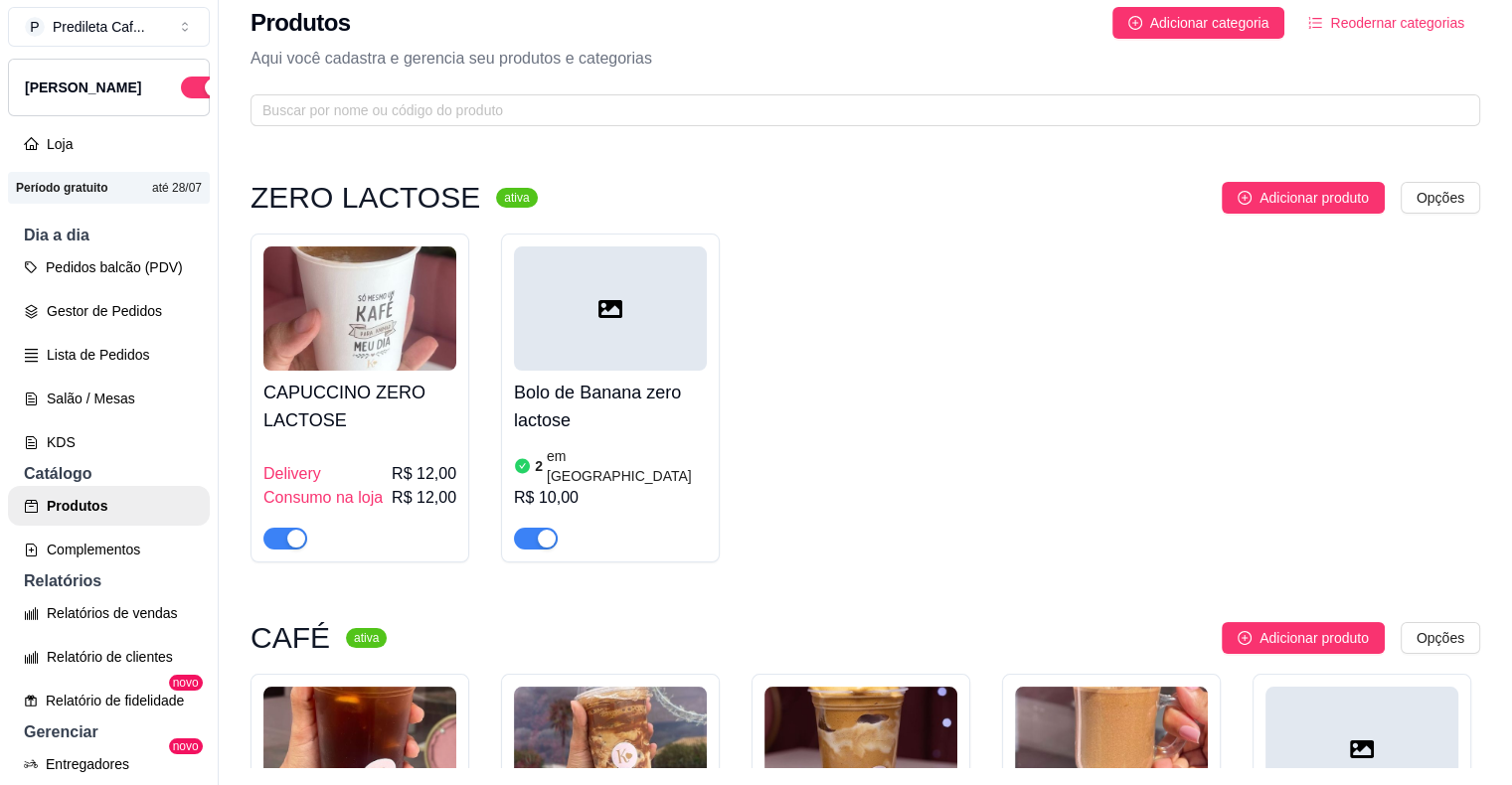 scroll, scrollTop: 32, scrollLeft: 0, axis: vertical 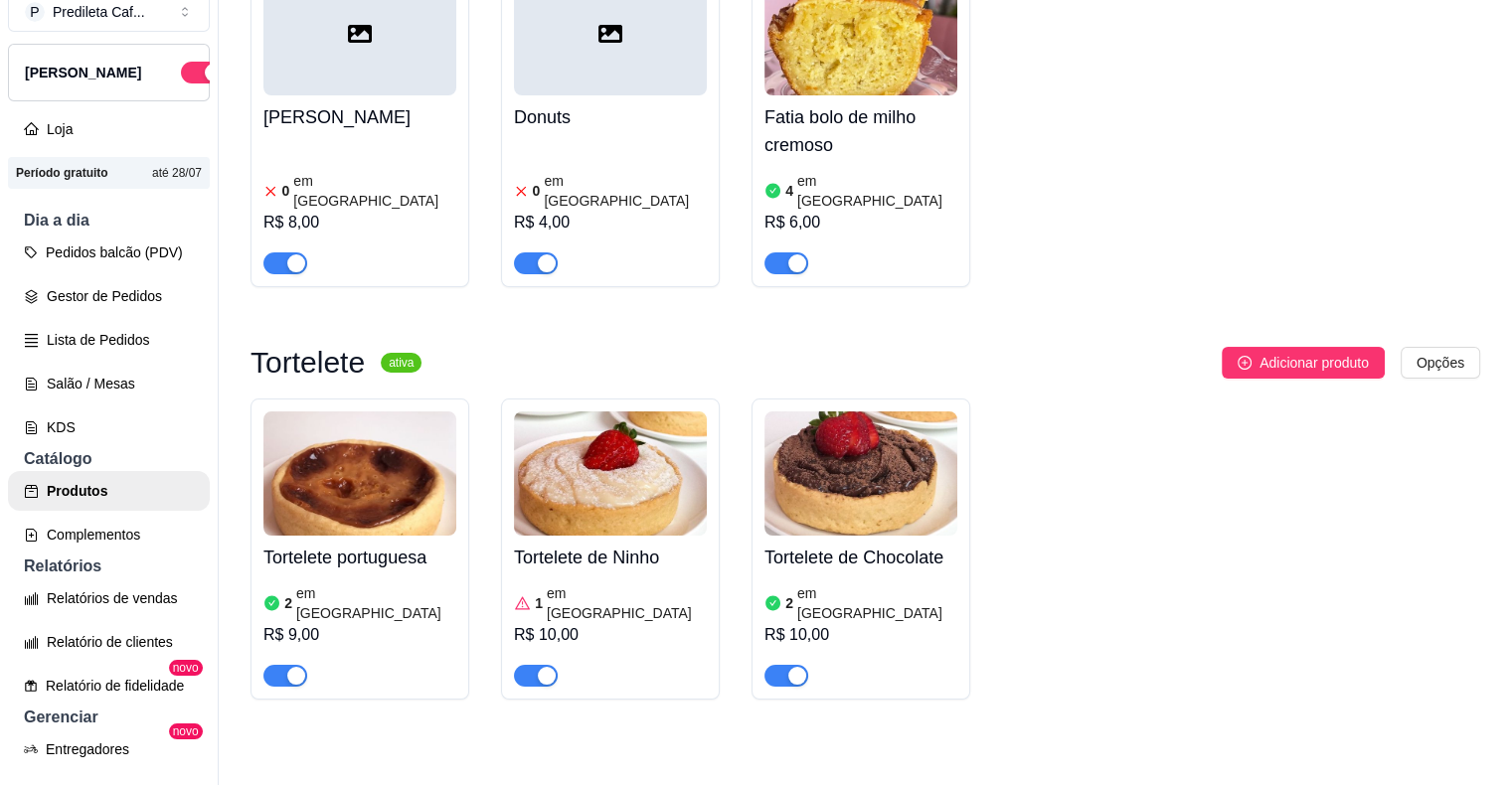 click on "BRIGADEIRO DE [PERSON_NAME]" at bounding box center (861, -210) 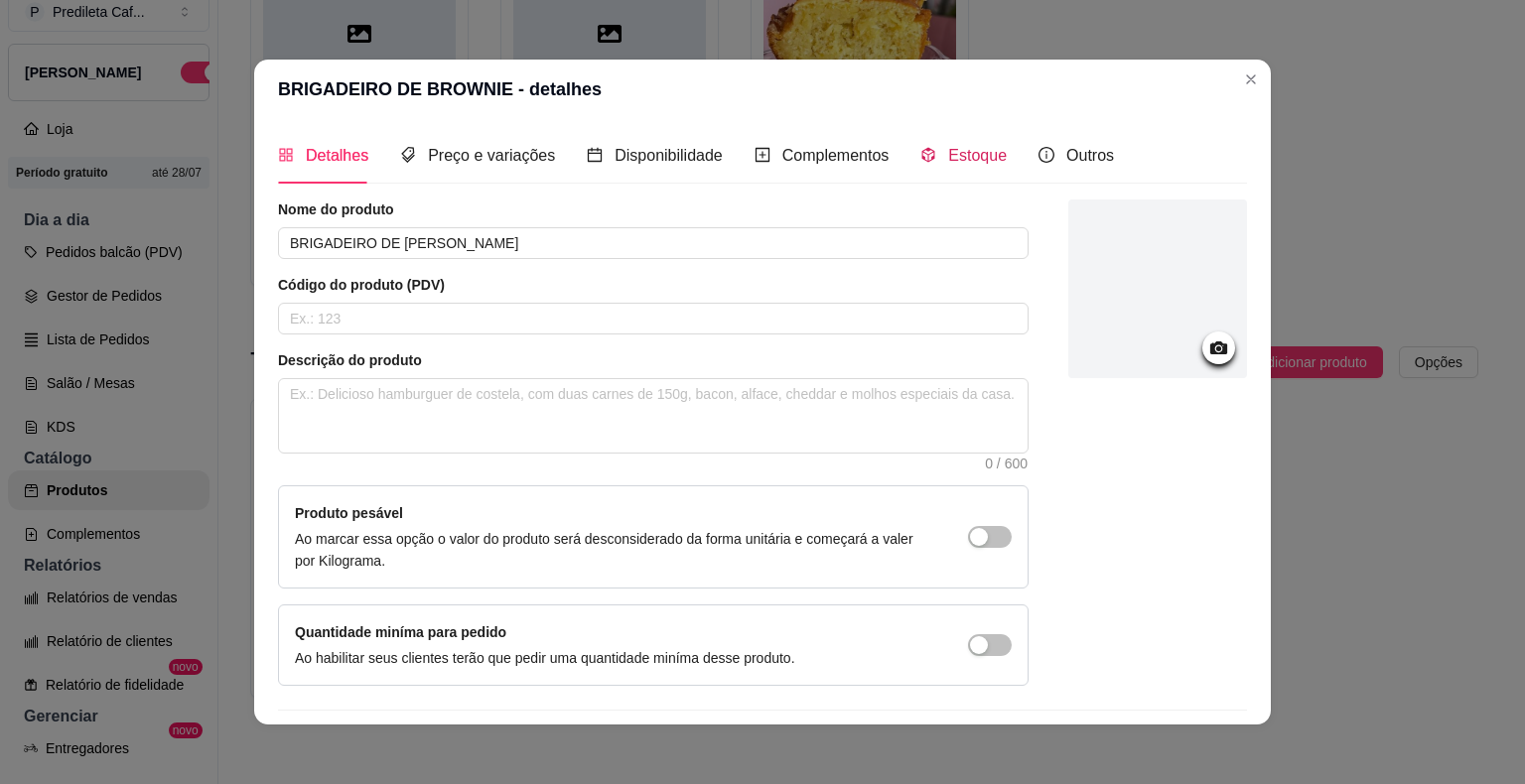 click on "Estoque" at bounding box center [963, 155] 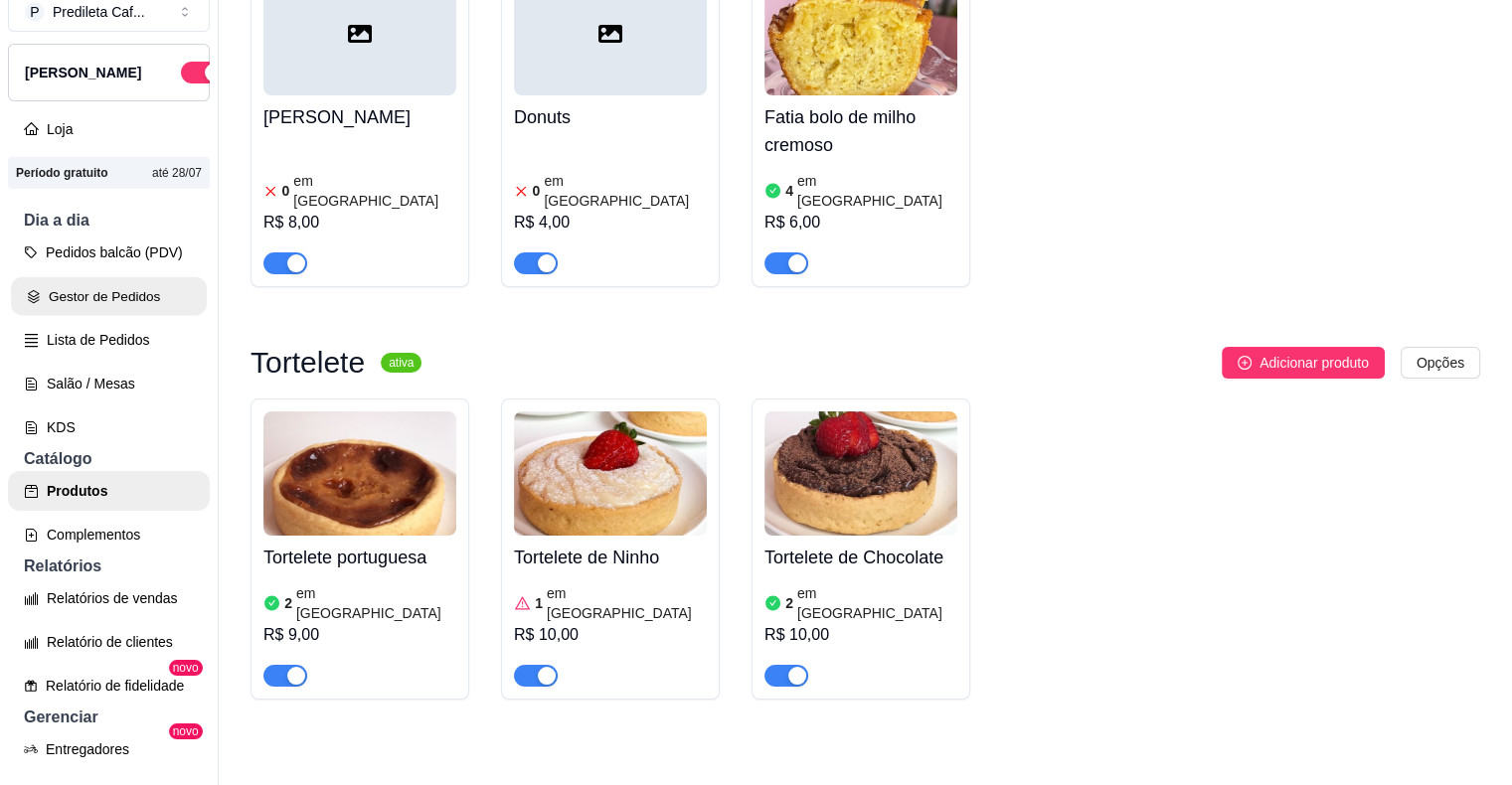 click on "Gestor de Pedidos" at bounding box center (108, 296) 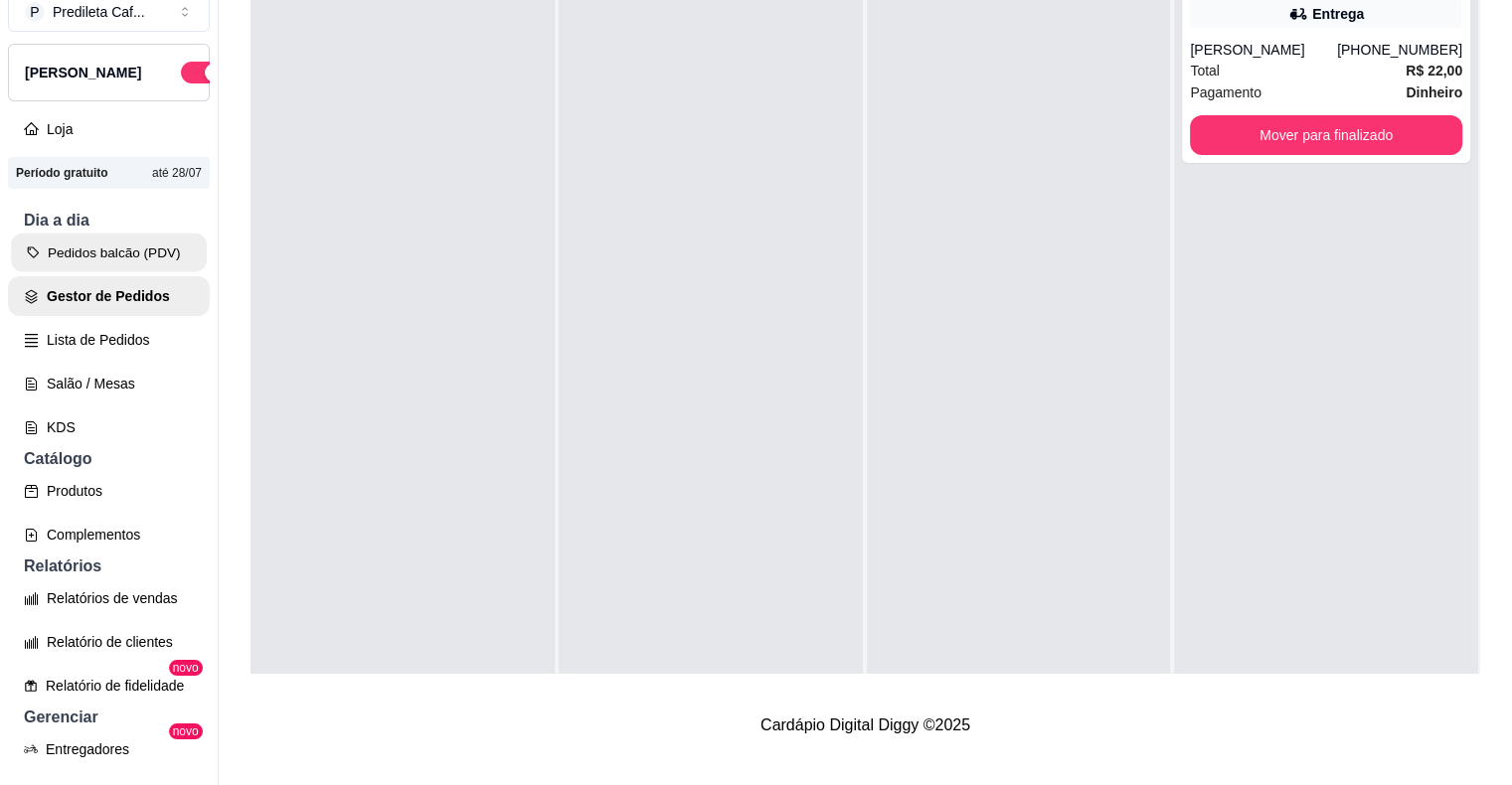 scroll, scrollTop: 0, scrollLeft: 0, axis: both 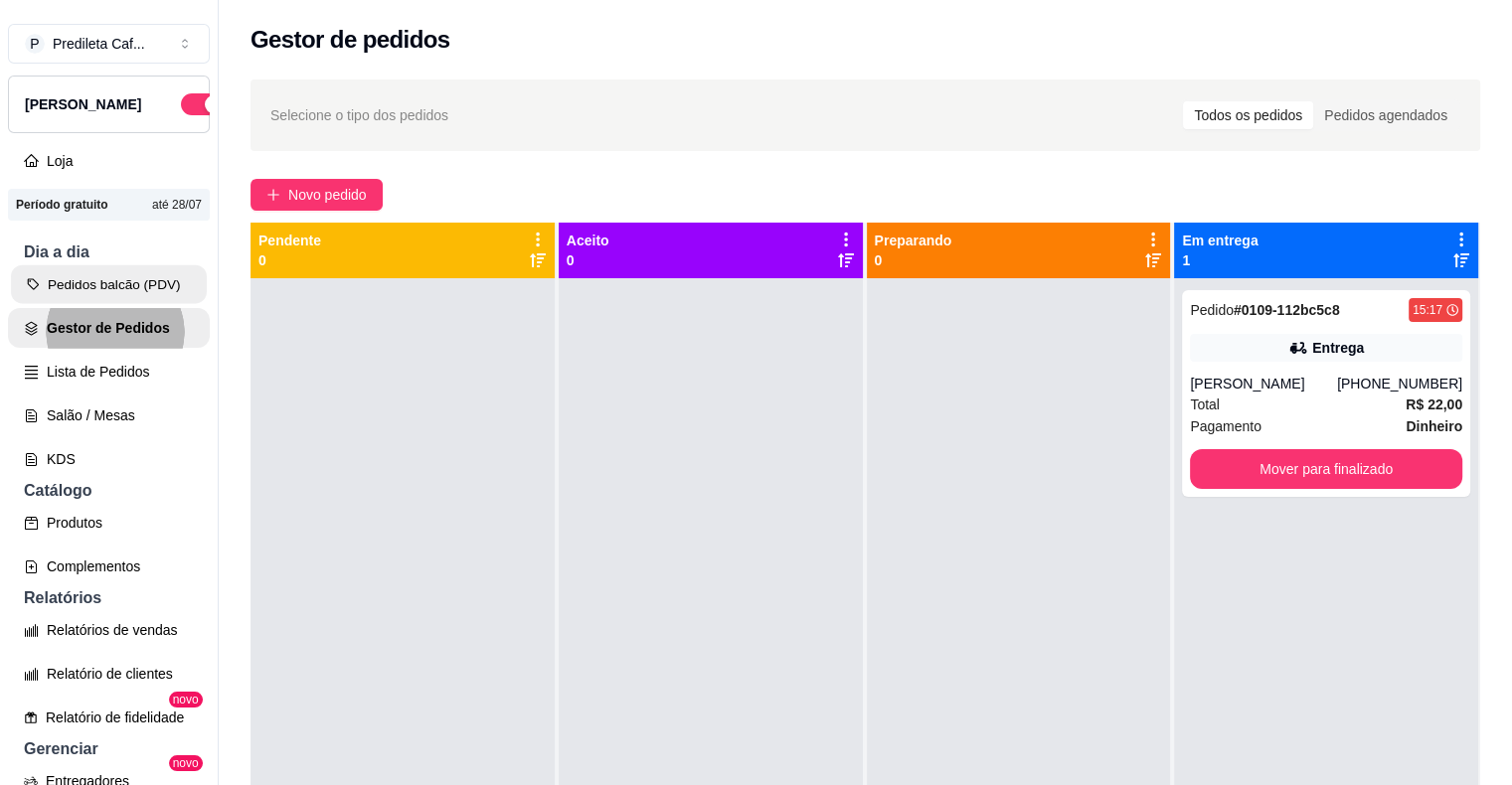 click on "Pedidos balcão (PDV)" at bounding box center (108, 284) 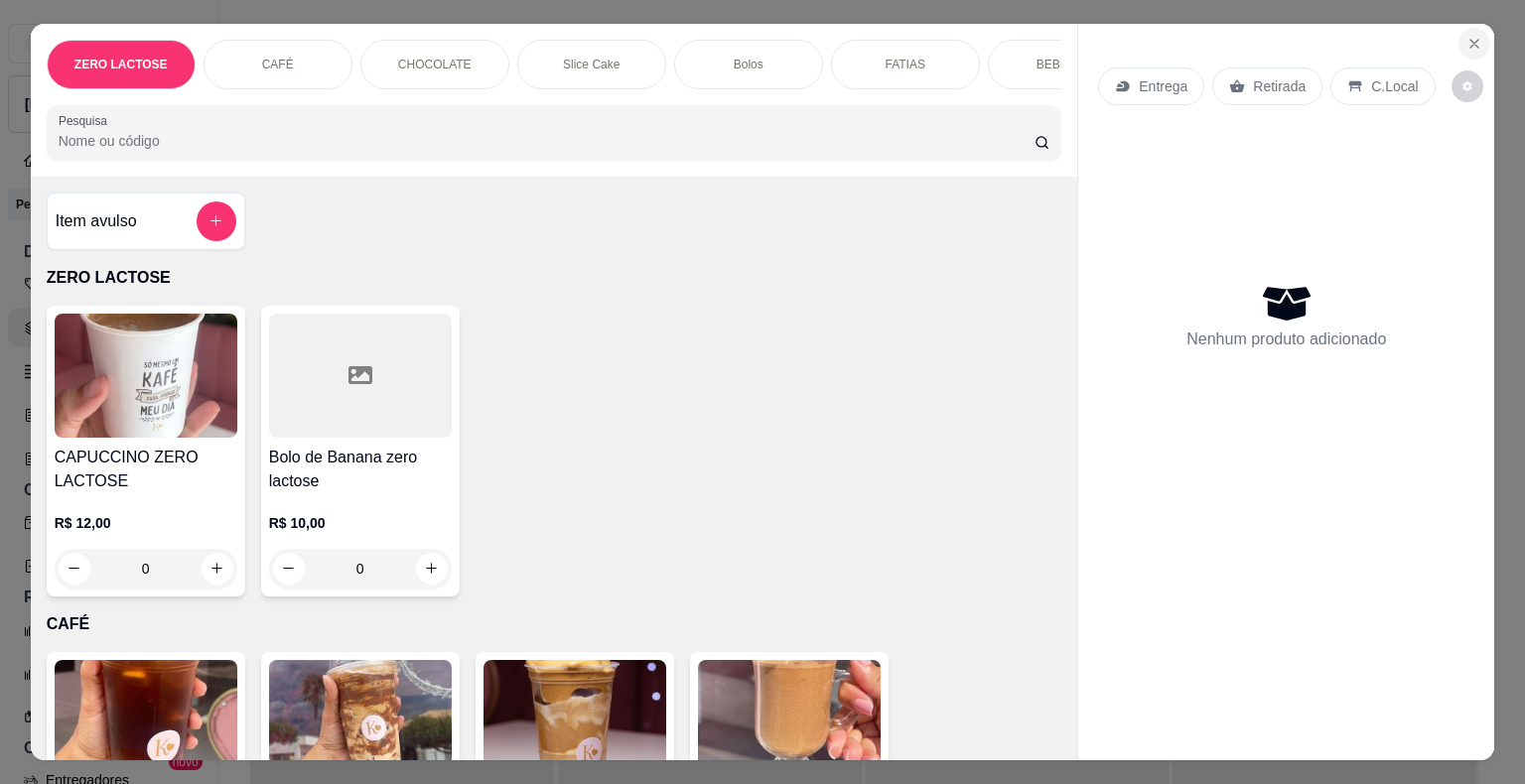 click 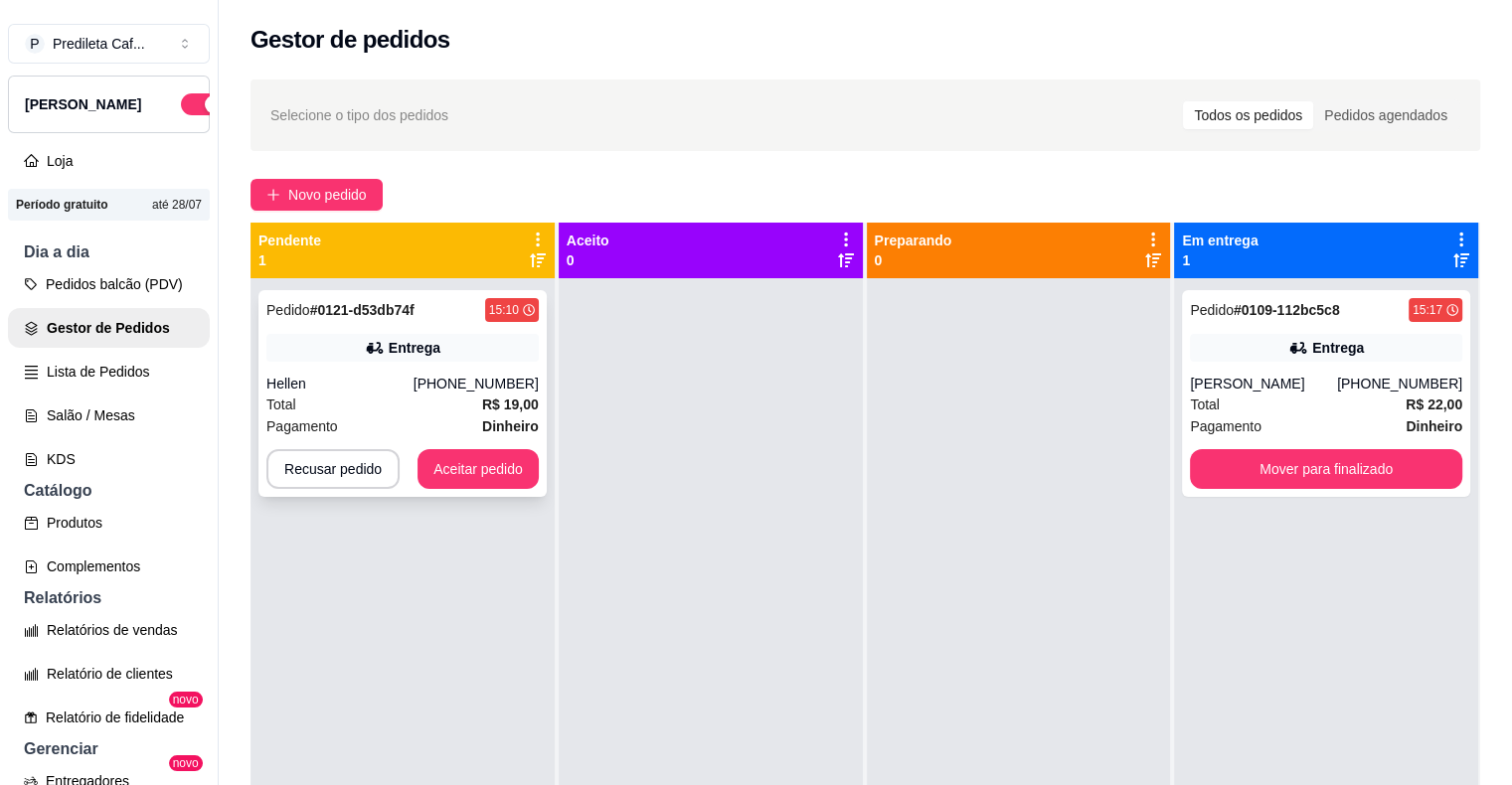 click on "Pagamento Dinheiro" at bounding box center (403, 426) 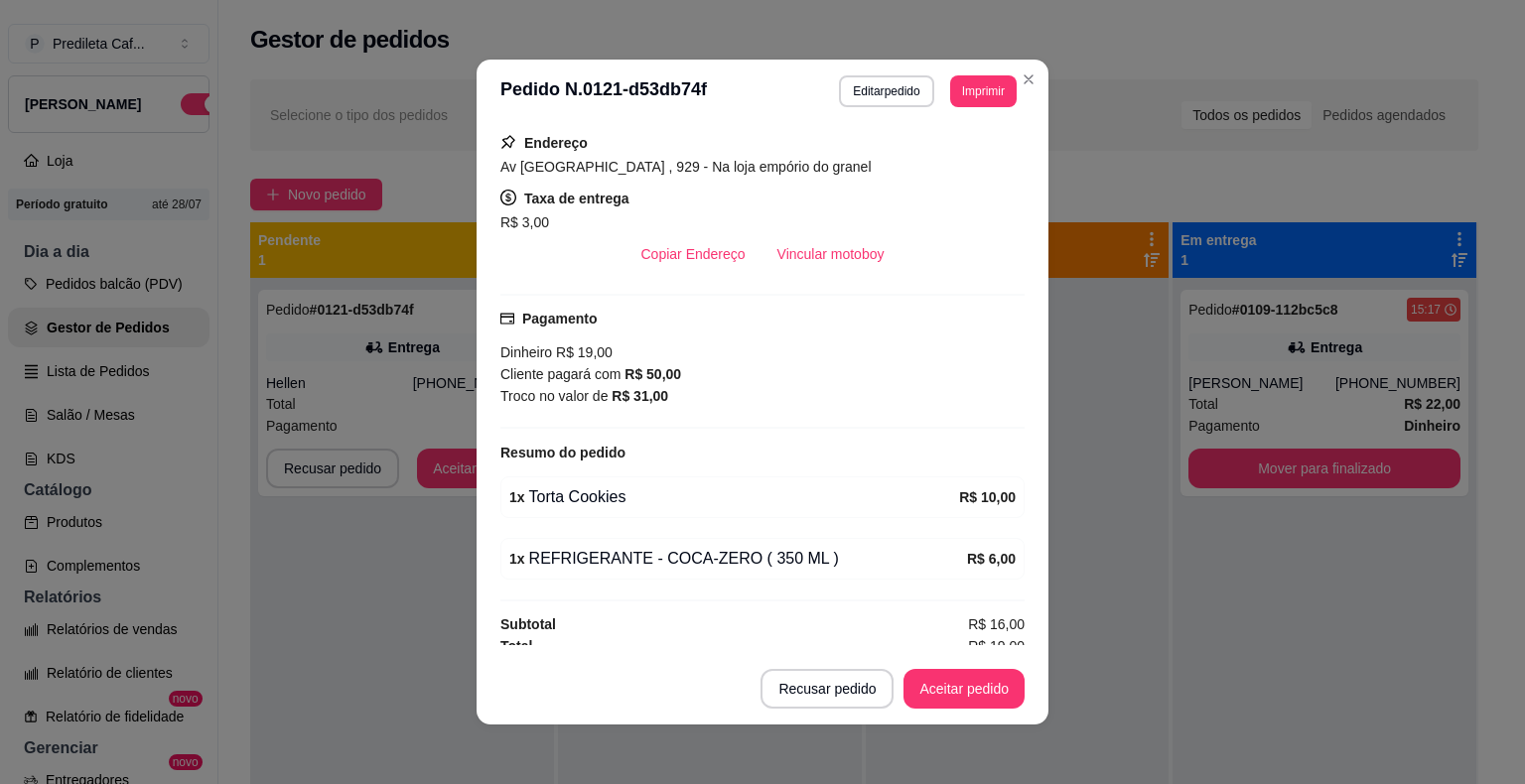 scroll, scrollTop: 358, scrollLeft: 0, axis: vertical 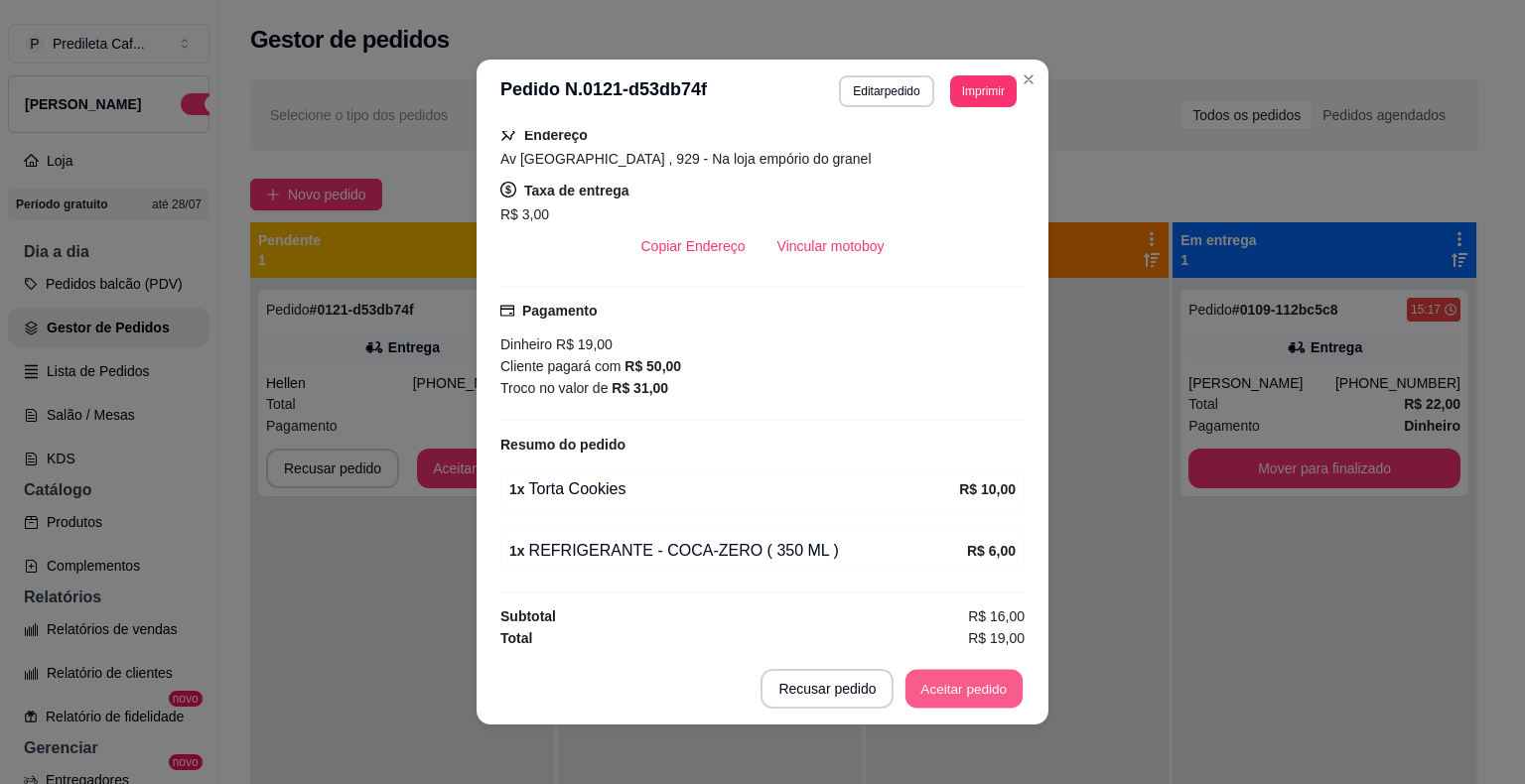 click on "Aceitar pedido" at bounding box center (964, 689) 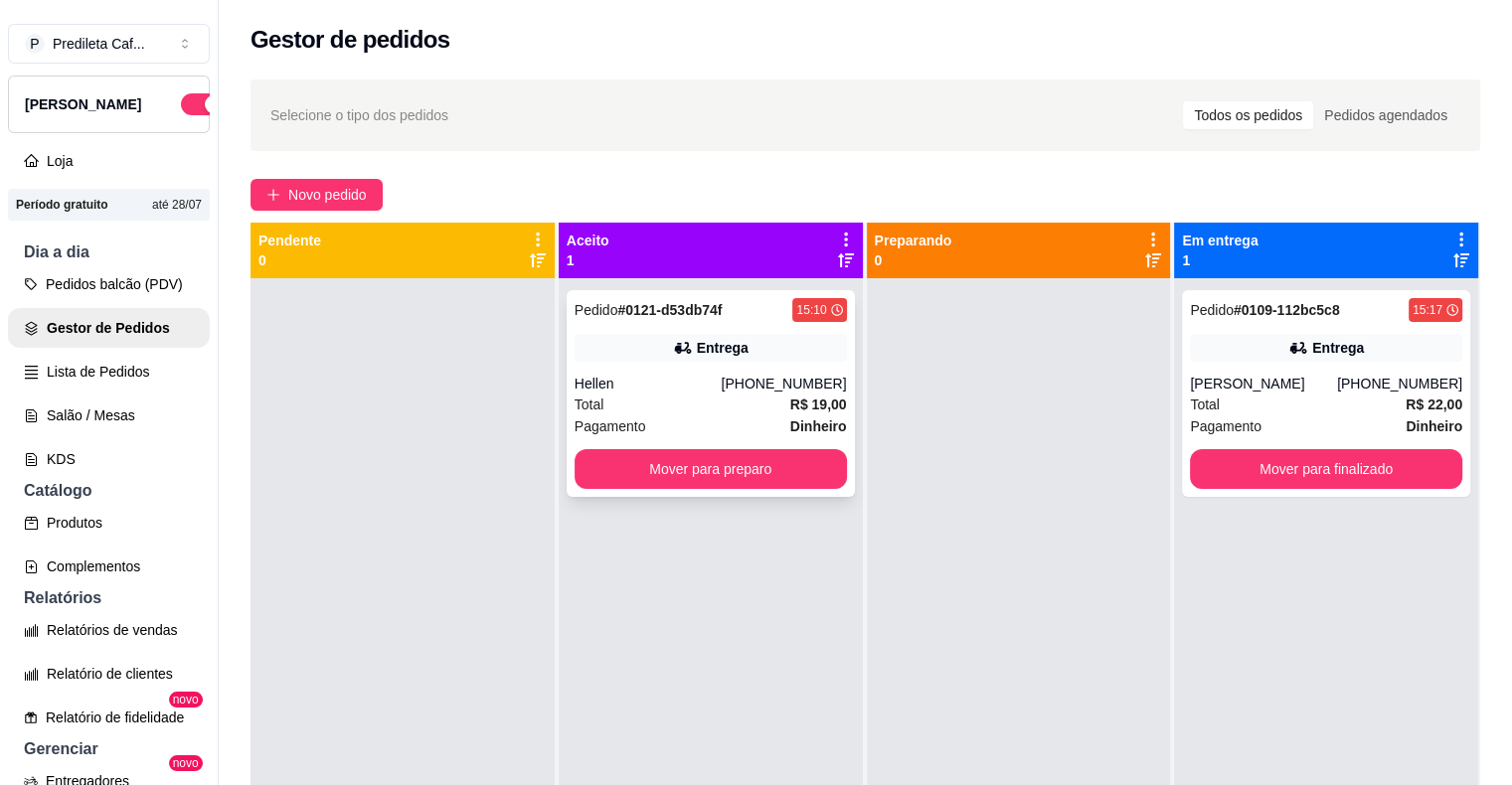 click on "Entrega" at bounding box center (711, 348) 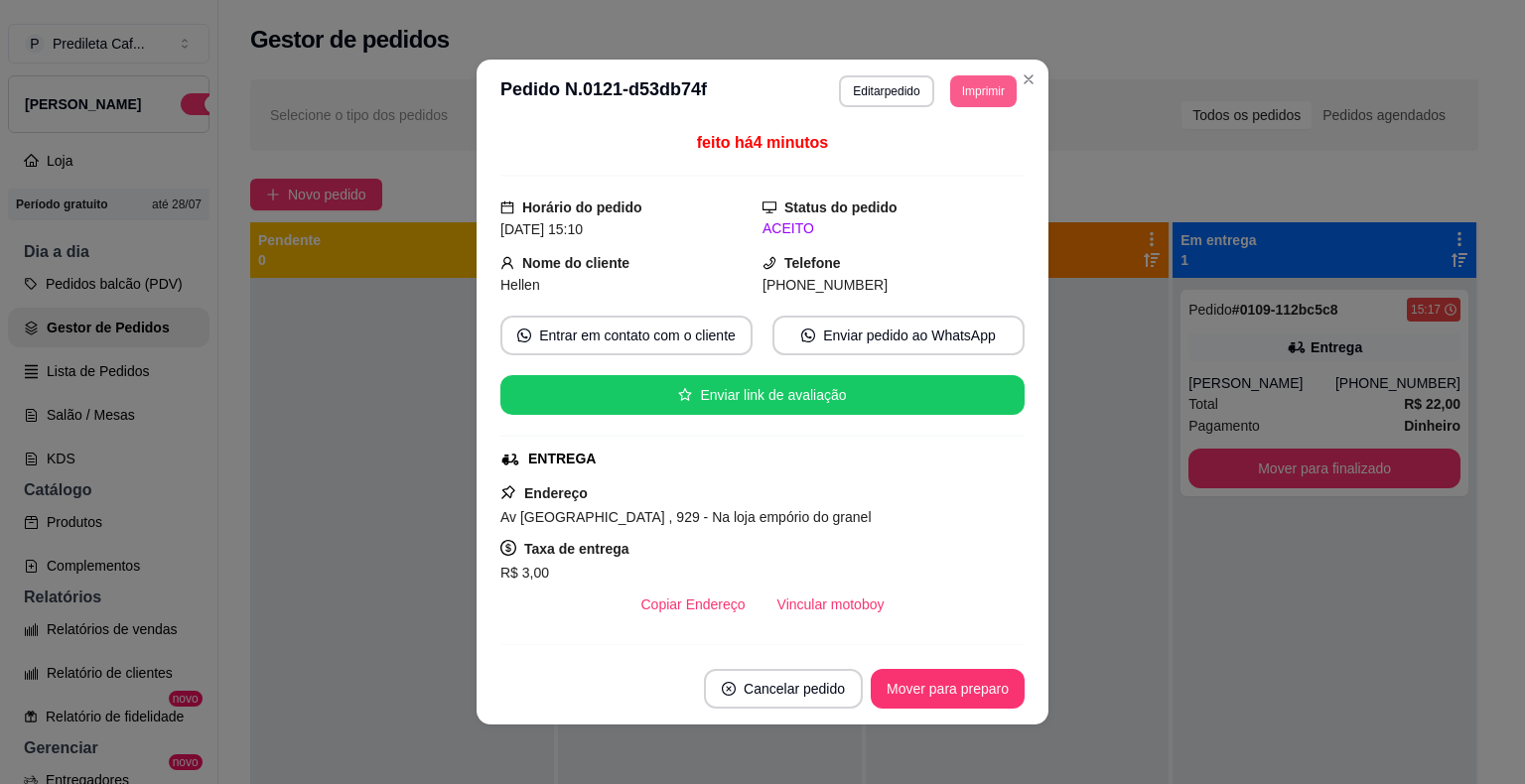 click on "Imprimir" at bounding box center [983, 91] 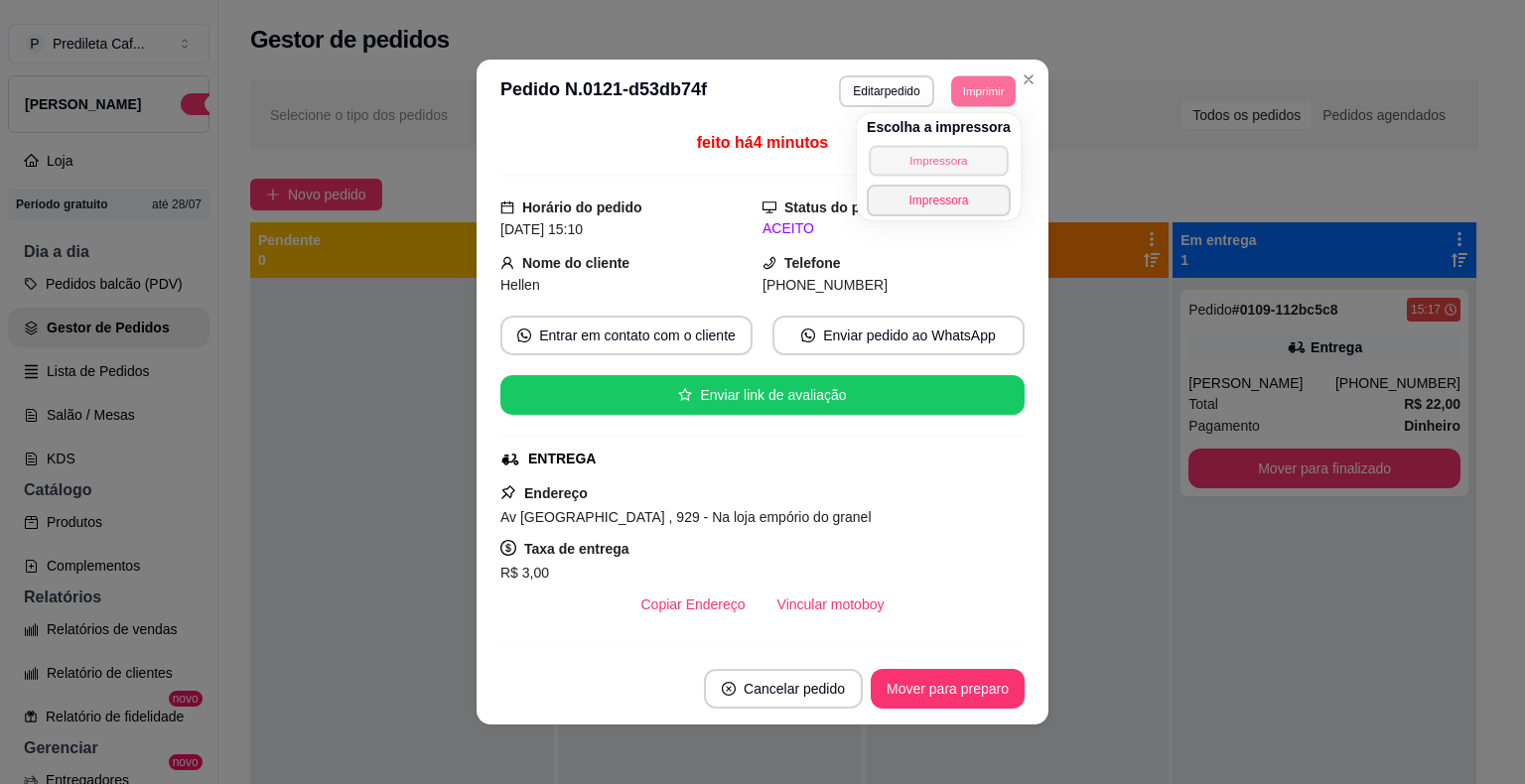 click on "Impressora" at bounding box center (938, 160) 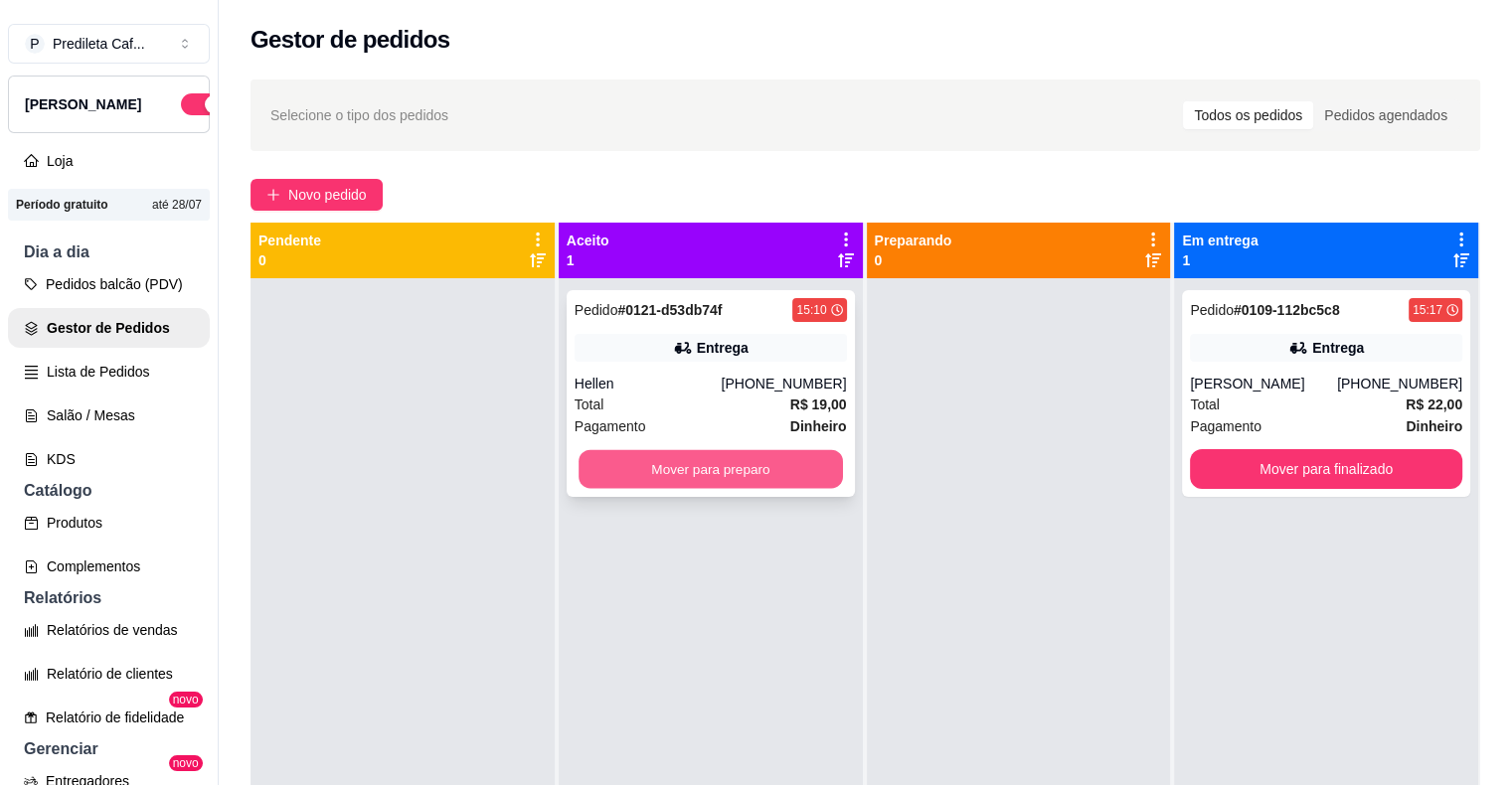 click on "Mover para preparo" at bounding box center [711, 469] 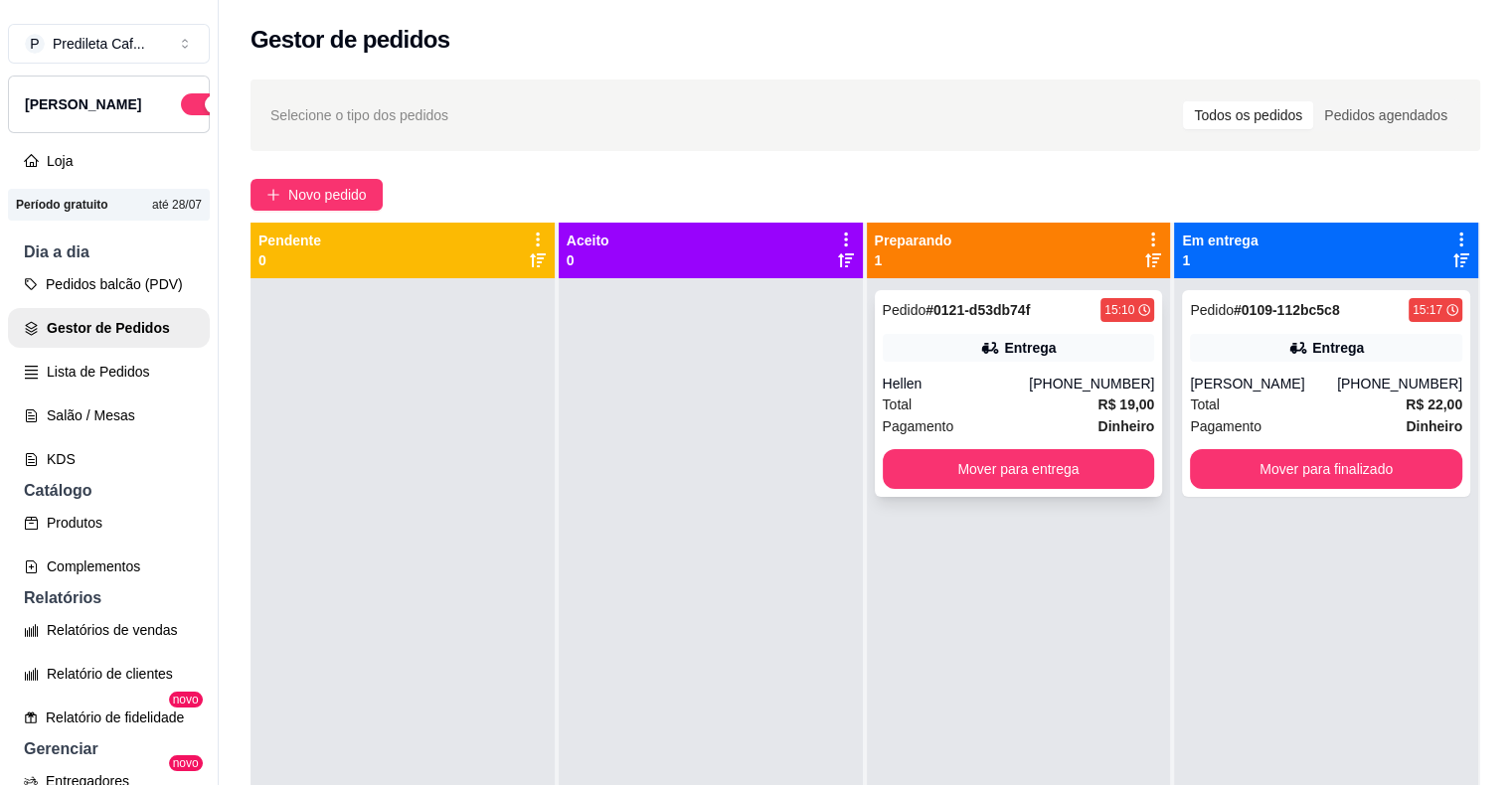 click on "[PHONE_NUMBER]" at bounding box center (1092, 384) 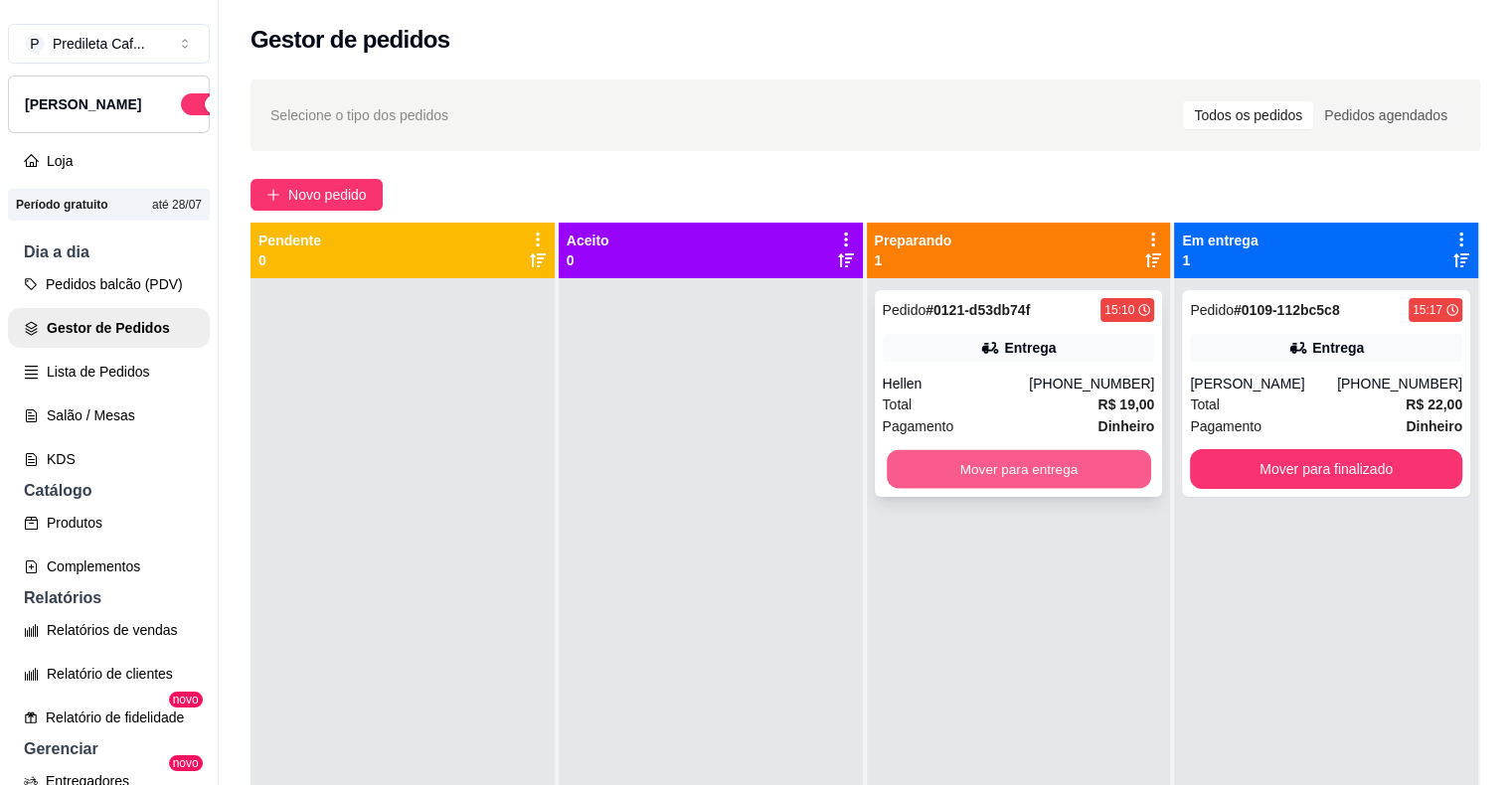 click on "Mover para entrega" at bounding box center [1019, 469] 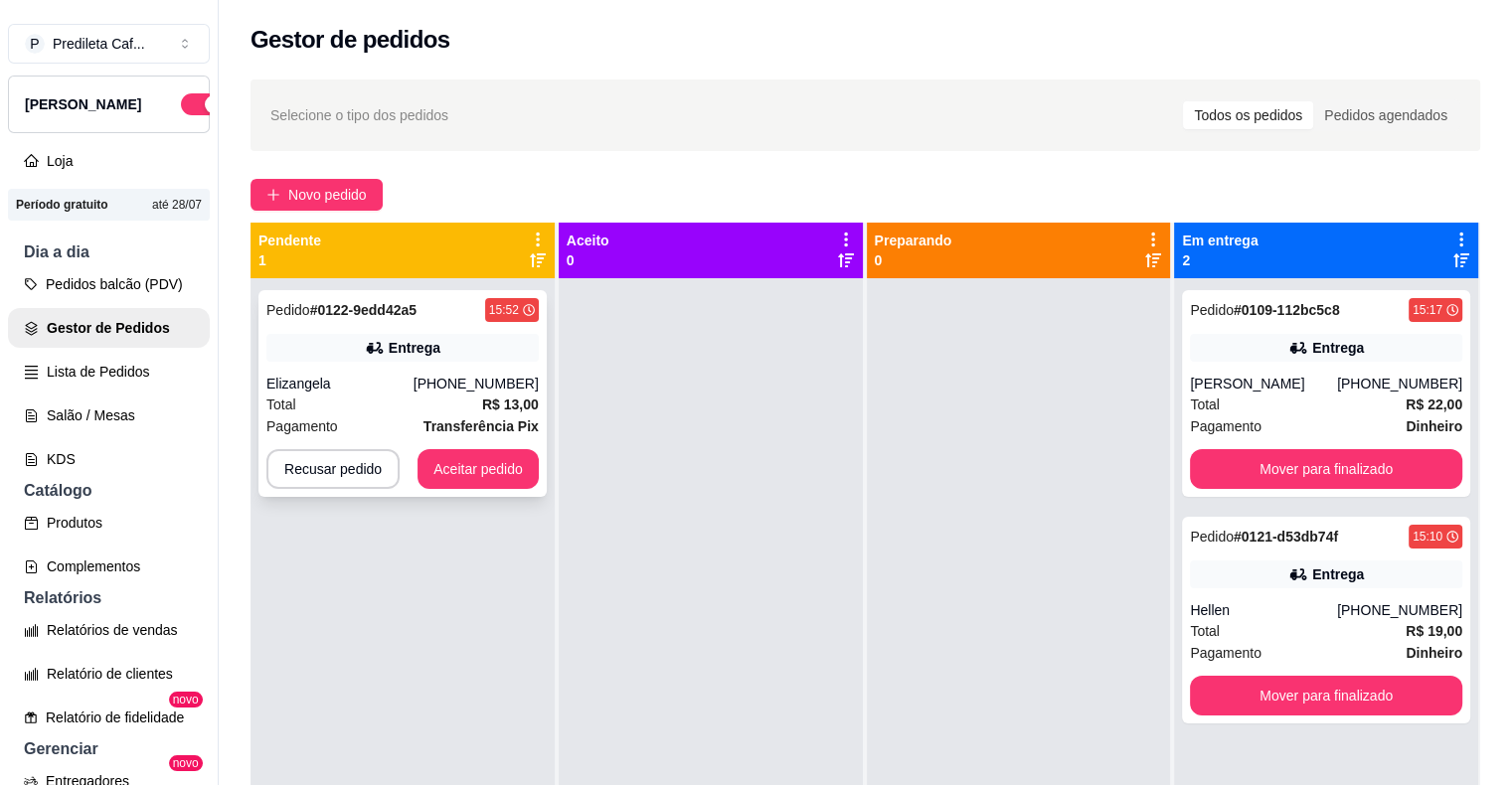 click on "Total R$ 13,00" at bounding box center [403, 404] 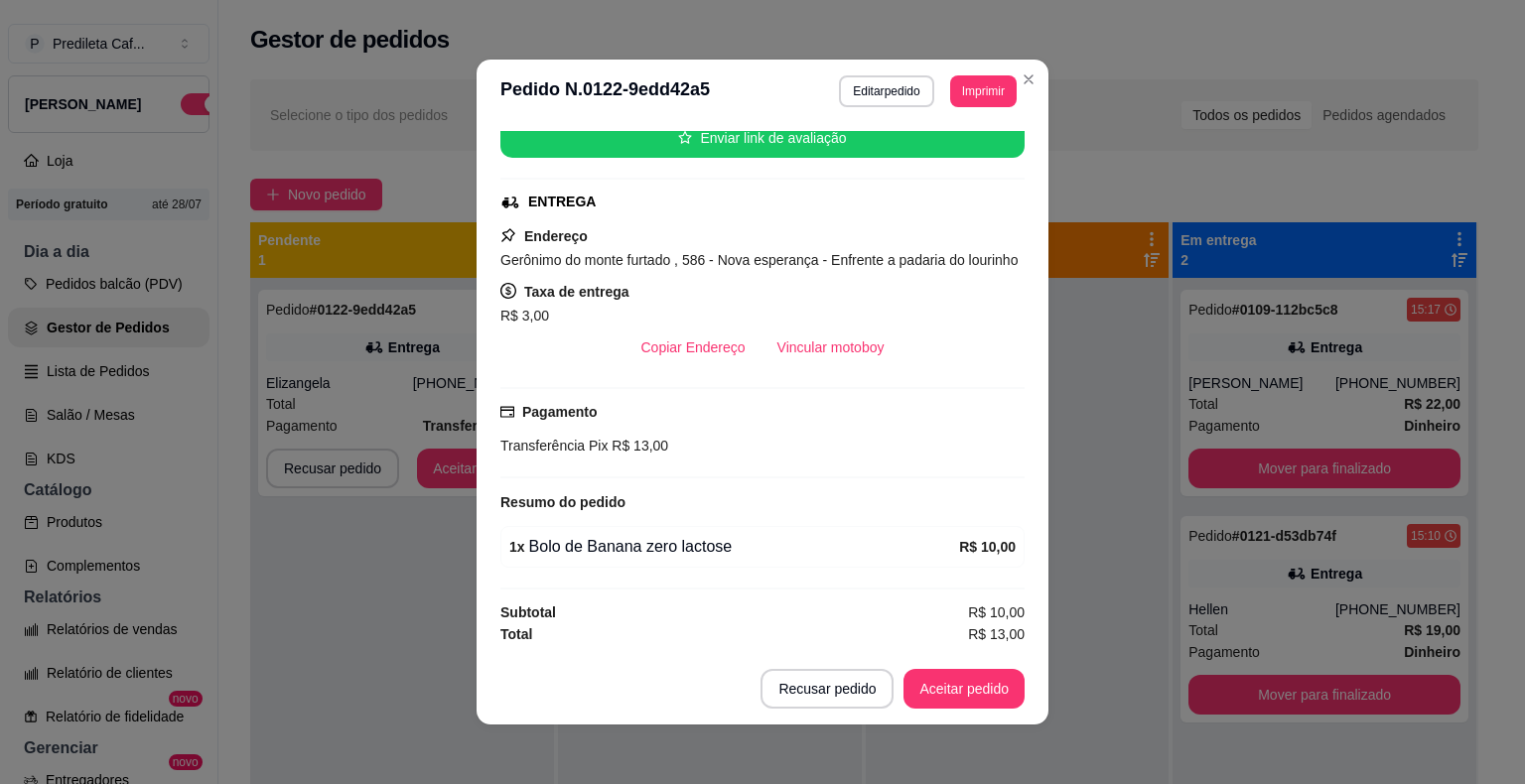 scroll, scrollTop: 278, scrollLeft: 0, axis: vertical 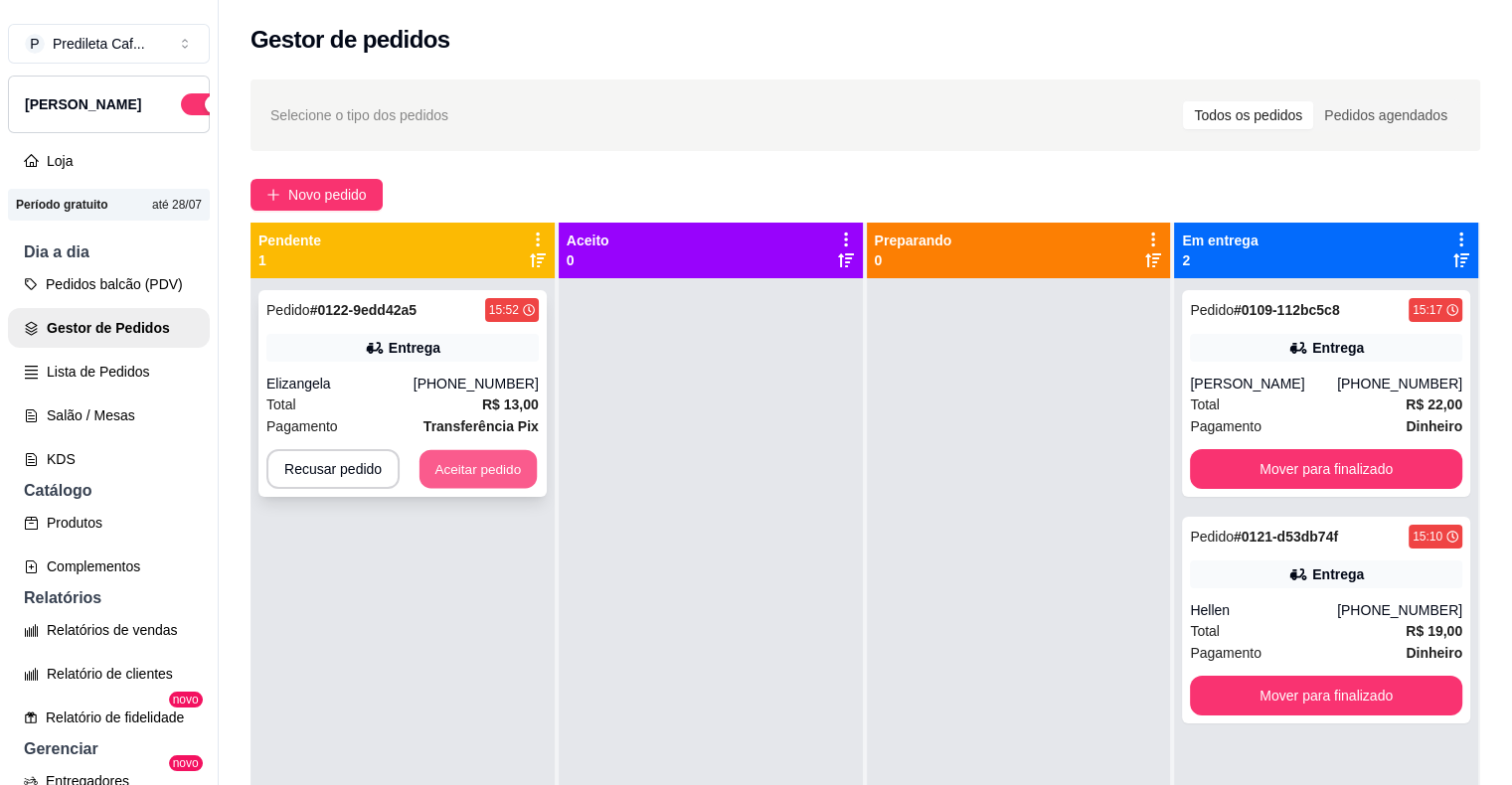 click on "Aceitar pedido" at bounding box center (478, 469) 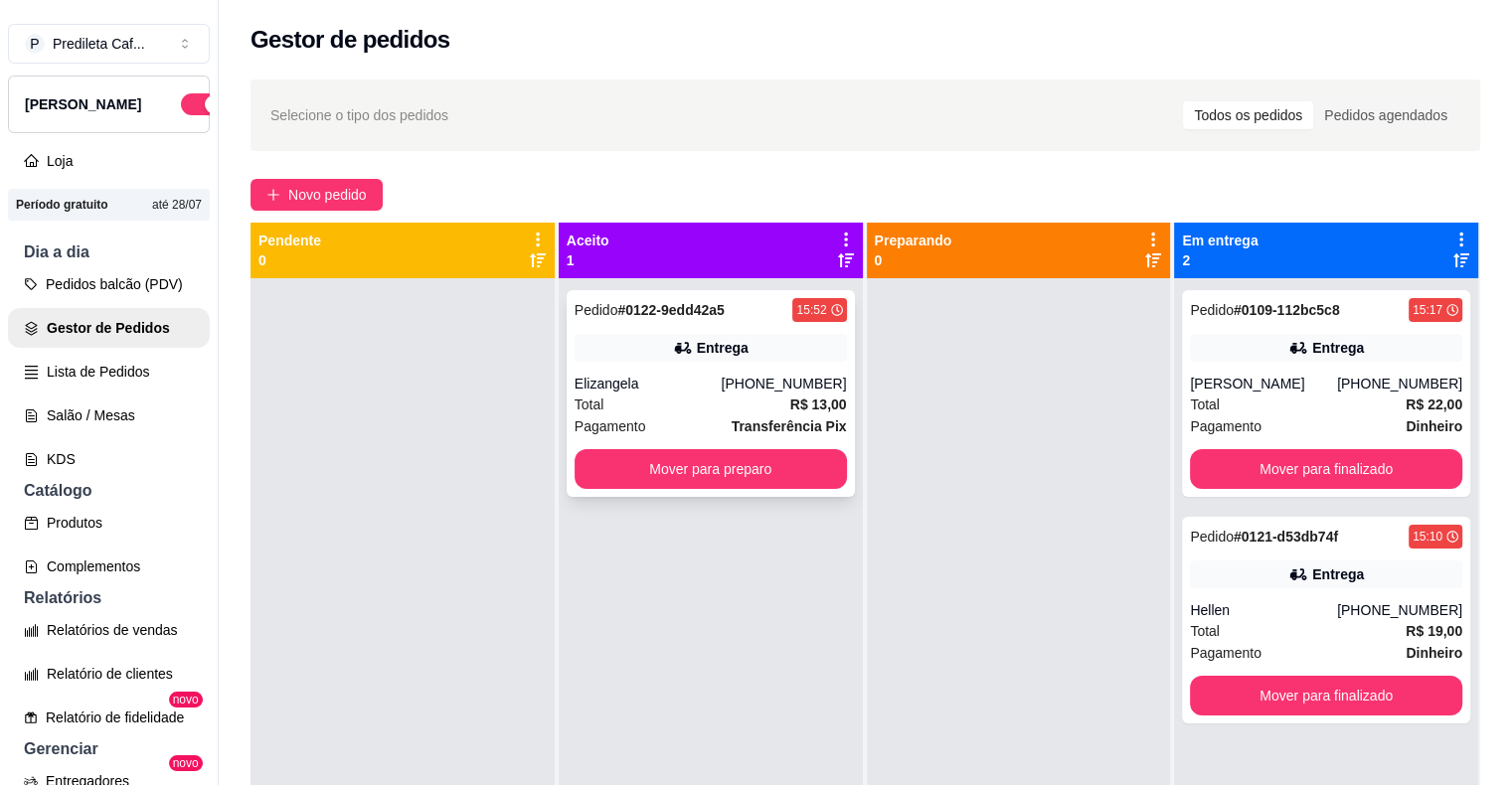 click 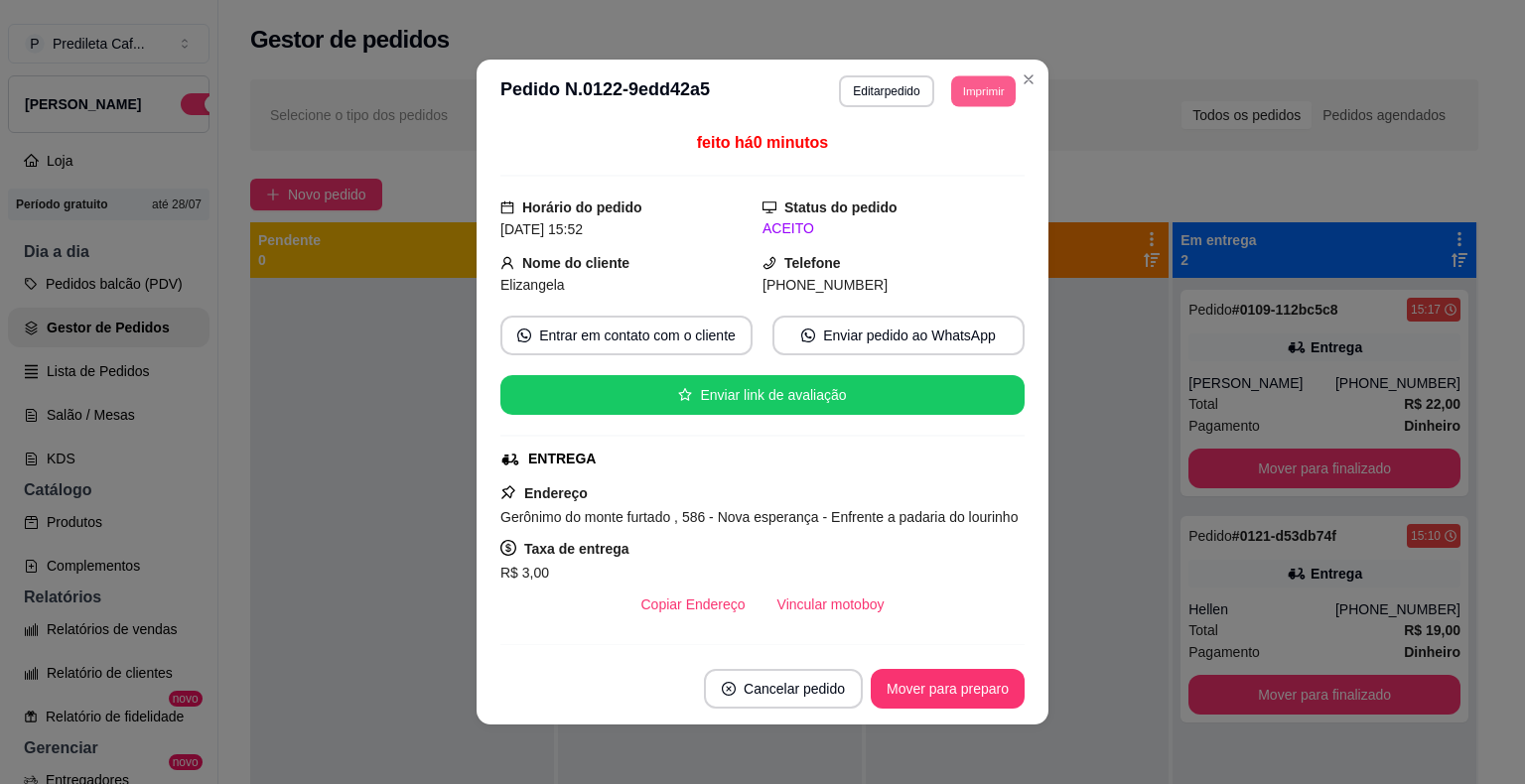 click on "Imprimir" at bounding box center (983, 90) 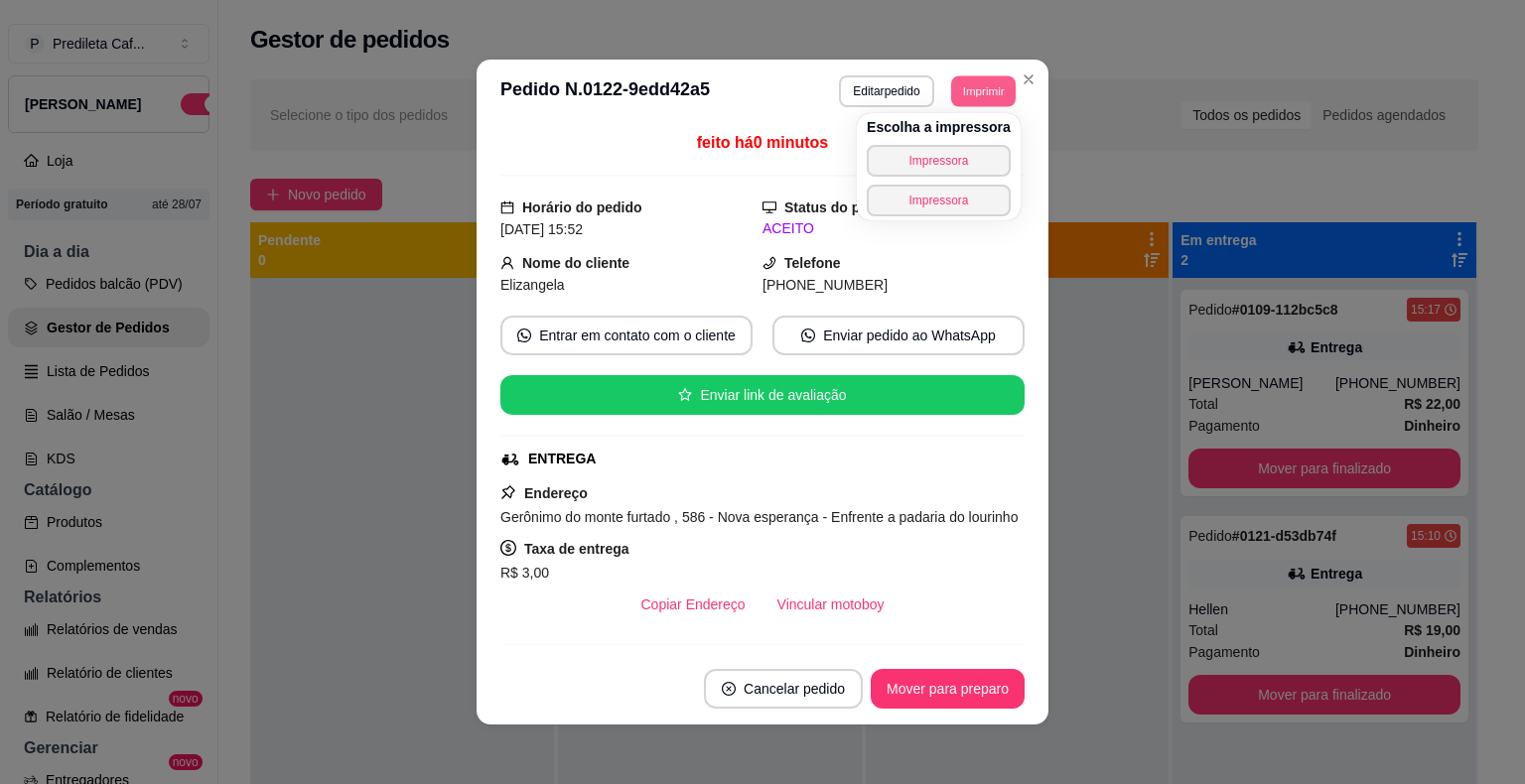 click on "Imprimir" at bounding box center [983, 90] 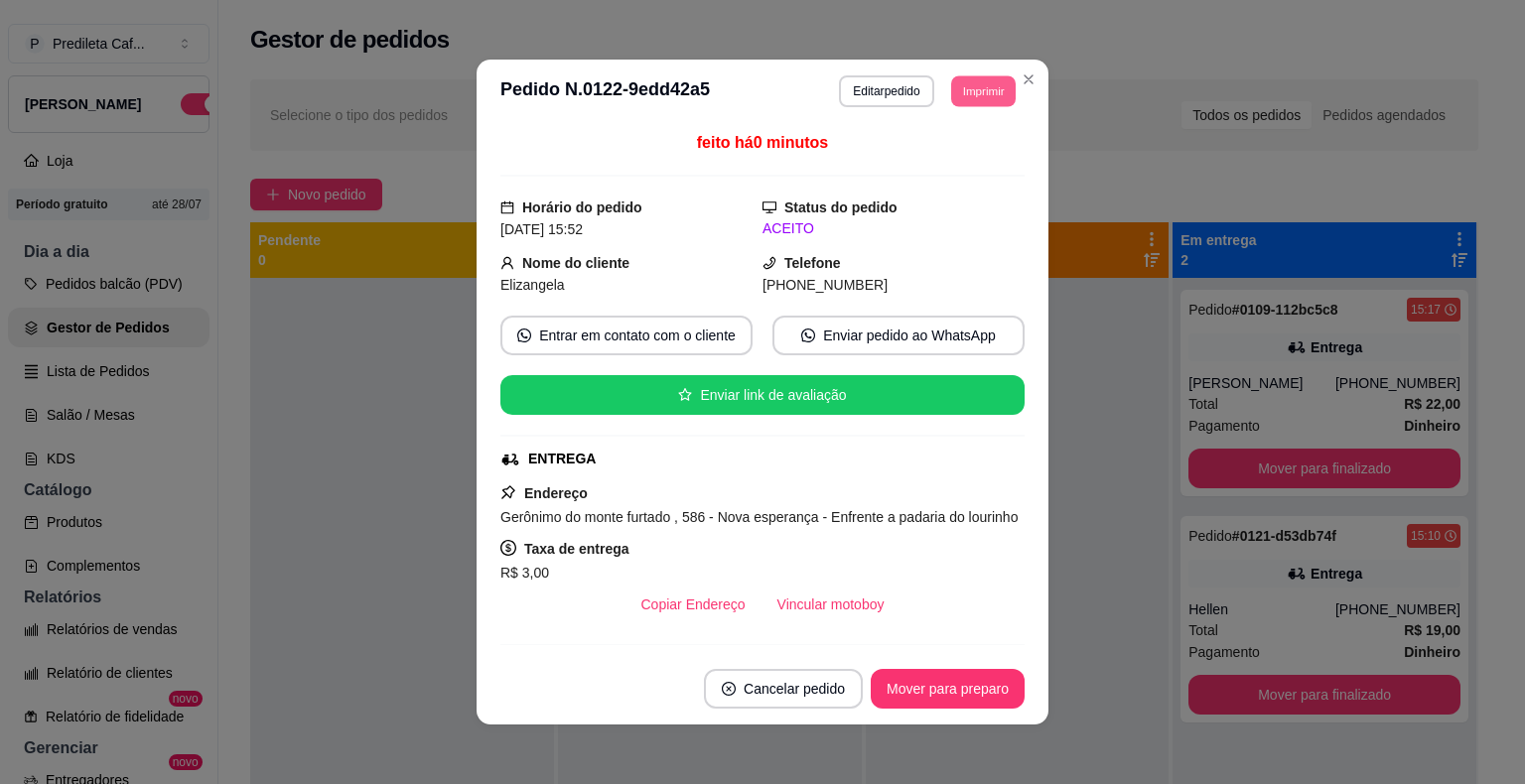 click on "Imprimir" at bounding box center (983, 90) 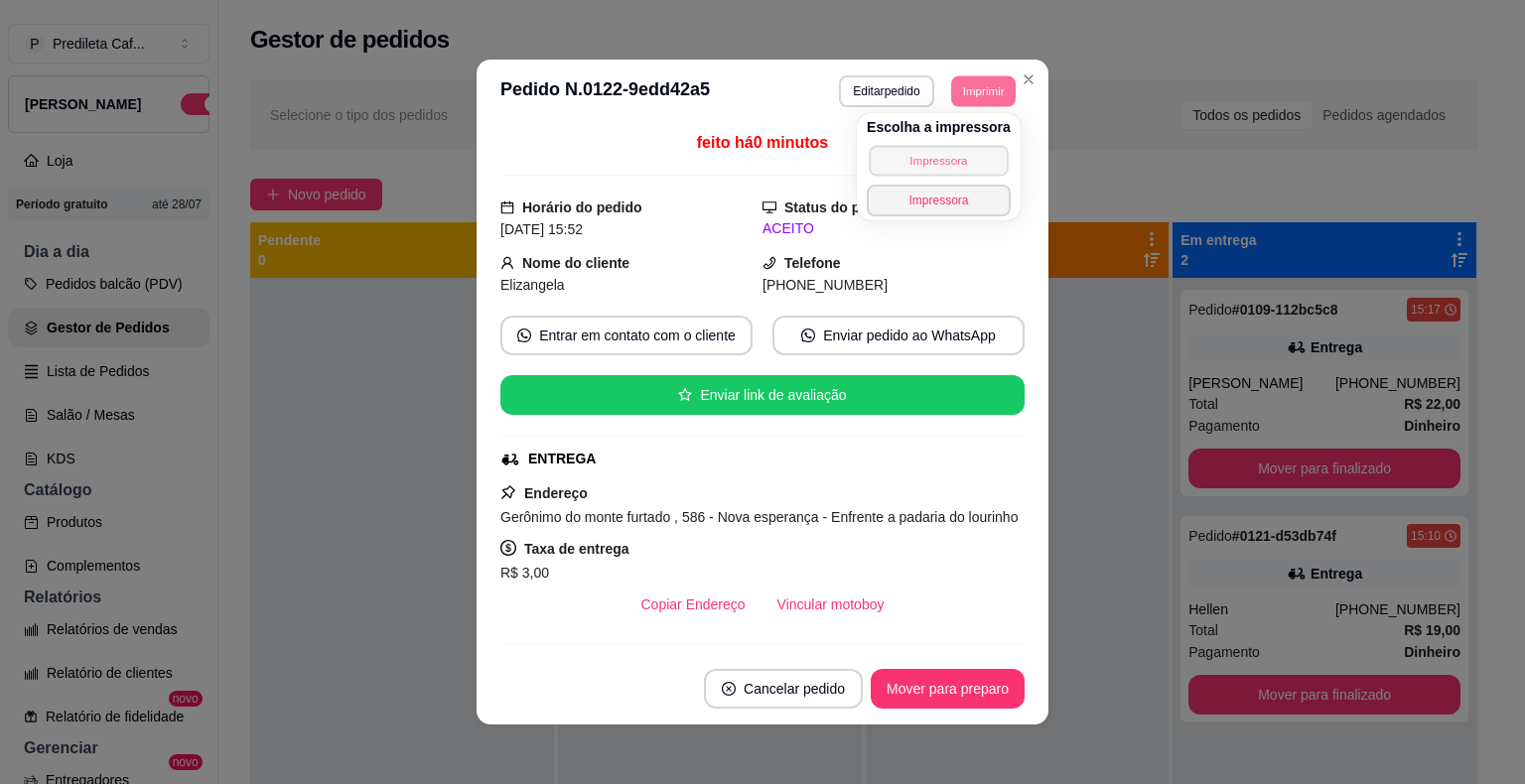 click on "Impressora" at bounding box center (938, 160) 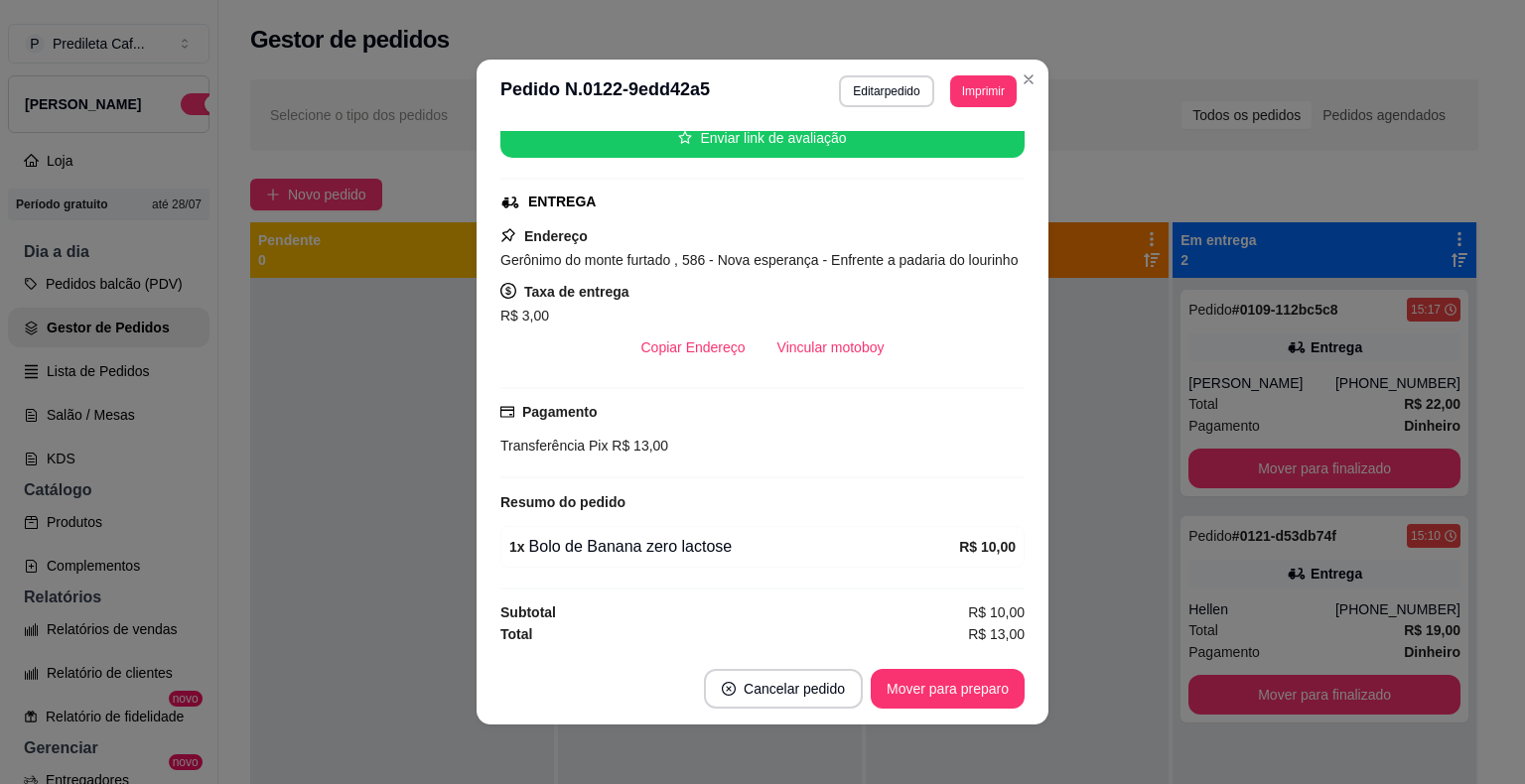 scroll, scrollTop: 278, scrollLeft: 0, axis: vertical 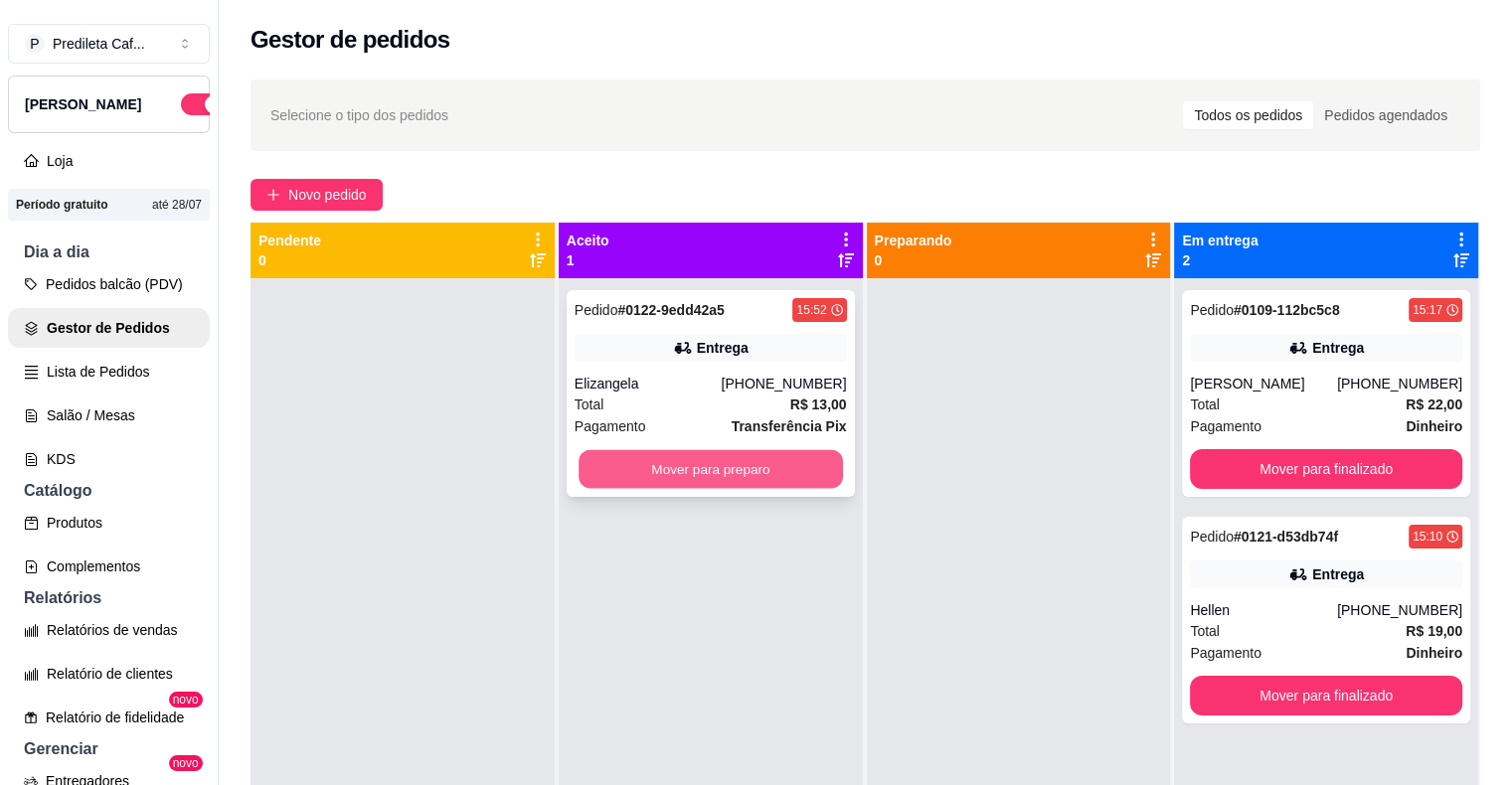 click on "Mover para preparo" at bounding box center [711, 469] 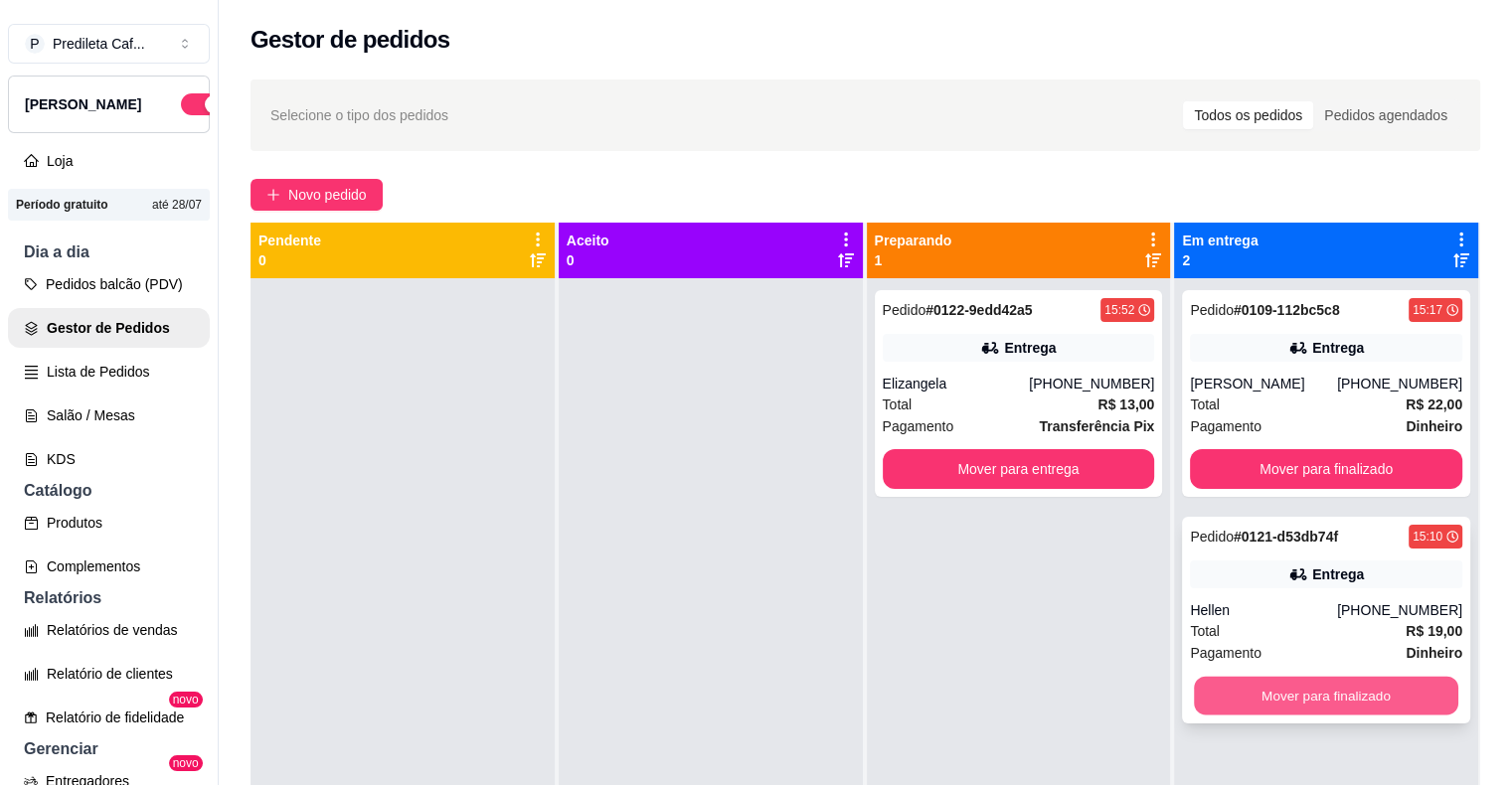 click on "Mover para finalizado" at bounding box center (1326, 696) 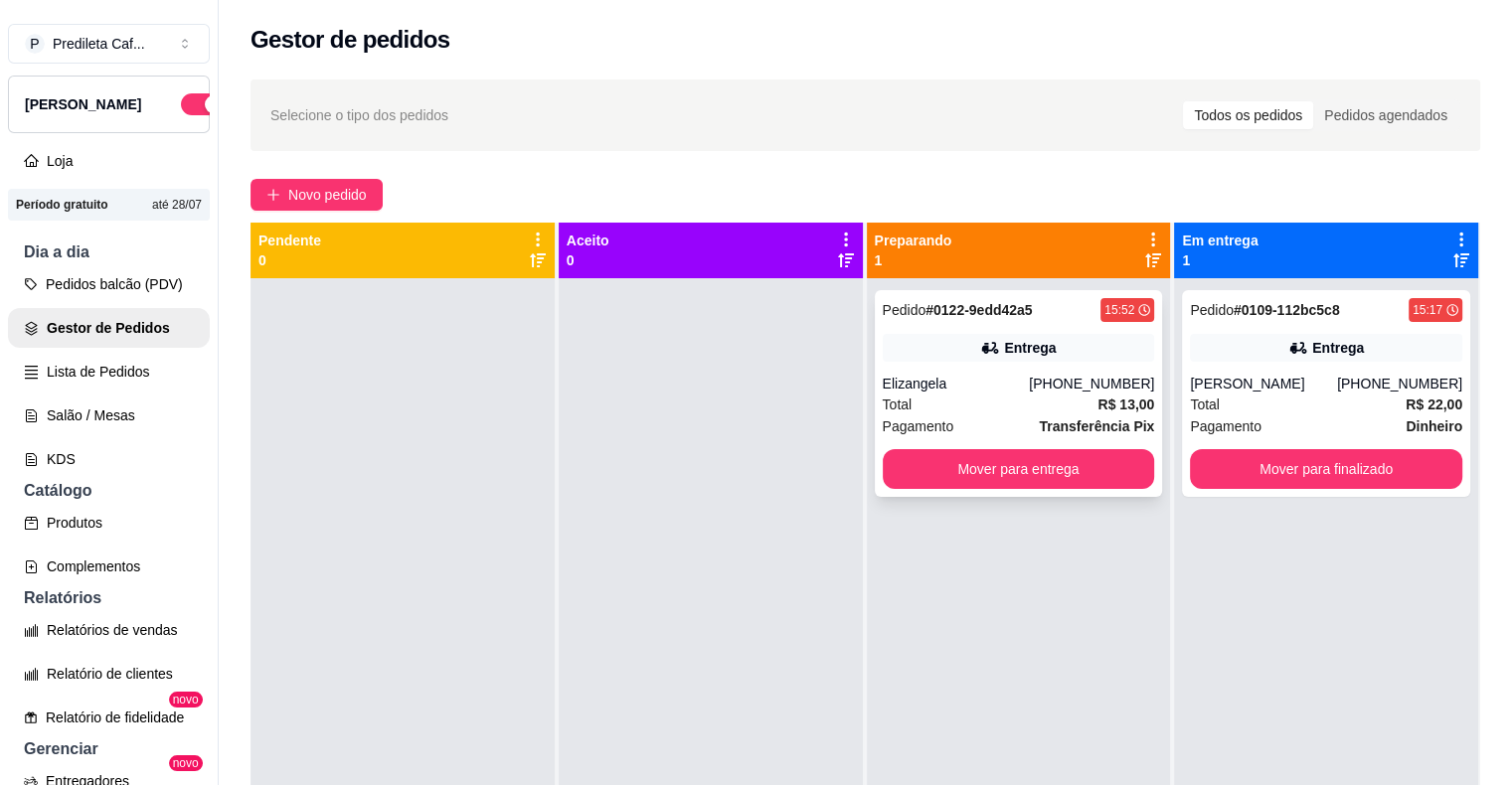 click on "[PHONE_NUMBER]" at bounding box center [1092, 384] 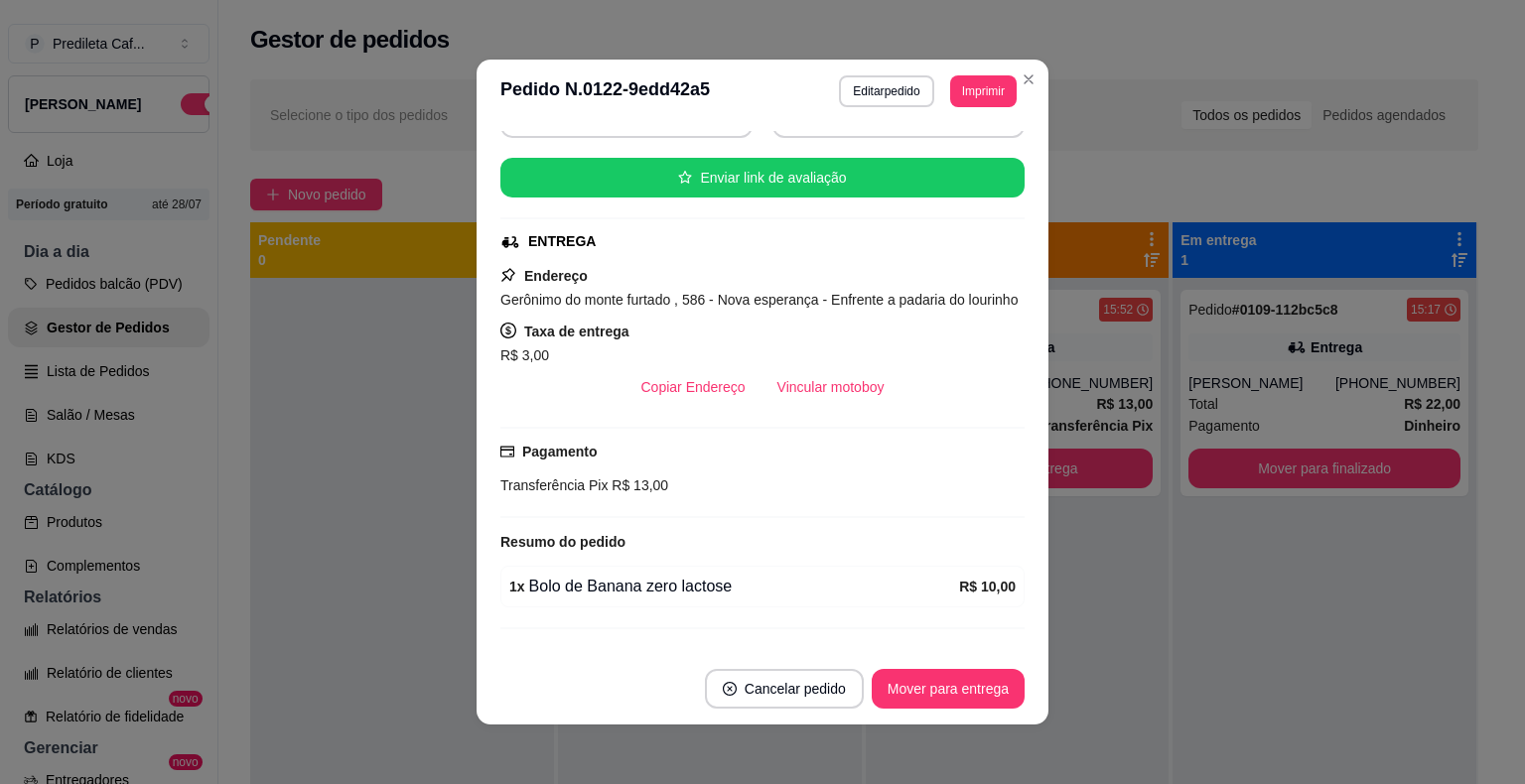 scroll, scrollTop: 278, scrollLeft: 0, axis: vertical 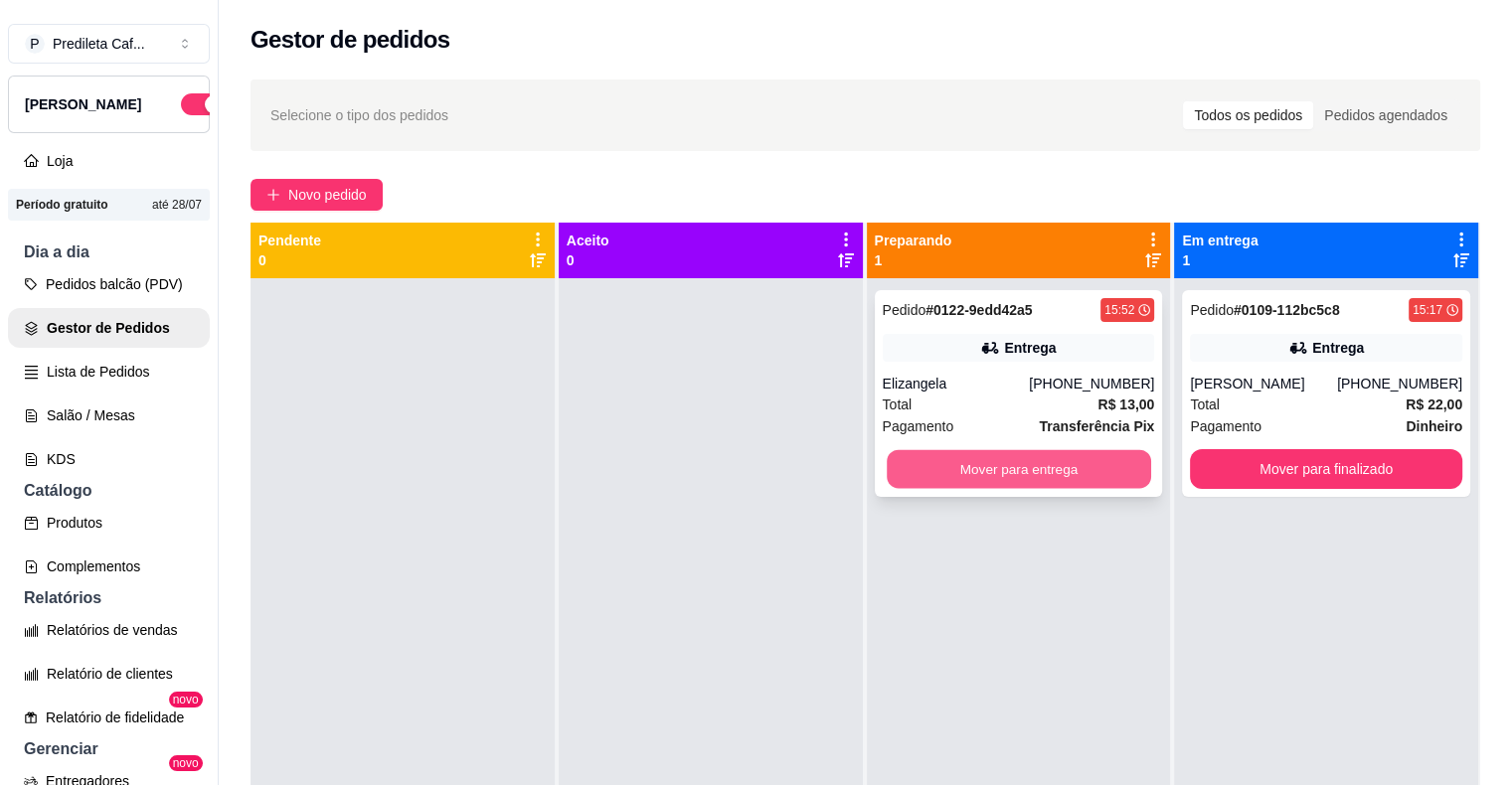 click on "Mover para entrega" at bounding box center [1019, 469] 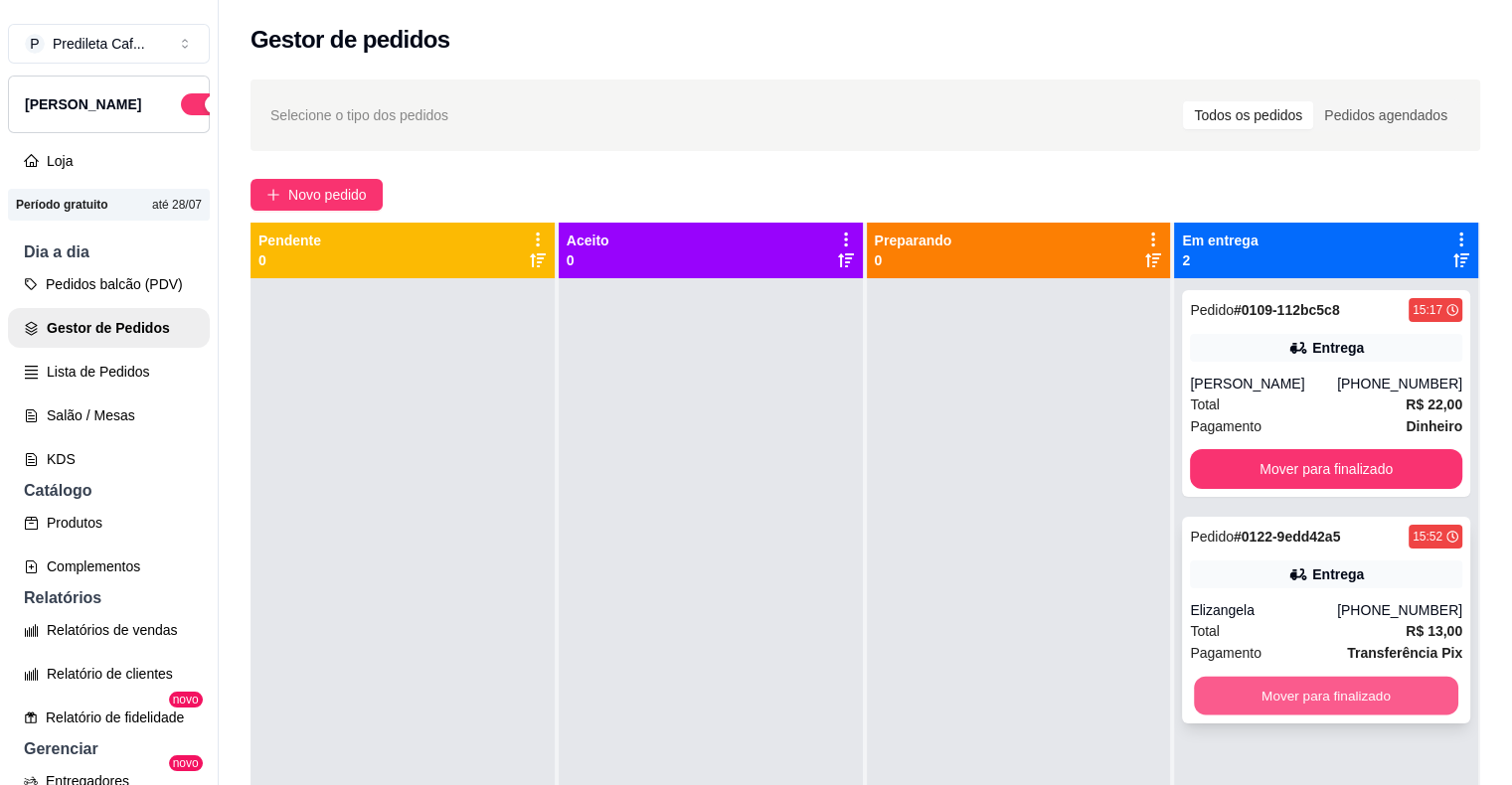 click on "Mover para finalizado" at bounding box center (1326, 696) 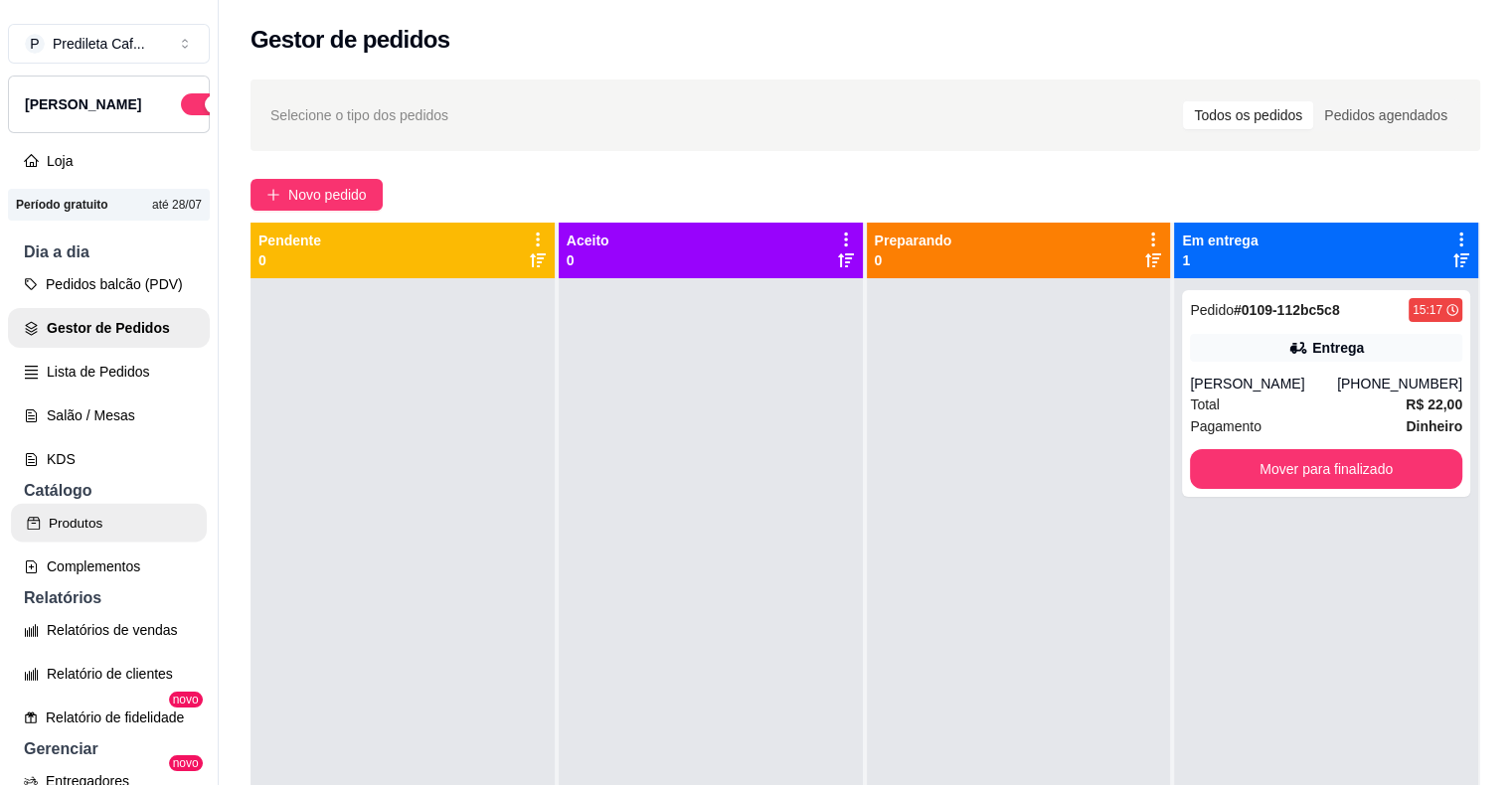 click on "Produtos" at bounding box center [108, 523] 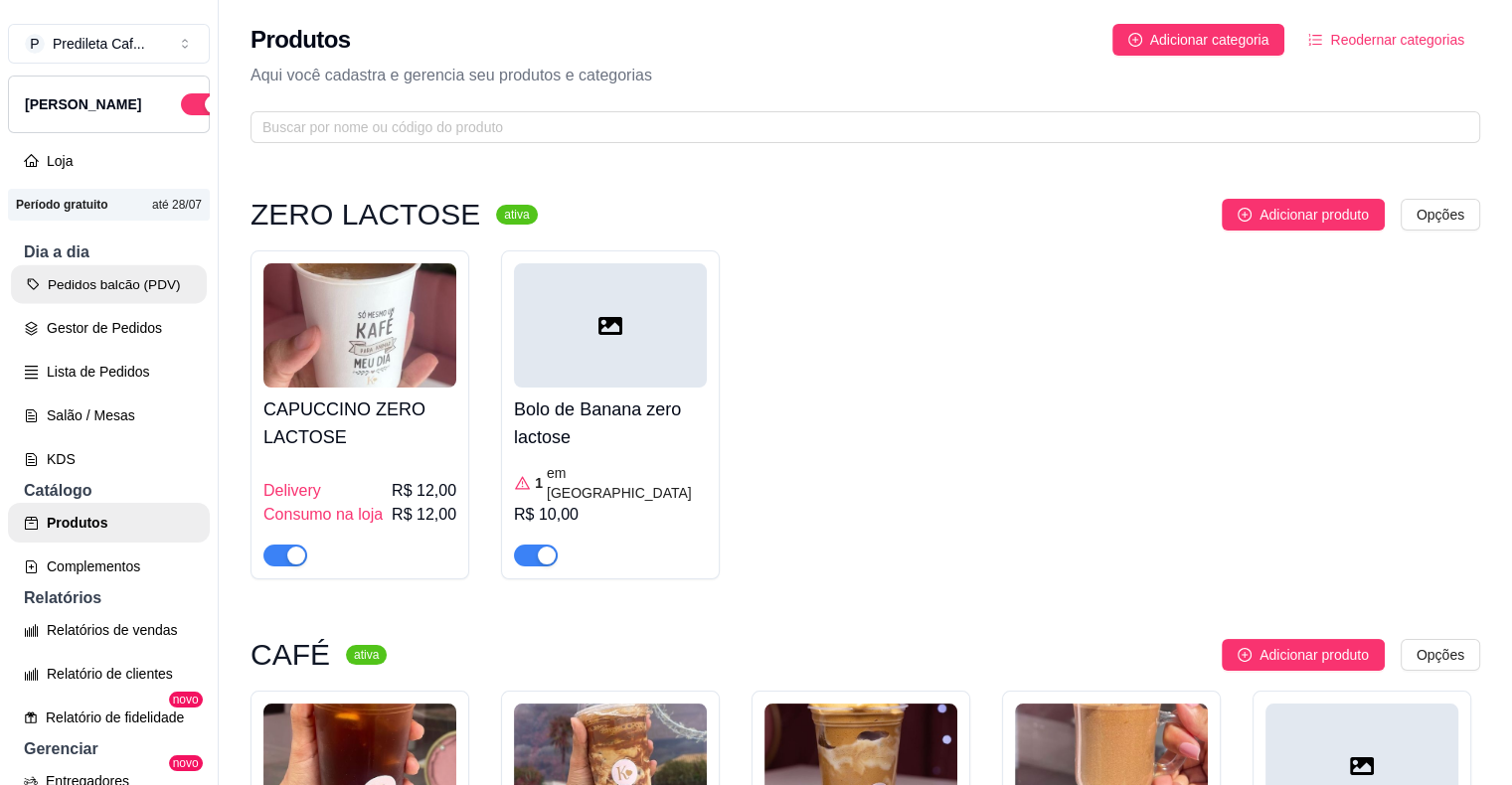 click on "Pedidos balcão (PDV)" at bounding box center [108, 284] 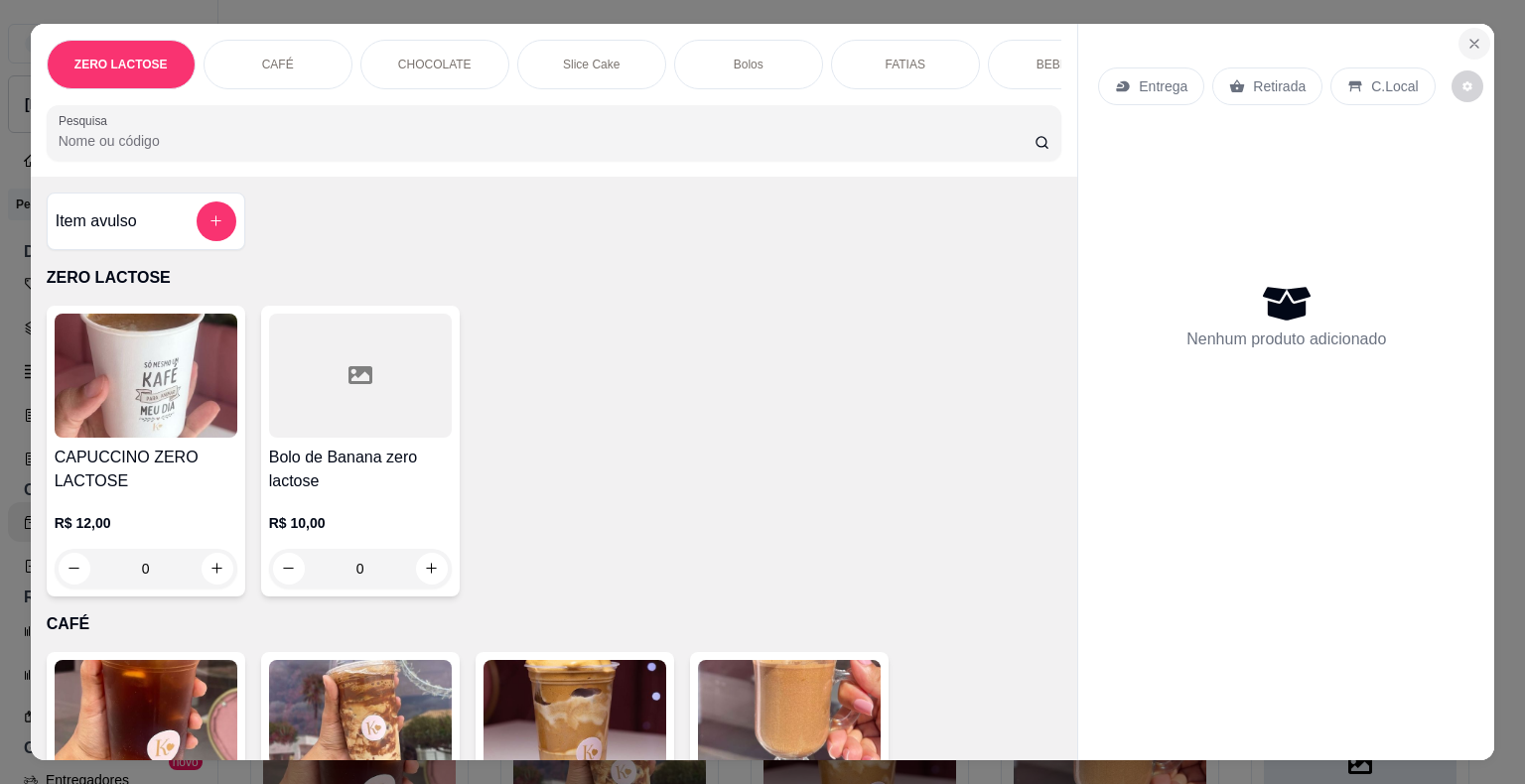 click 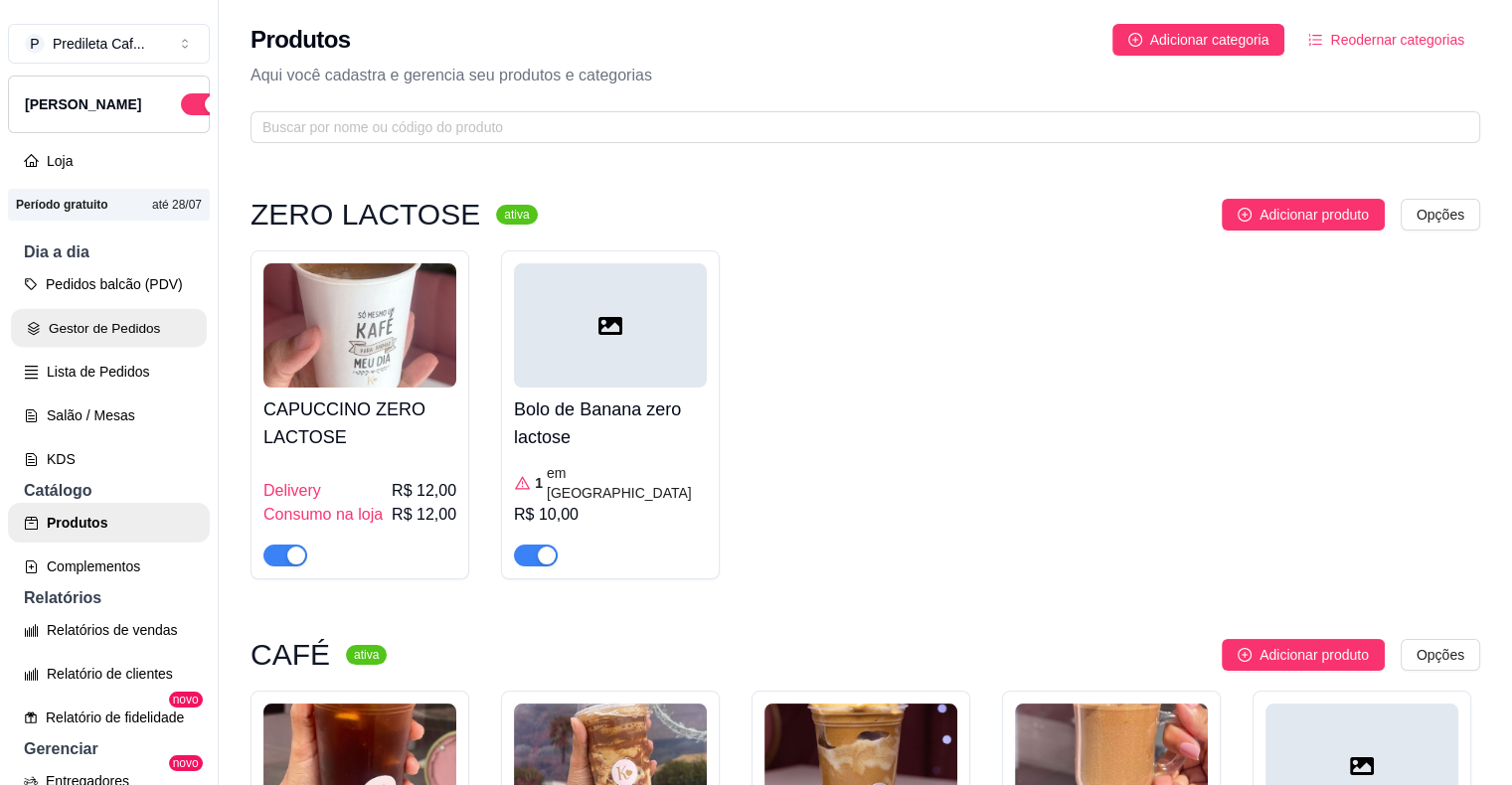 click on "Gestor de Pedidos" at bounding box center [108, 328] 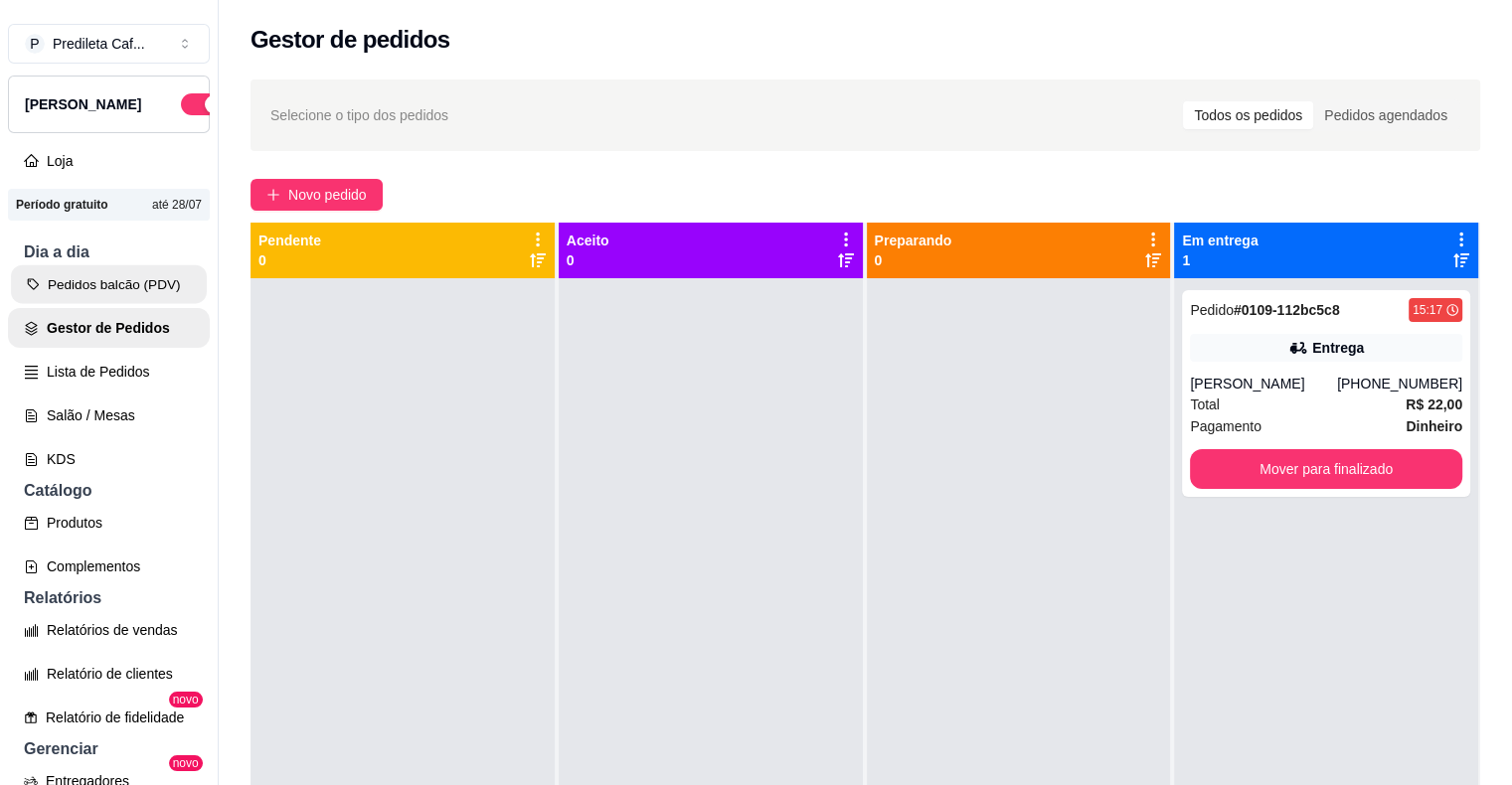 click on "Pedidos balcão (PDV)" at bounding box center (108, 284) 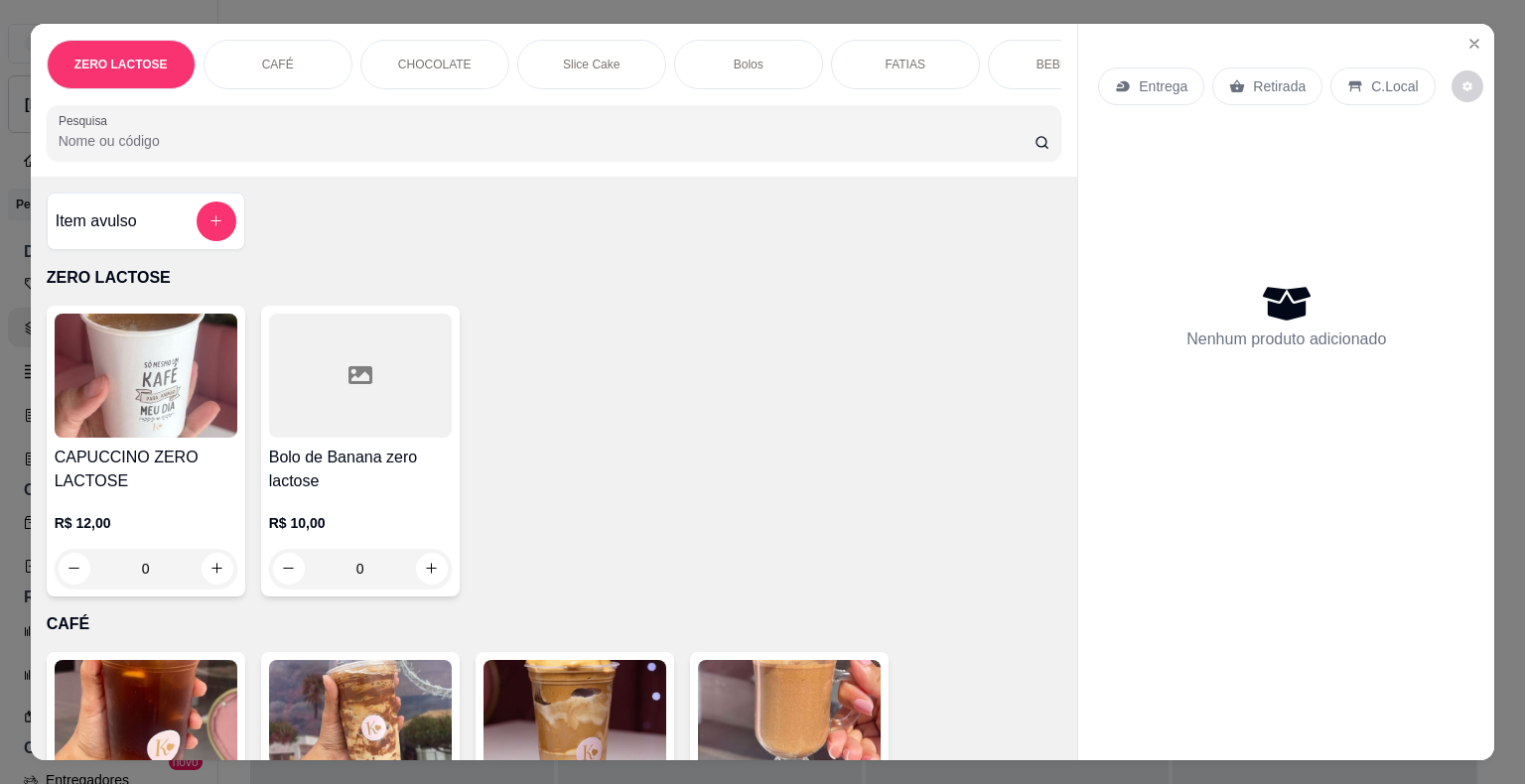 click at bounding box center [1286, 744] 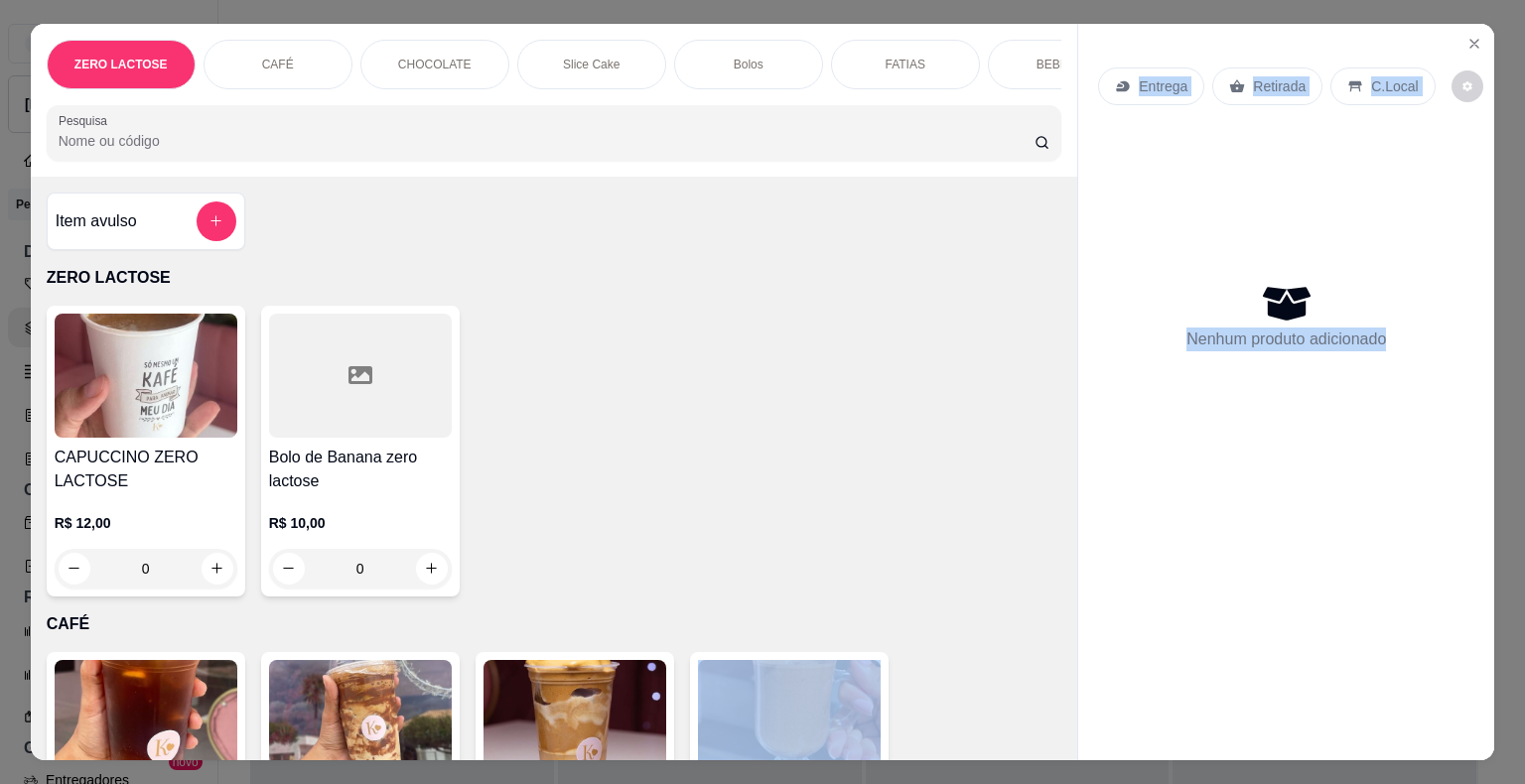 drag, startPoint x: 1070, startPoint y: 744, endPoint x: 1055, endPoint y: 744, distance: 15 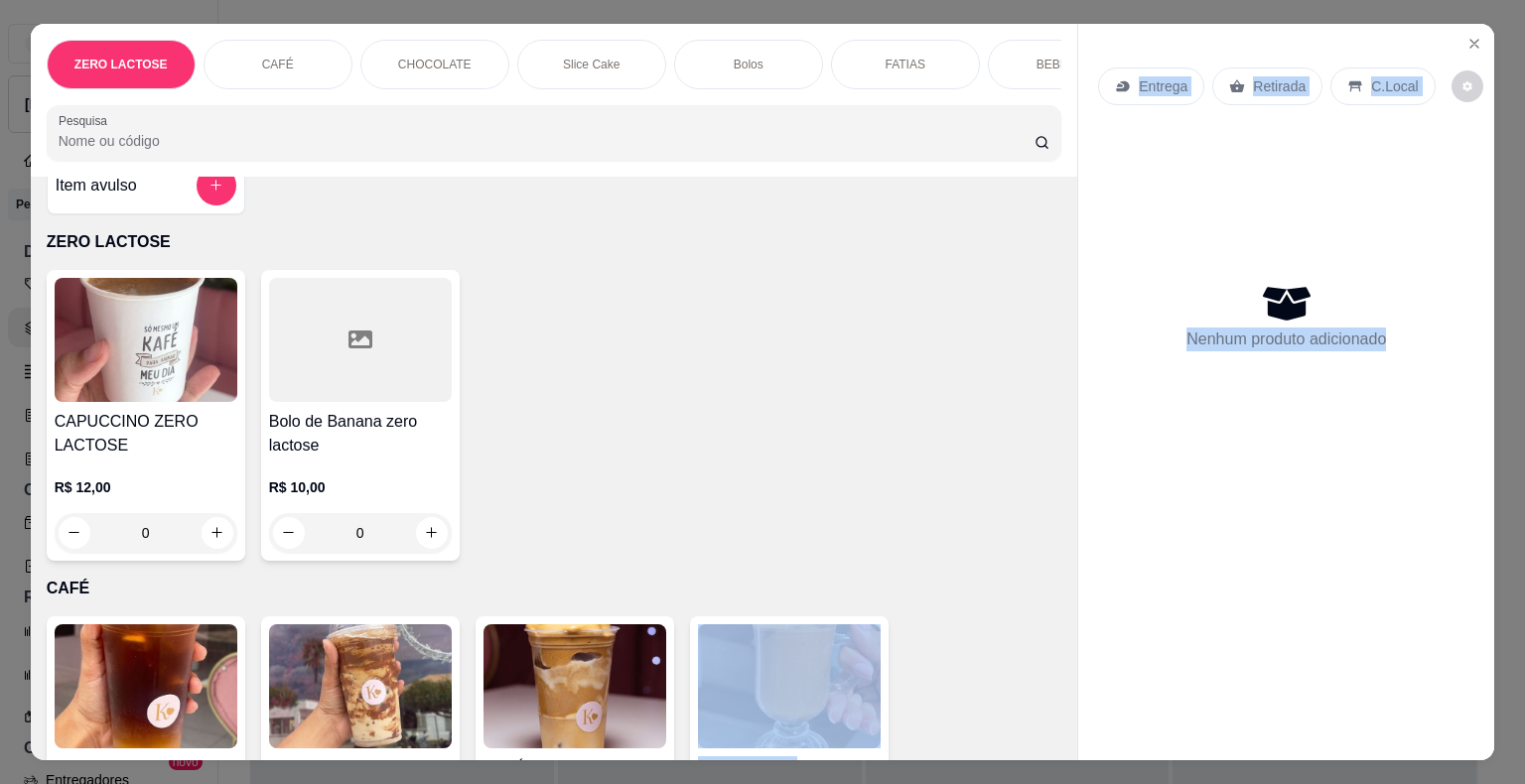 scroll, scrollTop: 40, scrollLeft: 0, axis: vertical 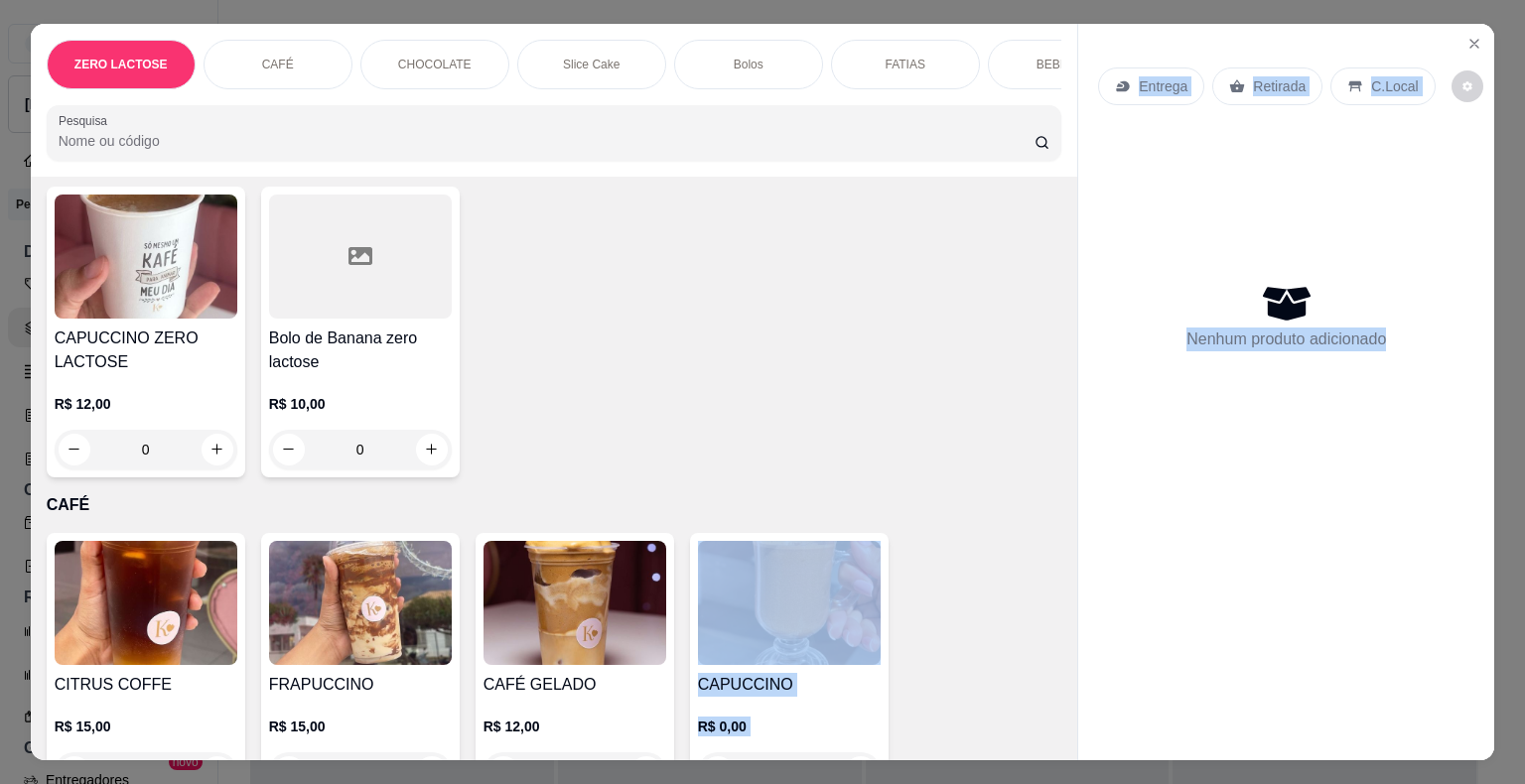 click on "CITRUS COFFE   R$ 15,00 0 FRAPUCCINO   R$ 15,00 0 CAFÉ GELADO   R$ 12,00 0 CAPUCCINO   R$ 0,00 0 CAFÉ EXPRESSO   R$ 0,00 0 CAFÉ COM LEITE   R$ 10,00 0 CAFÉ TRADICIONAL   R$ 0,00 0" at bounding box center (554, 808) 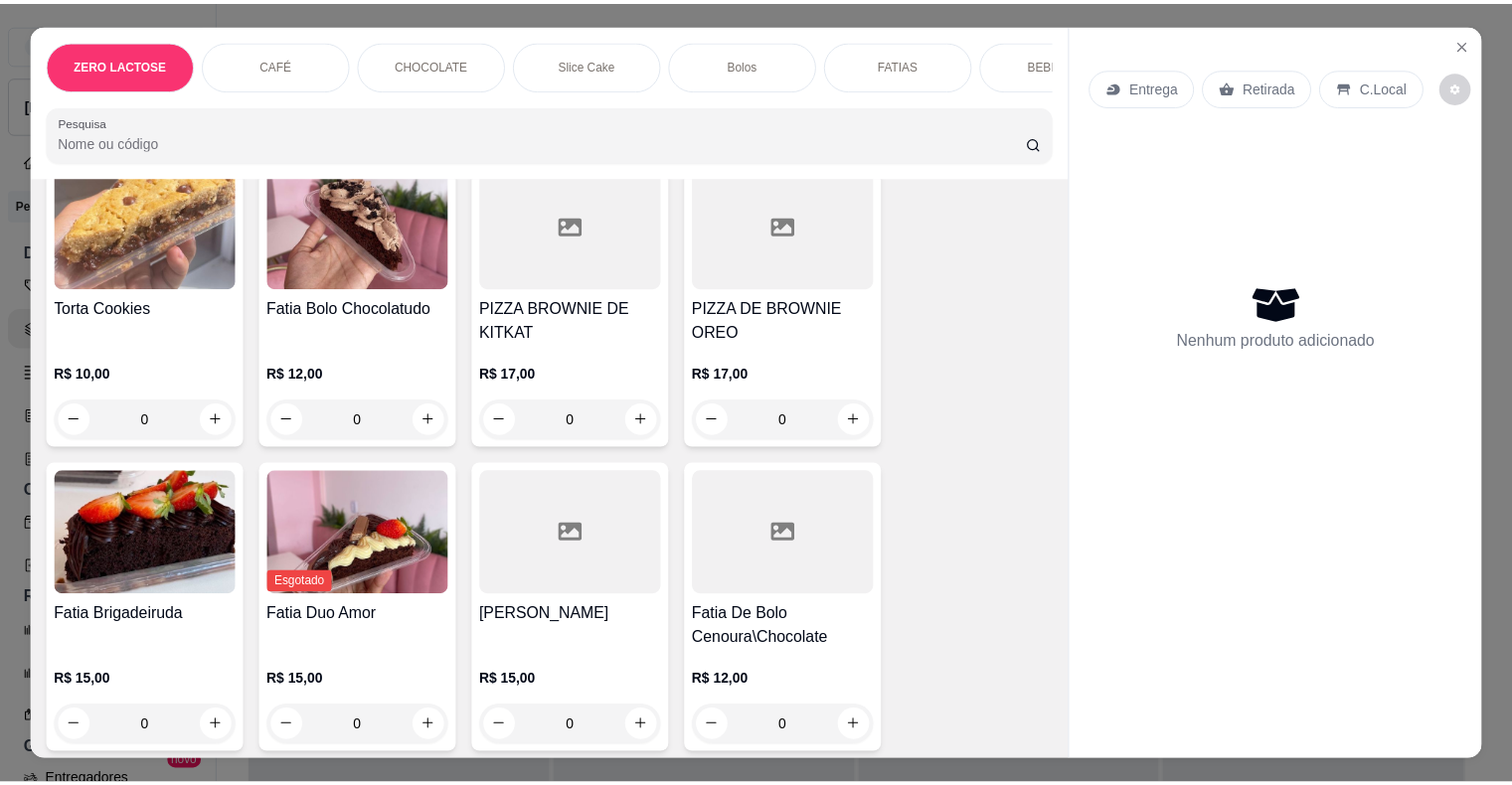 scroll, scrollTop: 2385, scrollLeft: 0, axis: vertical 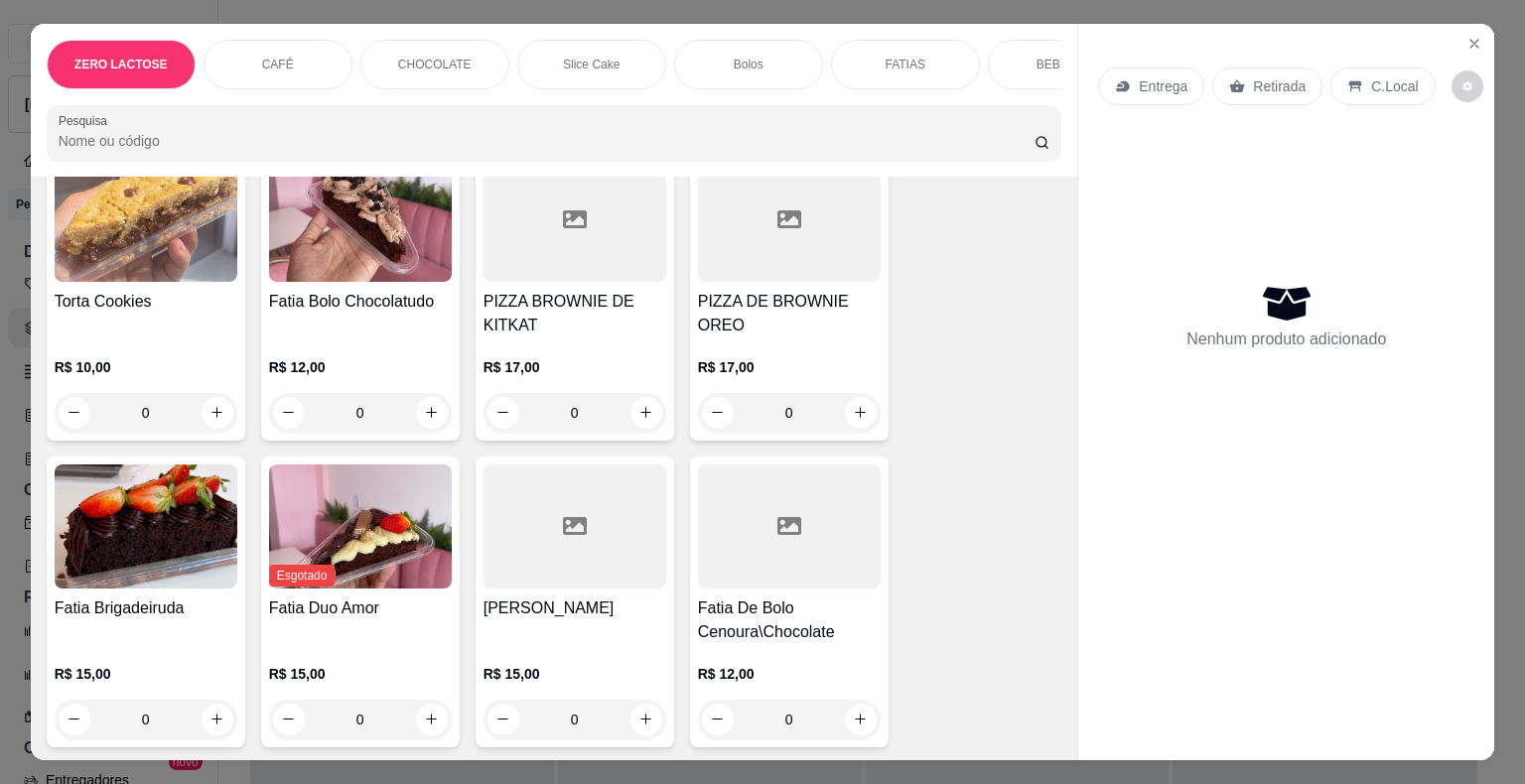 click at bounding box center [575, 526] 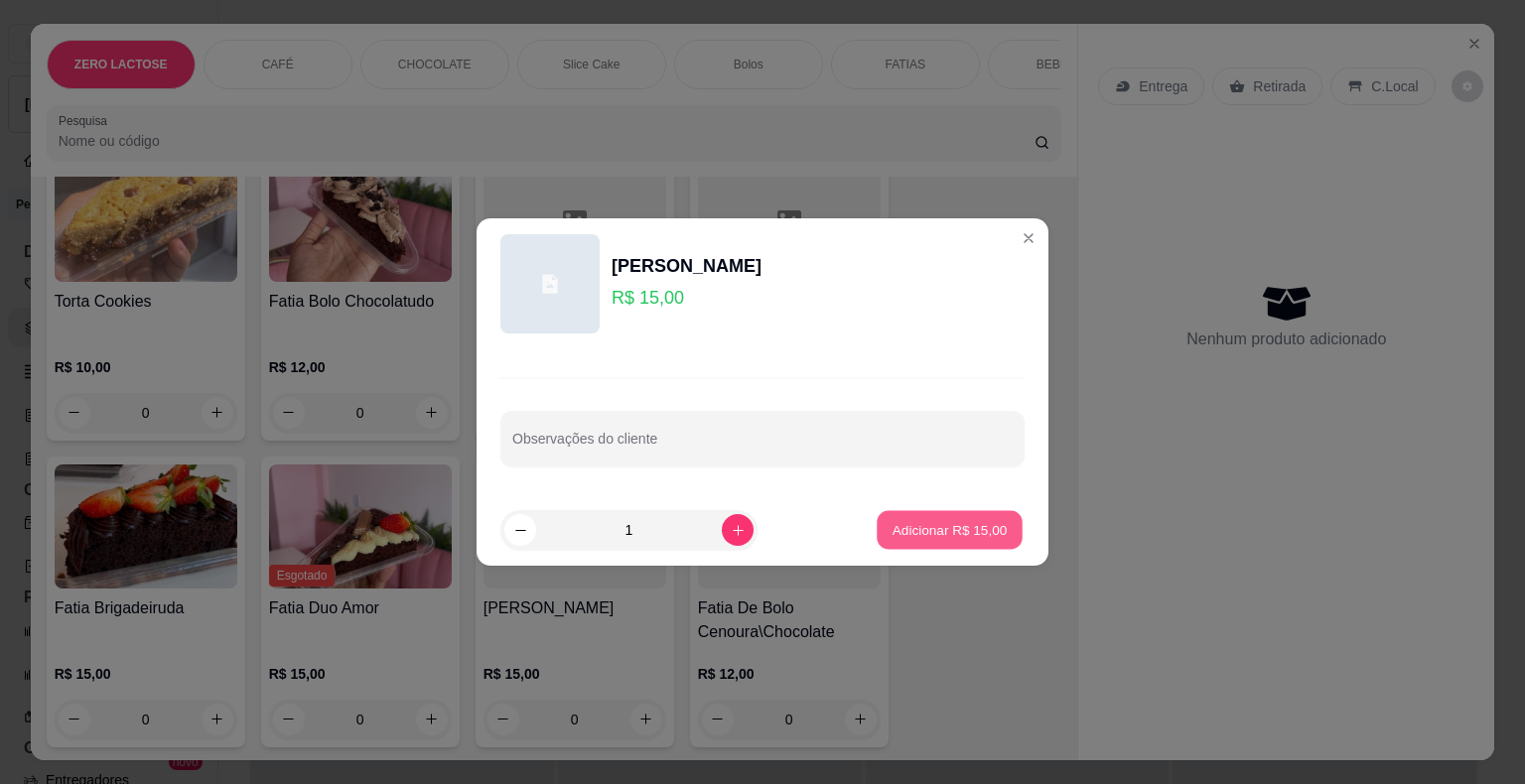 click on "Adicionar   R$ 15,00" at bounding box center [950, 529] 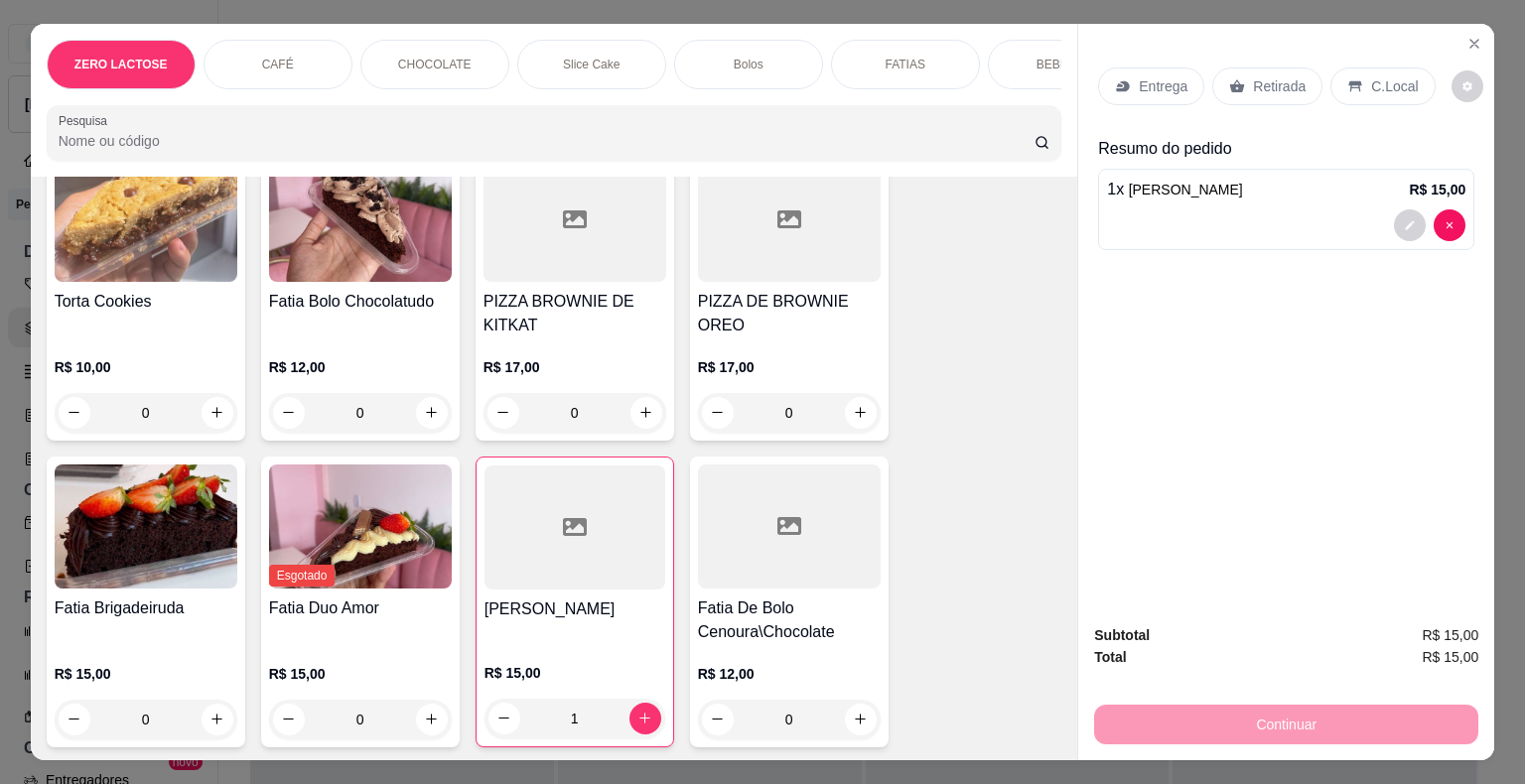 click on "Retirada" at bounding box center (1279, 86) 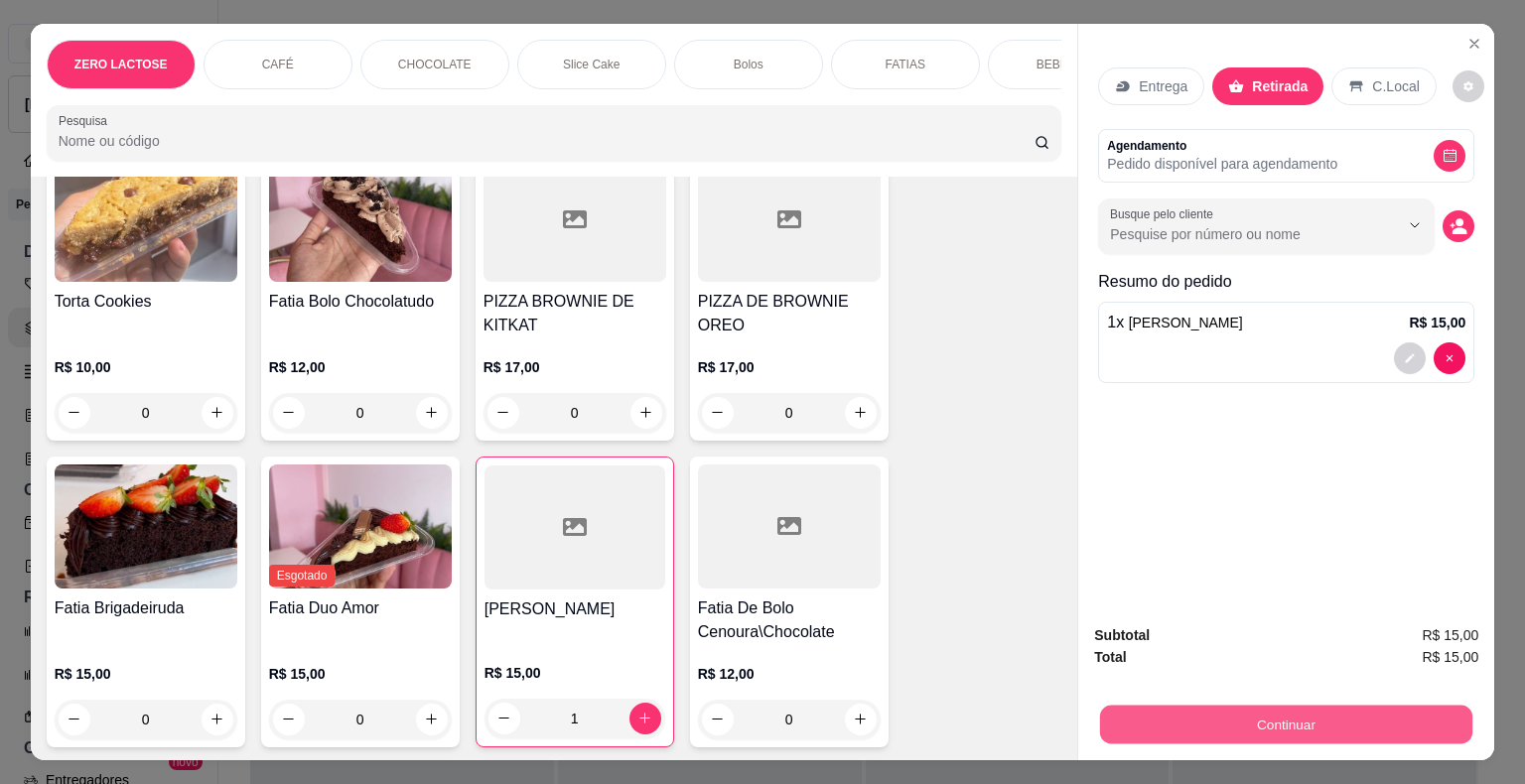 click on "Continuar" at bounding box center [1286, 724] 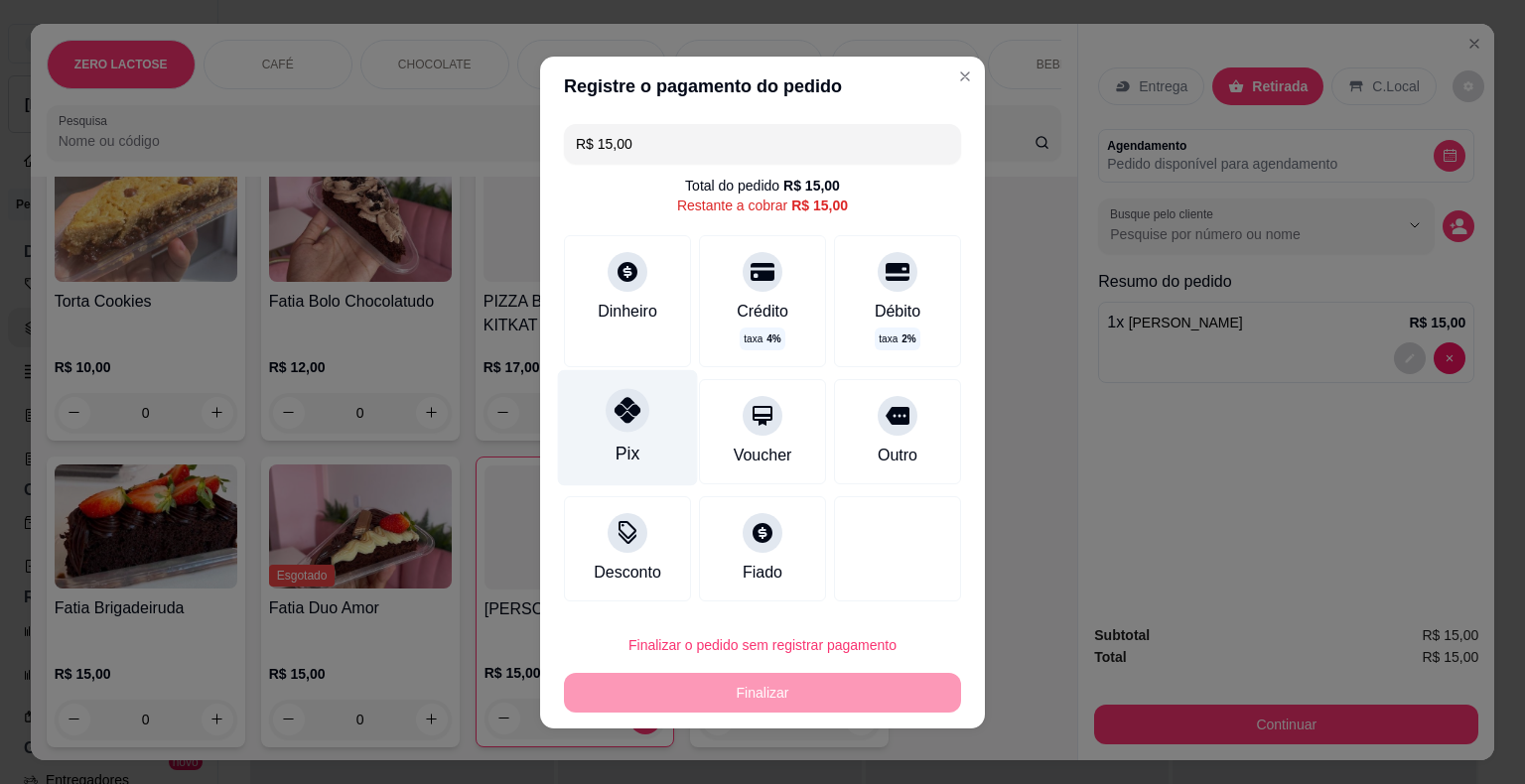 click 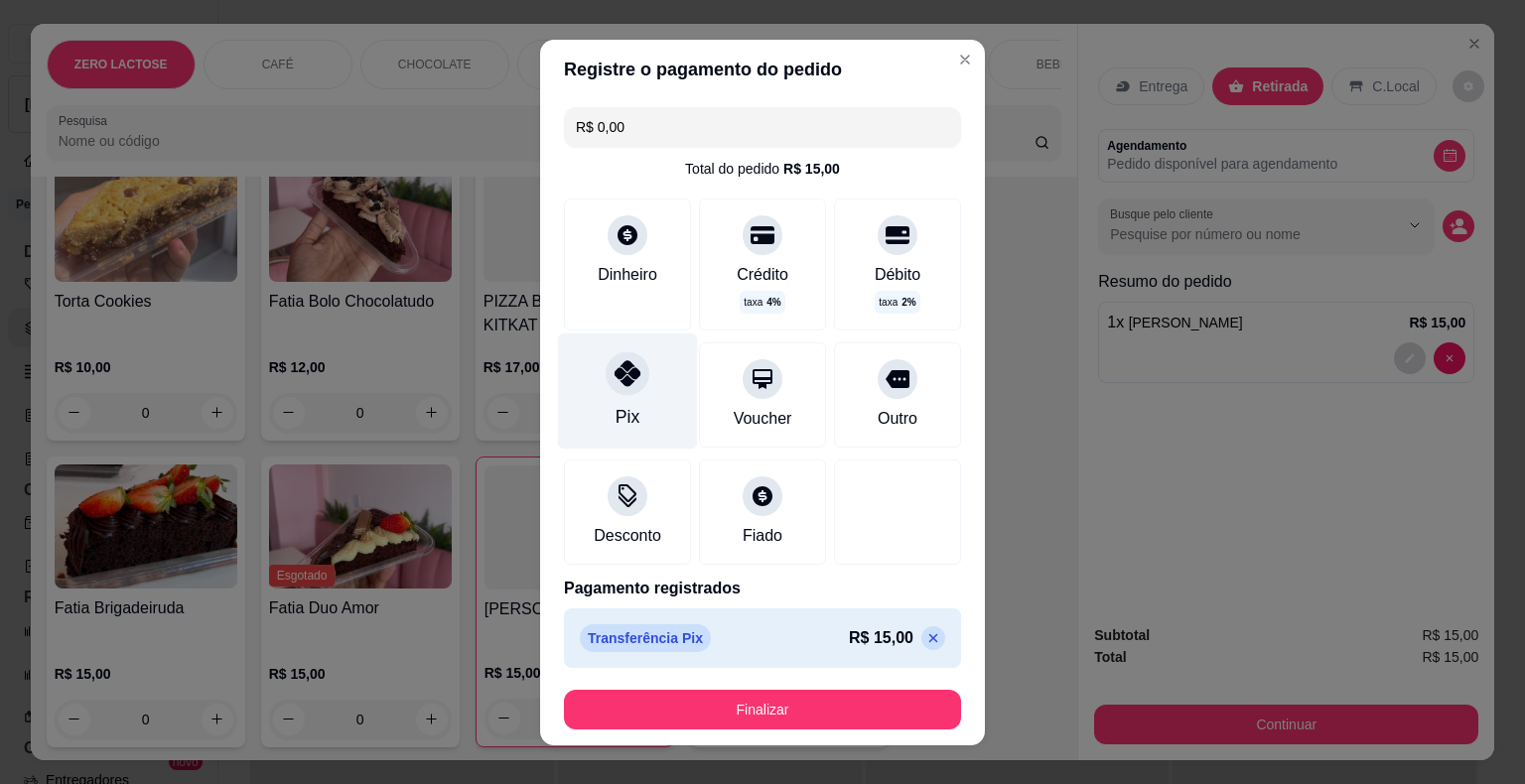 type on "R$ 0,00" 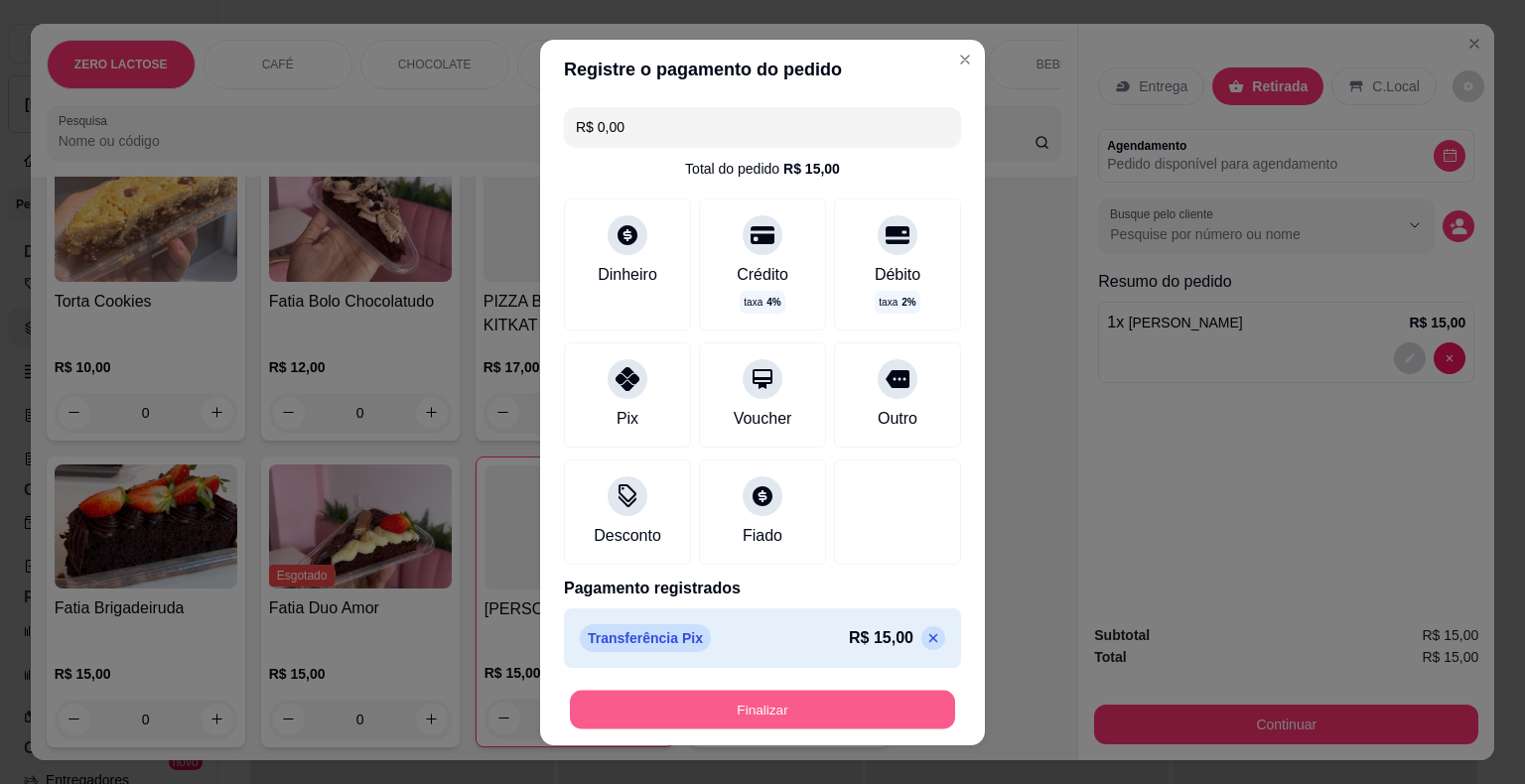 click on "Finalizar" at bounding box center [762, 709] 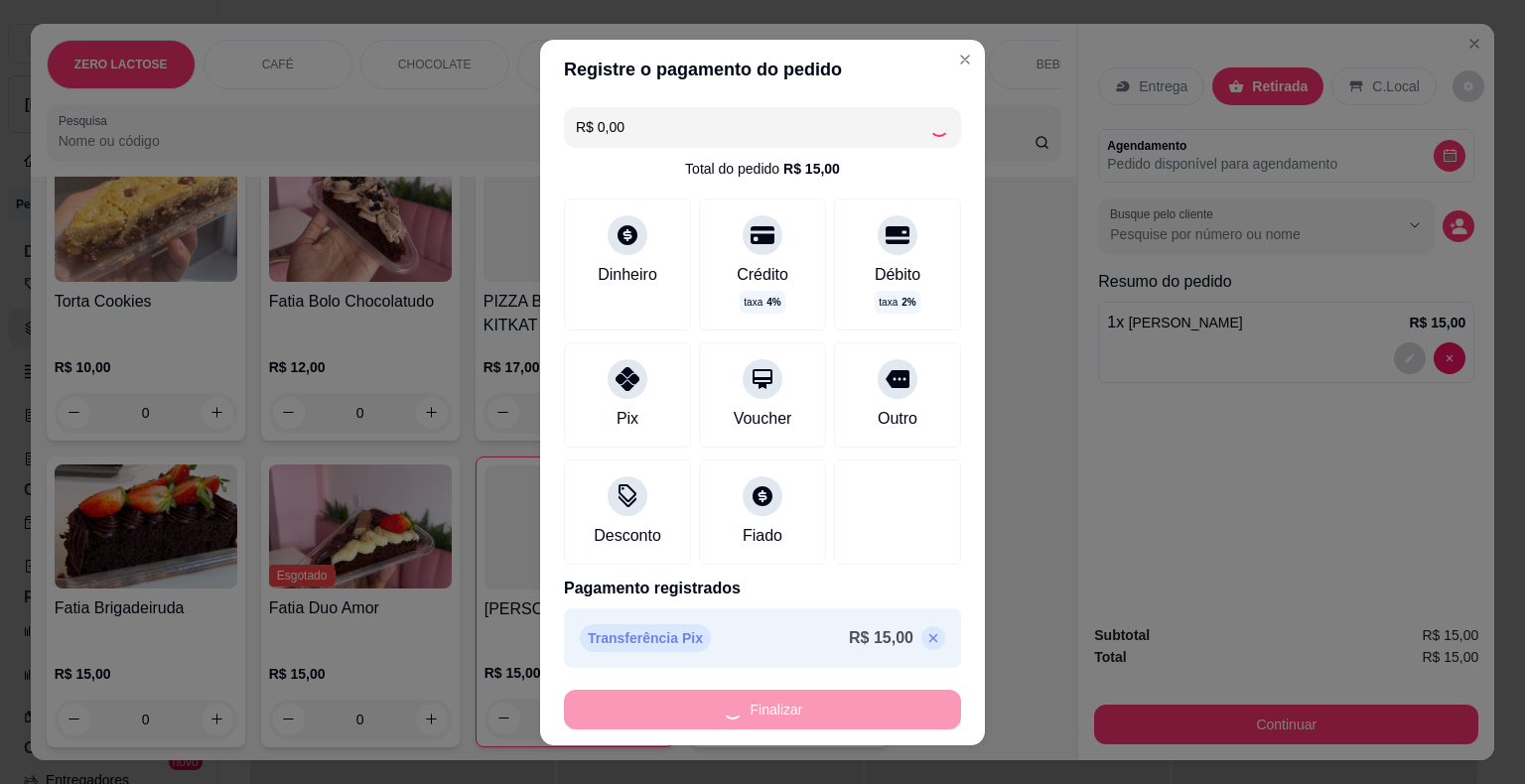 type on "0" 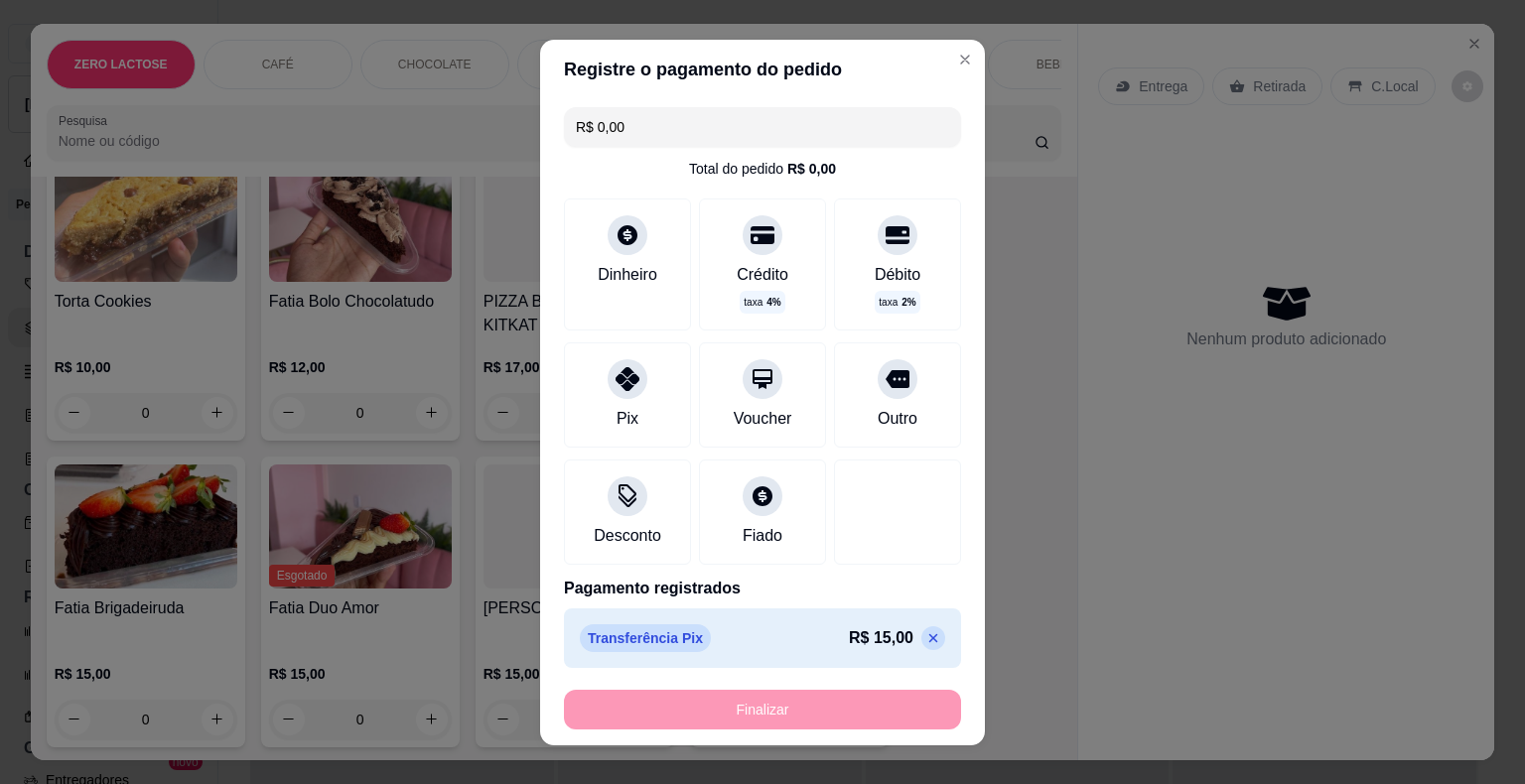 type on "-R$ 15,00" 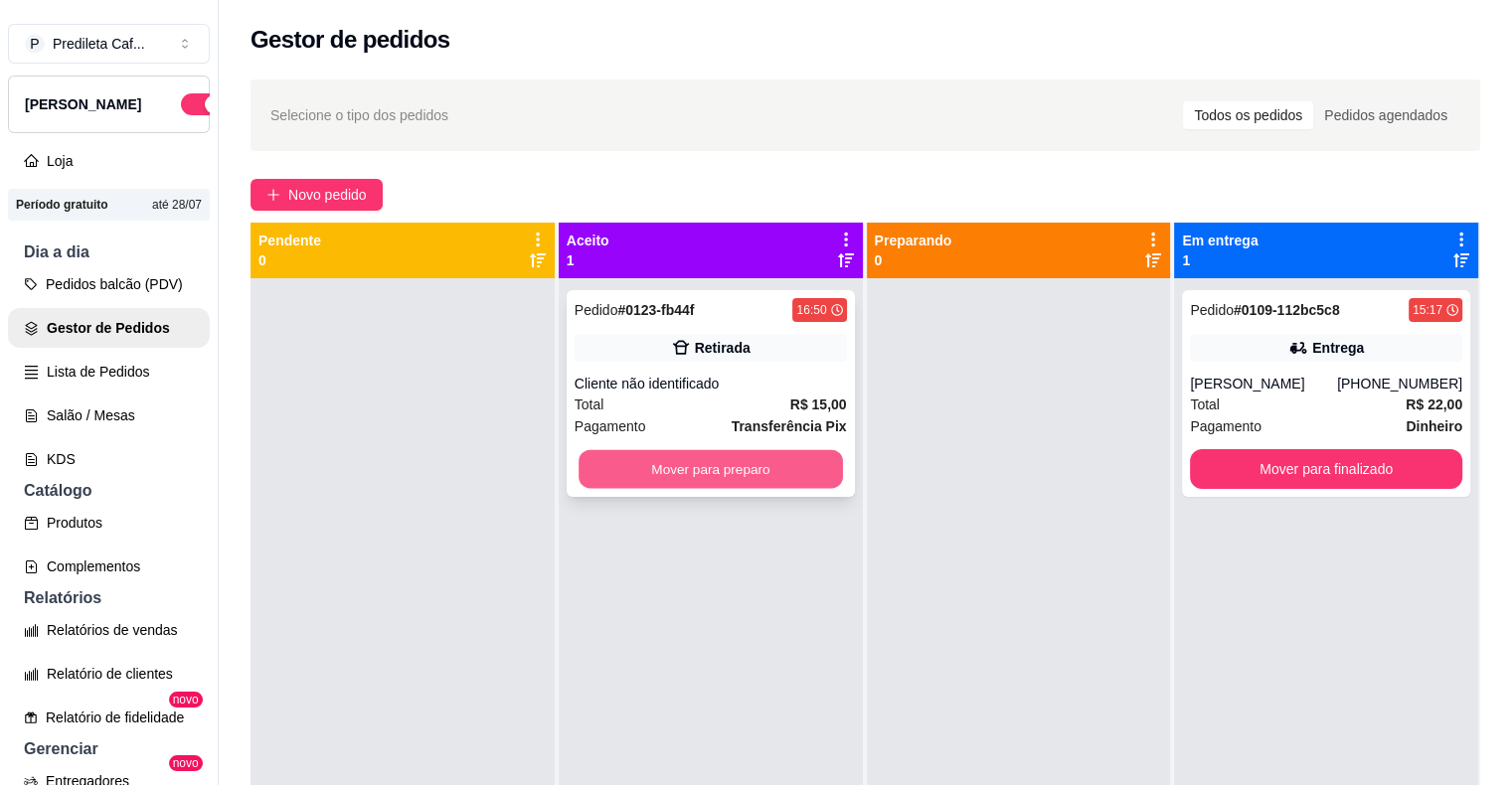 click on "Mover para preparo" at bounding box center [711, 469] 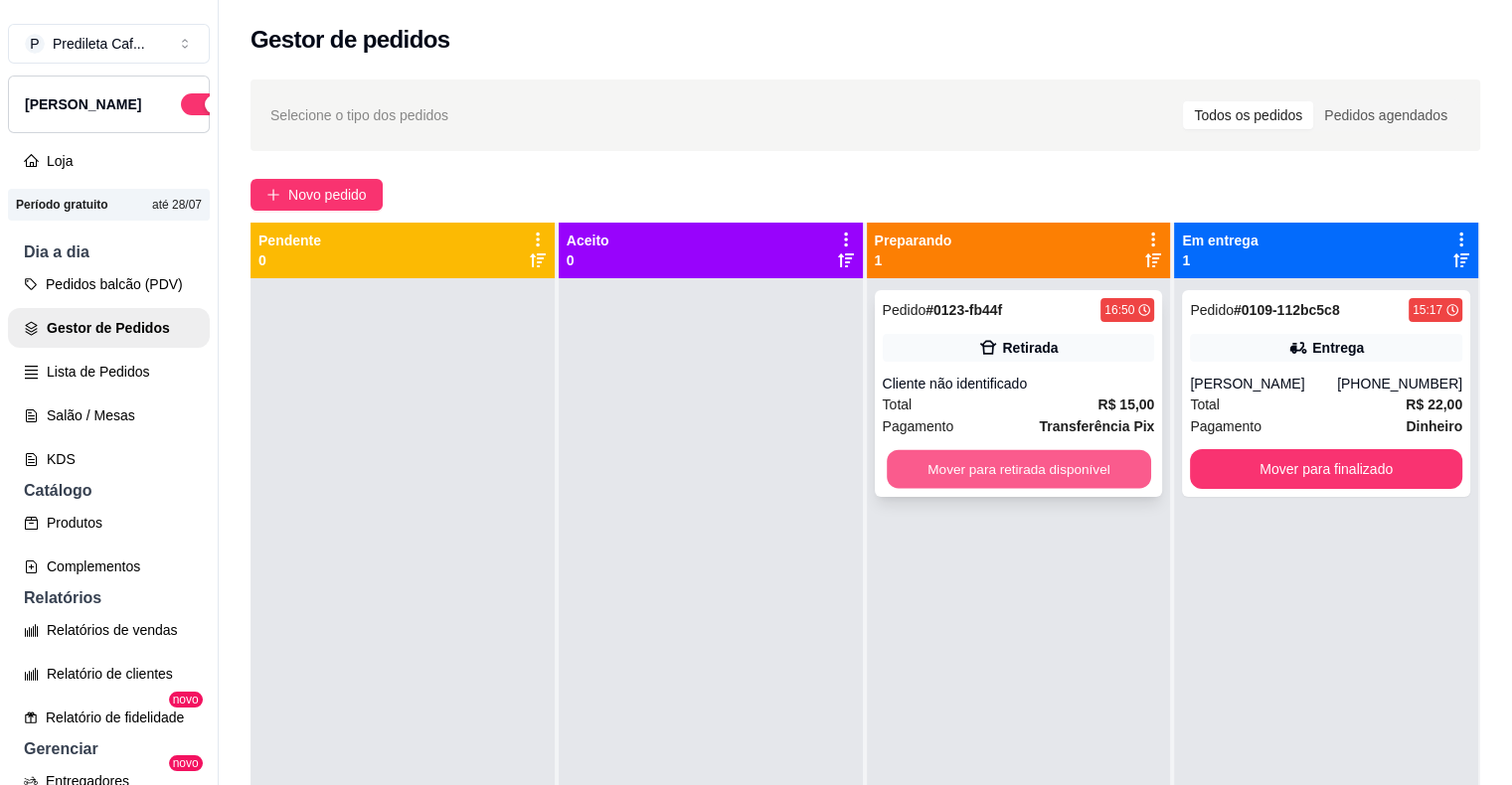 click on "Mover para retirada disponível" at bounding box center [1019, 469] 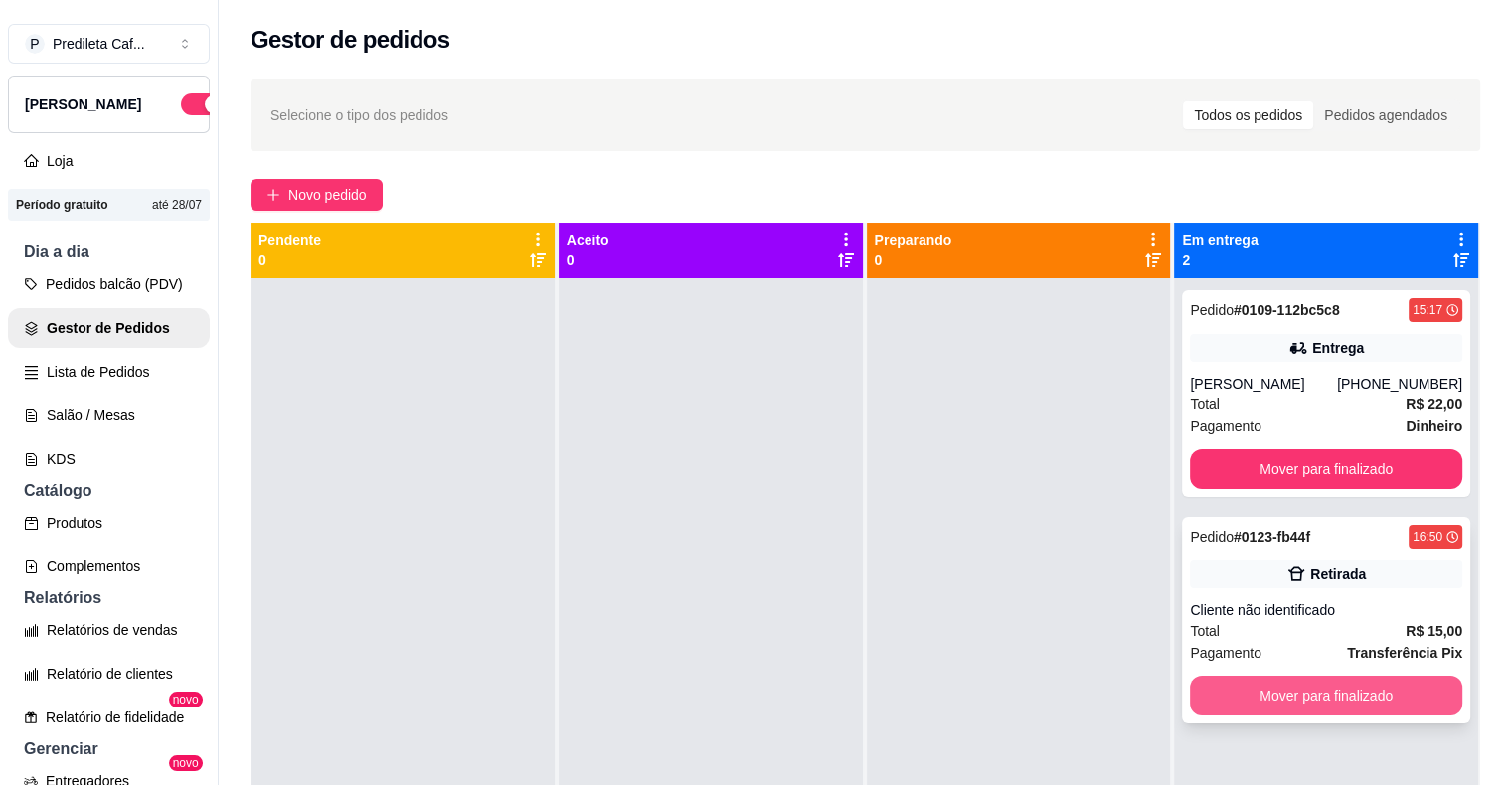 click on "Mover para finalizado" at bounding box center [1326, 696] 